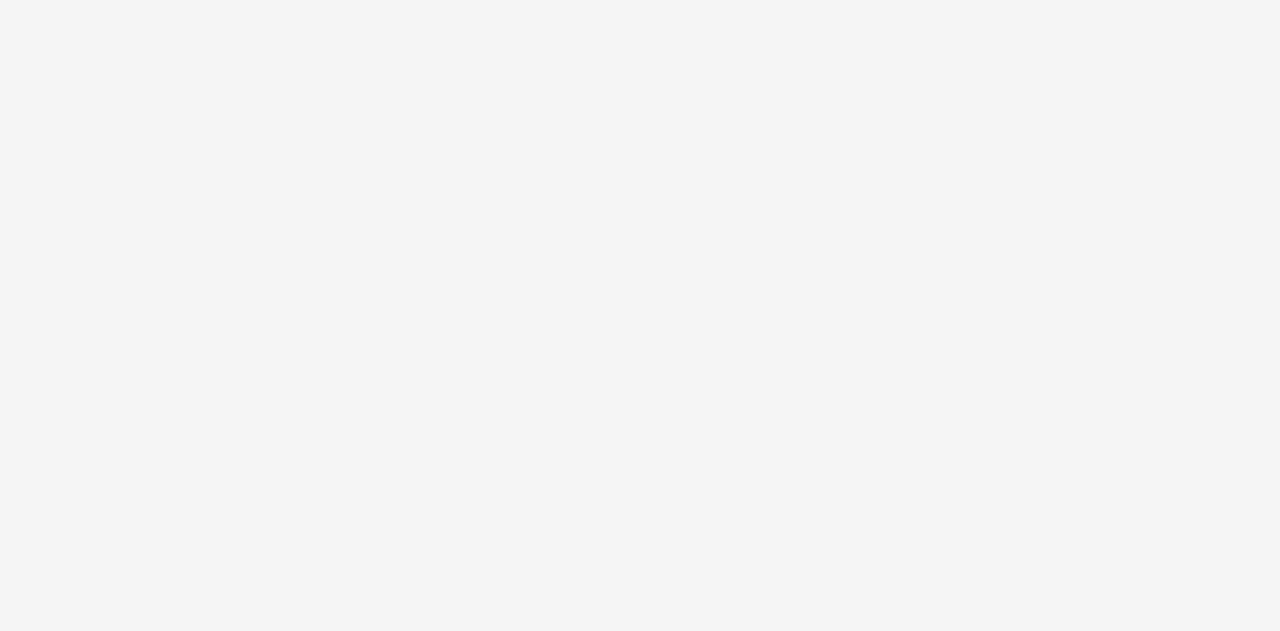 scroll, scrollTop: 0, scrollLeft: 0, axis: both 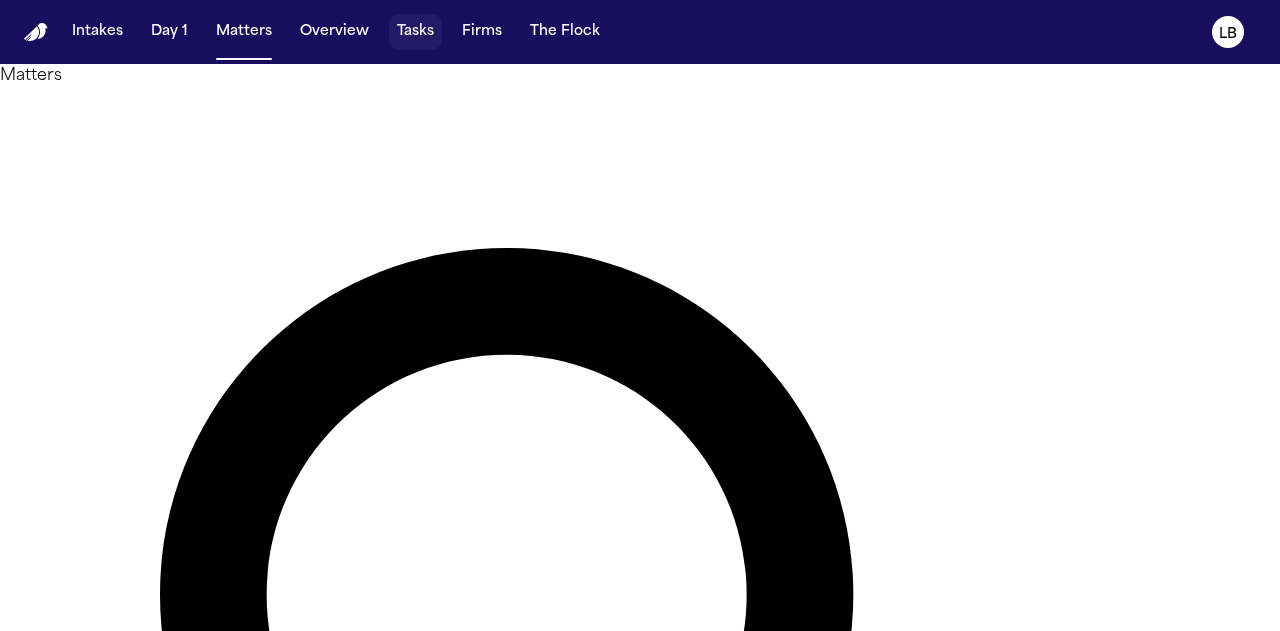 click on "Tasks" at bounding box center (415, 32) 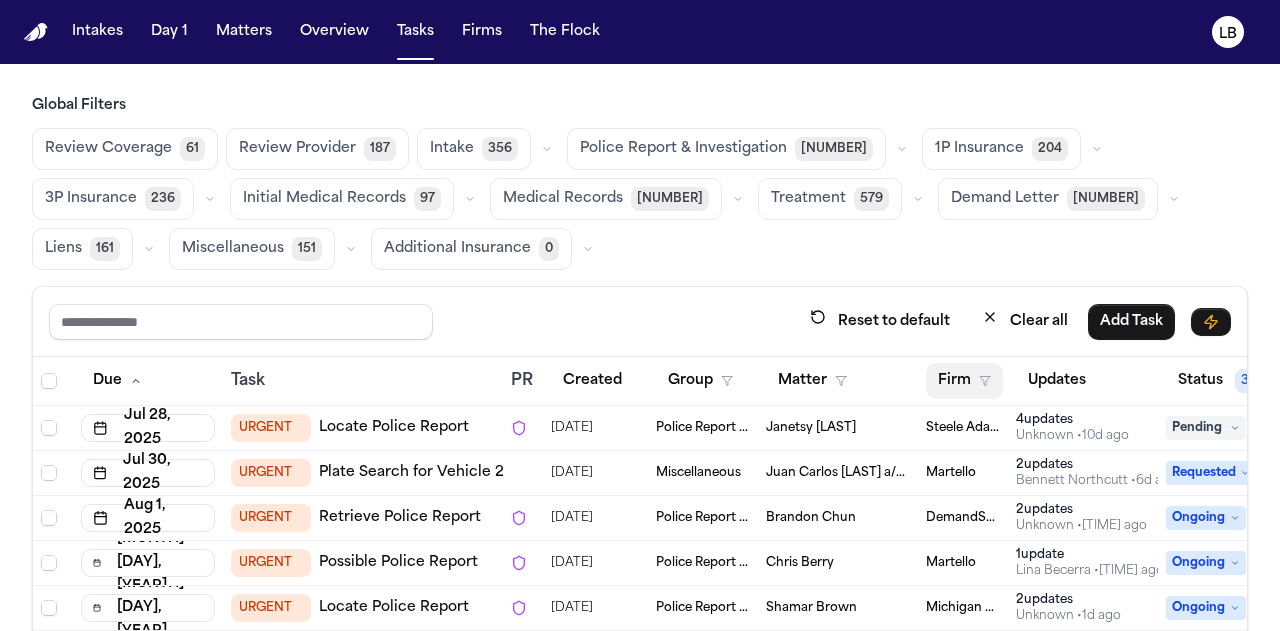 click on "Firm" at bounding box center [964, 381] 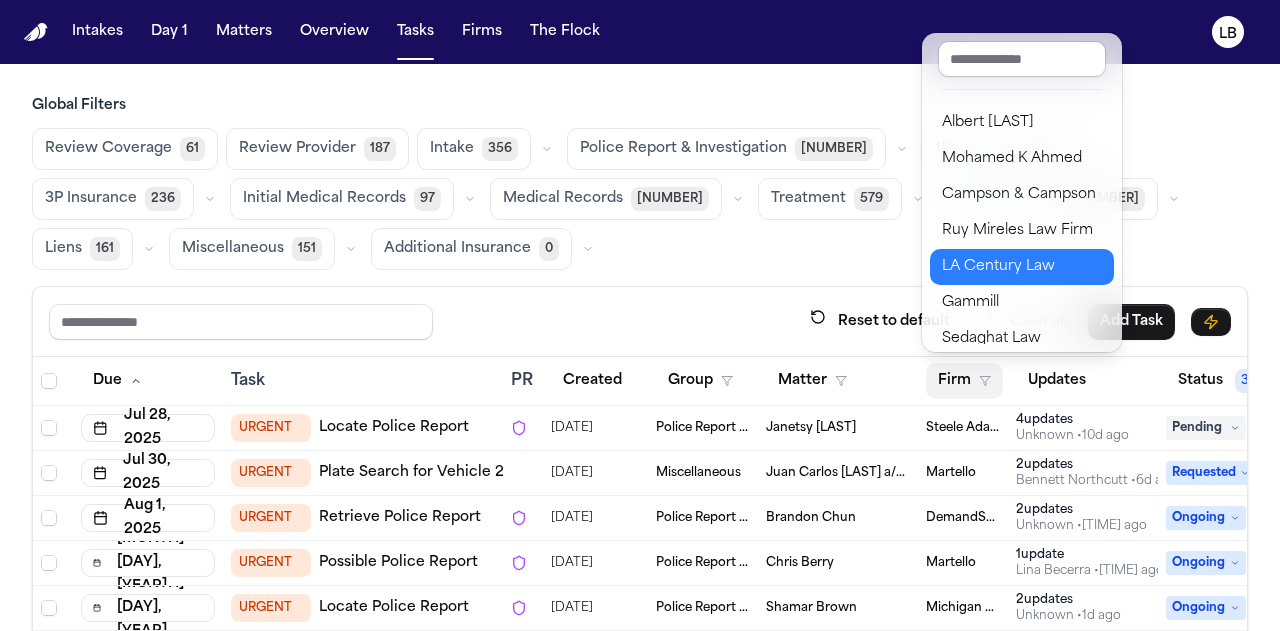 scroll, scrollTop: 276, scrollLeft: 0, axis: vertical 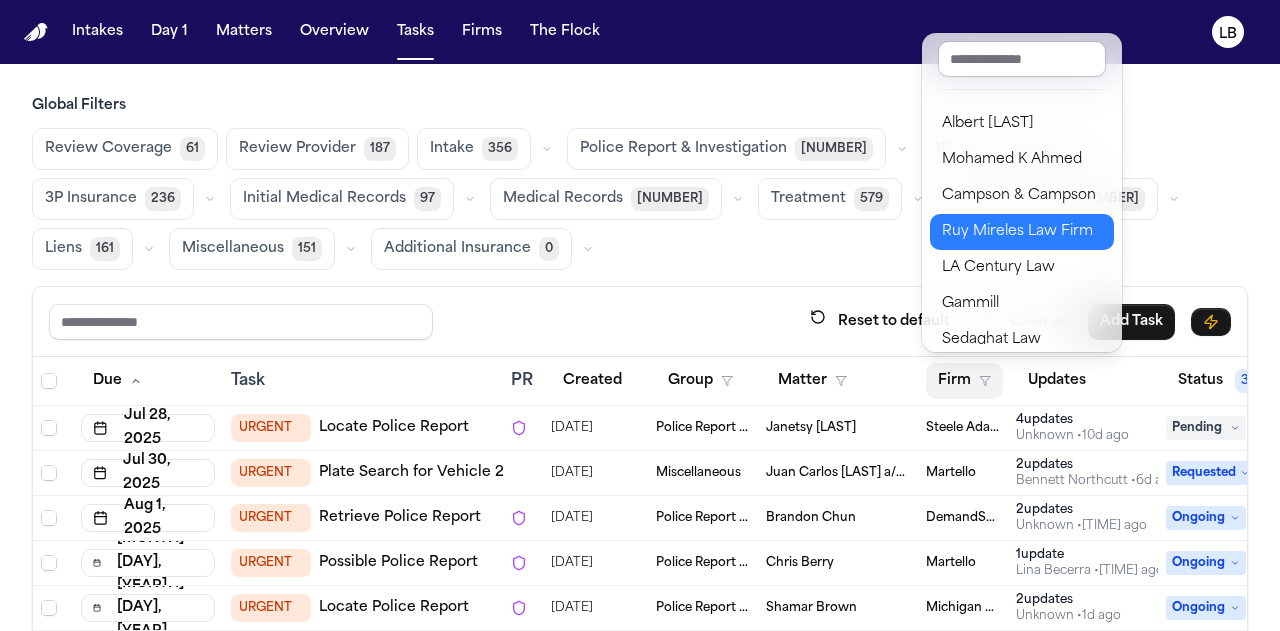 click on "Ruy Mireles Law Firm" at bounding box center [1022, 232] 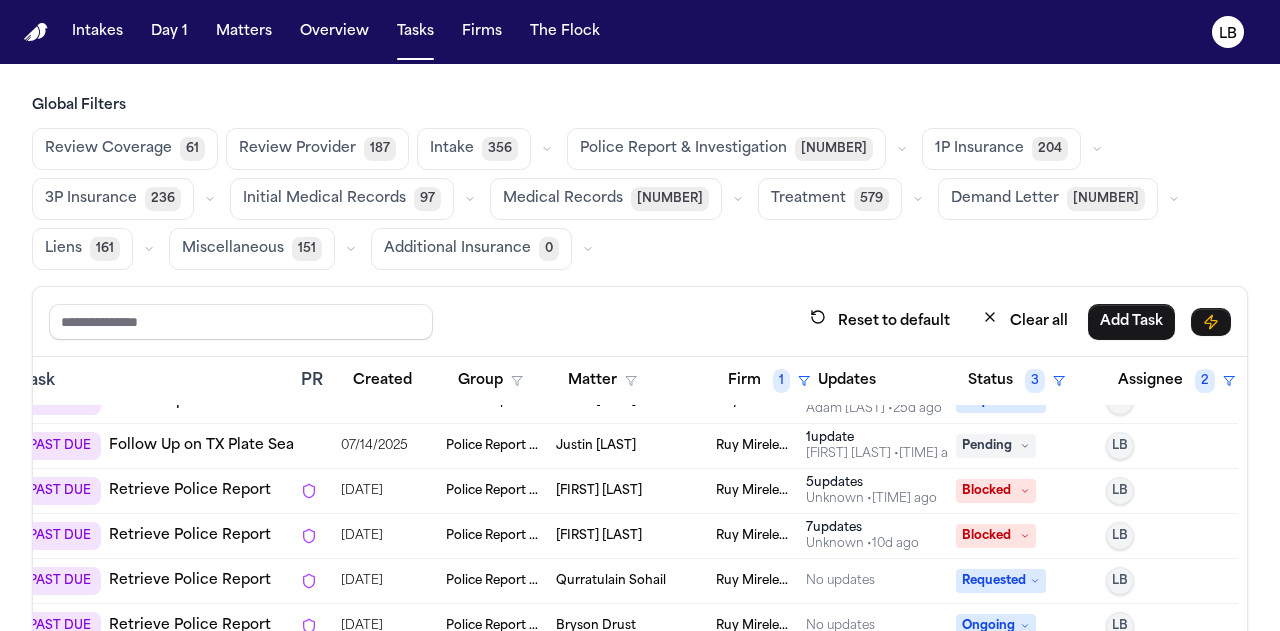 scroll, scrollTop: 57, scrollLeft: 238, axis: both 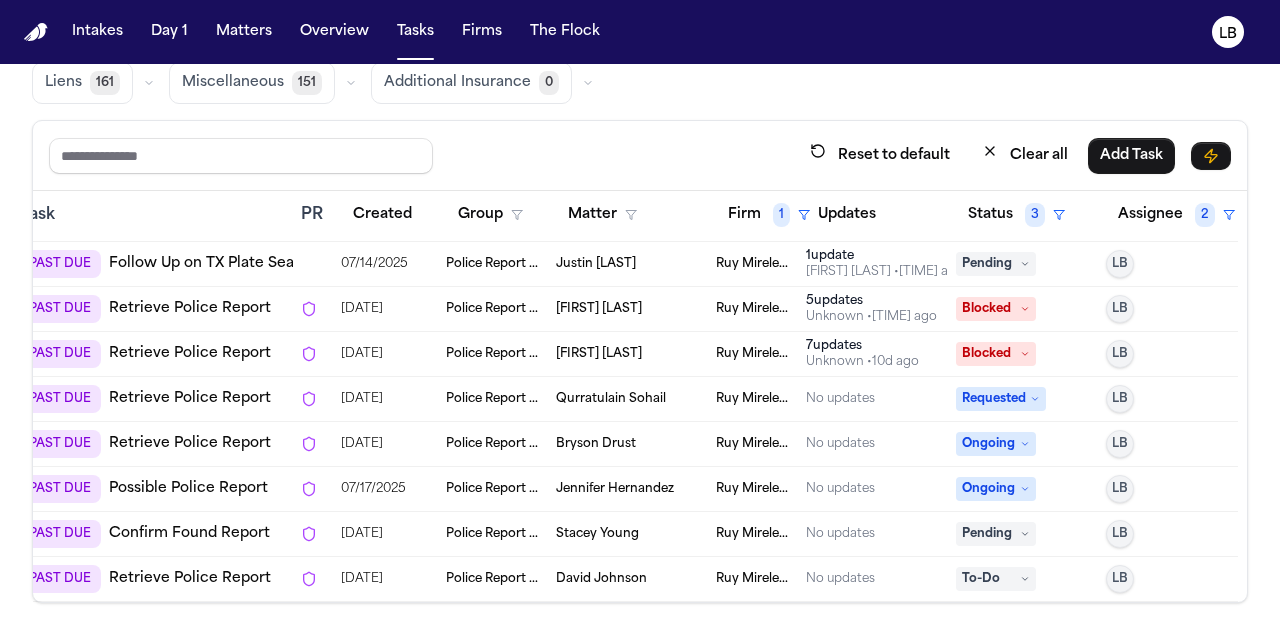 click on "David Johnson" at bounding box center [601, 579] 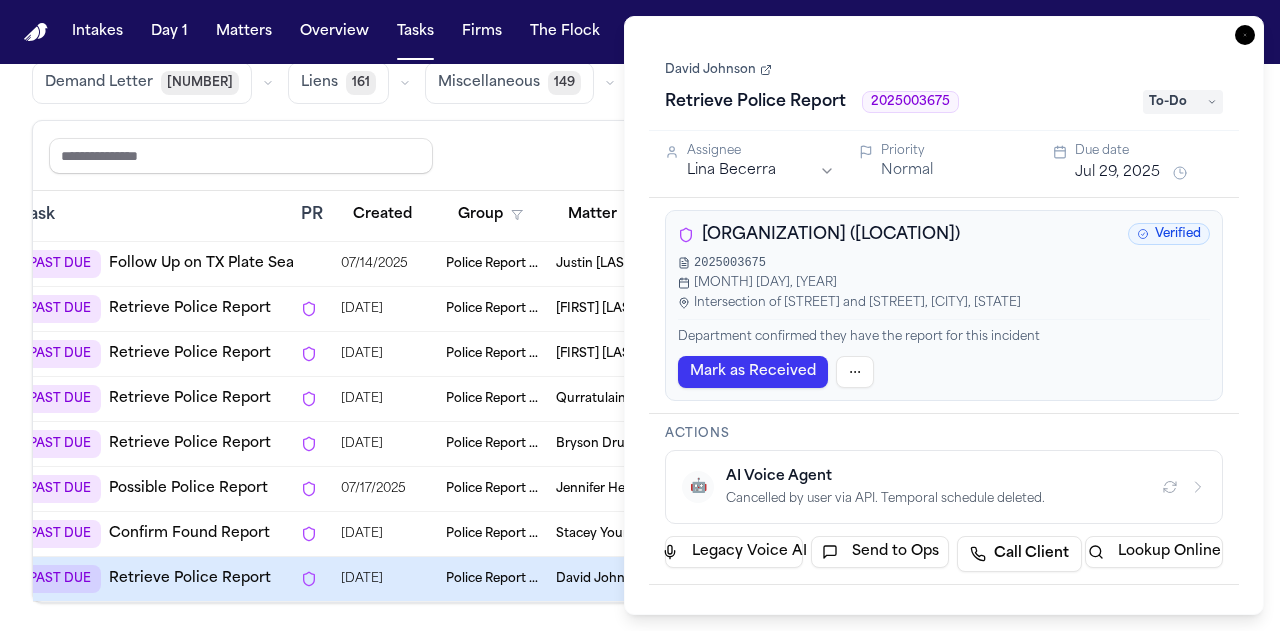 click on "David Johnson" at bounding box center (718, 70) 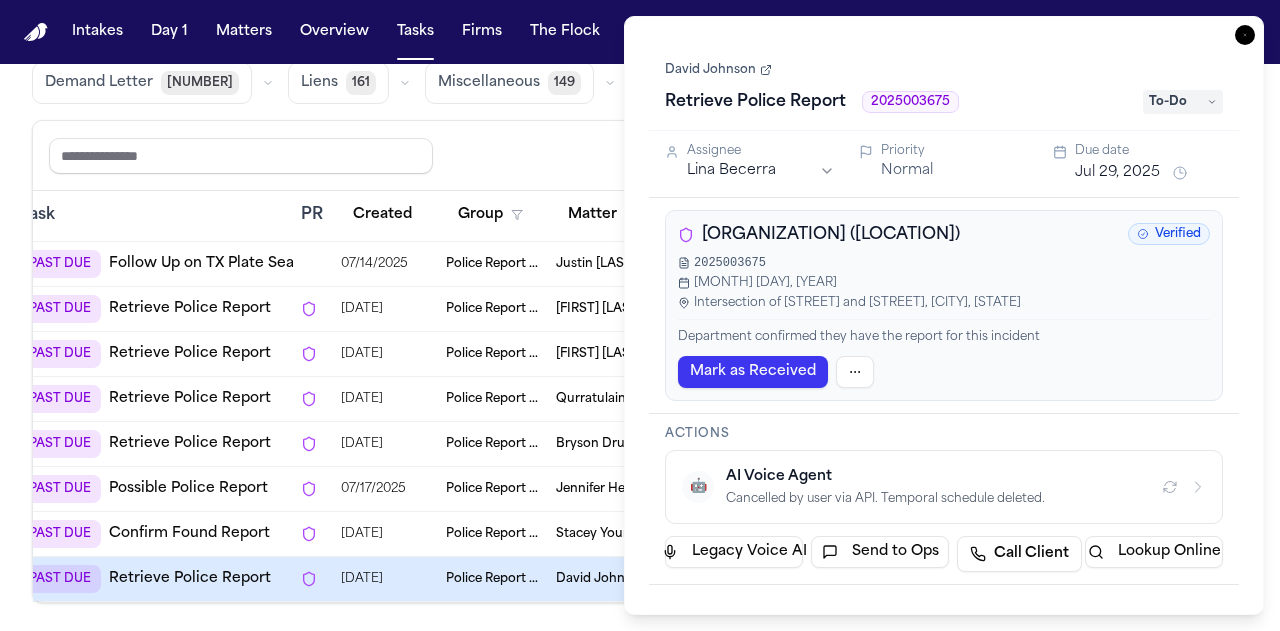 click on "Reset to default Clear all Add Task" at bounding box center [640, 155] 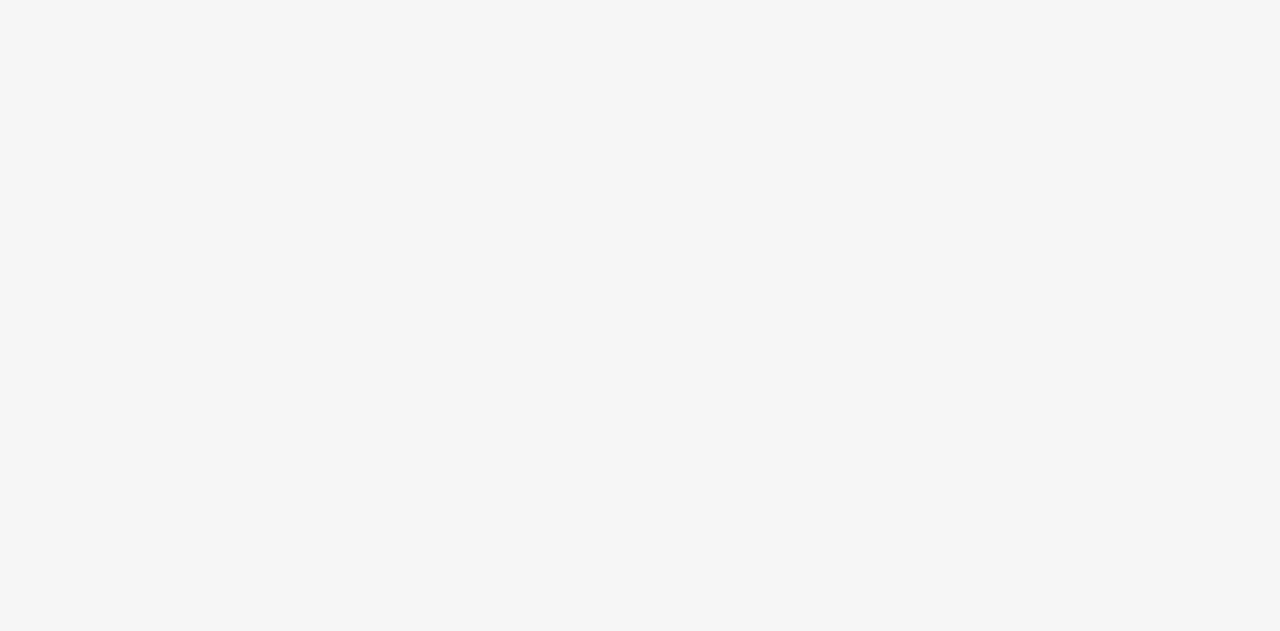 scroll, scrollTop: 0, scrollLeft: 0, axis: both 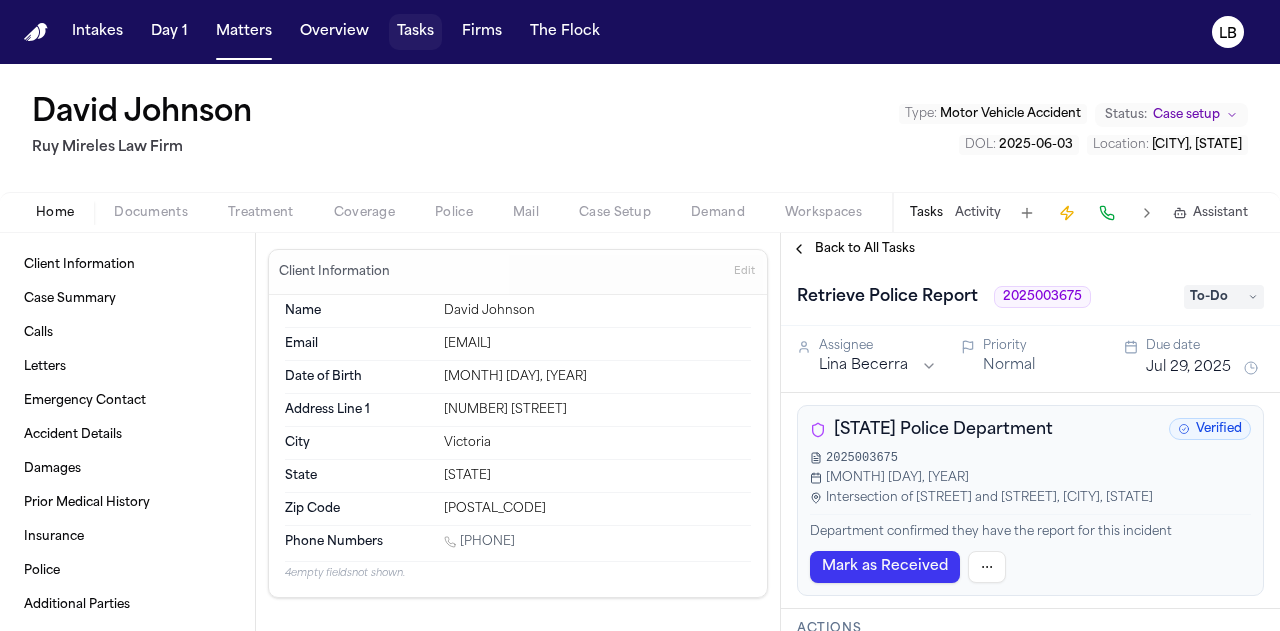 click on "Tasks" at bounding box center [415, 32] 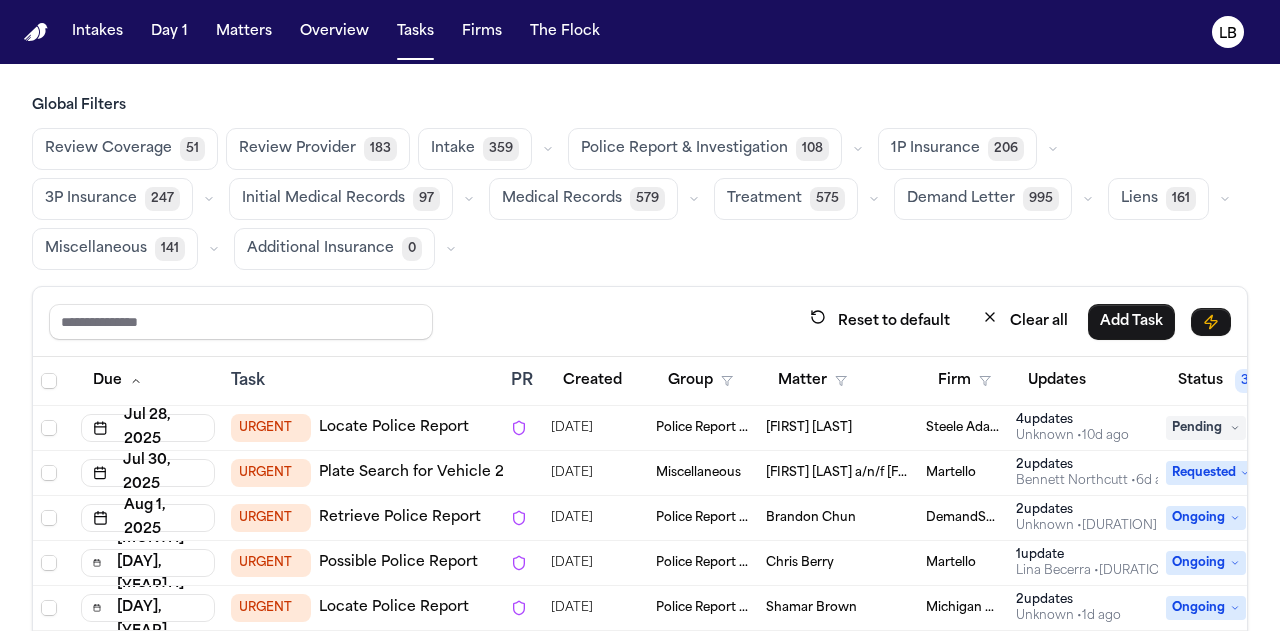 scroll, scrollTop: 47, scrollLeft: 0, axis: vertical 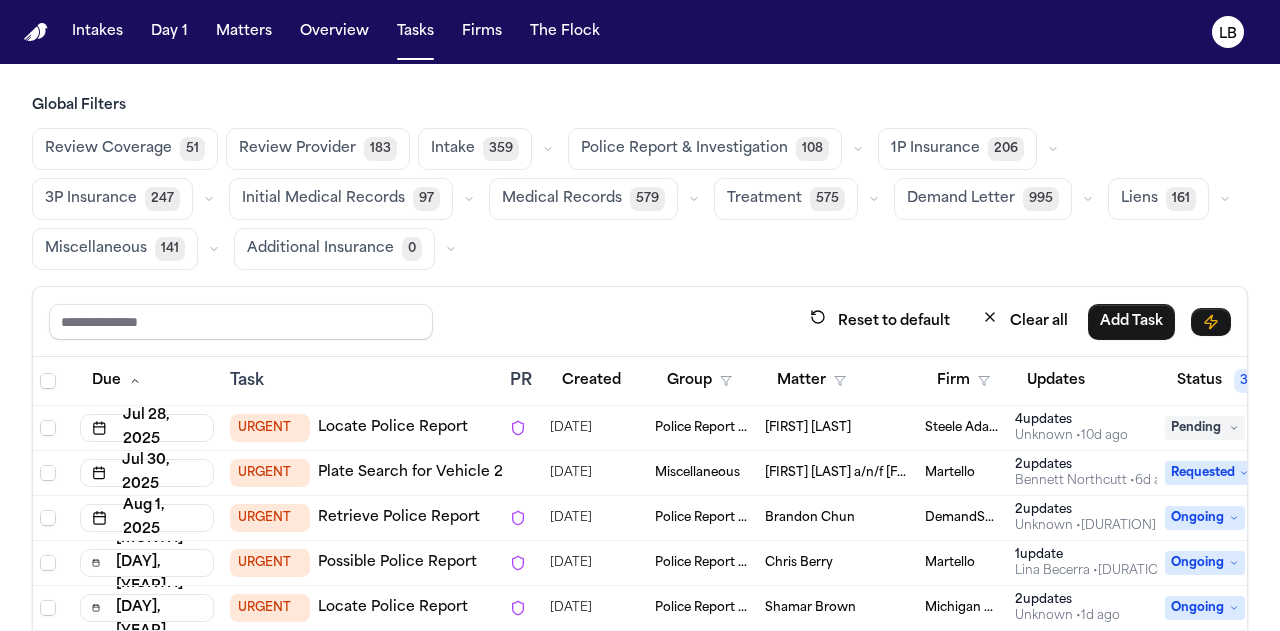 click on "Plate Search for Vehicle 2" at bounding box center (410, 473) 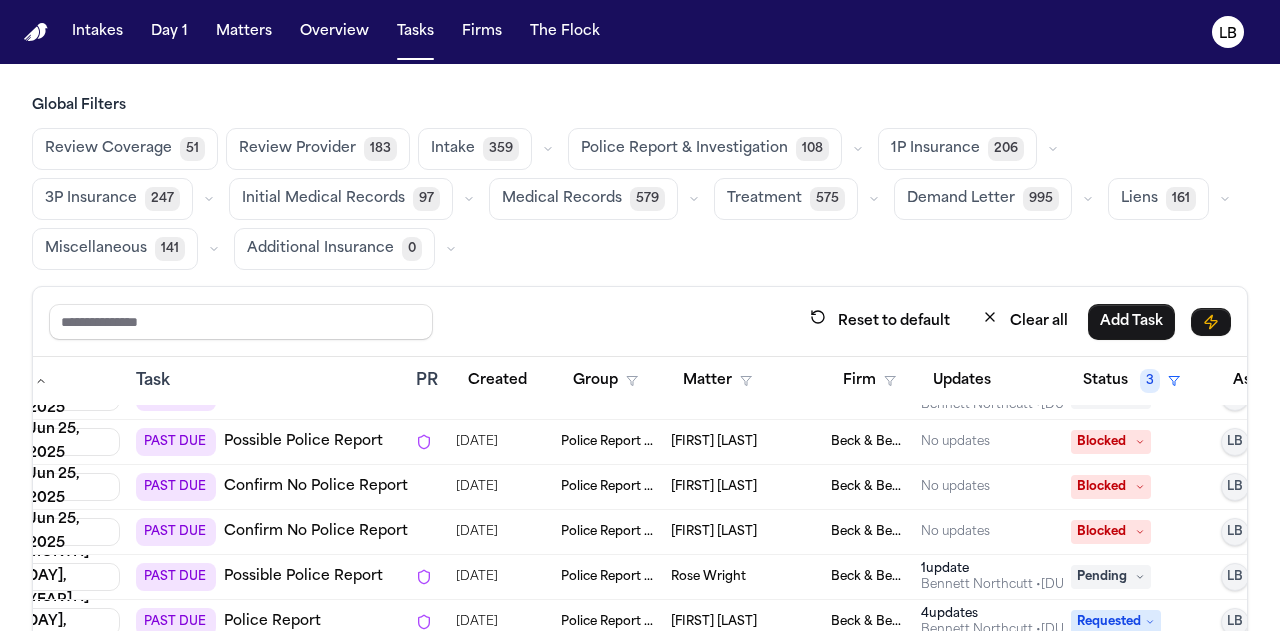 scroll, scrollTop: 518, scrollLeft: 85, axis: both 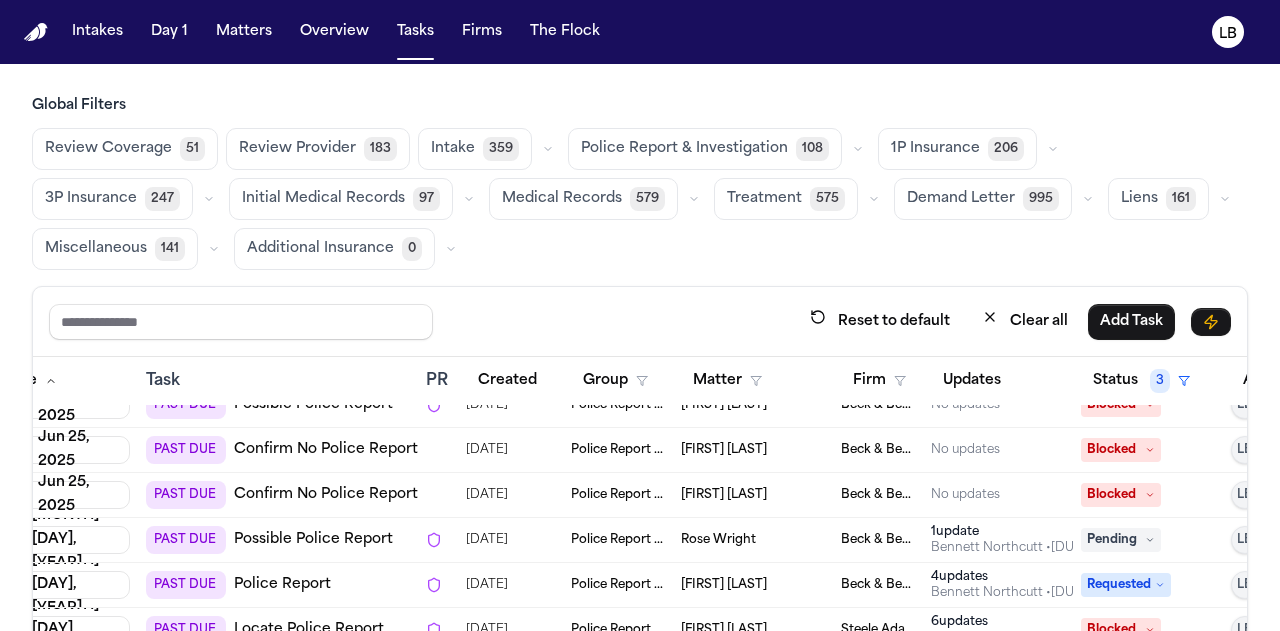 click on "Blocked" at bounding box center (1121, 450) 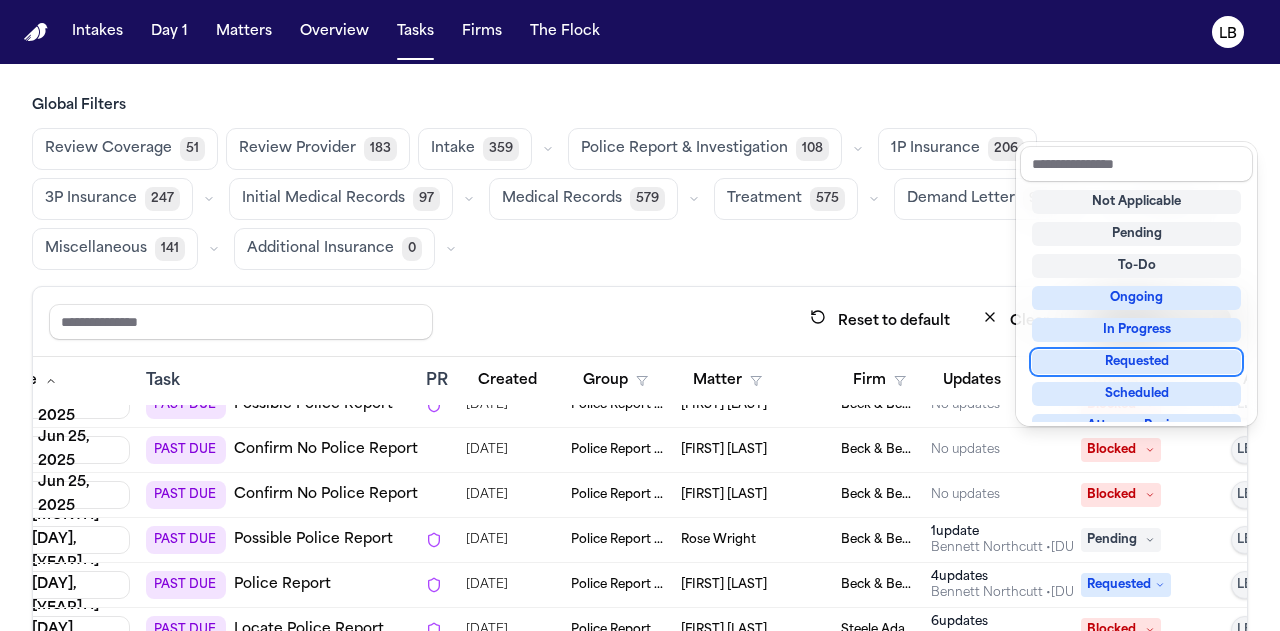 scroll, scrollTop: 3, scrollLeft: 0, axis: vertical 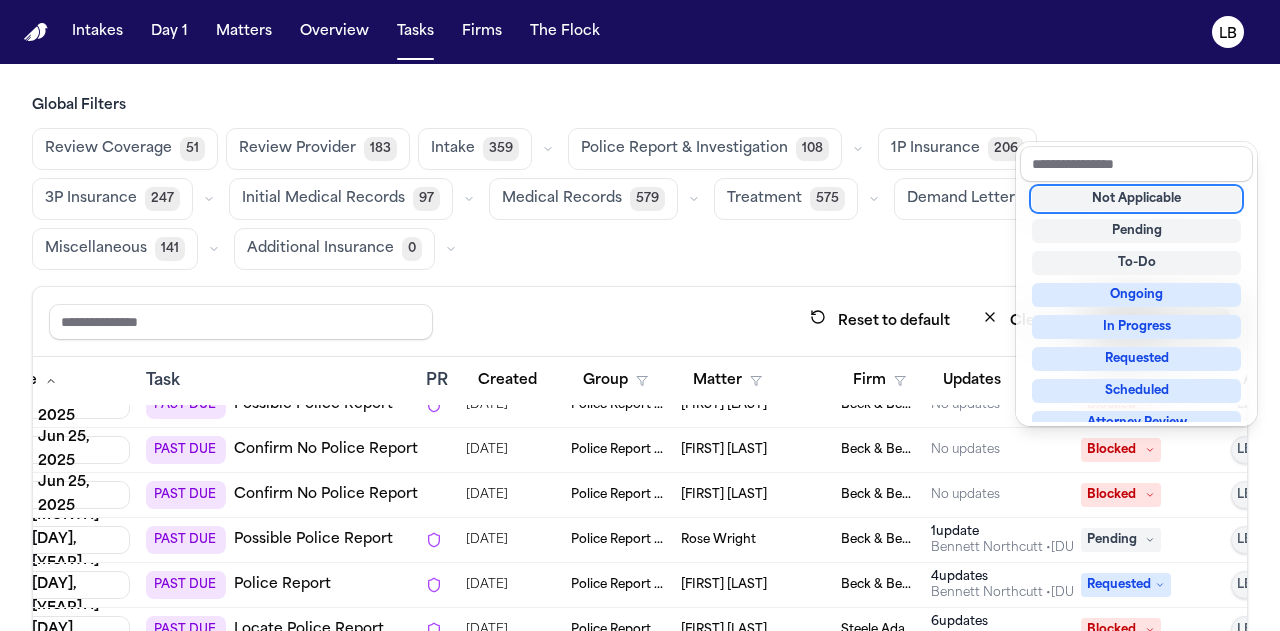 click on "Not Applicable" at bounding box center (1136, 199) 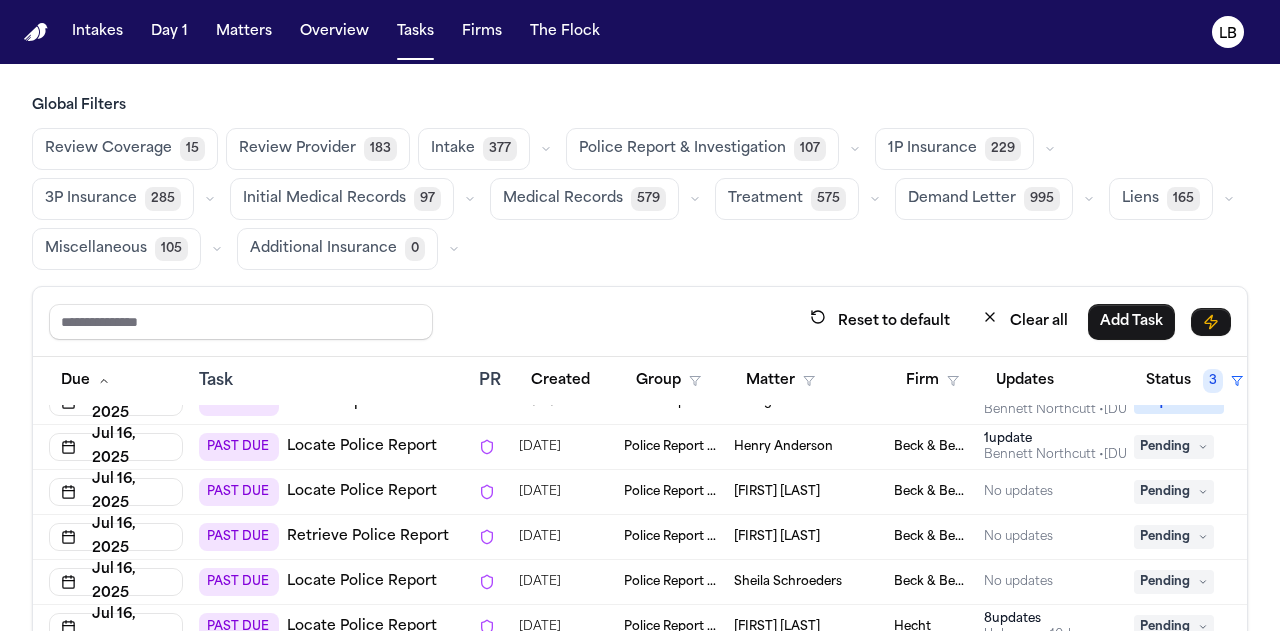 scroll, scrollTop: 1999, scrollLeft: 32, axis: both 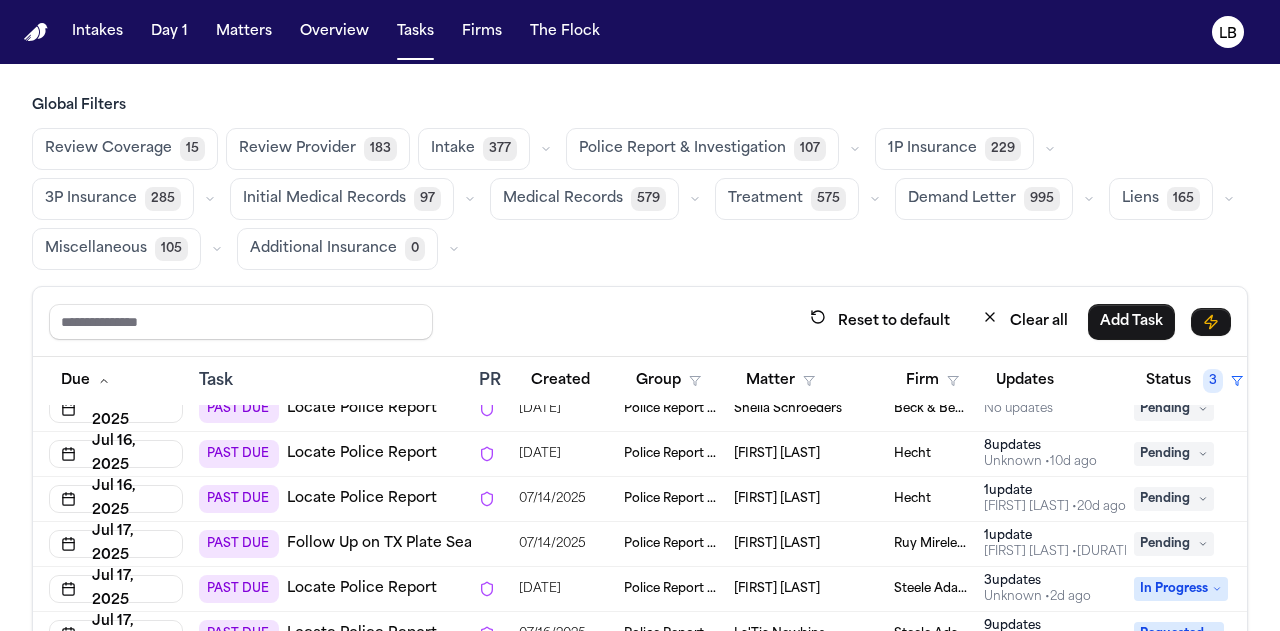 click on "Follow Up on TX Plate Search" at bounding box center [391, 544] 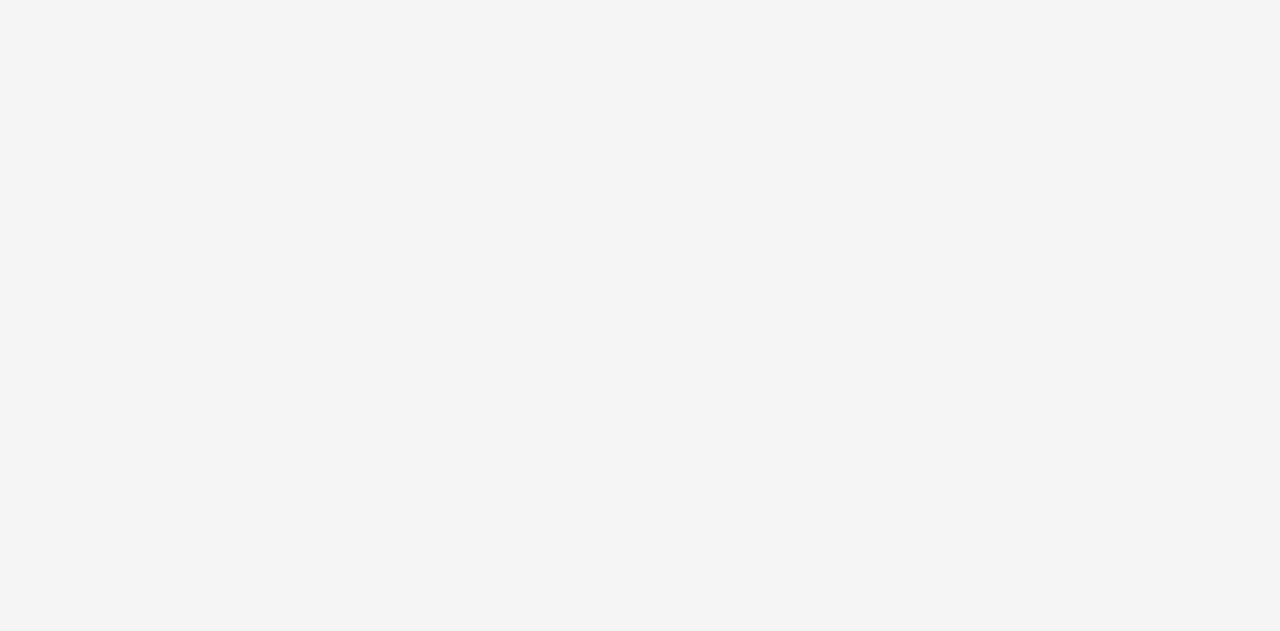 scroll, scrollTop: 0, scrollLeft: 0, axis: both 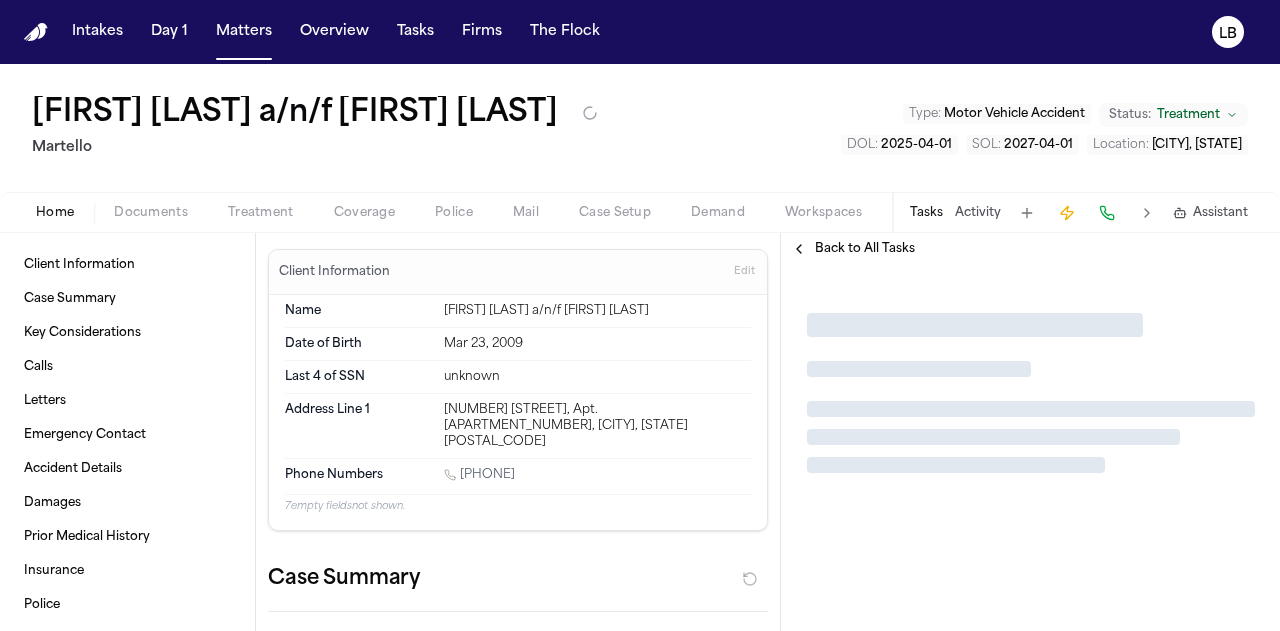 type on "*" 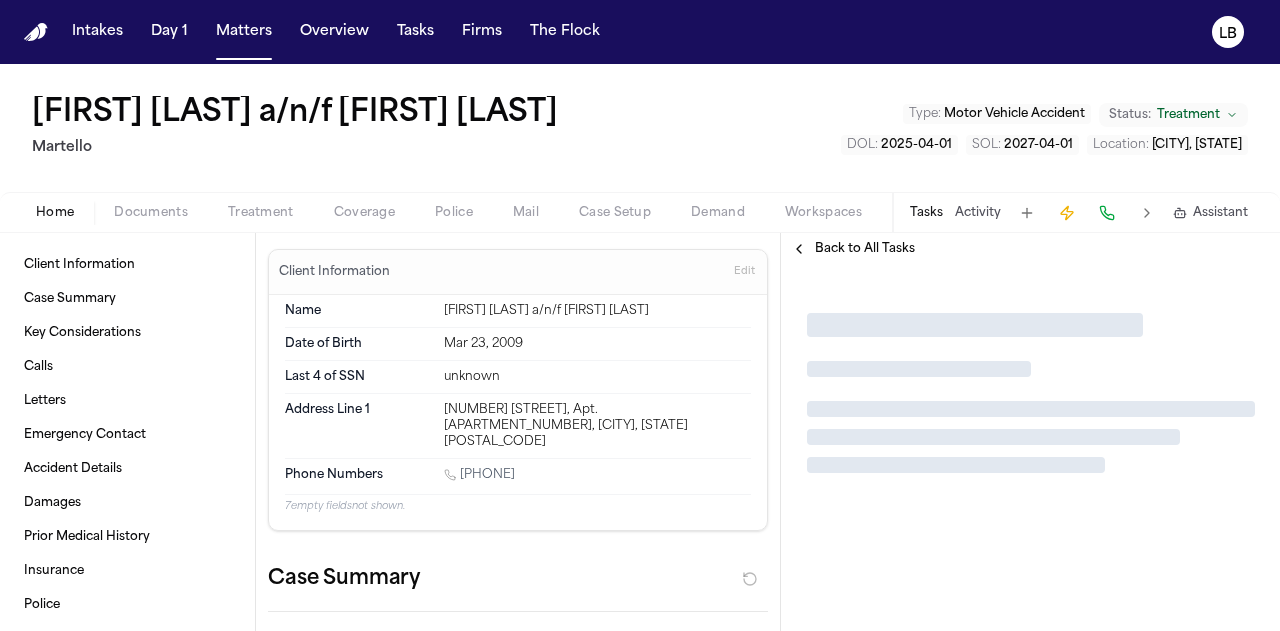 type on "*" 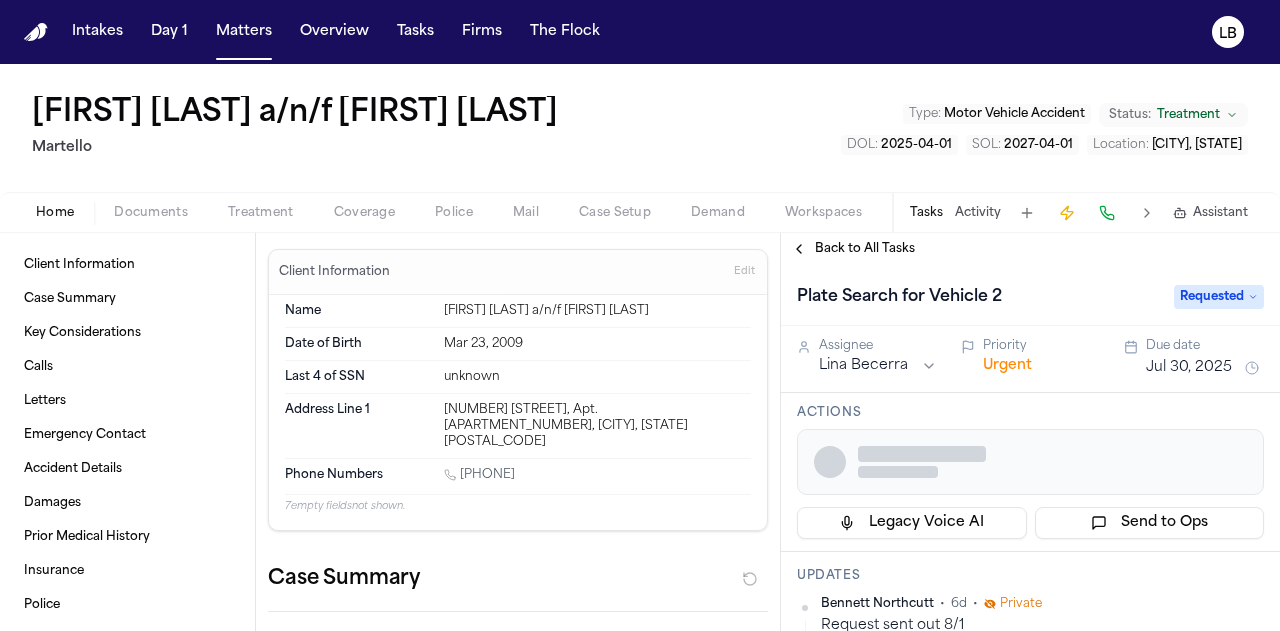 type on "*" 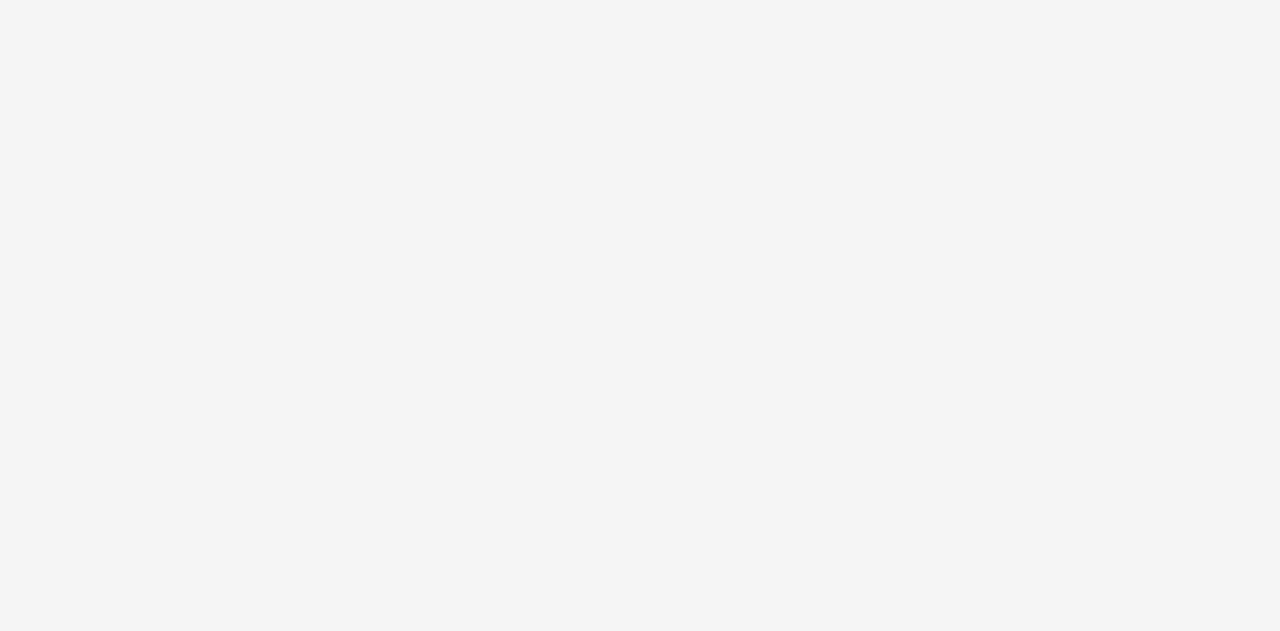 scroll, scrollTop: 0, scrollLeft: 0, axis: both 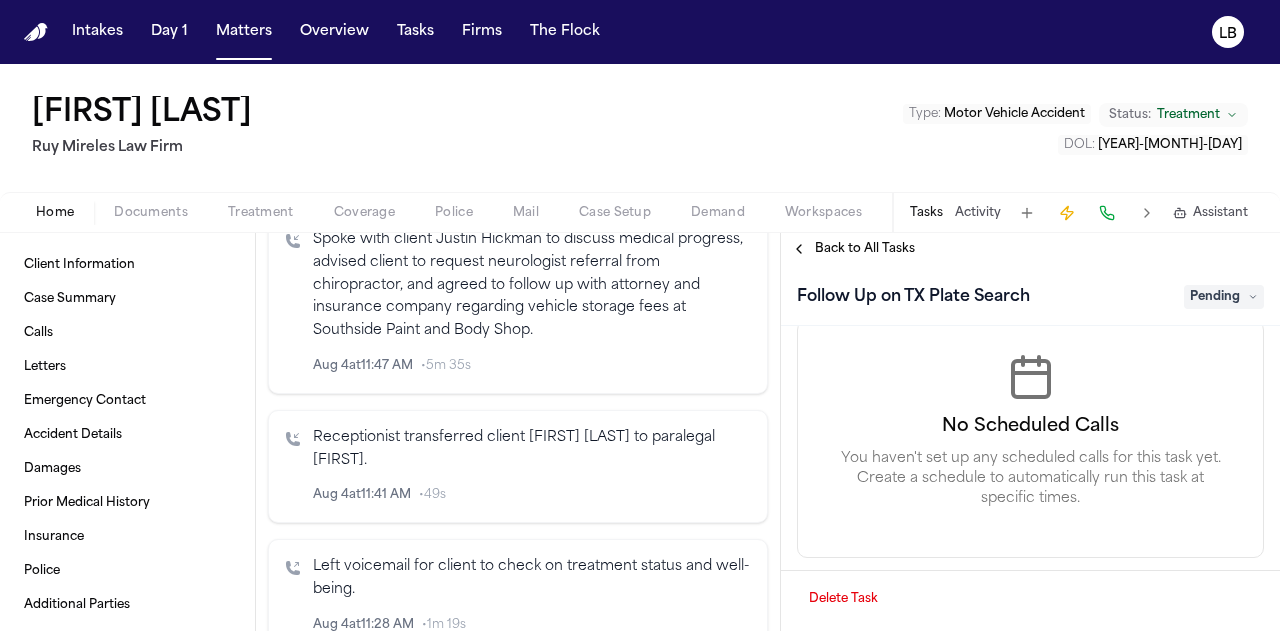 click on "Documents" at bounding box center (151, 213) 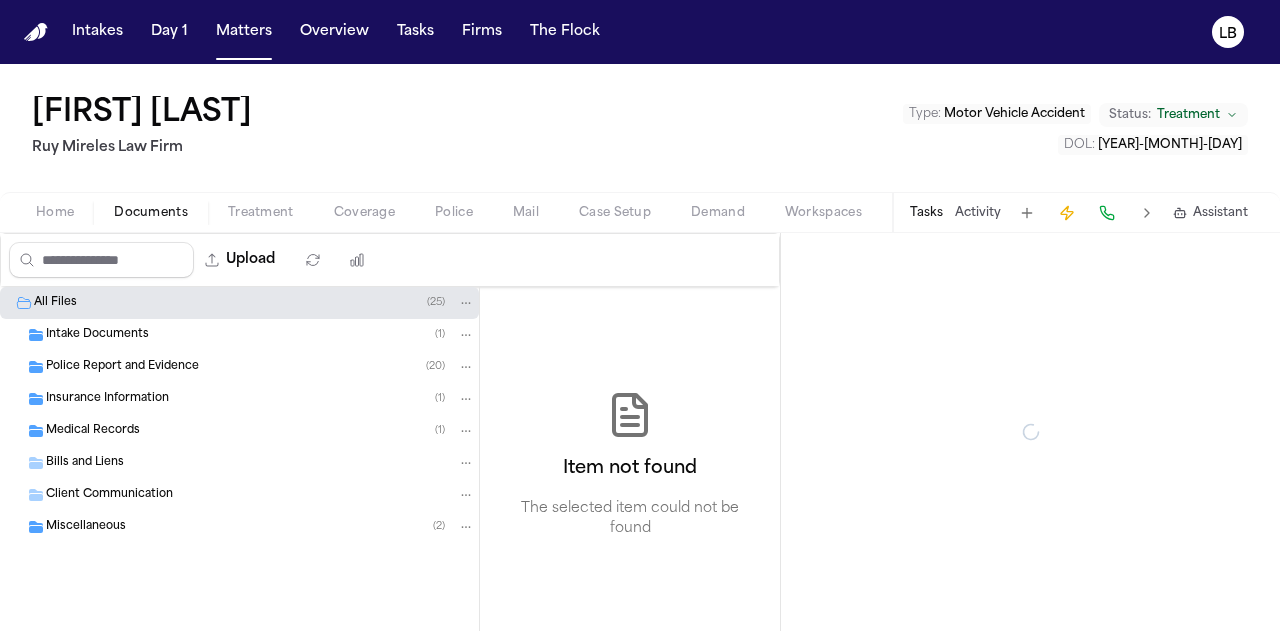 scroll, scrollTop: 0, scrollLeft: 0, axis: both 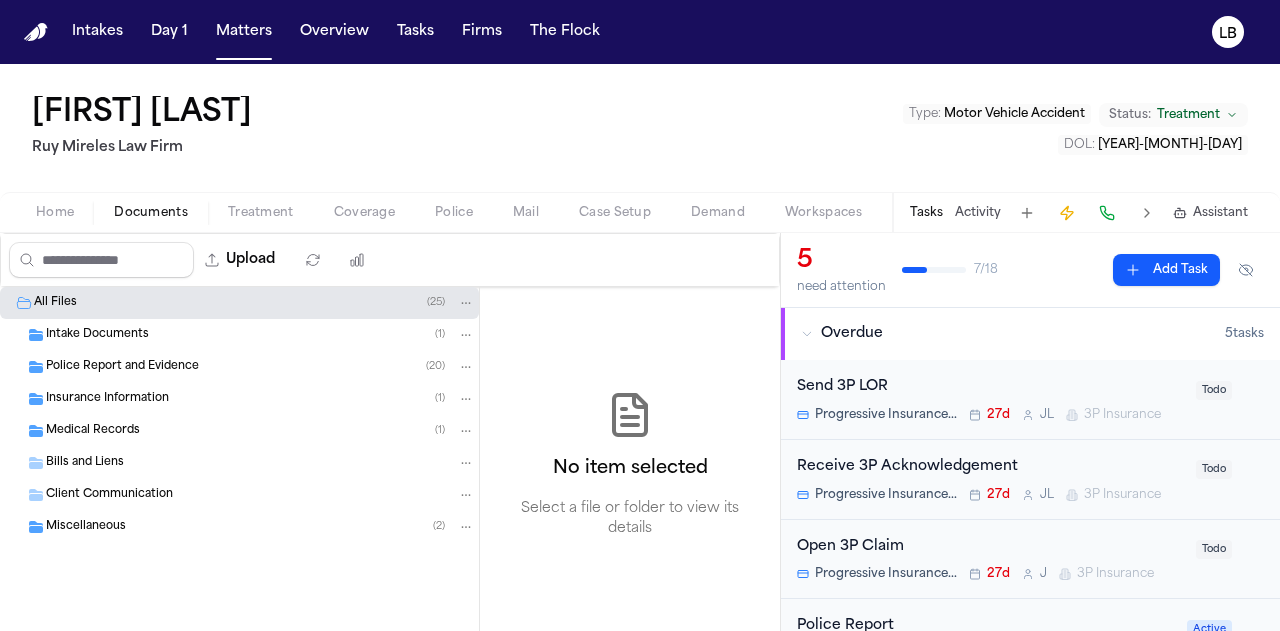click on "Police Report and Evidence" at bounding box center (122, 367) 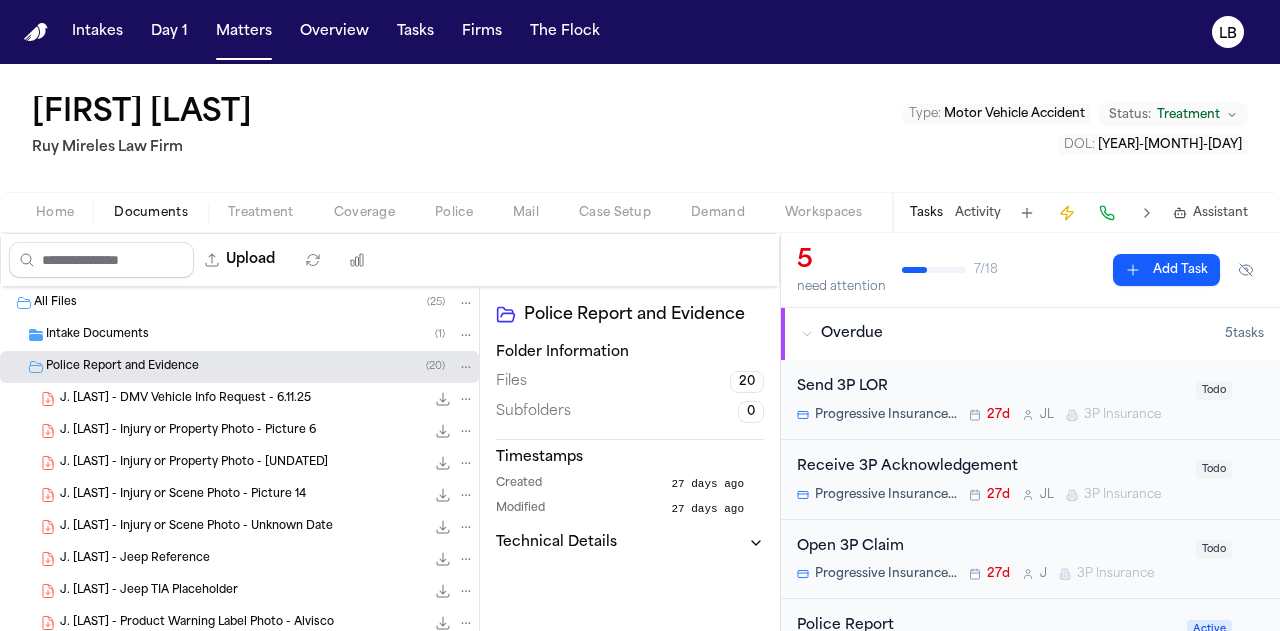 click on "J. [LAST] - DMV Vehicle Info Request - 6.11.25" at bounding box center [185, 399] 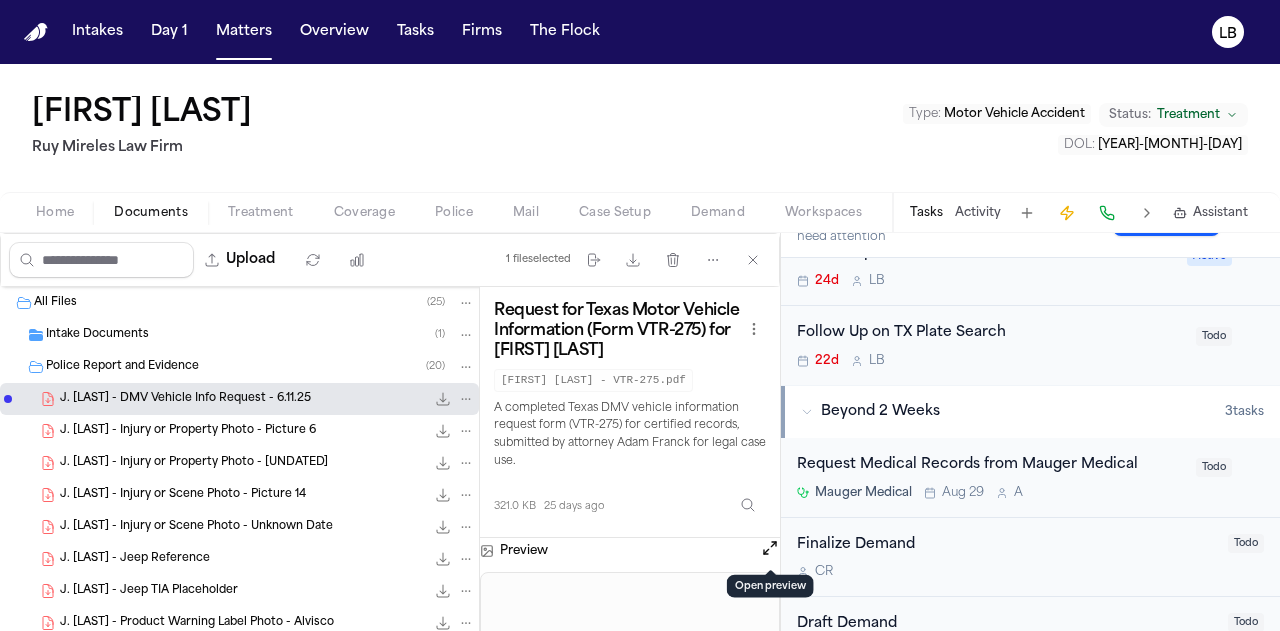 scroll, scrollTop: 374, scrollLeft: 0, axis: vertical 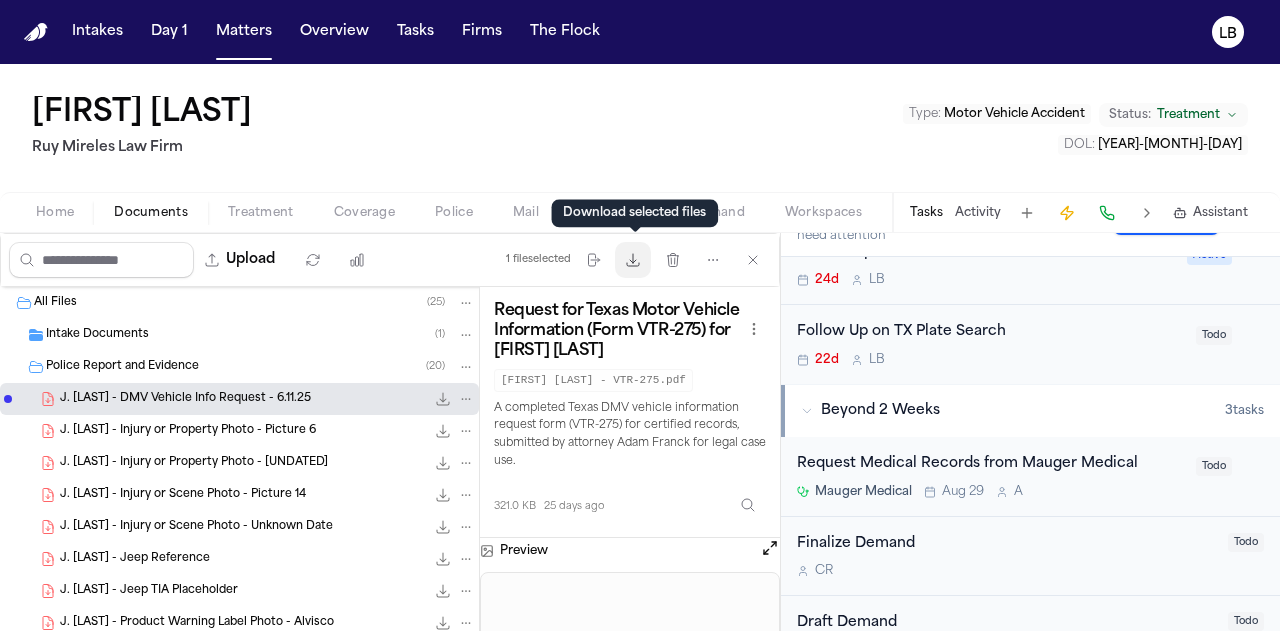 click 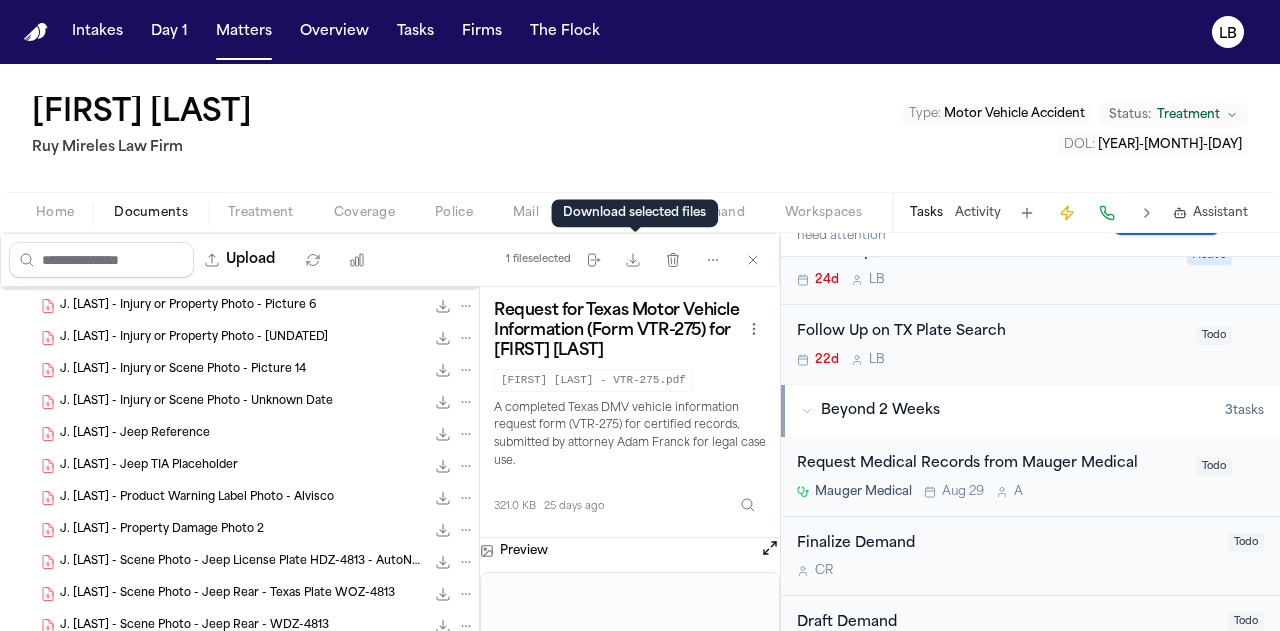 scroll, scrollTop: 128, scrollLeft: 0, axis: vertical 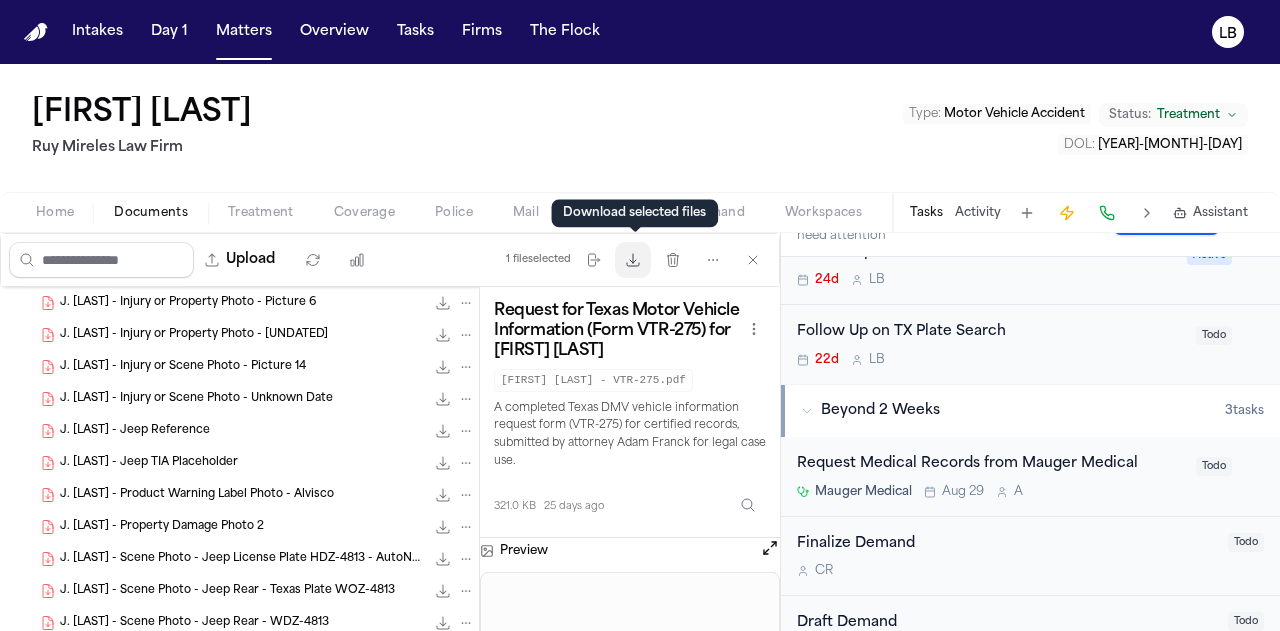 click 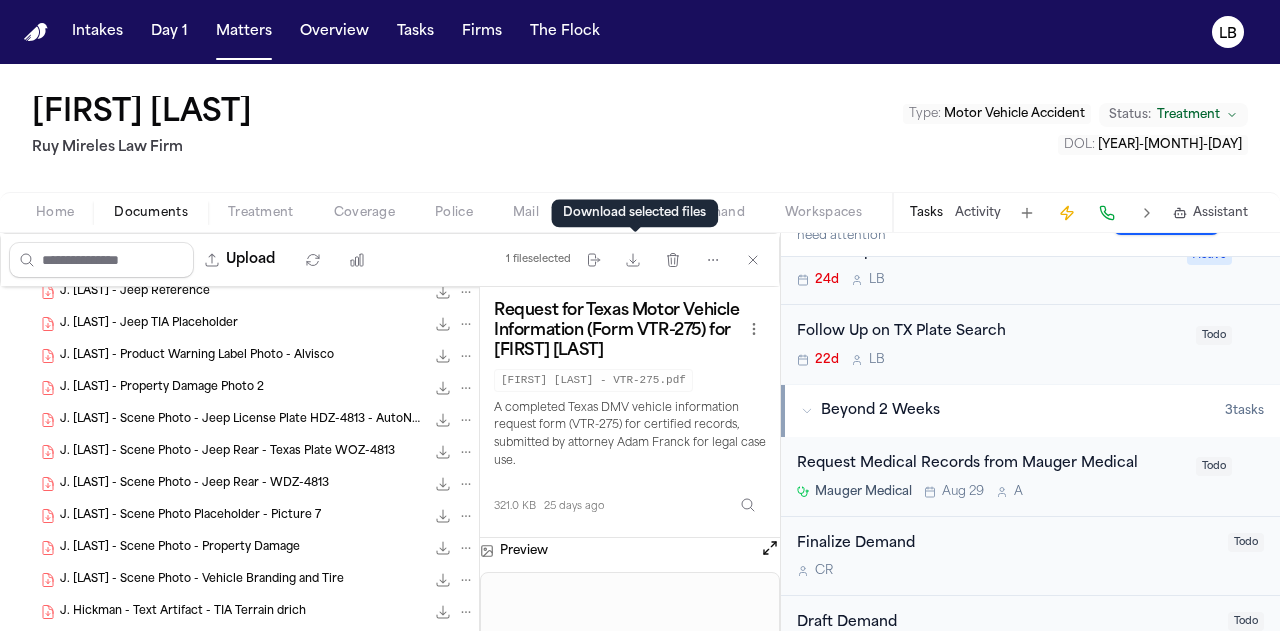 scroll, scrollTop: 306, scrollLeft: 0, axis: vertical 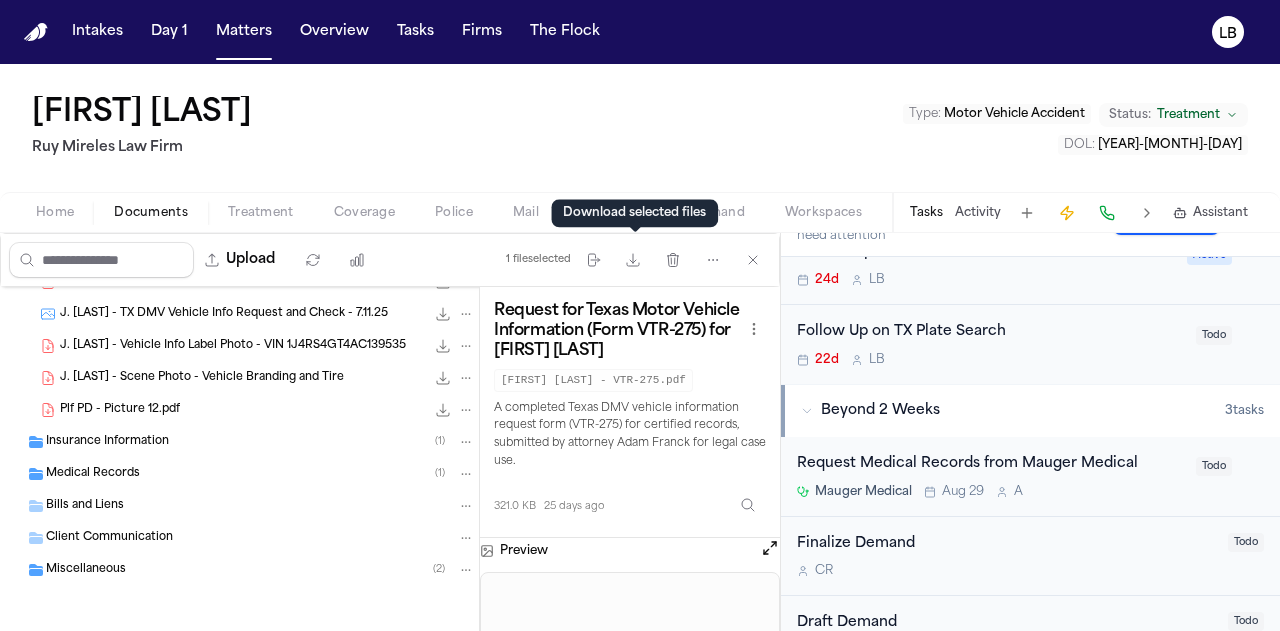 type 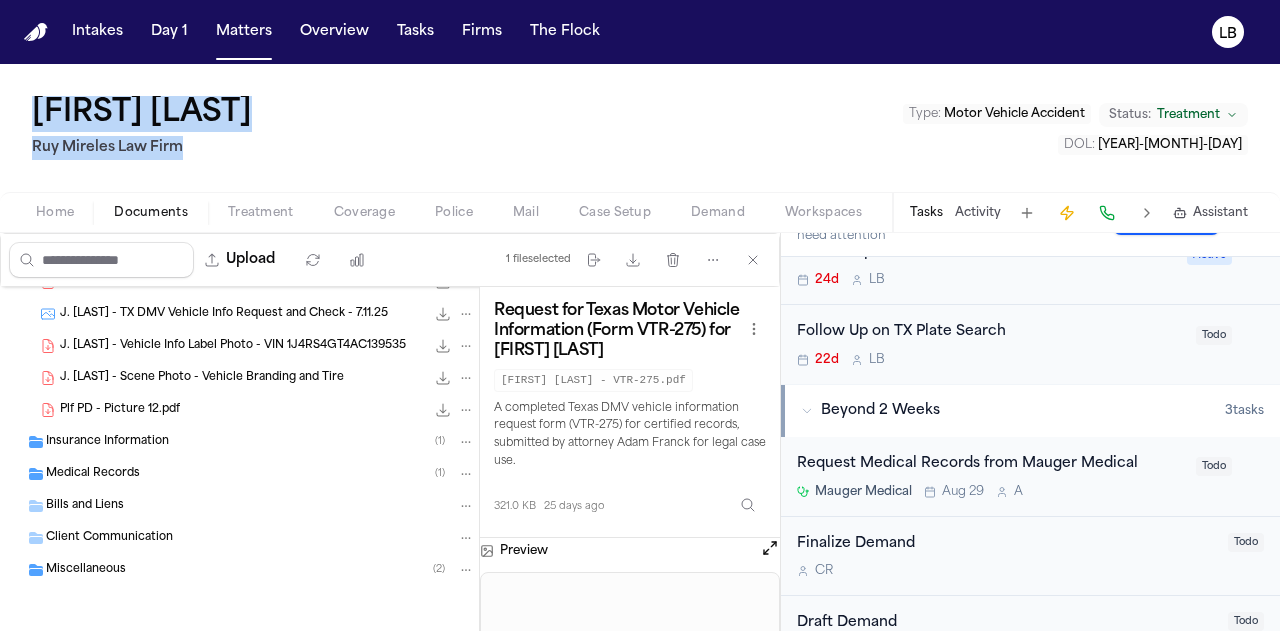 drag, startPoint x: 254, startPoint y: 151, endPoint x: 24, endPoint y: 95, distance: 236.71924 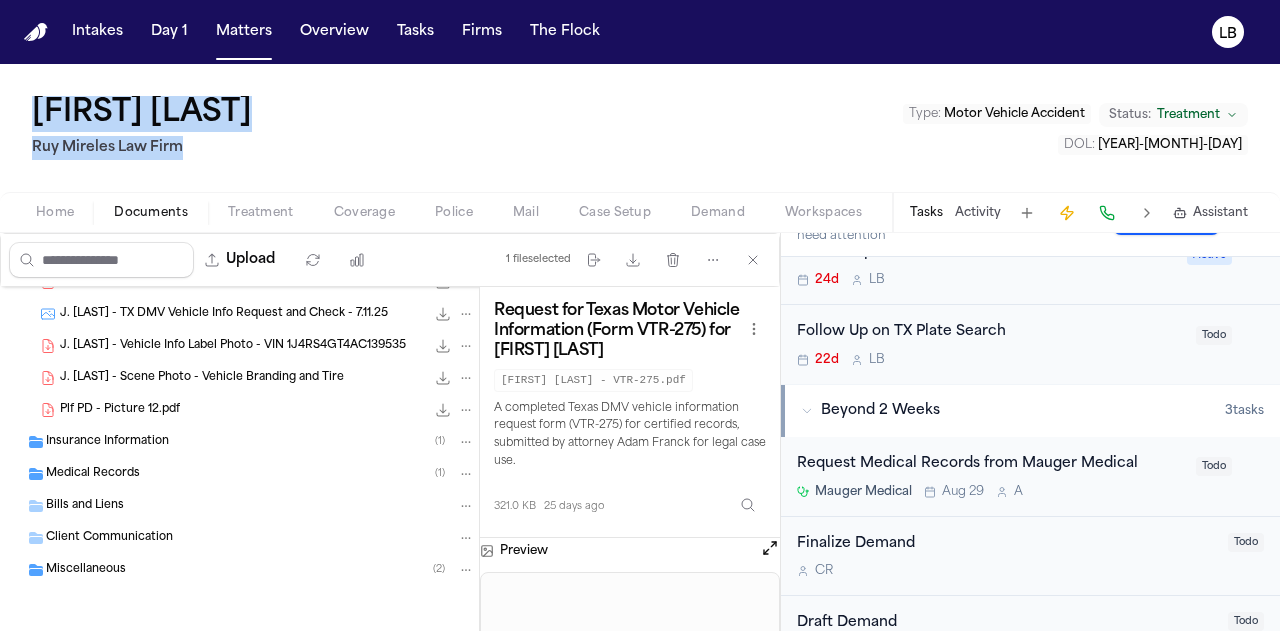 click on "Justin Hickman Ruy Mireles Law Firm Type :   Motor Vehicle Accident Status: Treatment DOL :   2025-07-09" at bounding box center [640, 128] 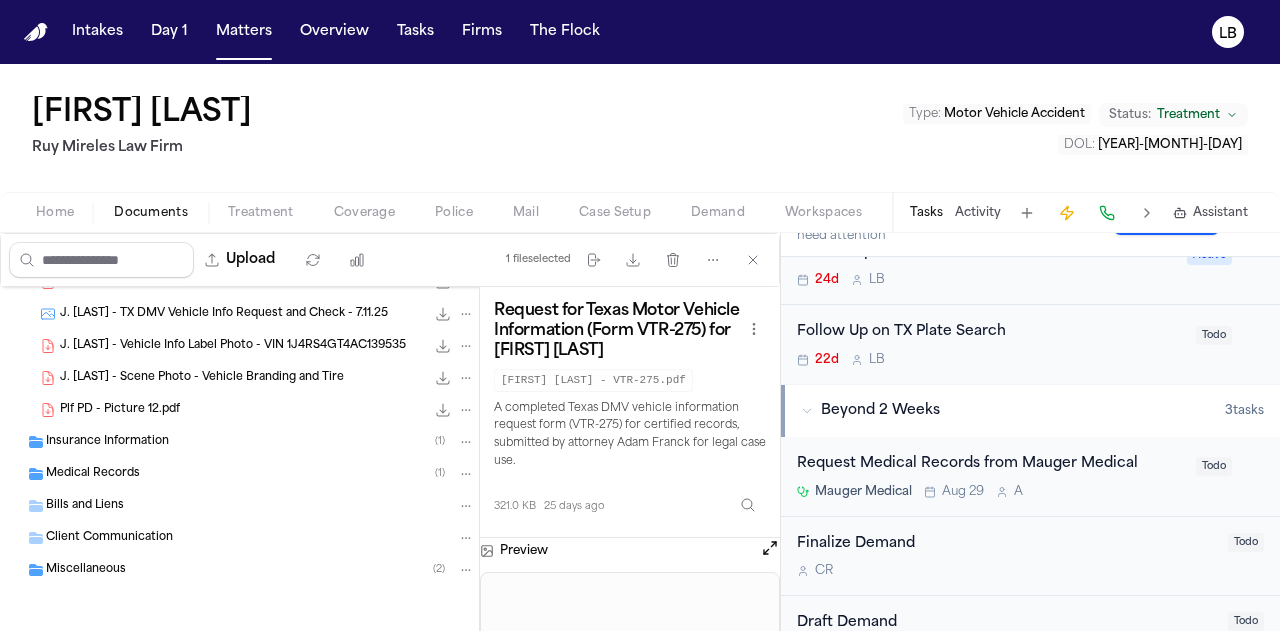 click on "Tasks Activity Assistant" at bounding box center [1078, 212] 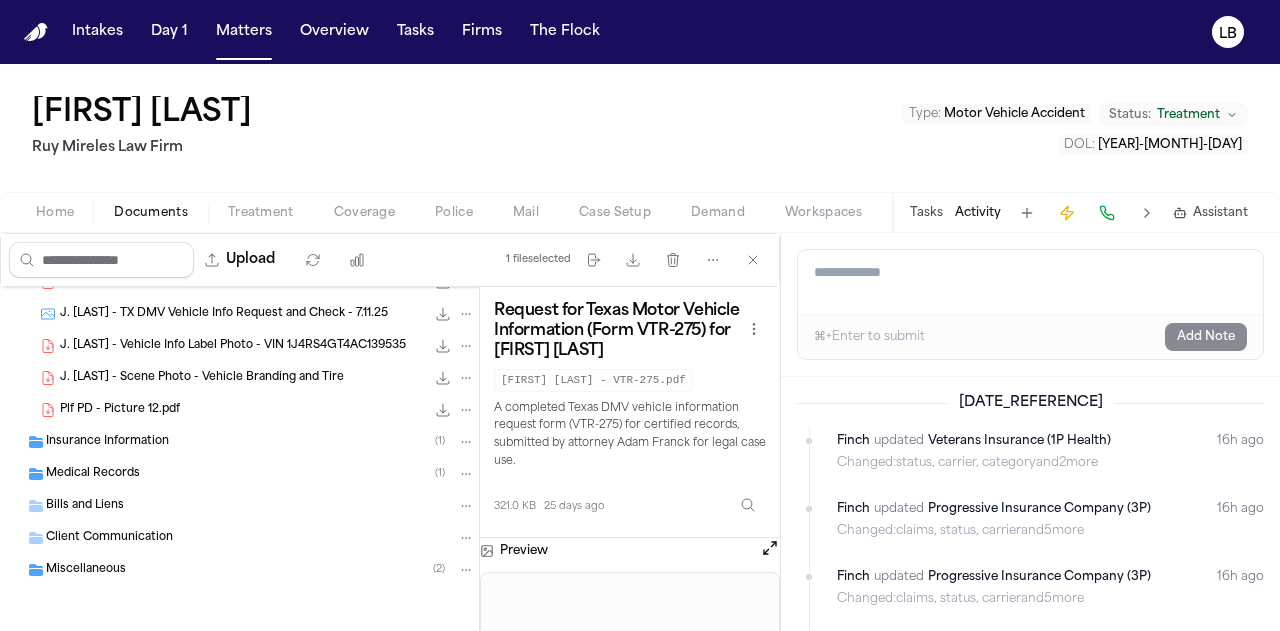 click on "Add a note to this matter" at bounding box center [1030, 282] 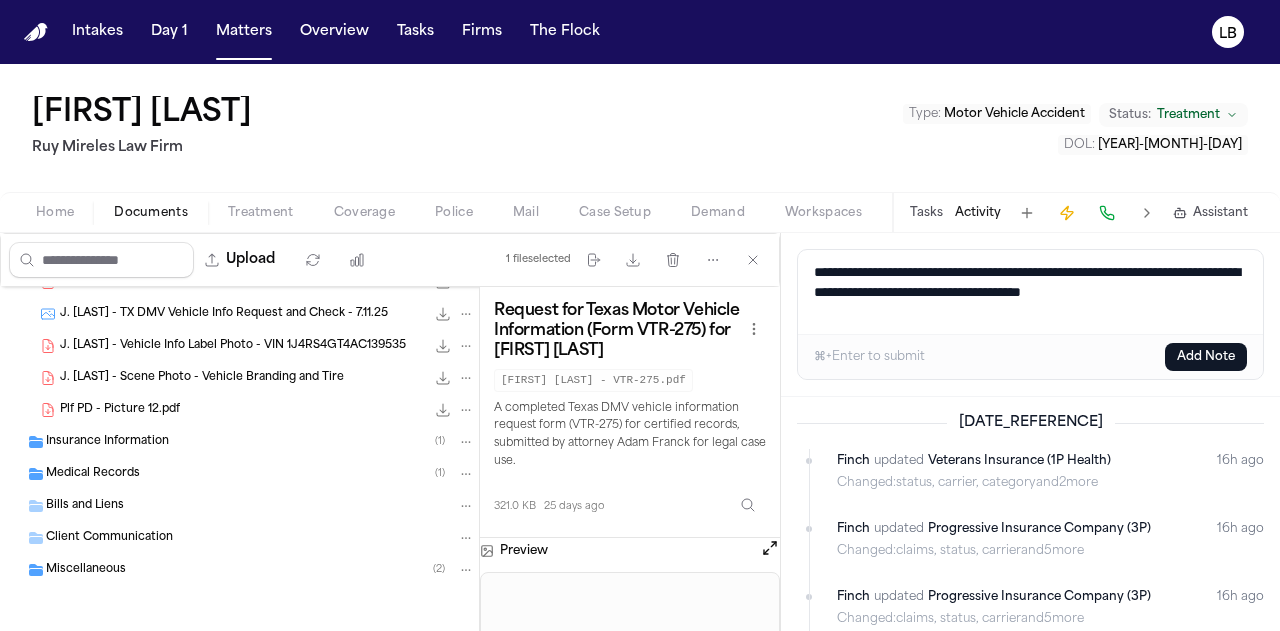 click on "**********" at bounding box center [1031, 292] 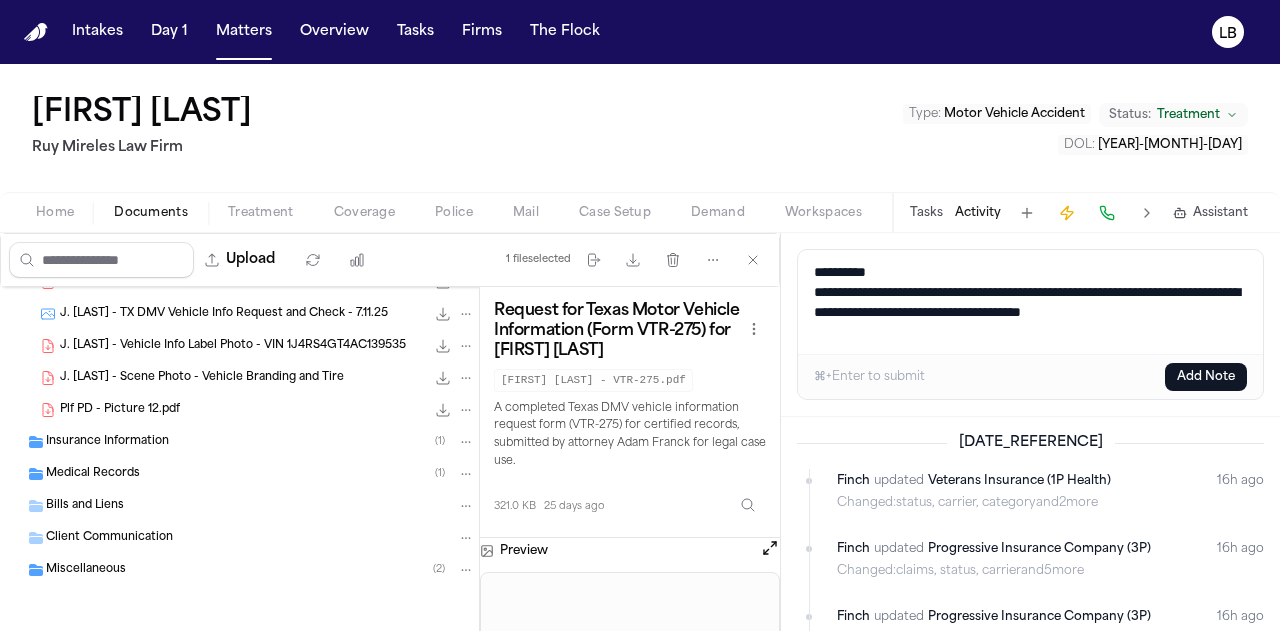 type on "**********" 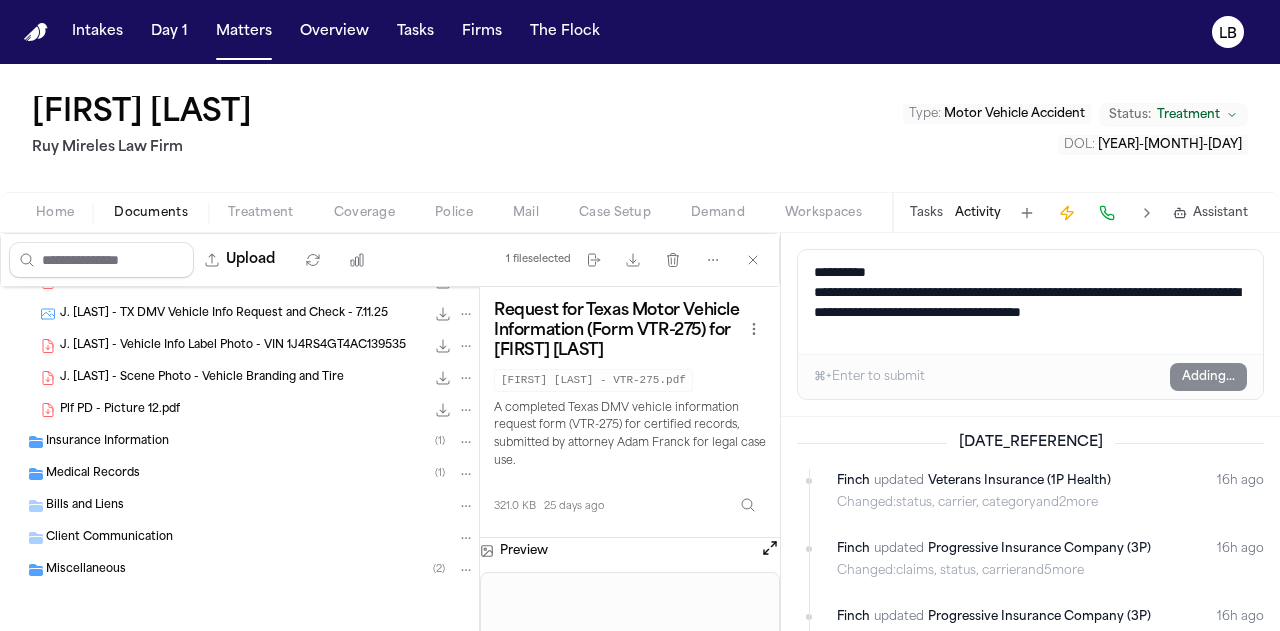 type 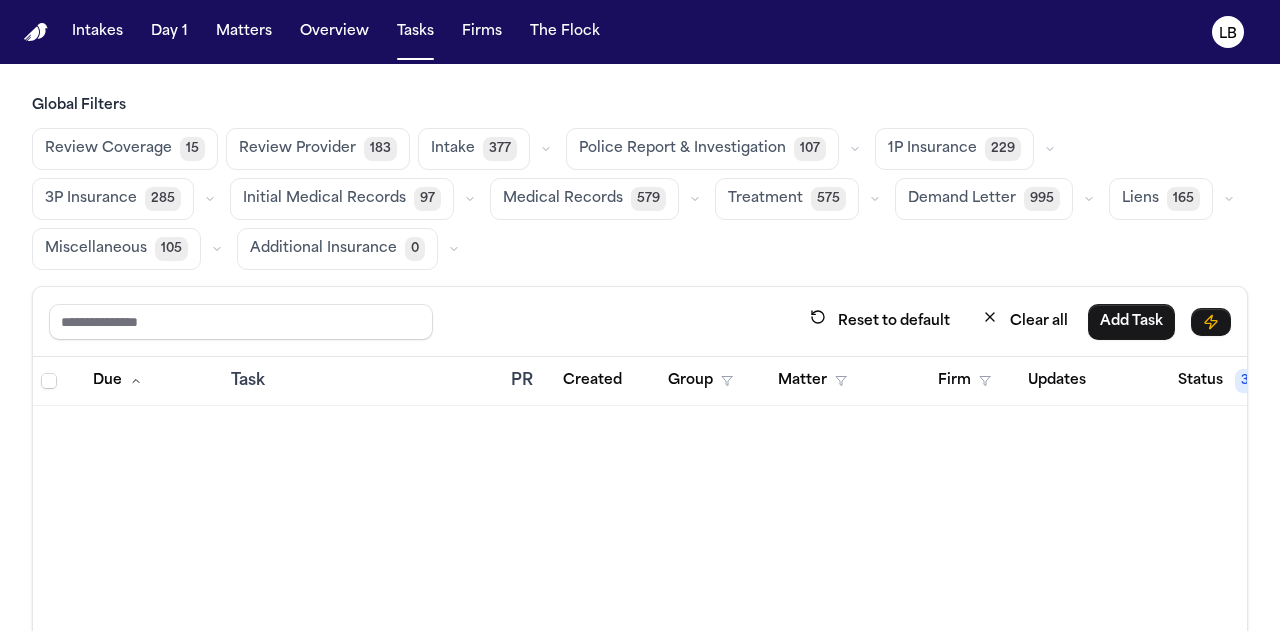scroll, scrollTop: 0, scrollLeft: 0, axis: both 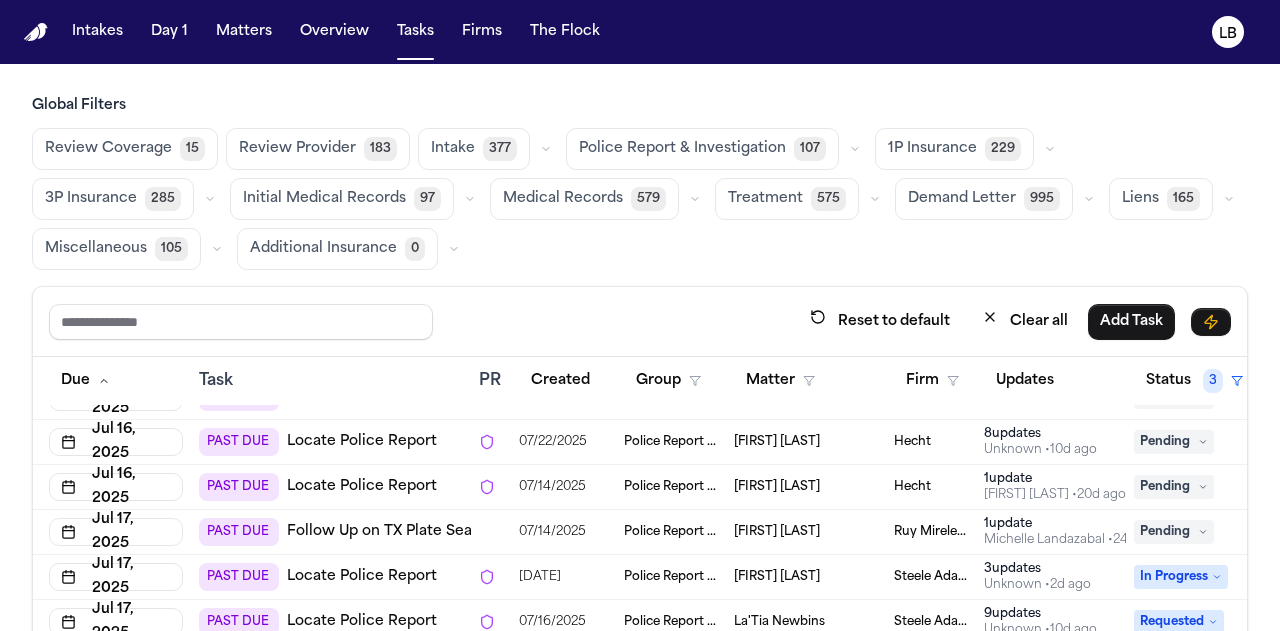 click on "Follow Up on TX Plate Search" at bounding box center [391, 532] 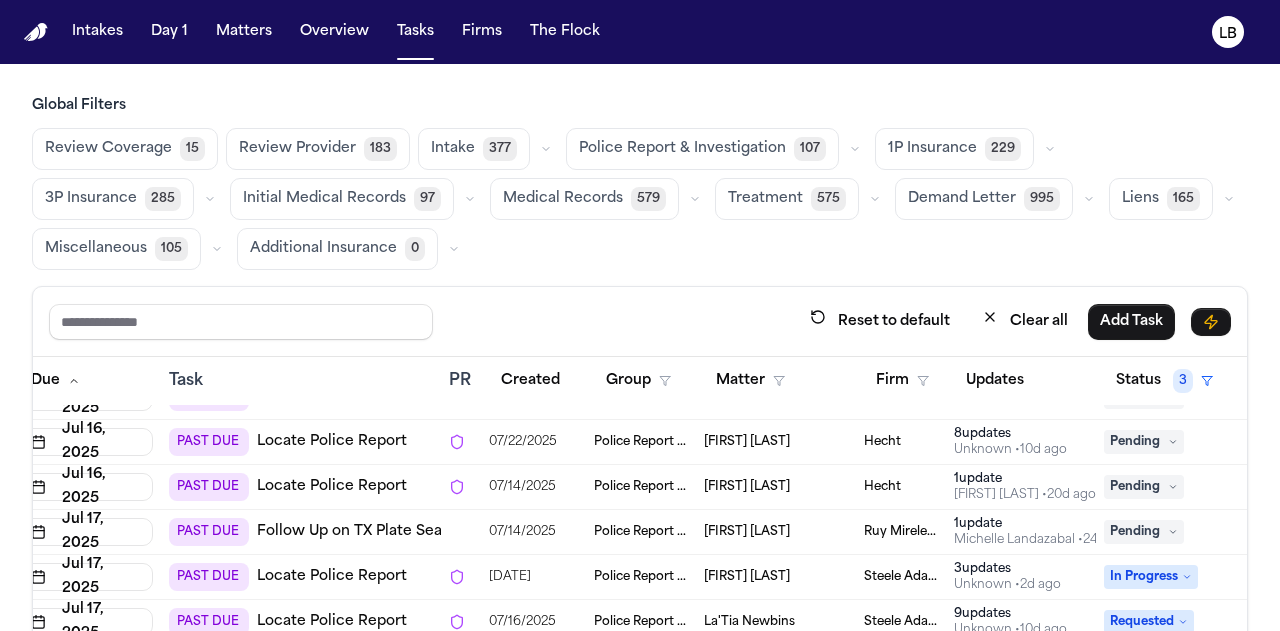 scroll, scrollTop: 2011, scrollLeft: 63, axis: both 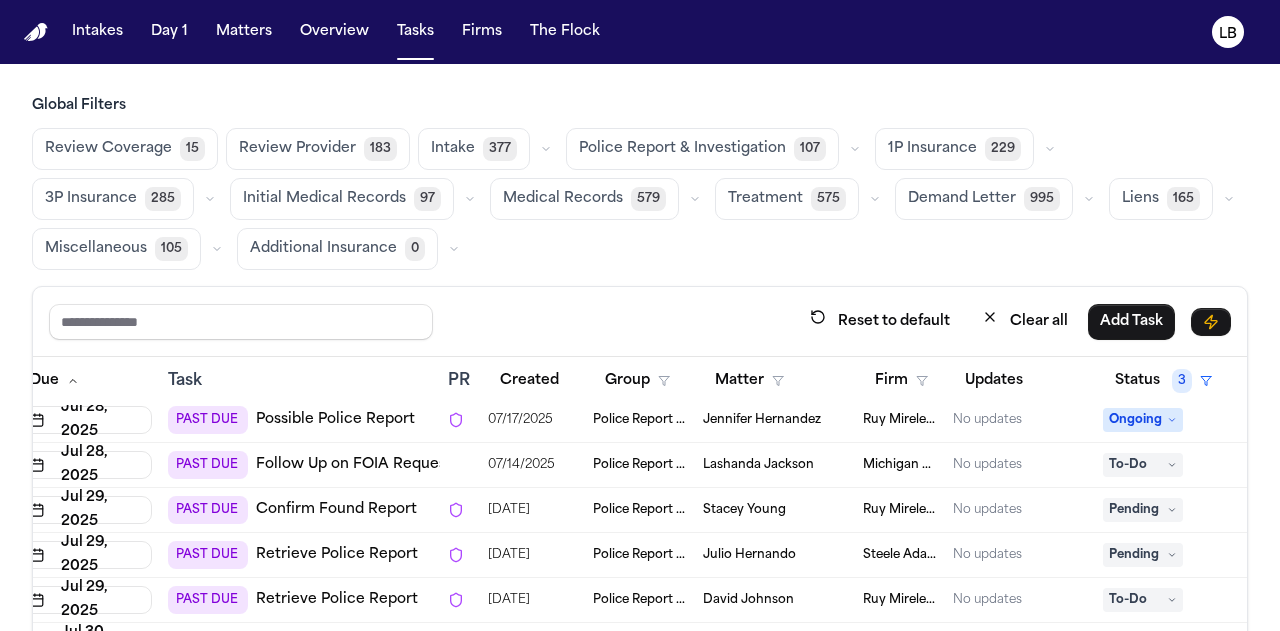 click on "Follow Up on FOIA Request" at bounding box center [354, 465] 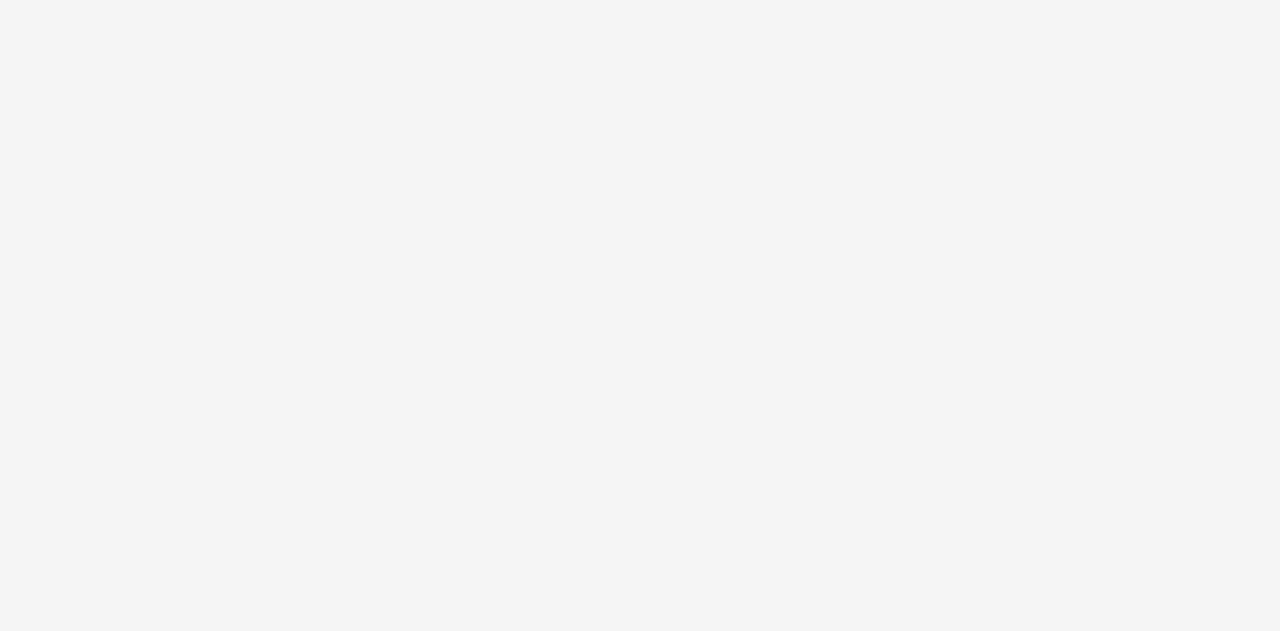 scroll, scrollTop: 0, scrollLeft: 0, axis: both 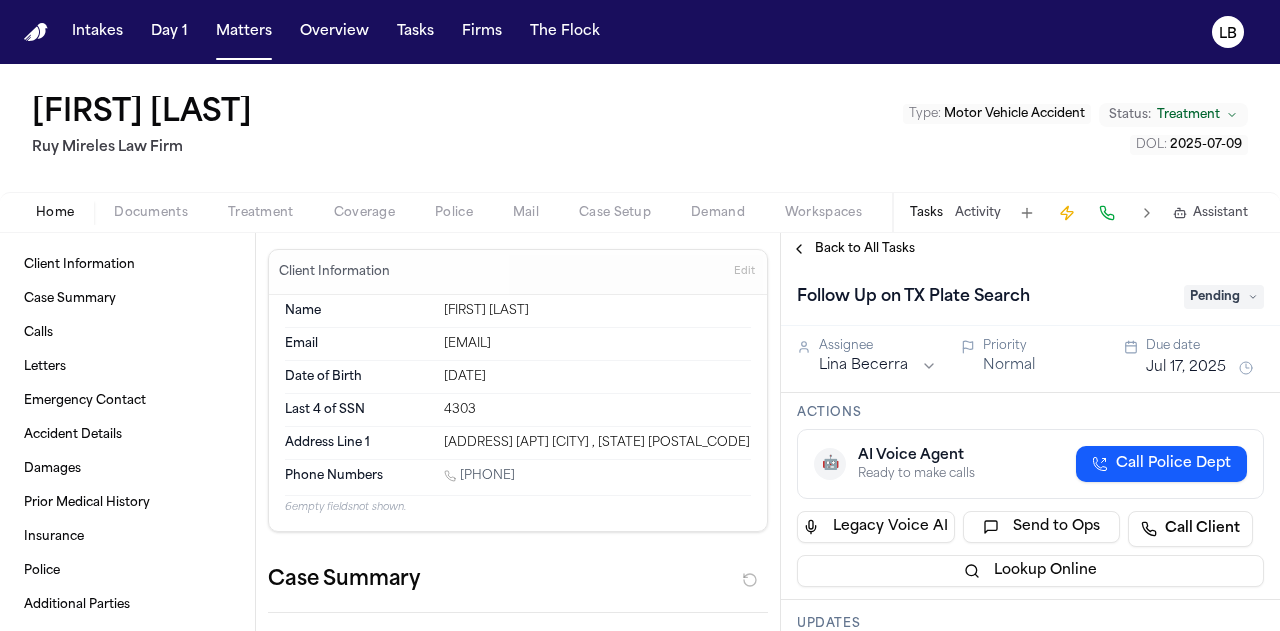 click on "[FIRST] [LAST] [FIRST] [LAST] Type :   Motor Vehicle Accident Status: Treatment DOL :   2025-07-09" at bounding box center [640, 128] 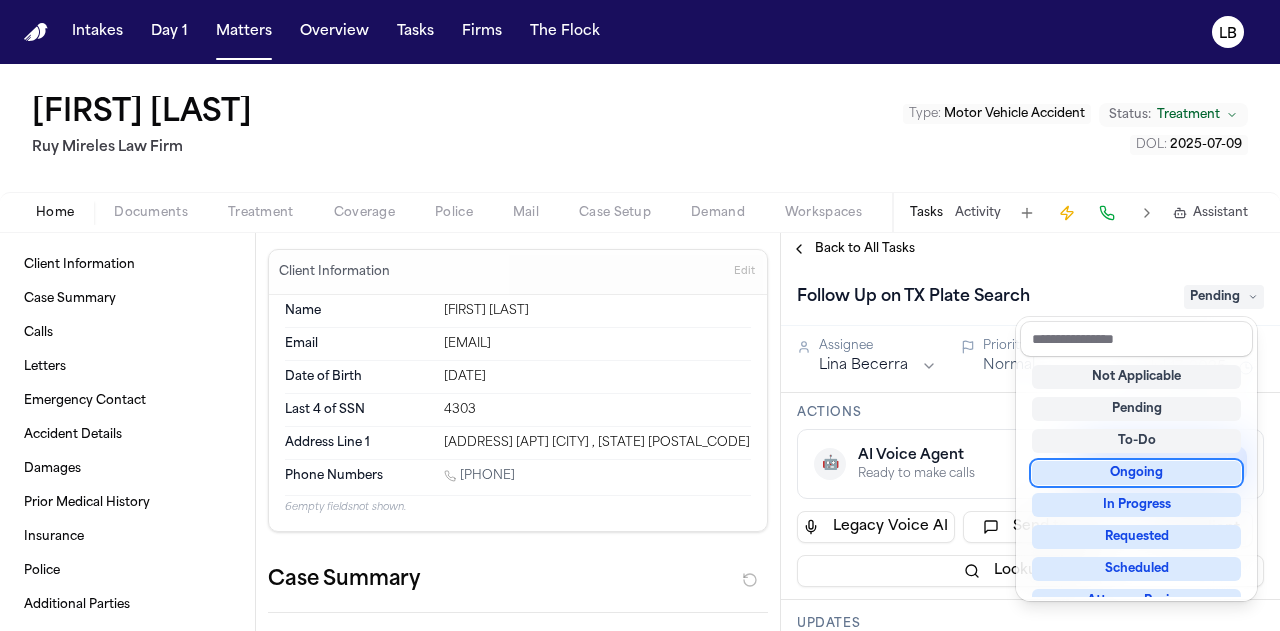 click on "Not Applicable Pending To-Do Ongoing In Progress Requested Scheduled Attorney Review Sent to Client Received Records, Awaiting Bills Received Bills, Awaiting Records Requested from Client Sent Received Complete Blocked Upcoming" at bounding box center [1136, 477] 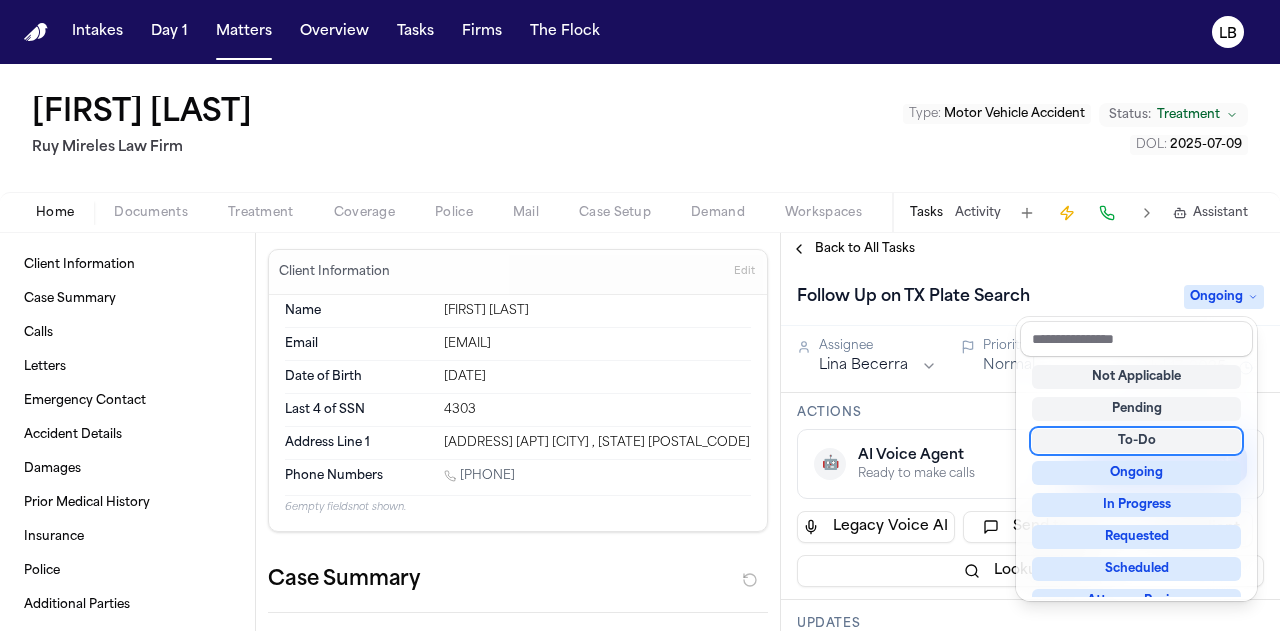 click on "Intakes Day 1 Matters Overview Tasks Firms The Flock LB [FIRST] [LAST] [FIRST] [LAST] Type :   Motor Vehicle Accident Status: Treatment DOL :   2025-07-09 Home Documents Treatment Coverage Police Mail Case Setup Demand Workspaces Artifacts Tasks Activity Assistant Client Information Case Summary Calls Letters Emergency Contact Accident Details Damages Prior Medical History Insurance Police Additional Parties Employment Prior Lawsuits Client Information Edit Name [FIRST] [LAST] Email [EMAIL] Date of Birth [DATE] Last 4 of SSN 4303 Address Line 1 [ADDRESS] [CITY] , [STATE] [POSTAL_CODE] Phone Numbers 1 (361) 249-0385 6  empty   fields  not shown. Case Summary Finch Evaluation * ​ Calls Spoke with client [FIRST] [LAST] to discuss medical progress, advised client to request neurologist referral from chiropractor, and agreed to follow up with attorney and insurance company regarding vehicle storage fees at Southside Paint and Body Shop. Aug 4  at  11:47 AM •  5m 35s Aug 4" at bounding box center (640, 315) 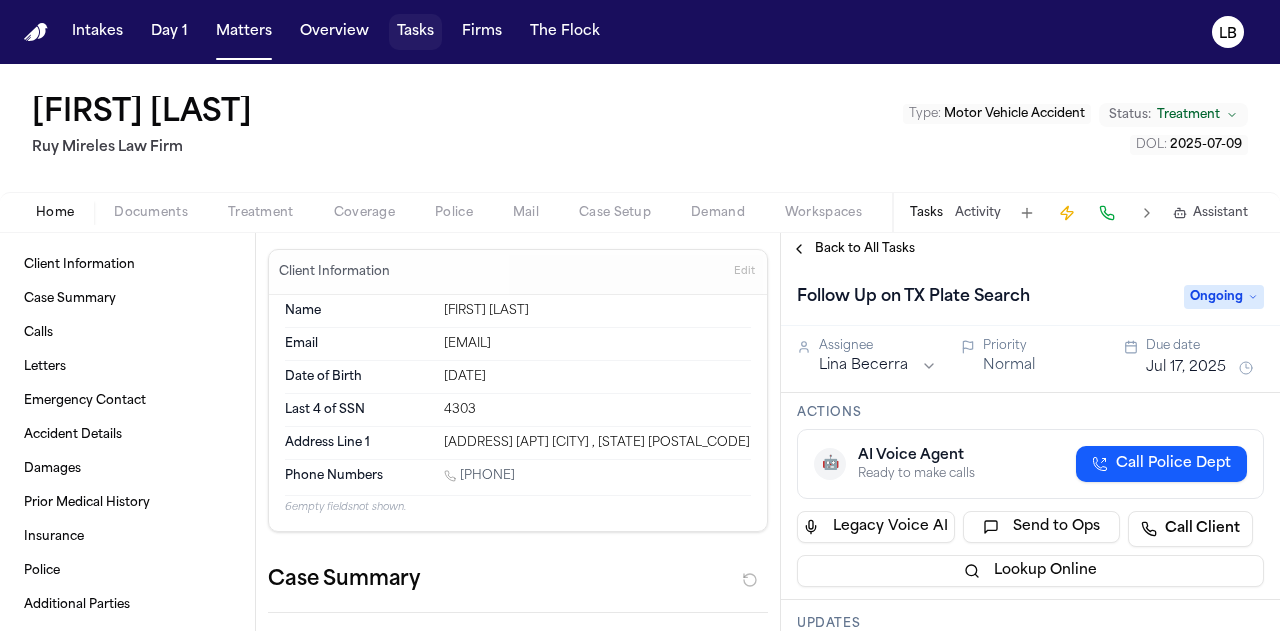 click on "Tasks" at bounding box center (415, 32) 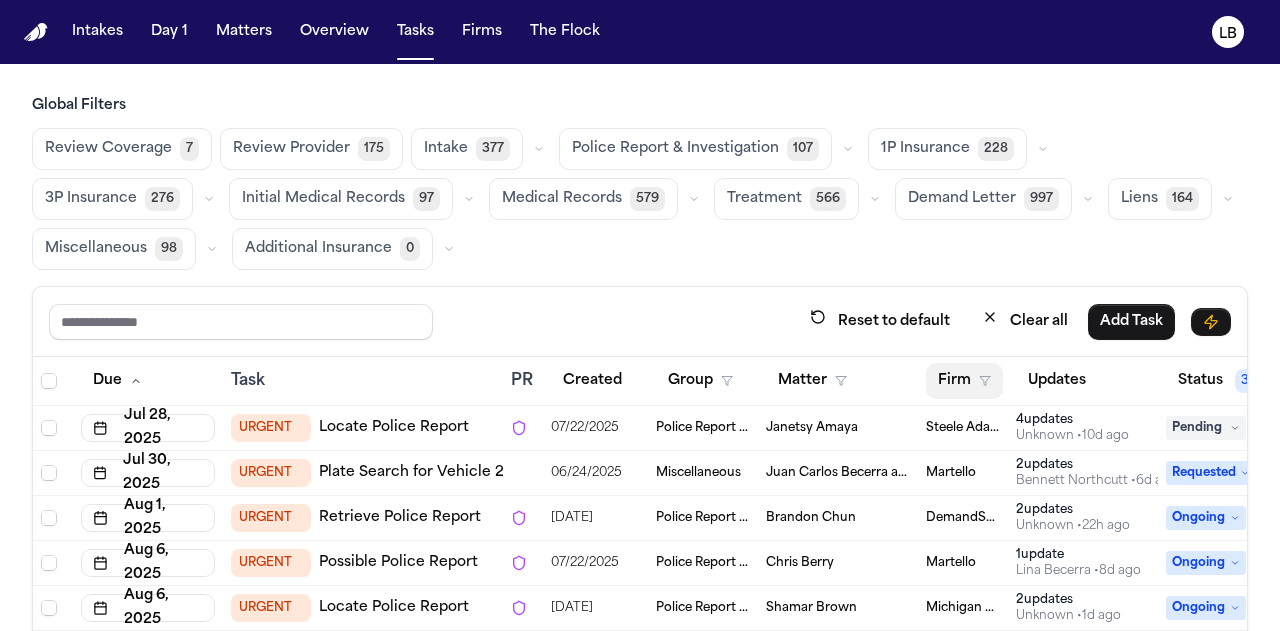 click on "Firm" at bounding box center [964, 381] 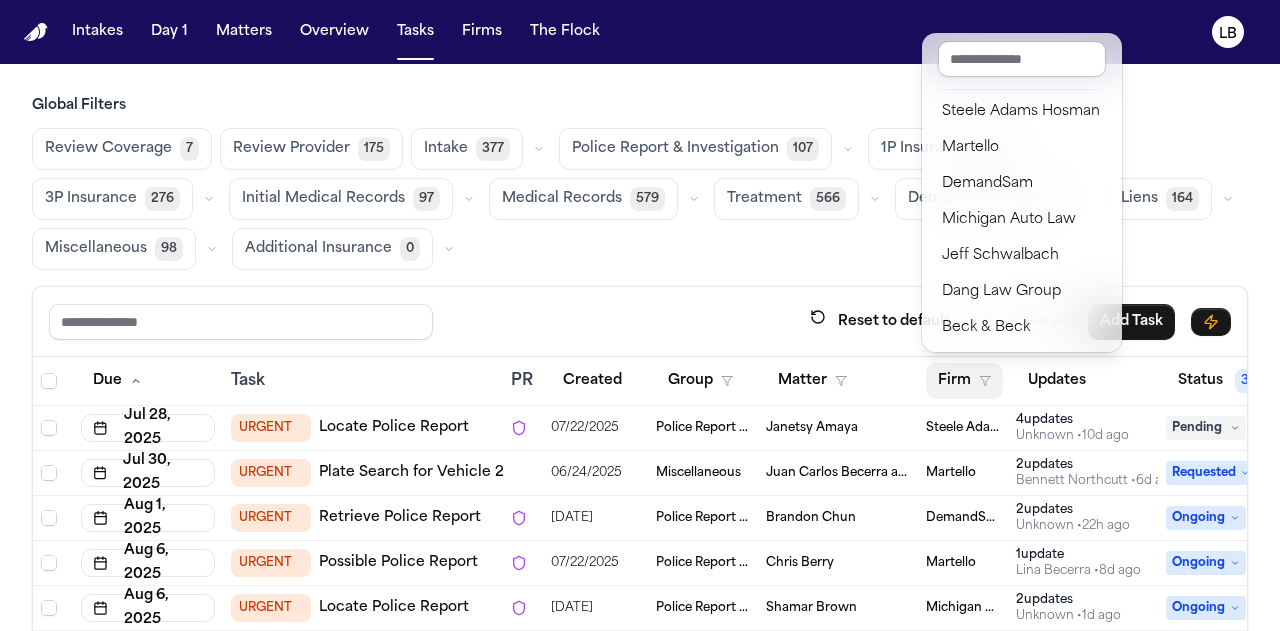 click on "Global Filters Review Coverage 7 Review Provider 175 Intake 377 Police Report & Investigation 107 1P Insurance 228 3P Insurance 276 Initial Medical Records 97 Medical Records 579 Treatment 566 Demand Letter 997 Liens 164 Miscellaneous 98 Additional Insurance 0 Reset to default Clear all Add Task Due Task PR Created Group Matter Firm Updates Status 3 Assignee 2 Jul 28, 2025 URGENT Locate Police Report 07/22/2025 Police Report & Investigation [FIRST] [LAST] [LAST] [LAST] 4  update s Unknown   •  10d ago Pending LB Jul 30, 2025 URGENT Plate Search for Vehicle 2 06/24/2025 Miscellaneous [FIRST] [LAST] a/n/f [FIRST] [LAST] [LAST] 2  update s [LAST] [LAST]   •  6d ago Requested LB Aug 1, 2025 URGENT Retrieve Police Report 08/01/2025 Police Report & Investigation [FIRST] [LAST] DemandSam 2  update s Unknown   •  22h ago Ongoing LB Aug 6, 2025 URGENT Possible Police Report 07/22/2025 Police Report & Investigation [FIRST] [LAST] [LAST] 1  update [FIRST] [LAST]   •  8d ago Ongoing LB URGENT" at bounding box center [640, 432] 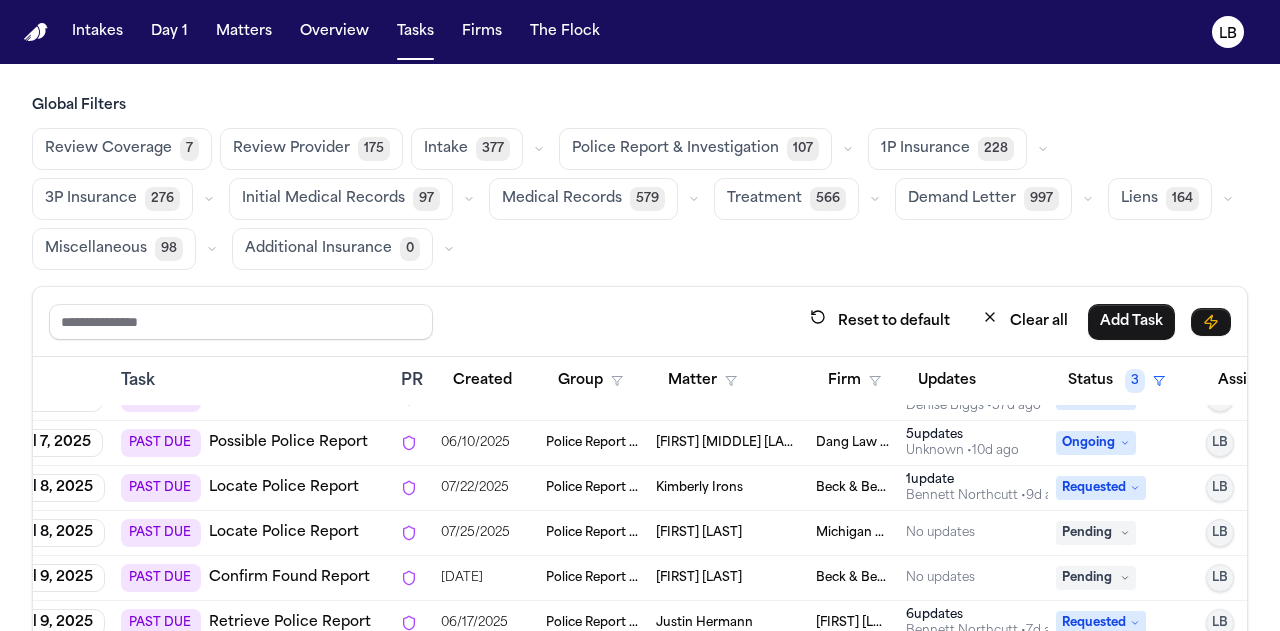scroll, scrollTop: 1020, scrollLeft: 109, axis: both 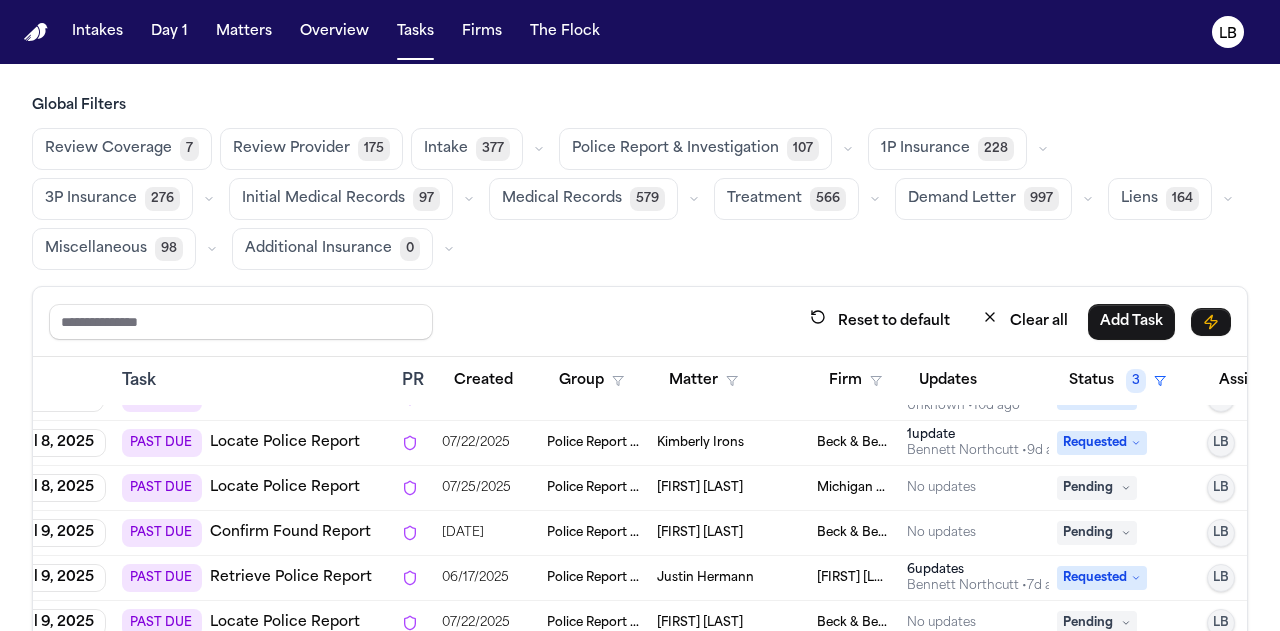 click on "Pending" at bounding box center (1097, 533) 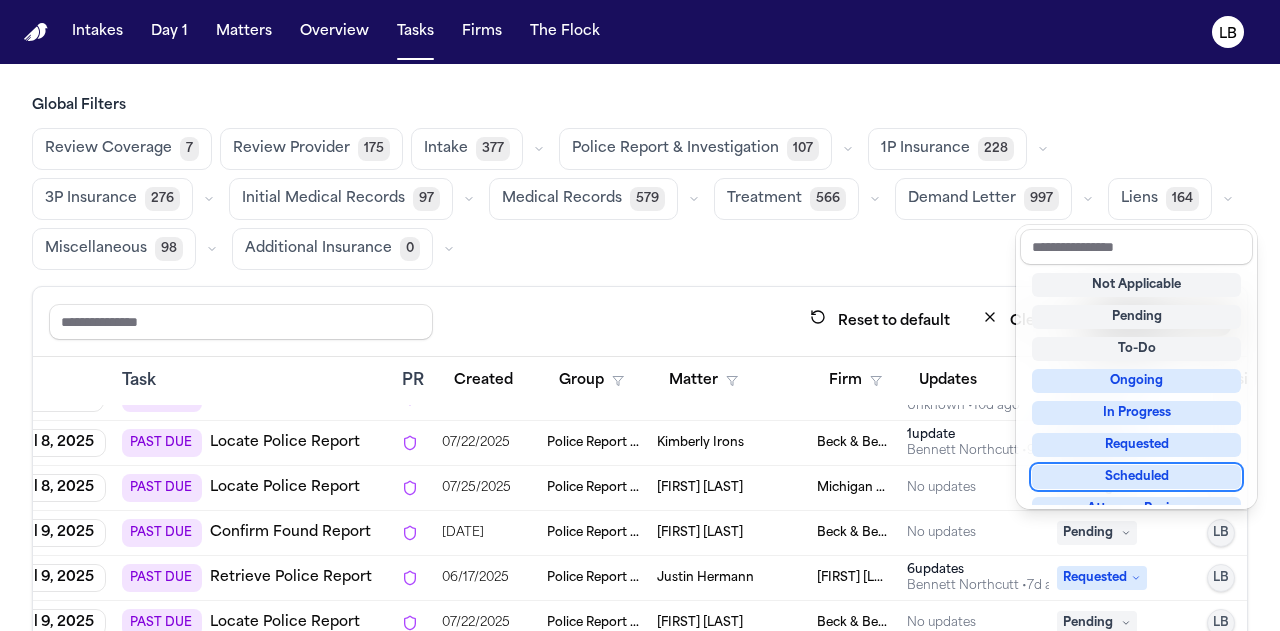scroll, scrollTop: 312, scrollLeft: 0, axis: vertical 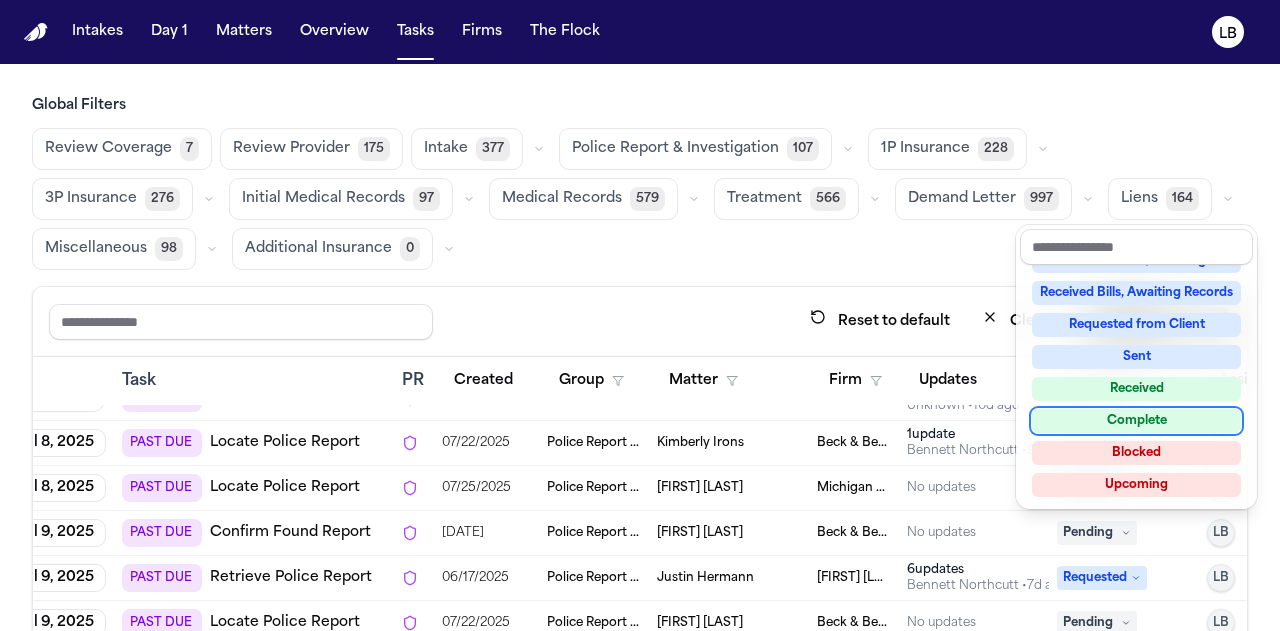 click on "Complete" at bounding box center [1136, 421] 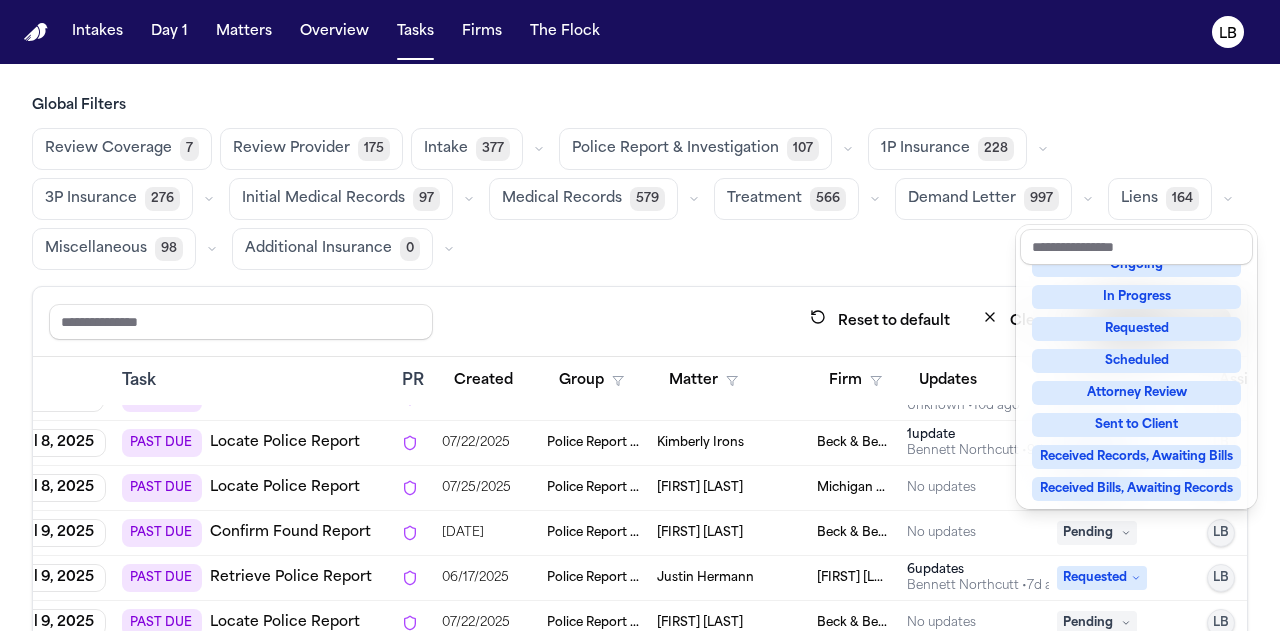 scroll, scrollTop: 8, scrollLeft: 0, axis: vertical 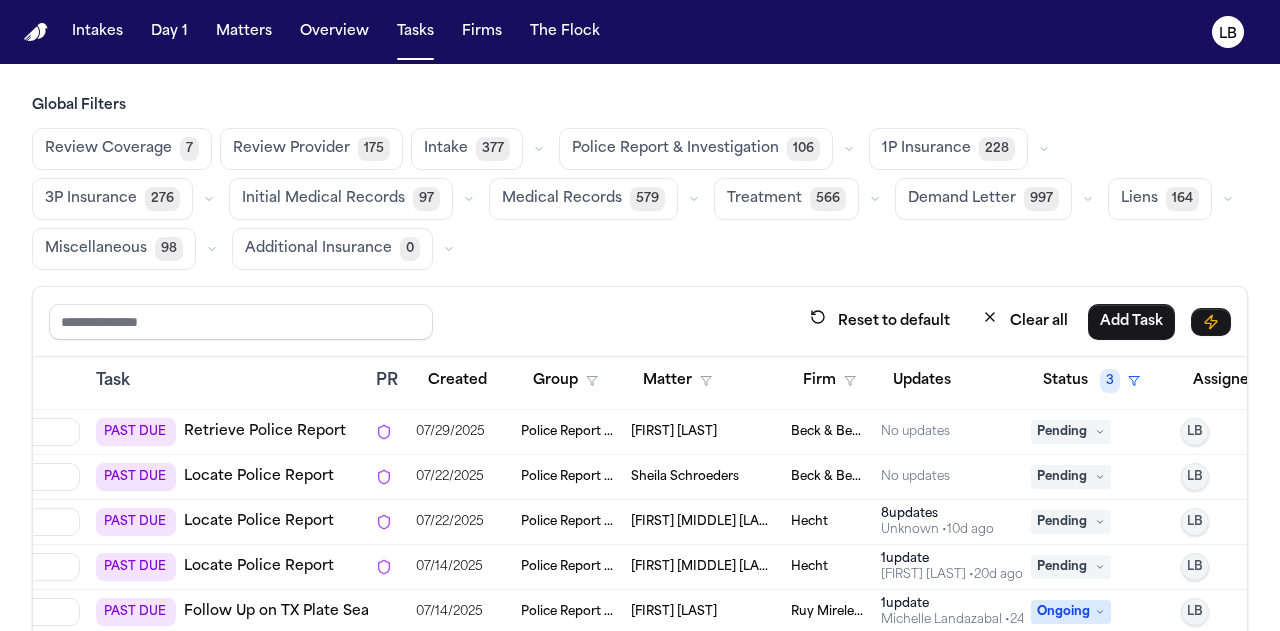 click on "Justin Hickman" at bounding box center (674, 612) 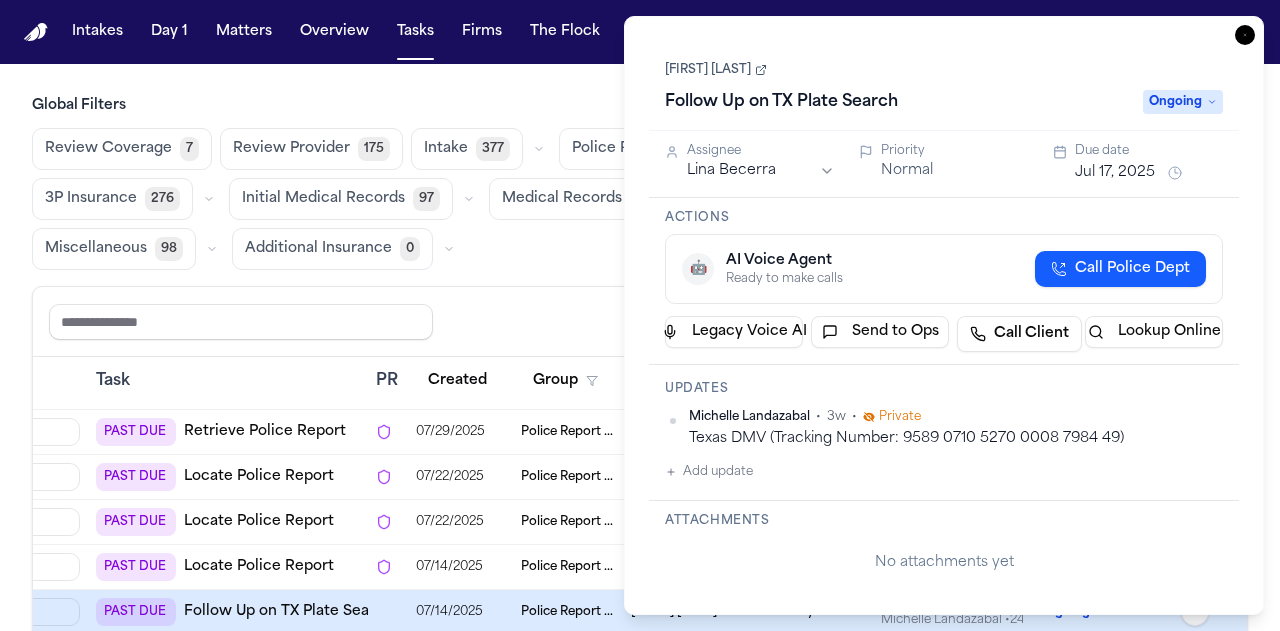 click 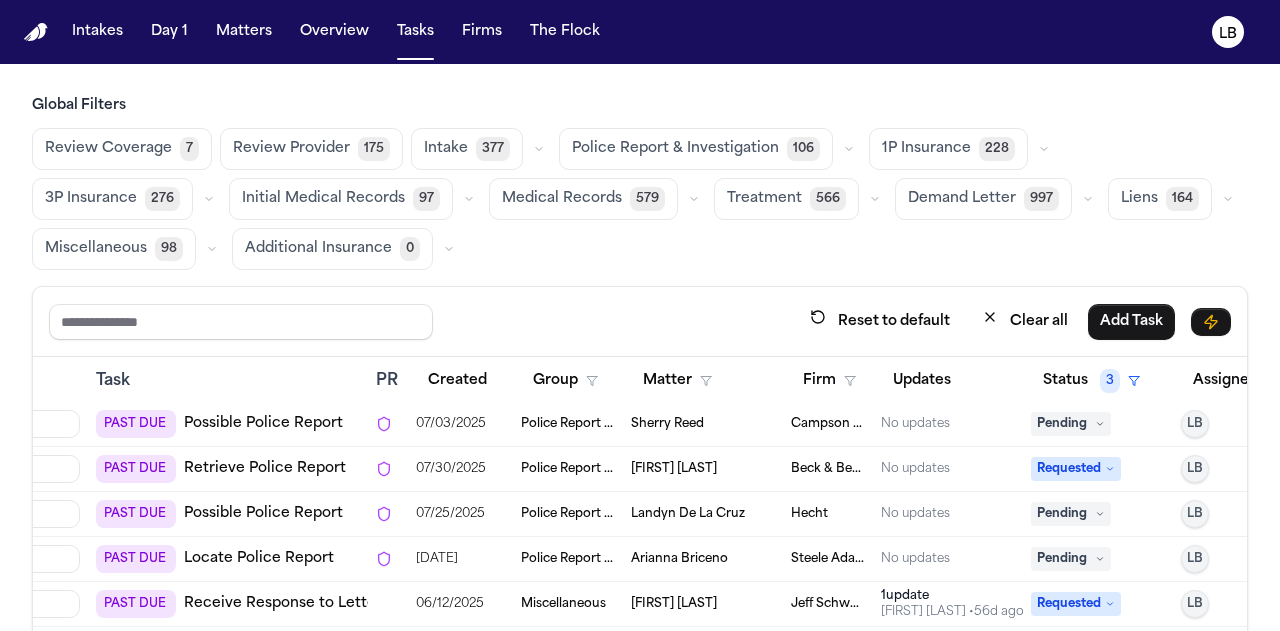 scroll, scrollTop: 2249, scrollLeft: 135, axis: both 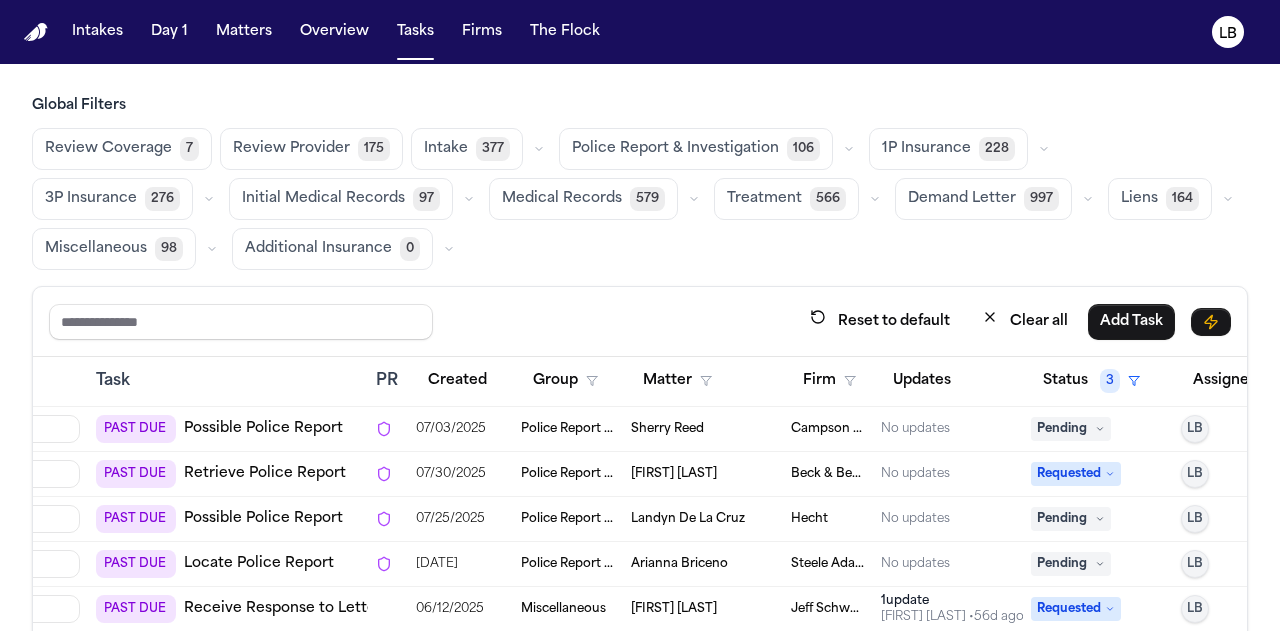 click on "Receive Response to Letter Demanding Auto Insurance To Three Drivers on Police Report" at bounding box center (504, 609) 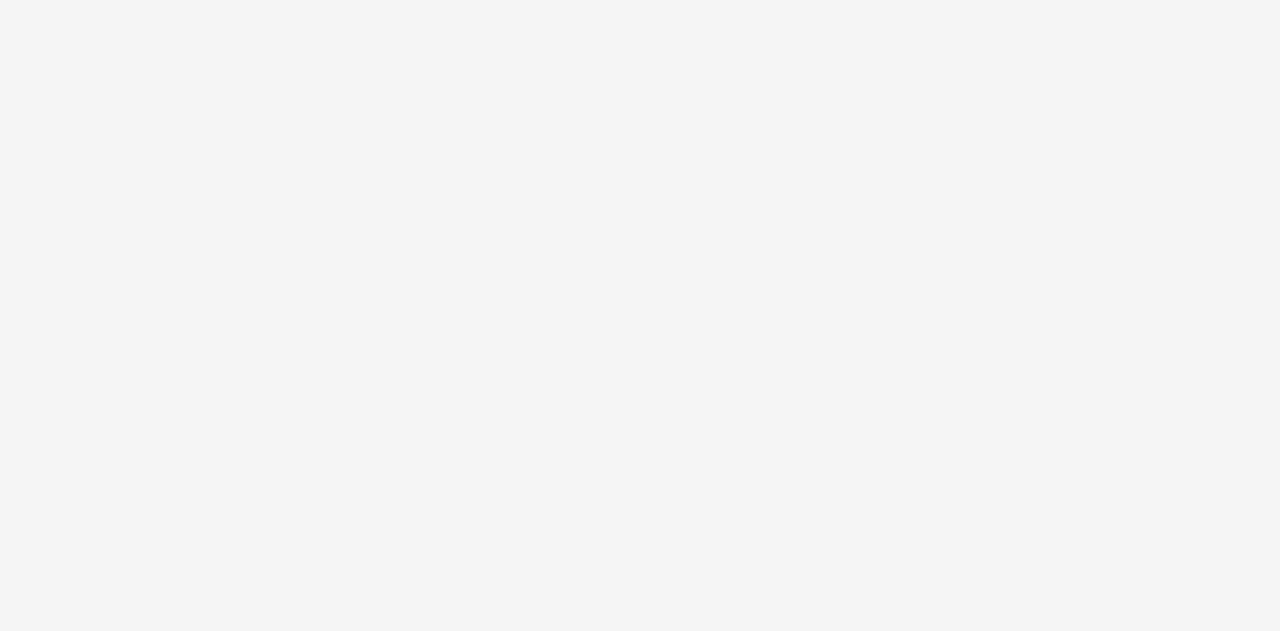 scroll, scrollTop: 0, scrollLeft: 0, axis: both 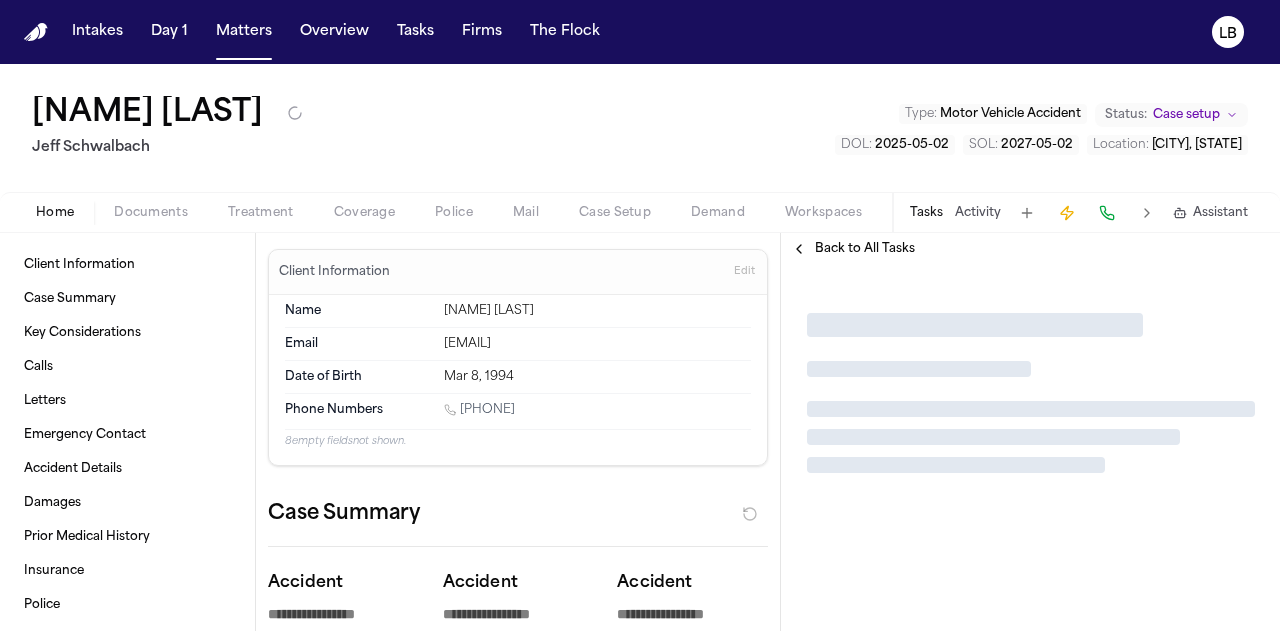 type on "*" 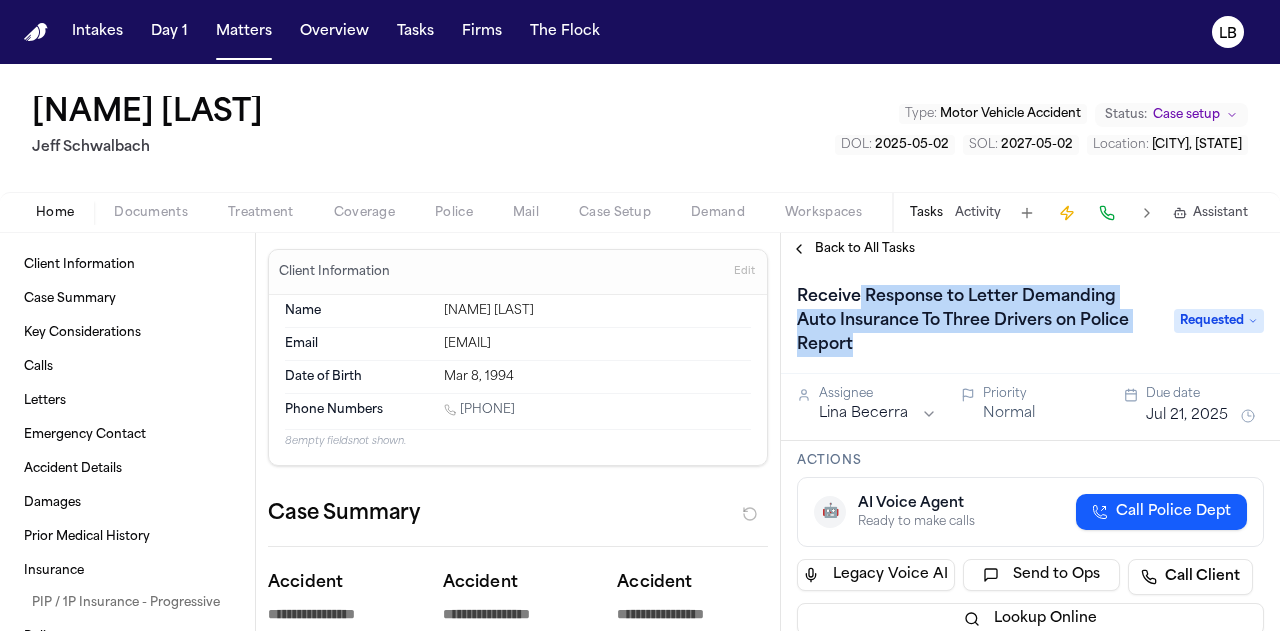 drag, startPoint x: 856, startPoint y: 303, endPoint x: 879, endPoint y: 339, distance: 42.72002 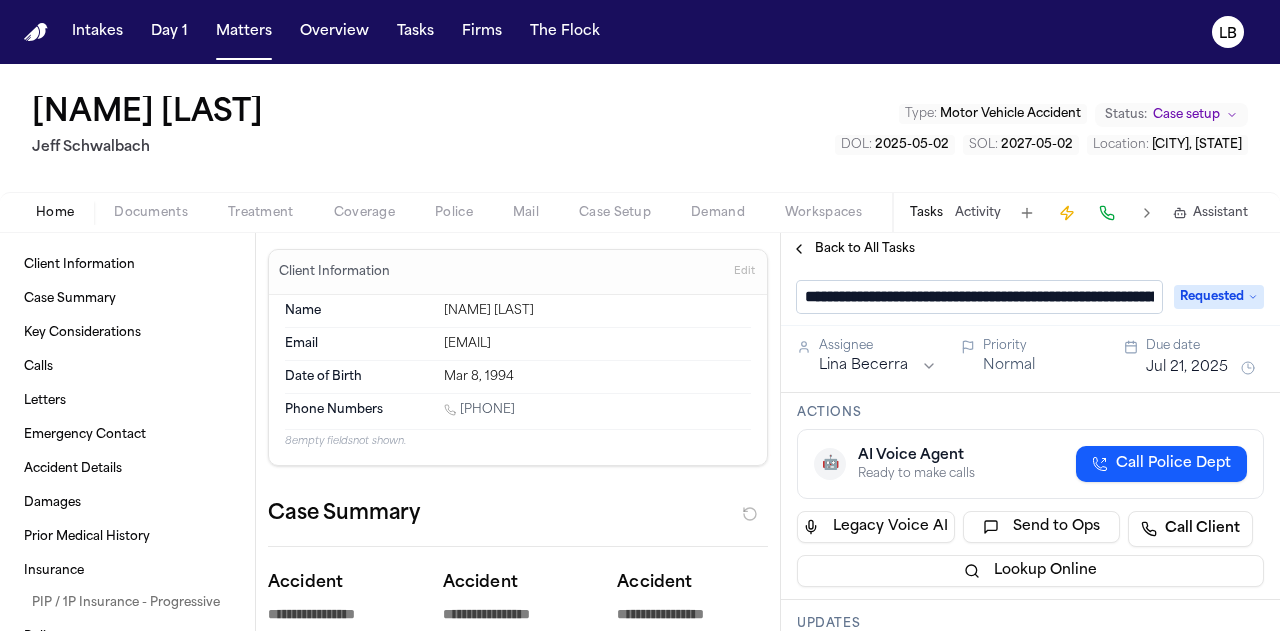 scroll, scrollTop: 0, scrollLeft: 364, axis: horizontal 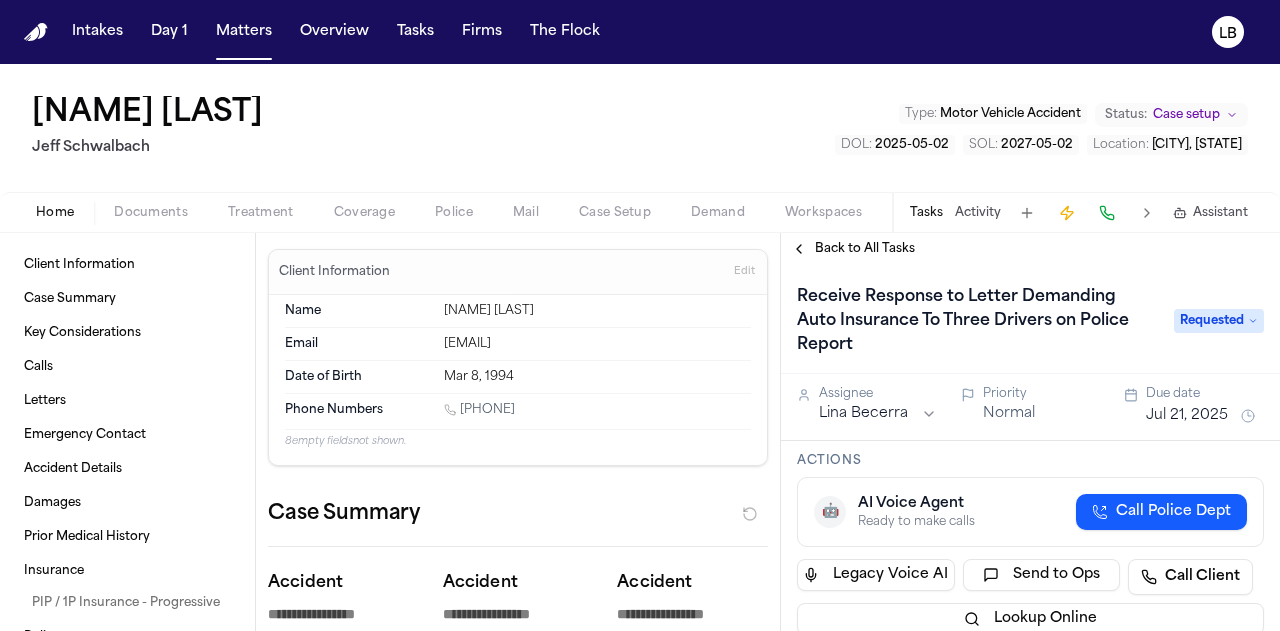 click on "Back to All Tasks" at bounding box center [1030, 249] 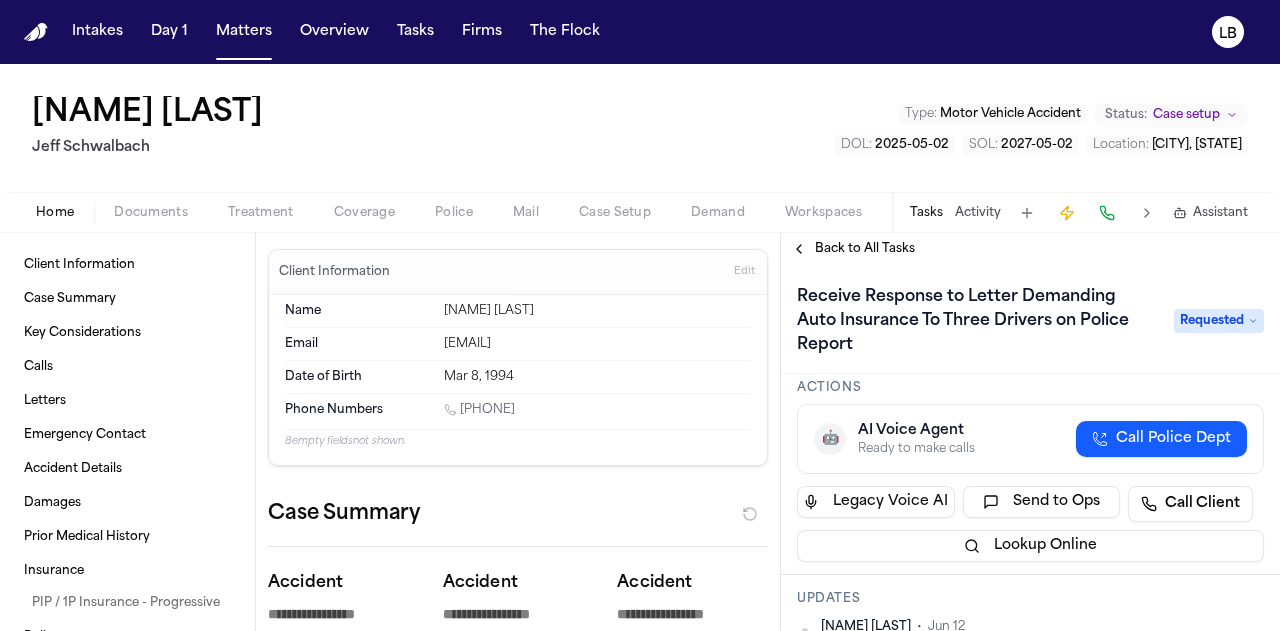 scroll, scrollTop: 32, scrollLeft: 0, axis: vertical 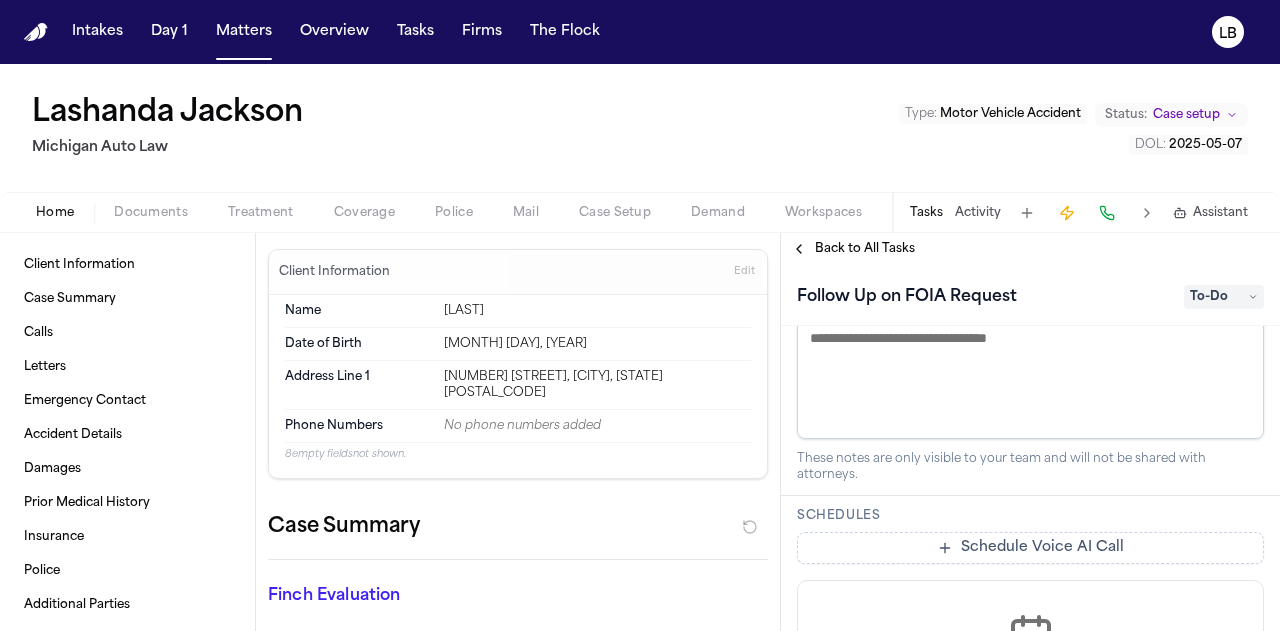 click on "Follow Up on FOIA Request" at bounding box center (907, 297) 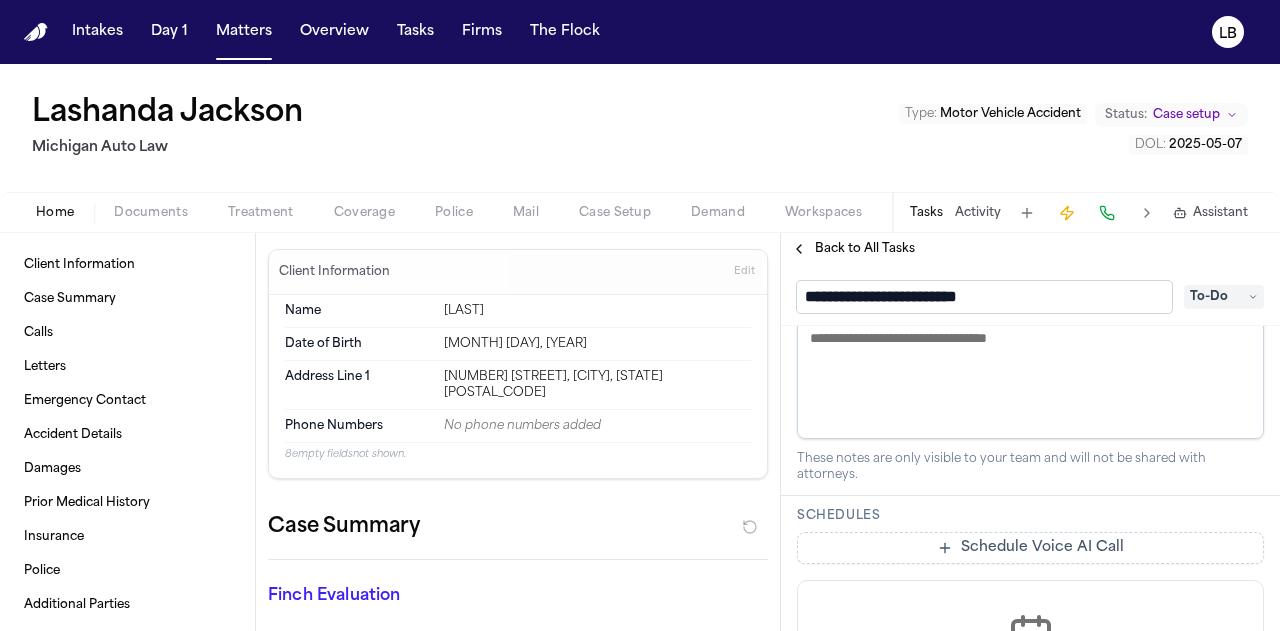 click on "**********" at bounding box center (984, 297) 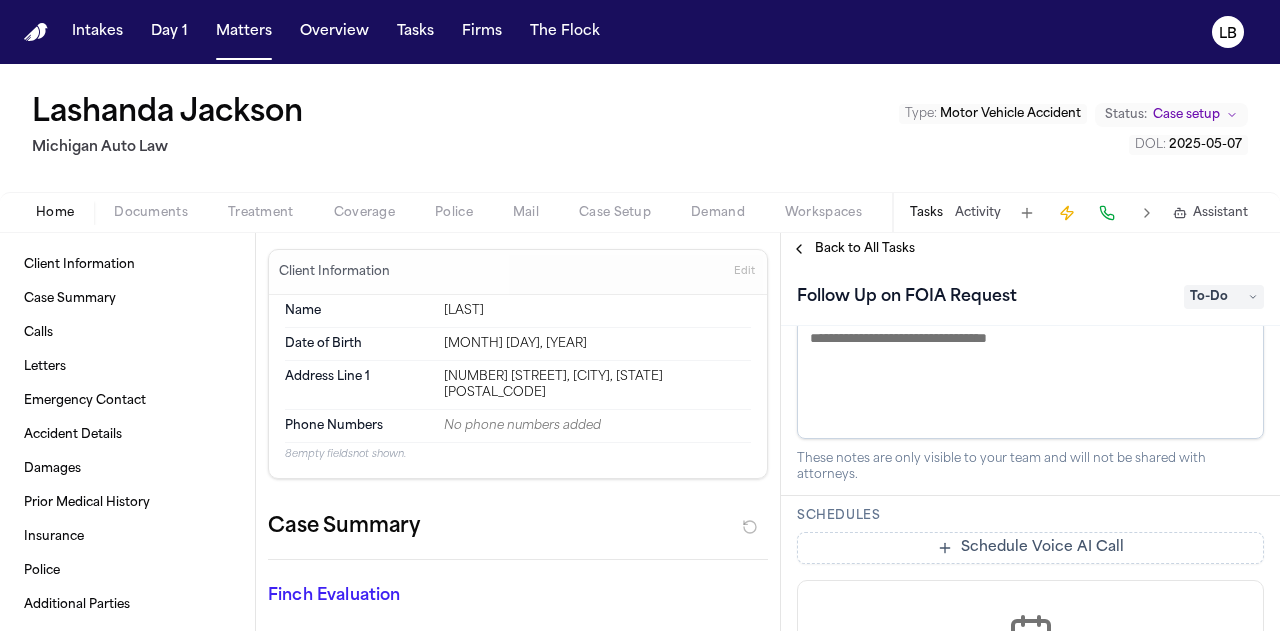click at bounding box center [1030, 379] 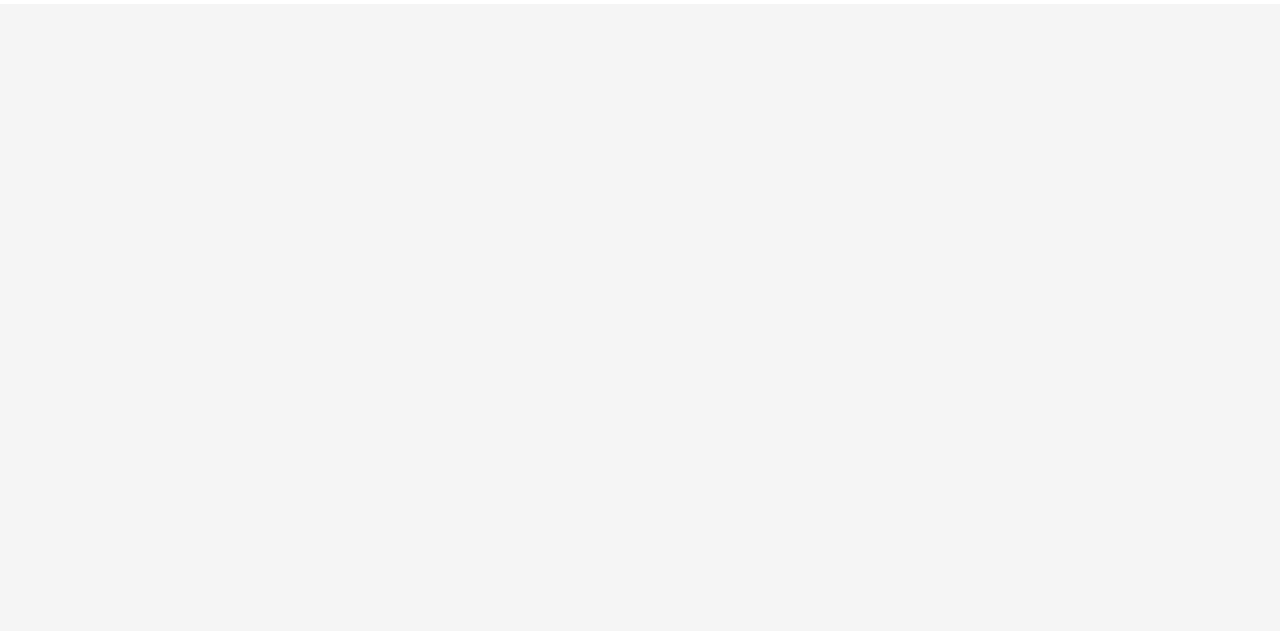 scroll, scrollTop: 0, scrollLeft: 0, axis: both 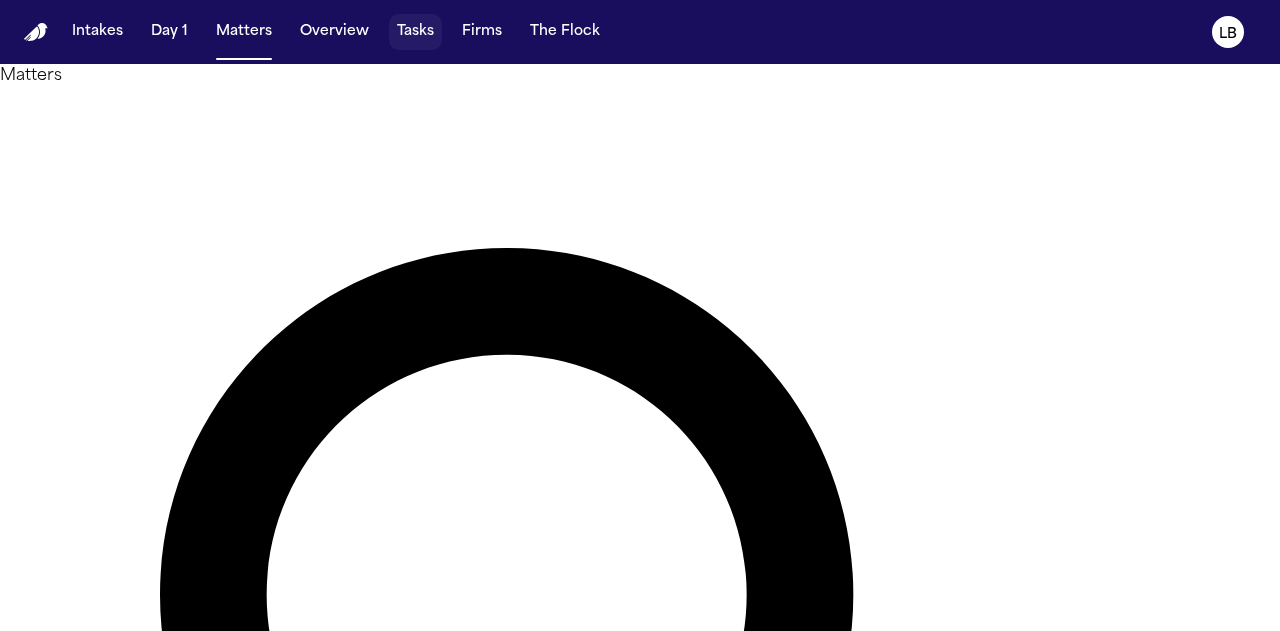 click on "Tasks" at bounding box center [415, 32] 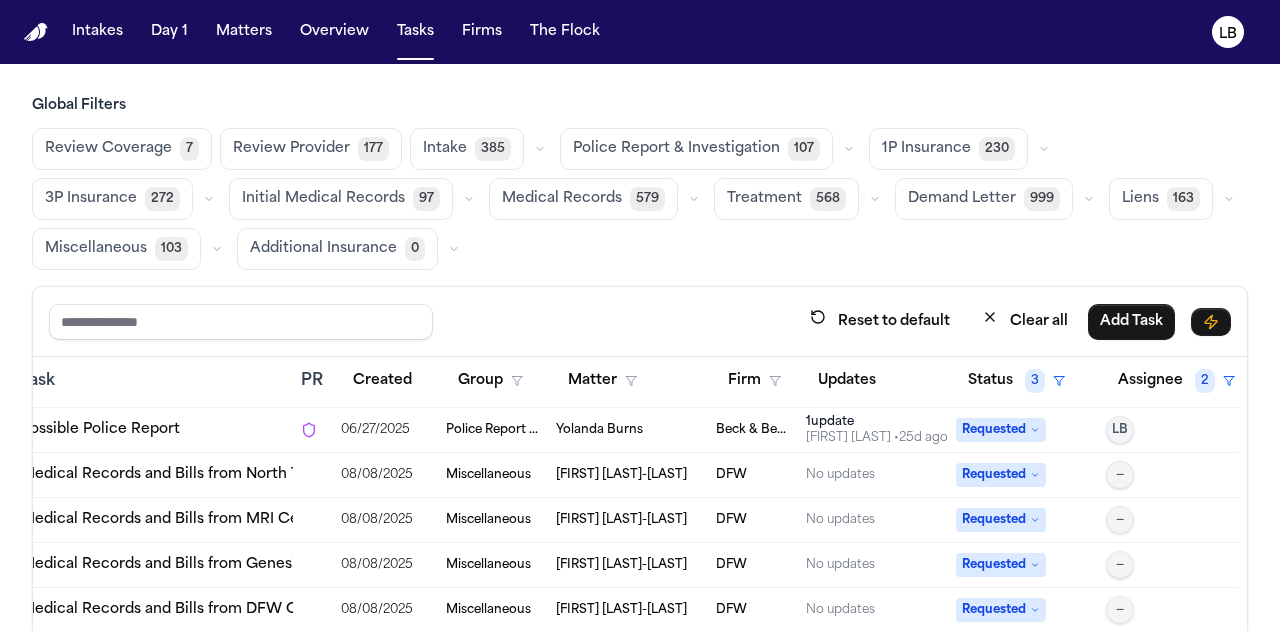 scroll, scrollTop: 4888, scrollLeft: 1, axis: both 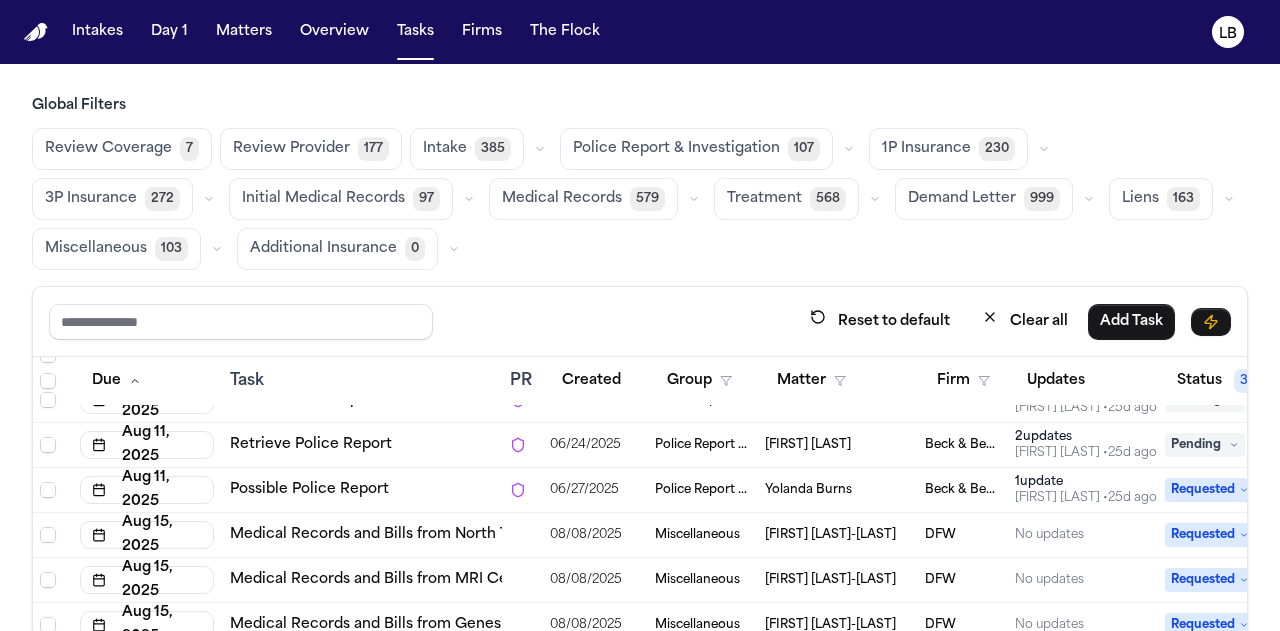 click on "Task" at bounding box center [362, 381] 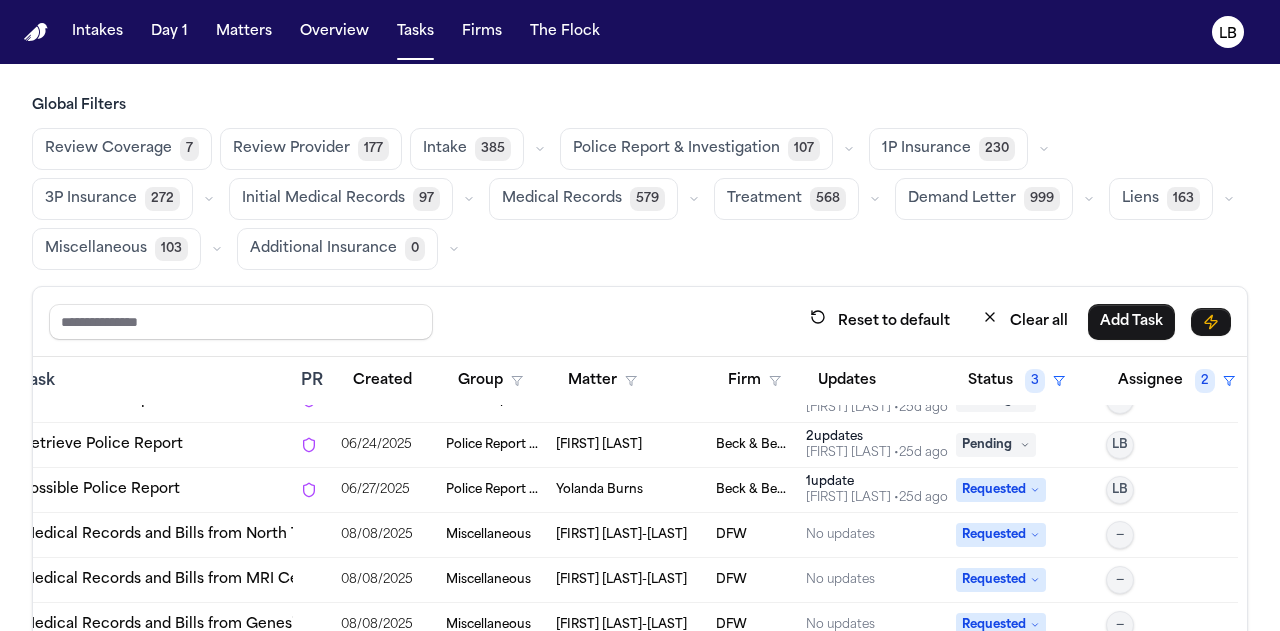 scroll, scrollTop: 4888, scrollLeft: 237, axis: both 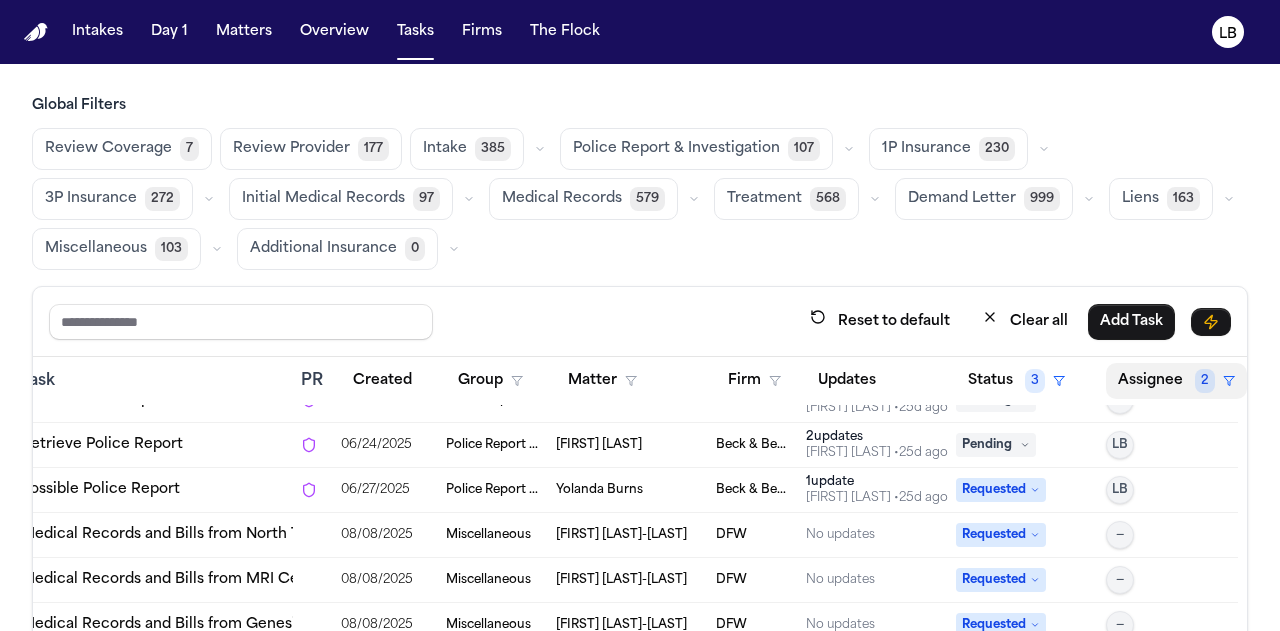 click on "Assignee 2" at bounding box center (1176, 381) 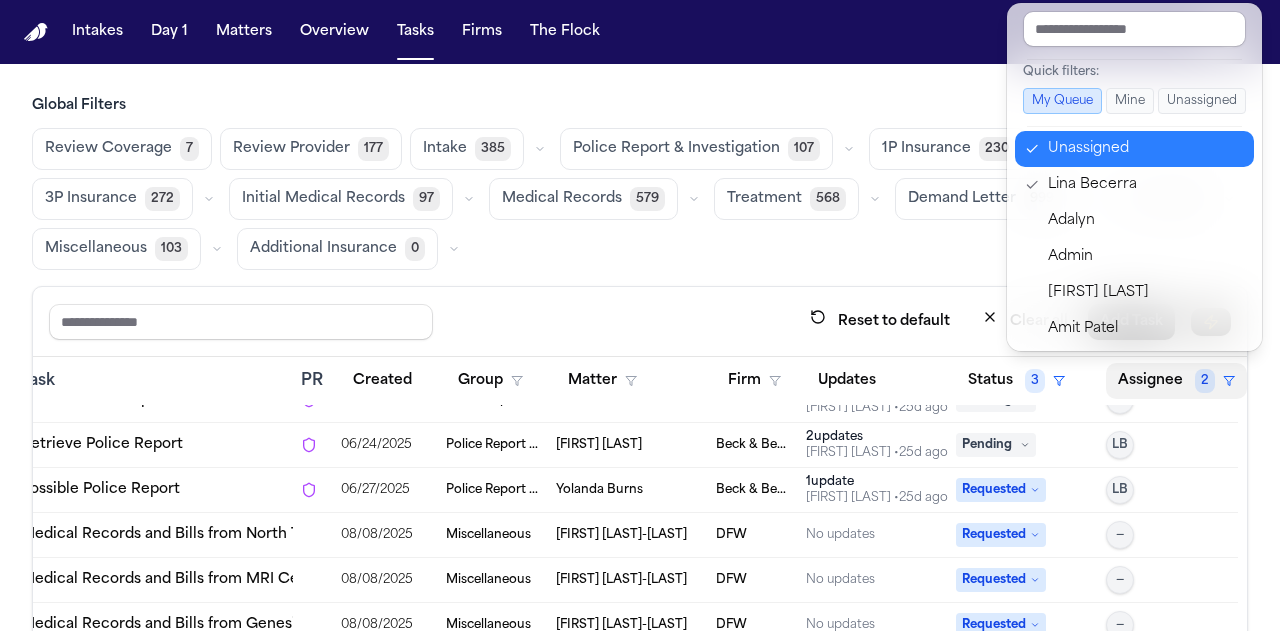 click on "Unassigned" at bounding box center [1145, 149] 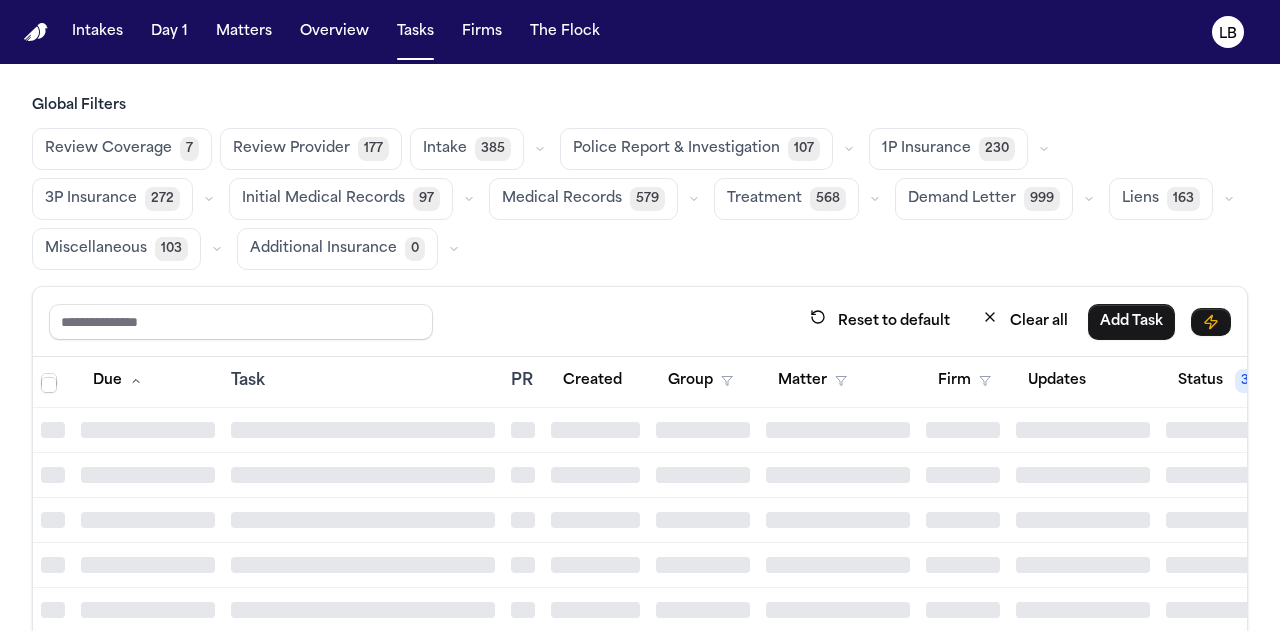 scroll, scrollTop: 4512, scrollLeft: 0, axis: vertical 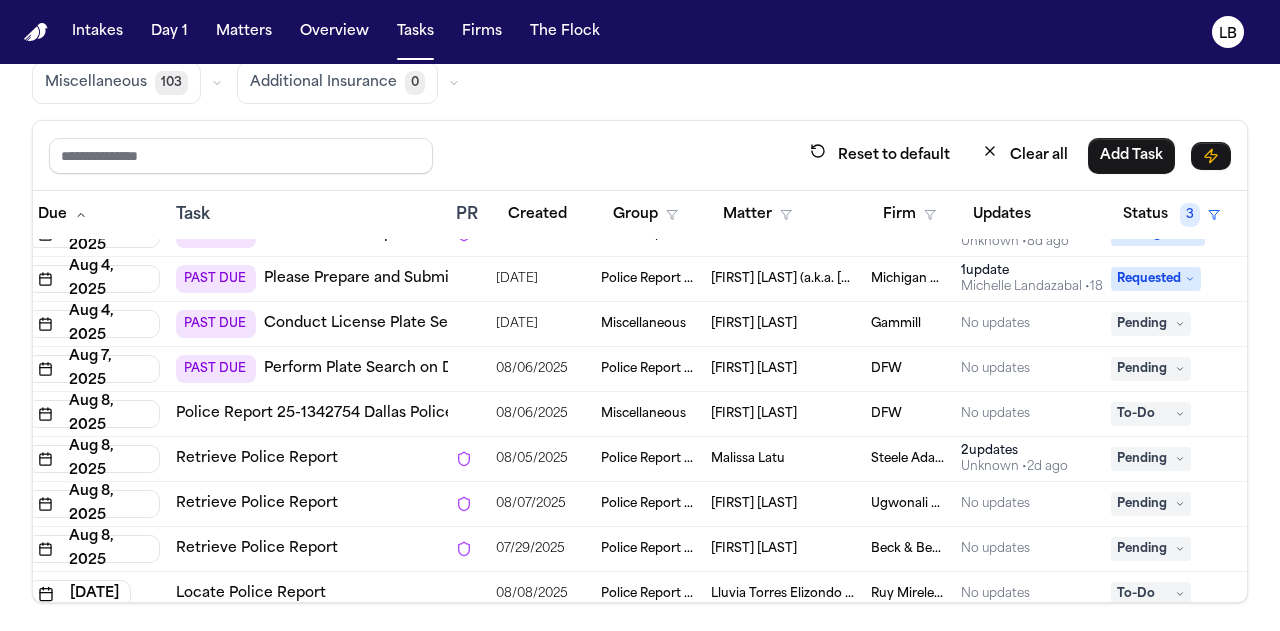 click on "[FIRST] [LAST]" at bounding box center [754, 414] 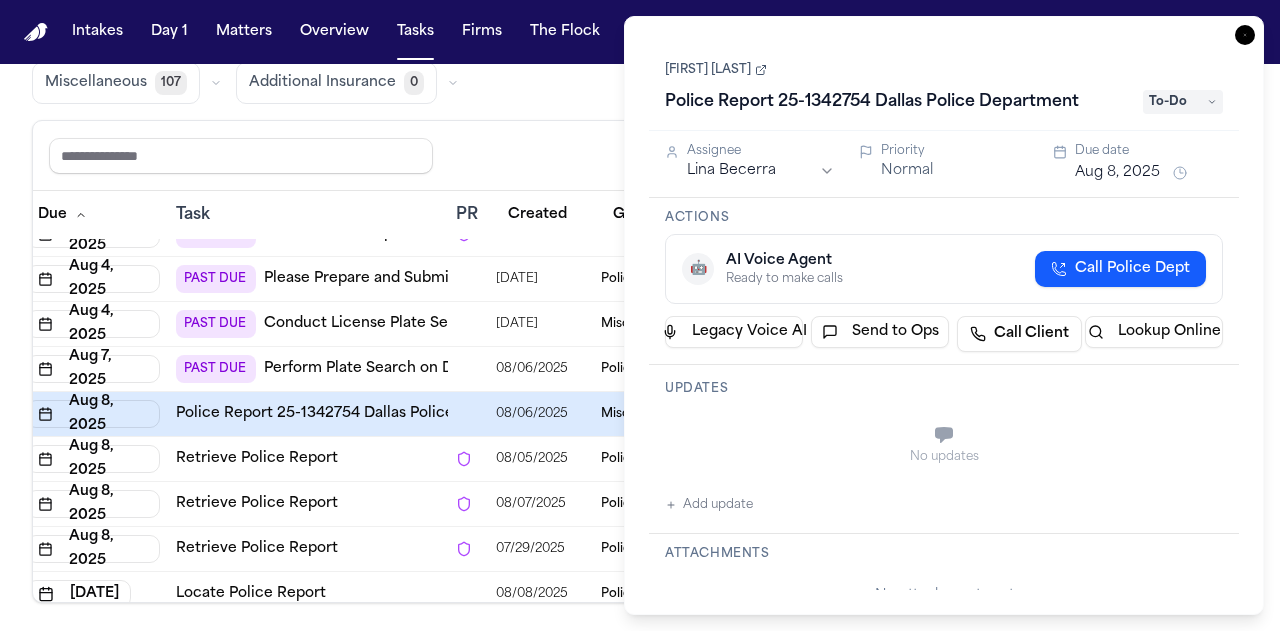 click 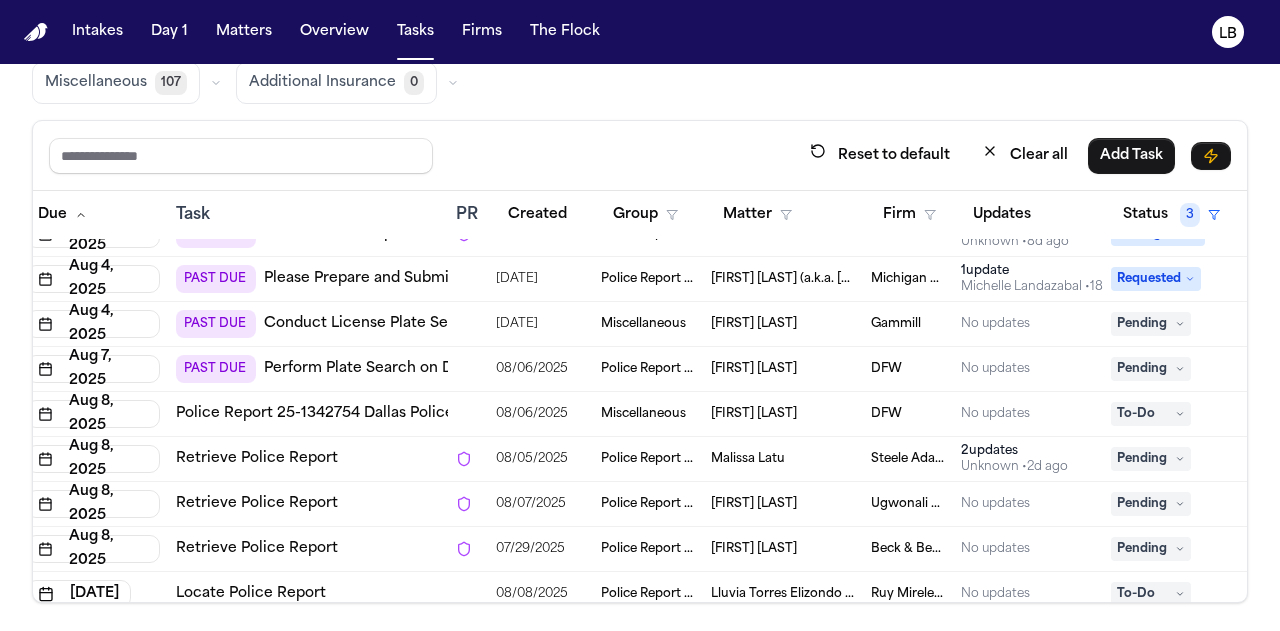 scroll, scrollTop: 3022, scrollLeft: 55, axis: both 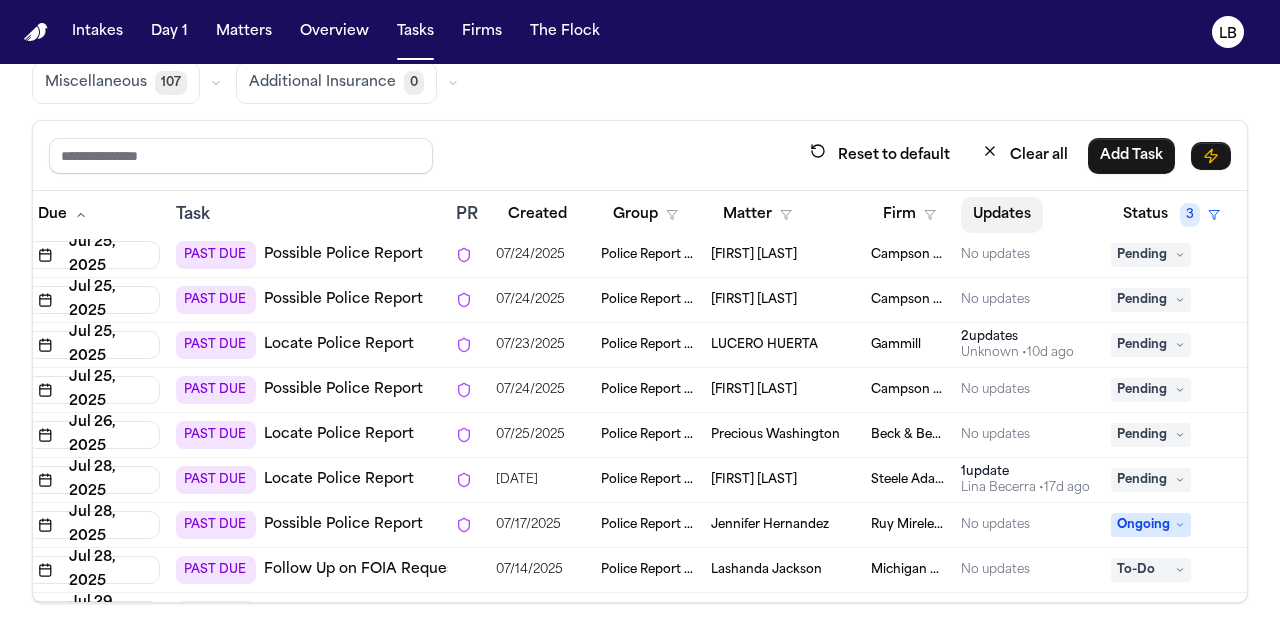 click on "Updates" at bounding box center [1002, 215] 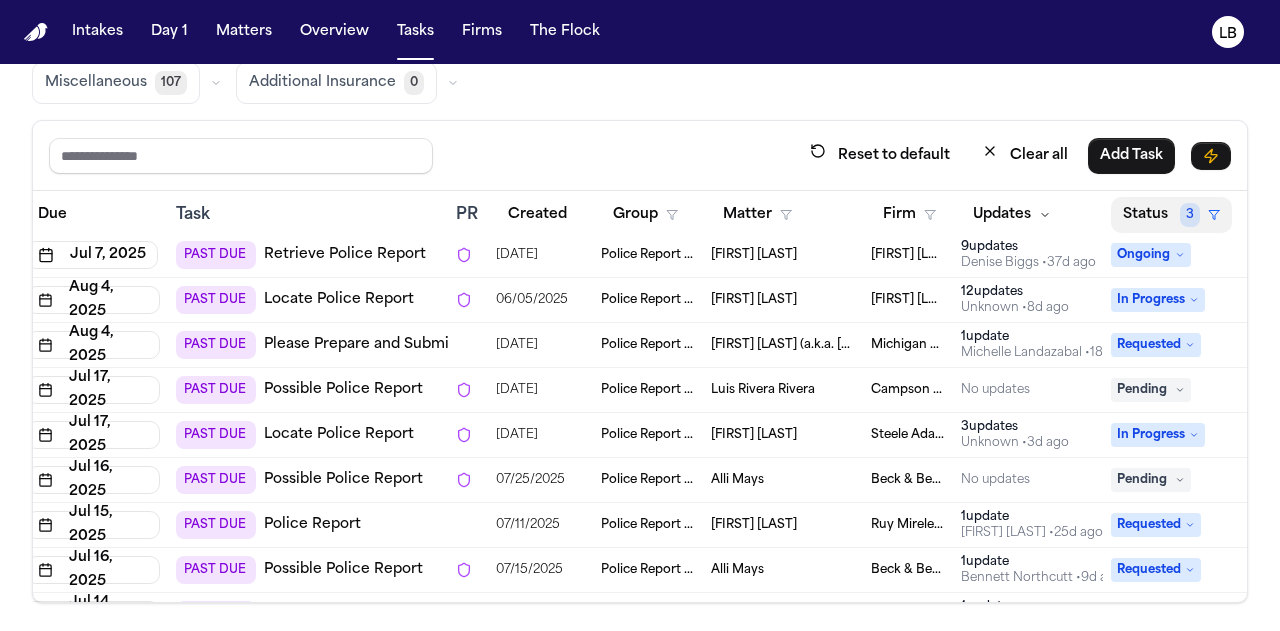 click on "Status 3" at bounding box center [1171, 215] 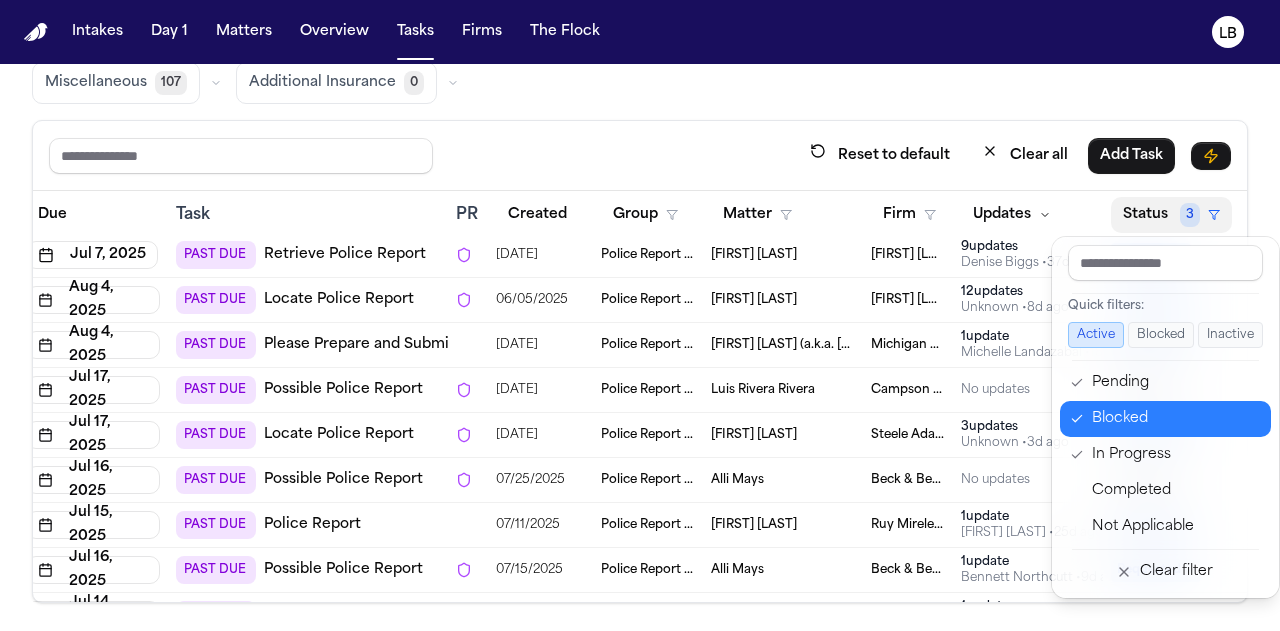 click on "Blocked" at bounding box center (1175, 419) 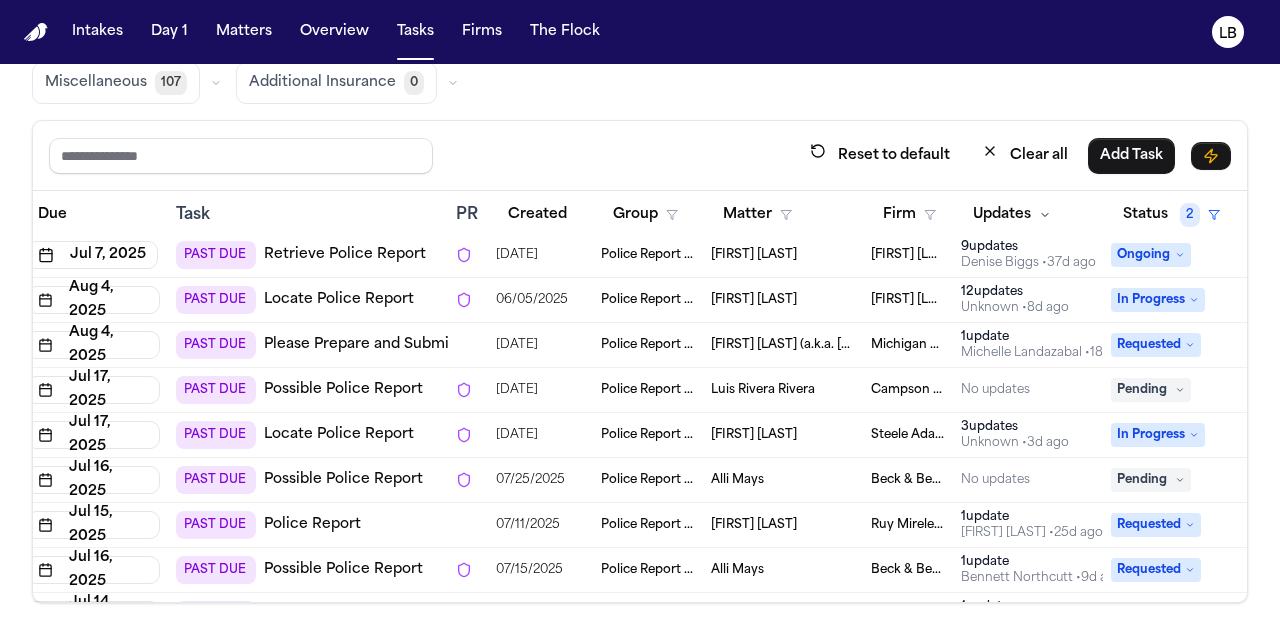 click on "Pending" at bounding box center [1178, 480] 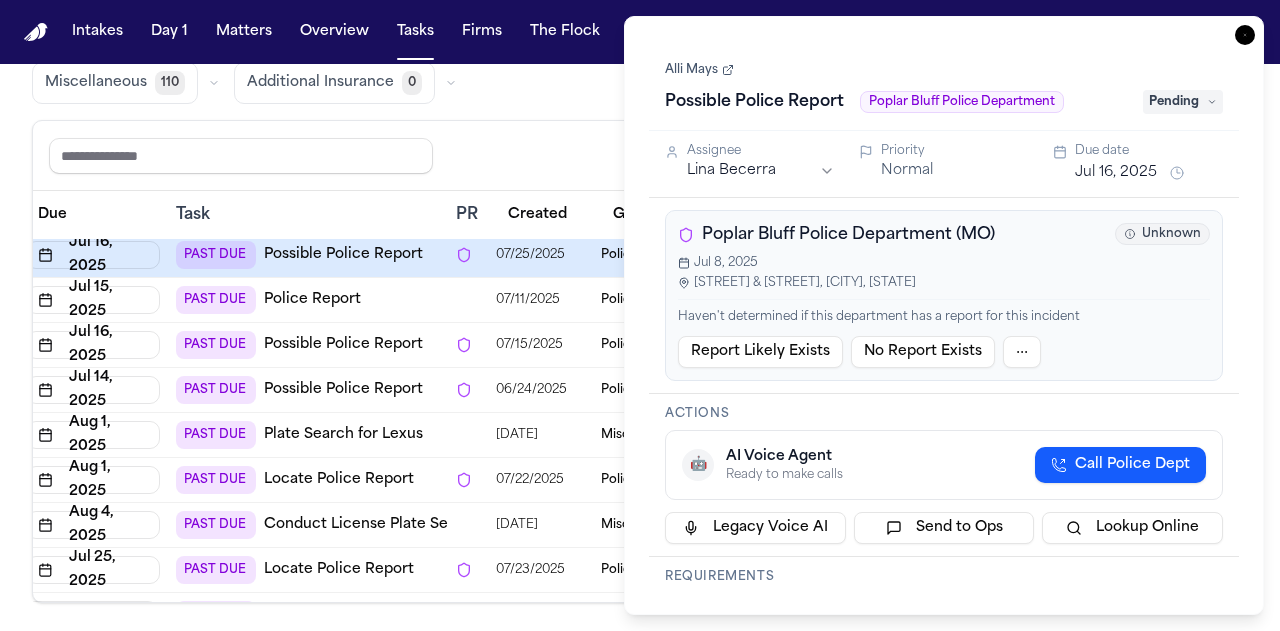 click 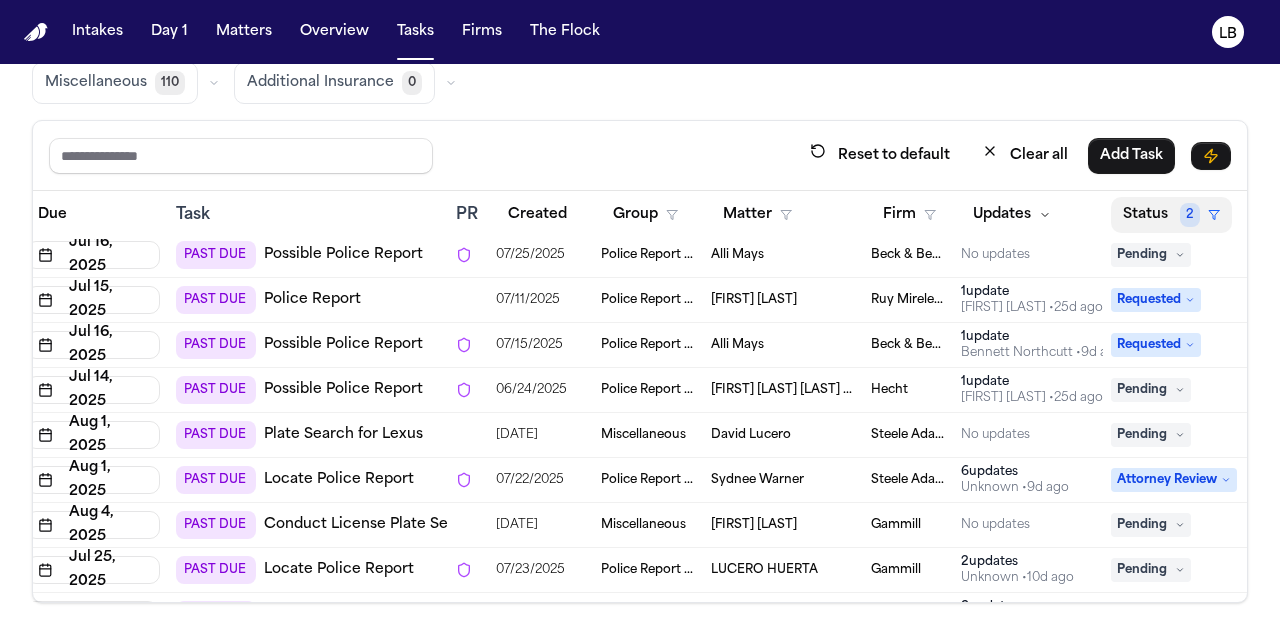 click on "Status 2" at bounding box center [1171, 215] 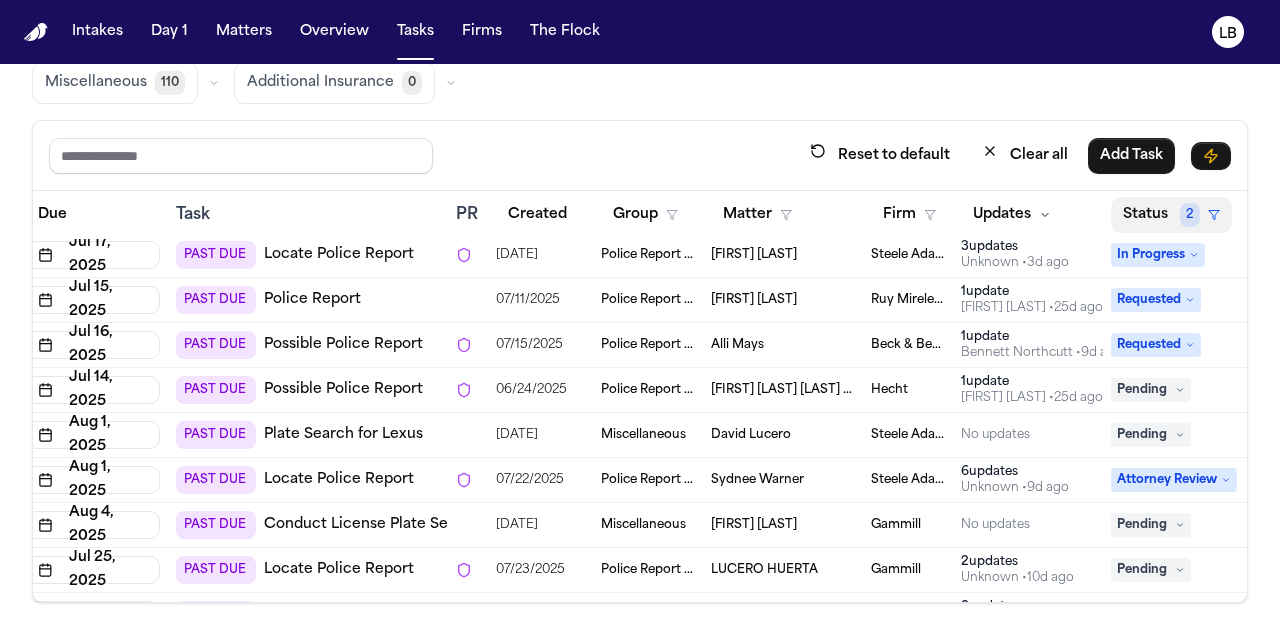 click on "2" at bounding box center (1190, 215) 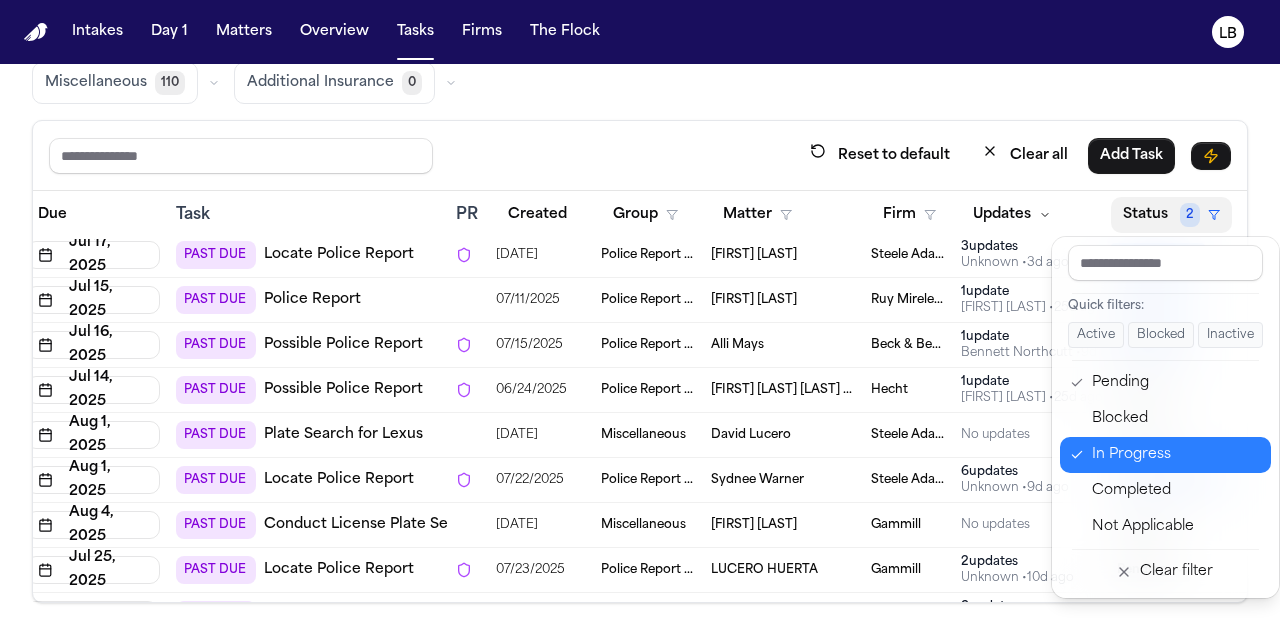 click on "In Progress" at bounding box center (1165, 455) 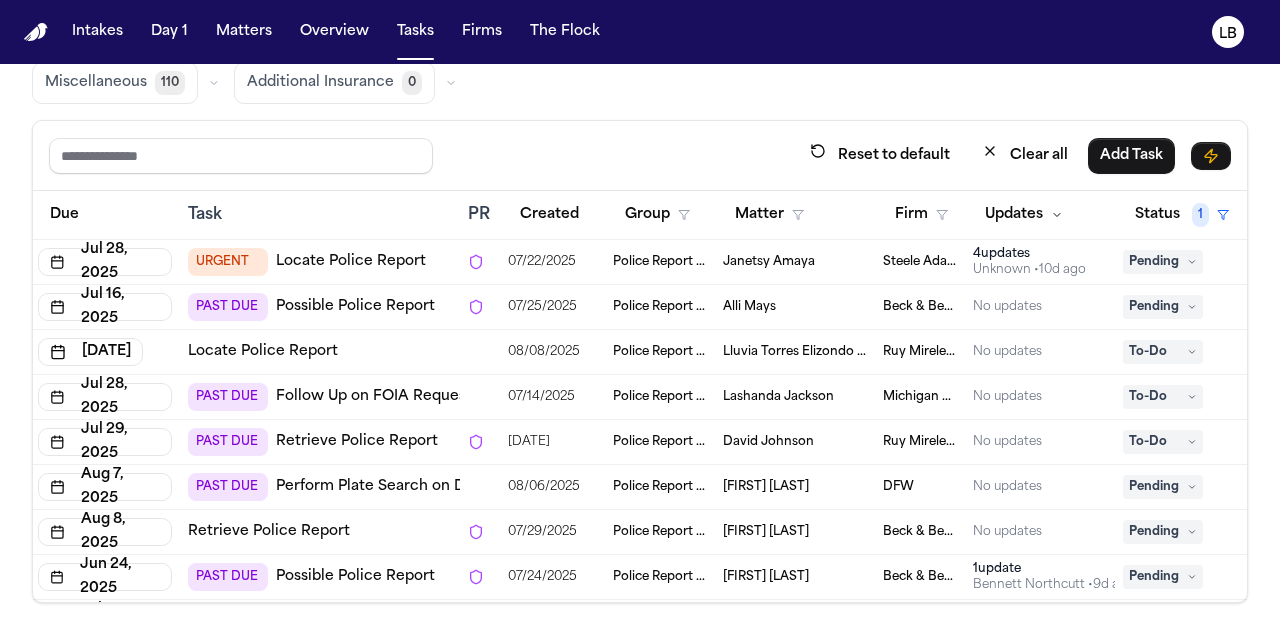 scroll, scrollTop: 0, scrollLeft: 174, axis: horizontal 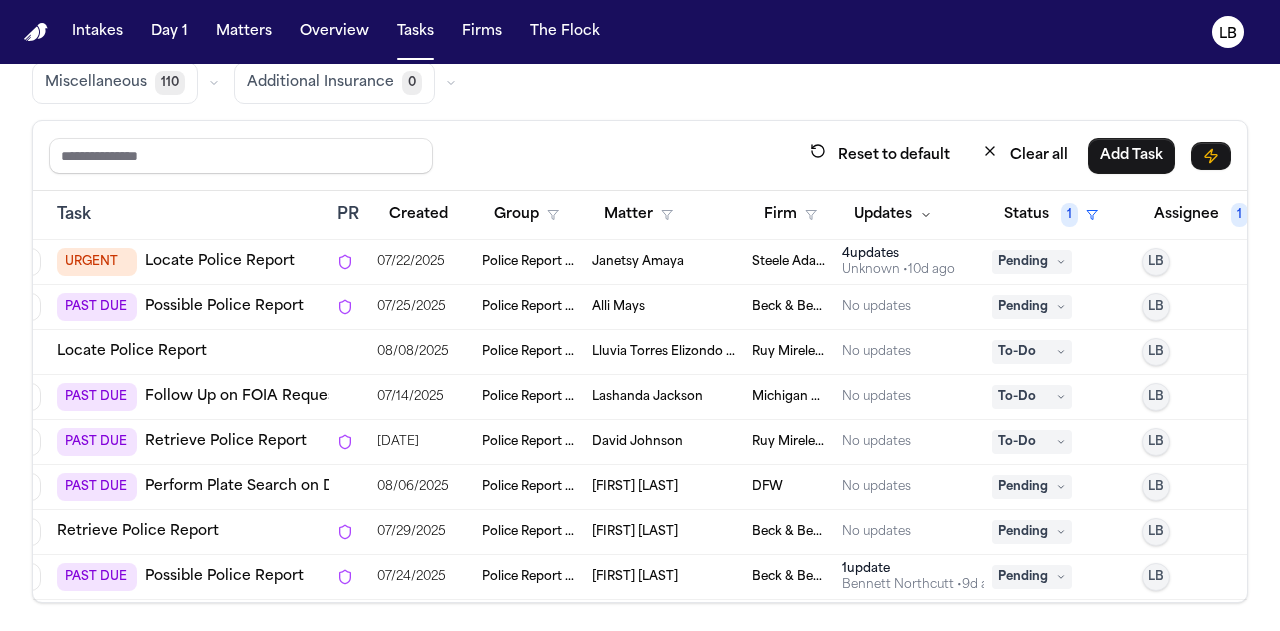 click on "Janetsy Amaya" at bounding box center [638, 262] 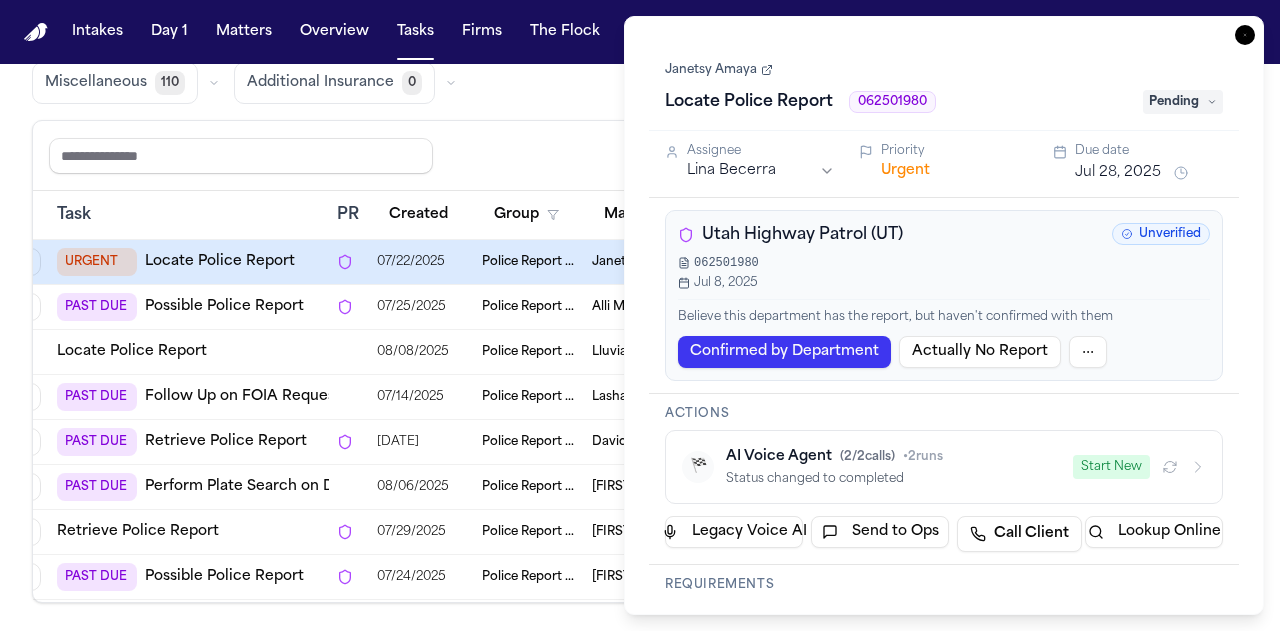 click on "Utah Highway Patrol (UT)" at bounding box center [802, 235] 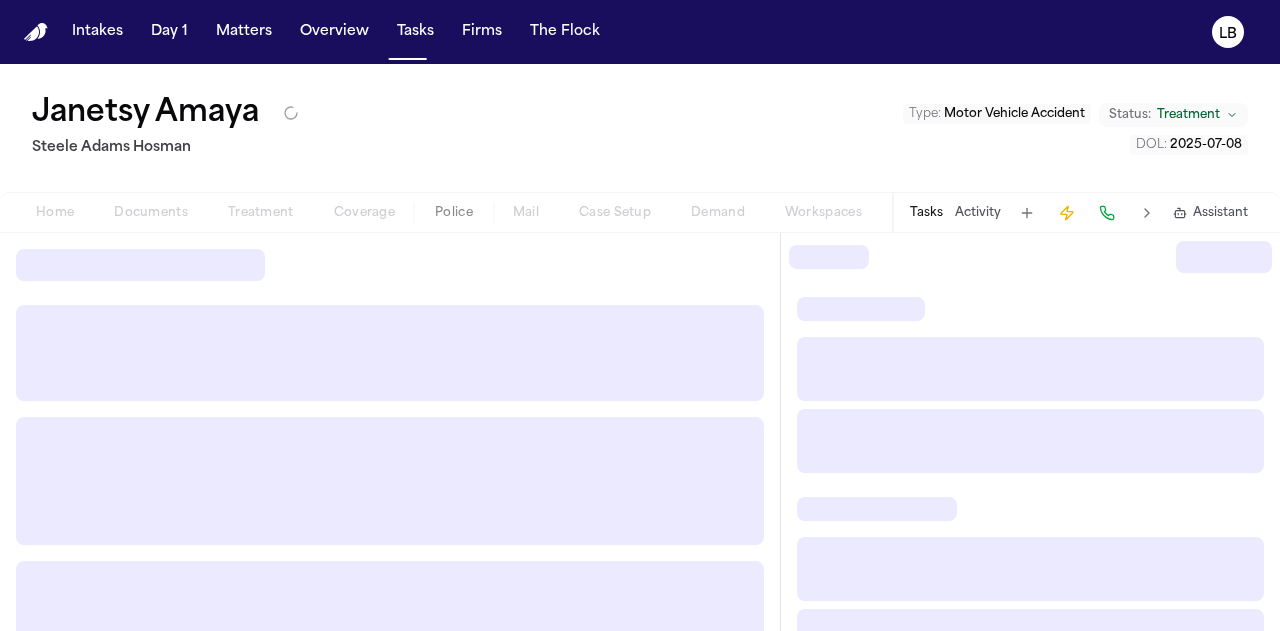 scroll, scrollTop: 0, scrollLeft: 0, axis: both 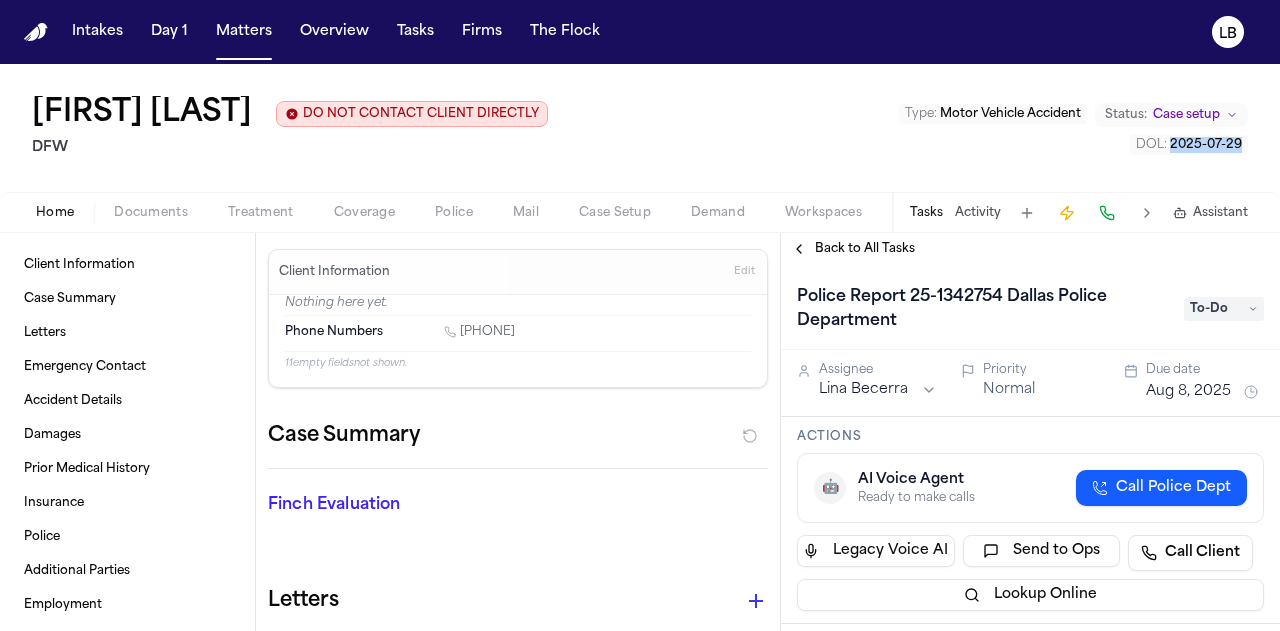 drag, startPoint x: 1250, startPoint y: 141, endPoint x: 1172, endPoint y: 147, distance: 78.23043 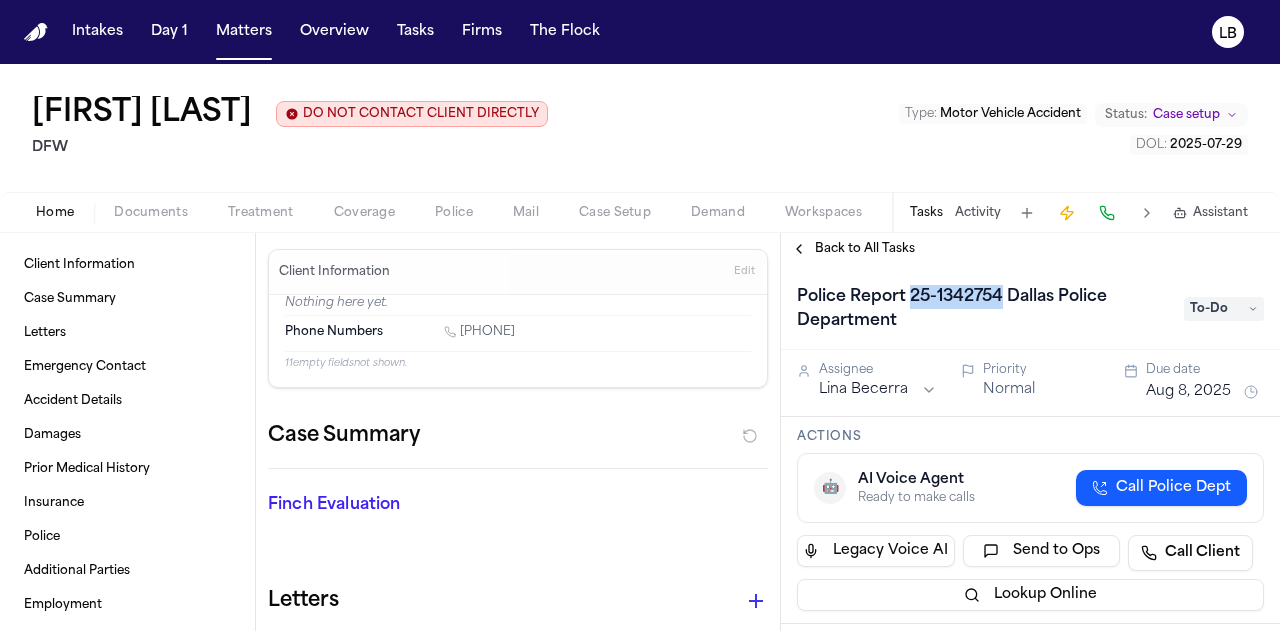 drag, startPoint x: 907, startPoint y: 295, endPoint x: 1000, endPoint y: 285, distance: 93.53609 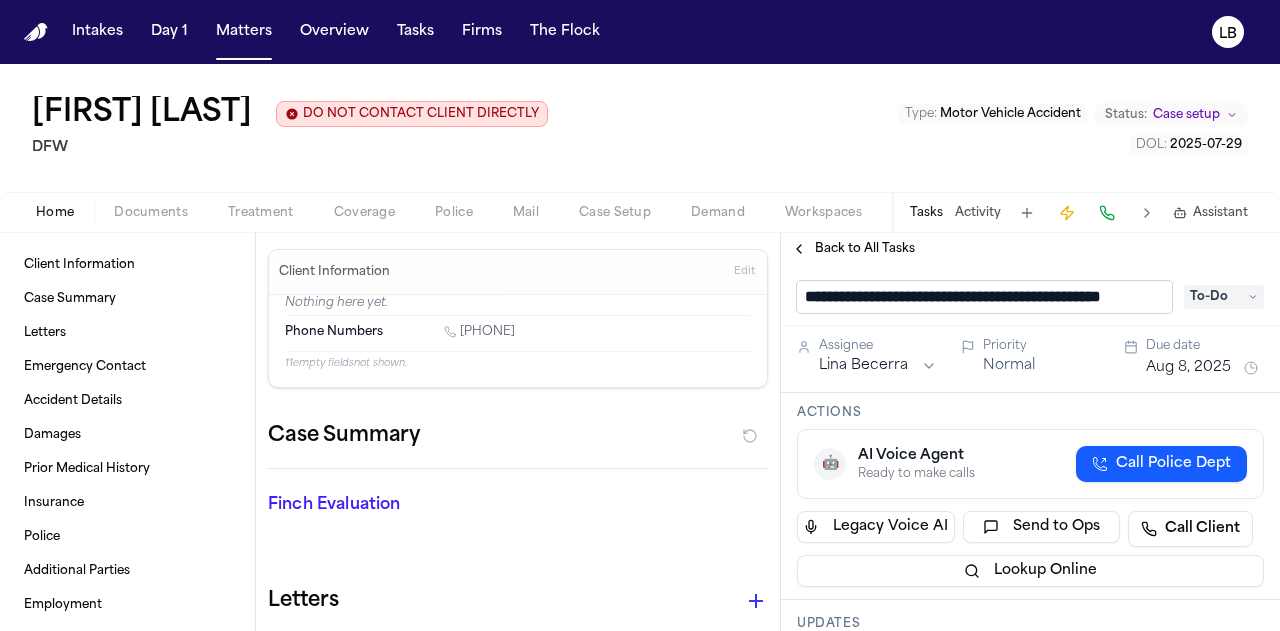 scroll, scrollTop: 0, scrollLeft: 55, axis: horizontal 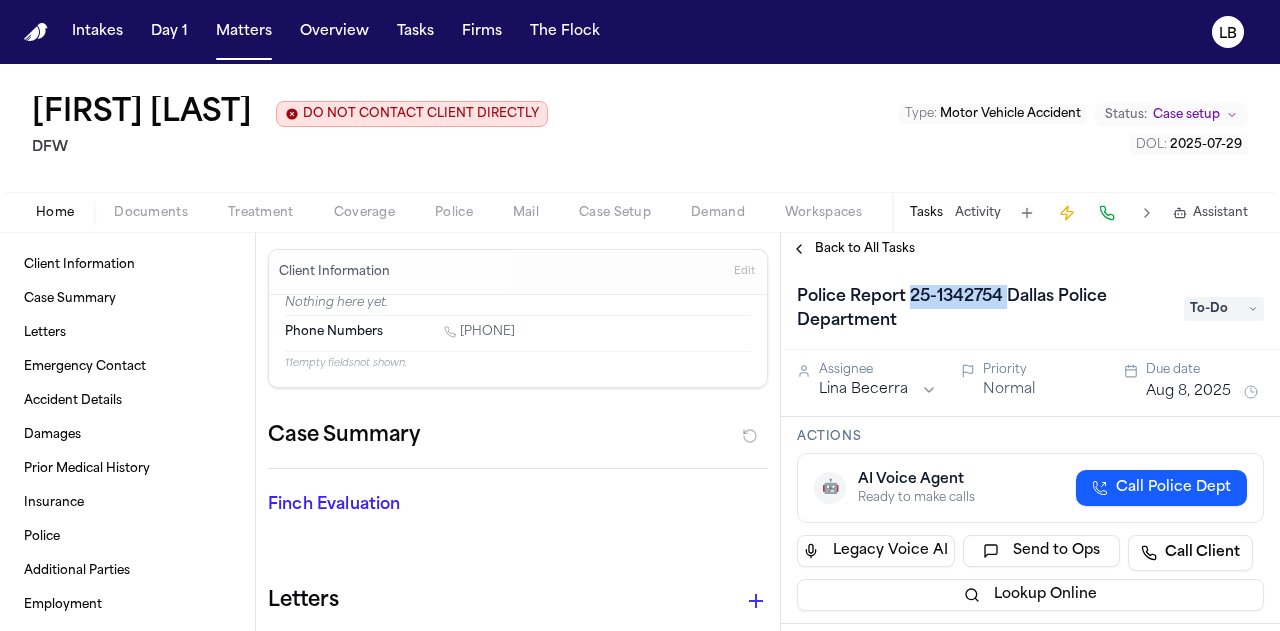 drag, startPoint x: 1006, startPoint y: 297, endPoint x: 907, endPoint y: 297, distance: 99 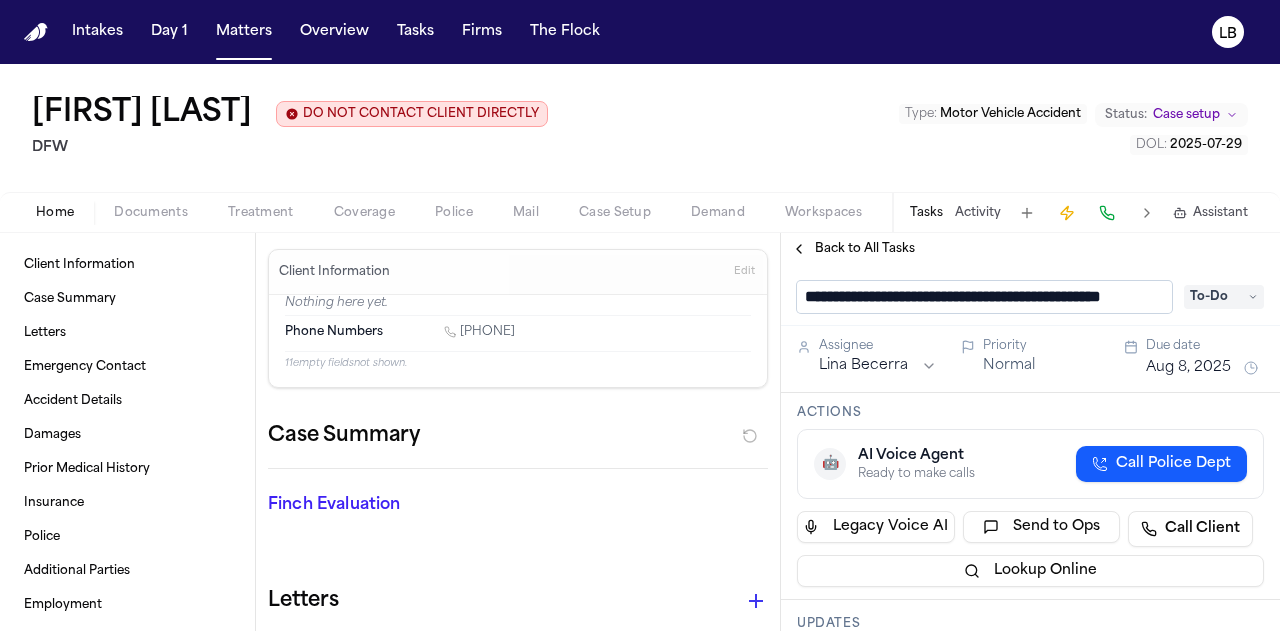 scroll, scrollTop: 0, scrollLeft: 55, axis: horizontal 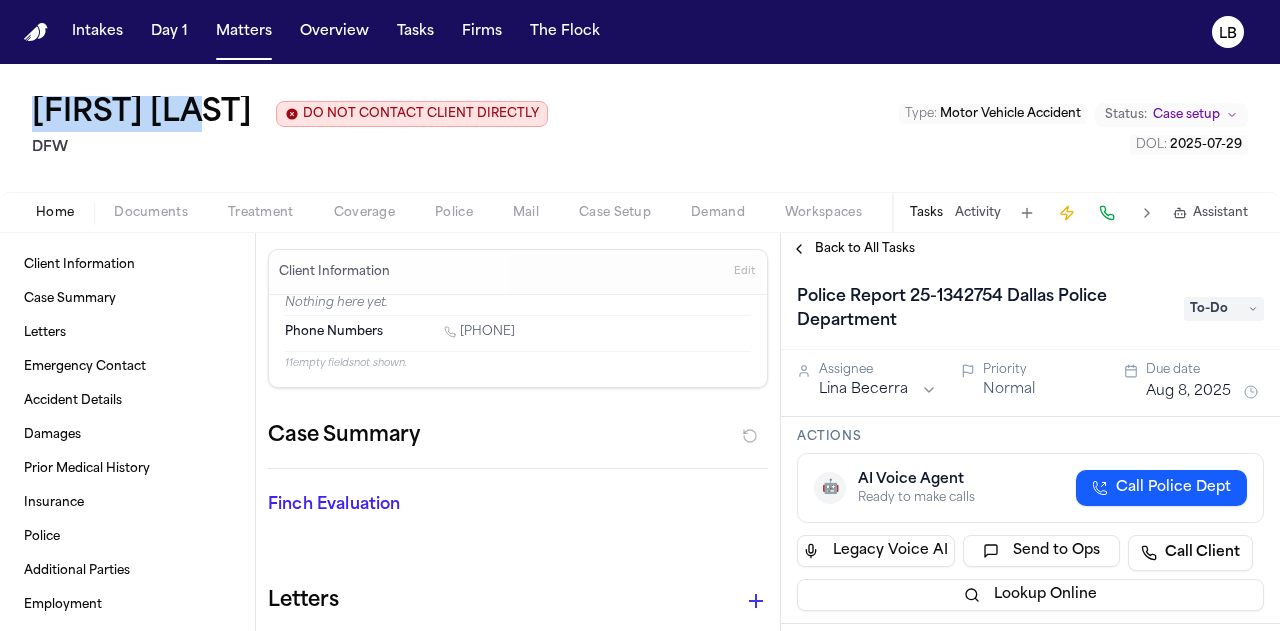 drag, startPoint x: 210, startPoint y: 117, endPoint x: 19, endPoint y: 123, distance: 191.09422 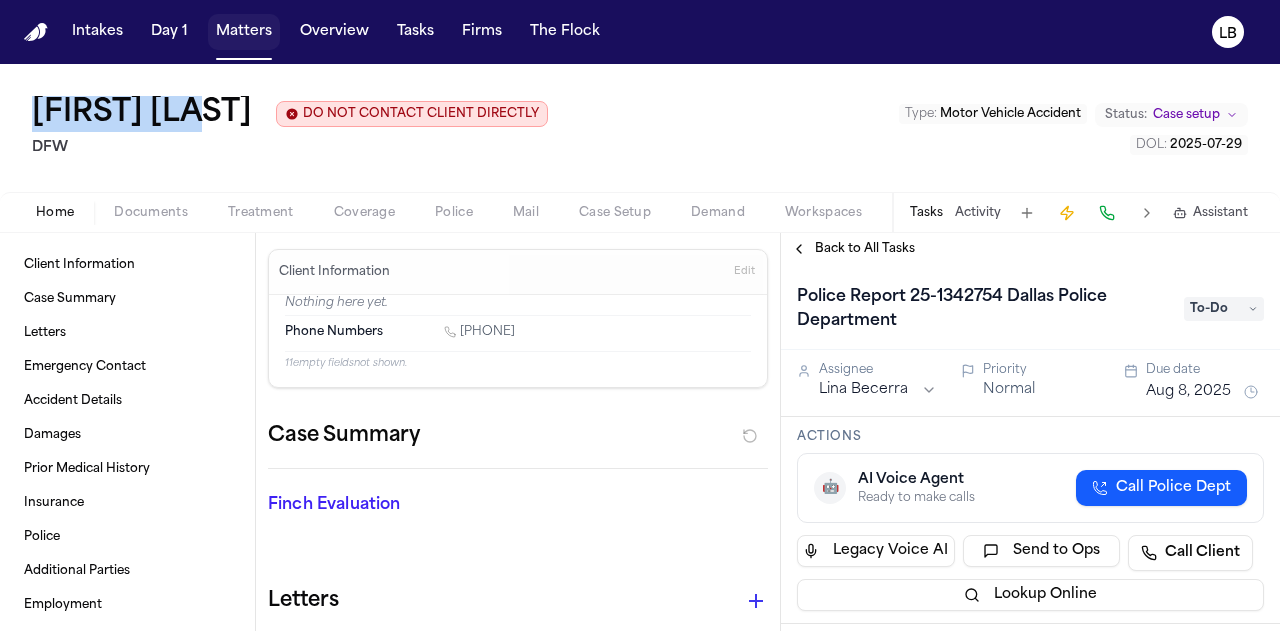 click on "Matters" at bounding box center [244, 32] 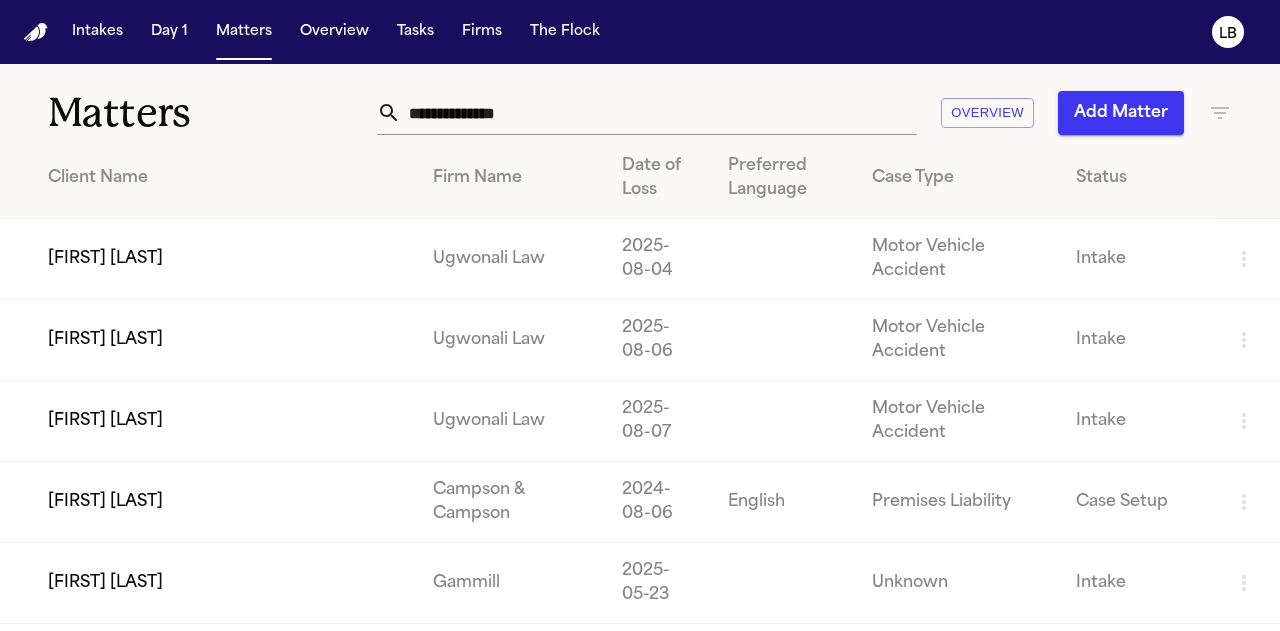 click at bounding box center (659, 113) 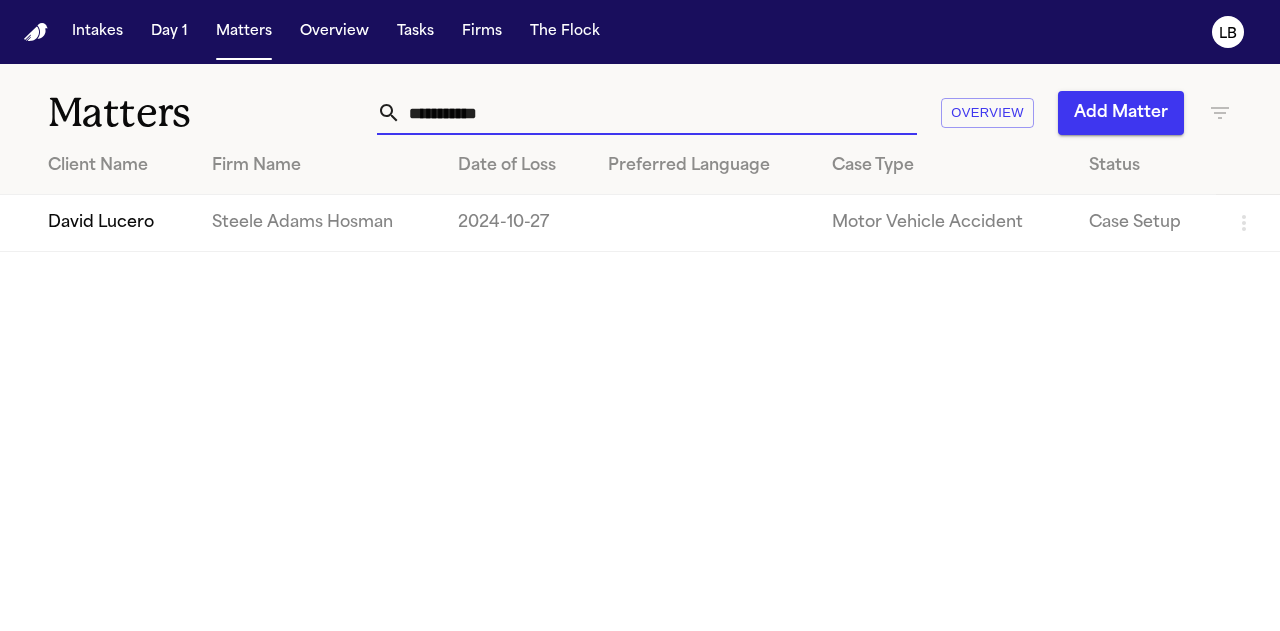 type on "**********" 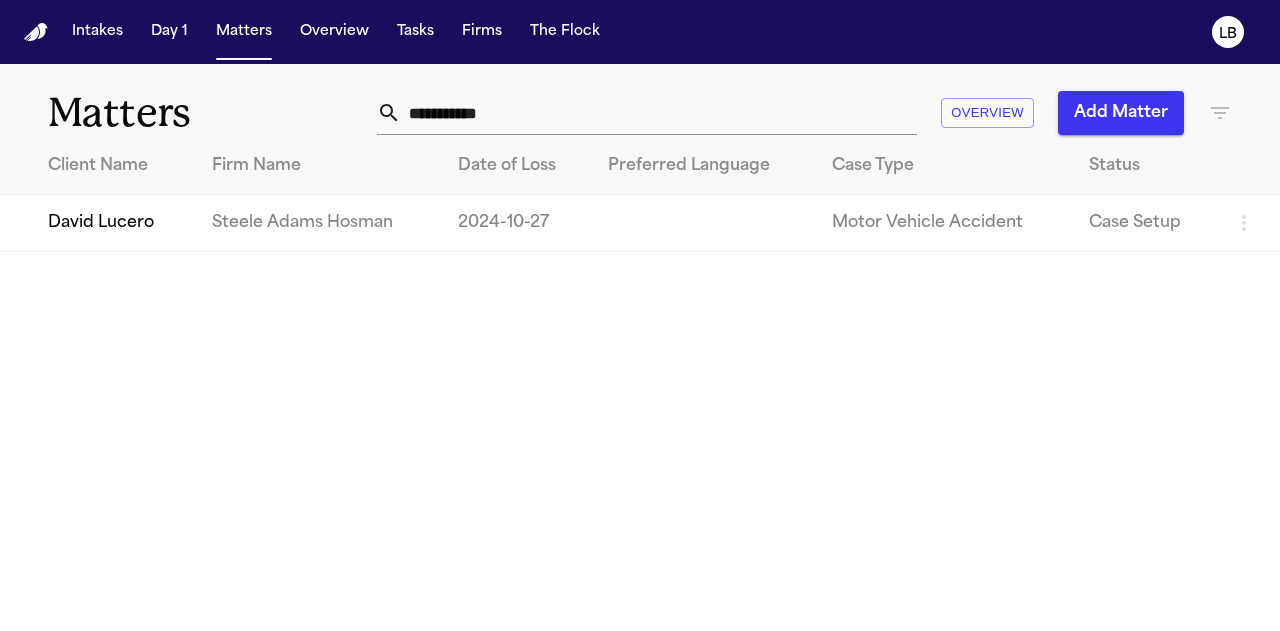 click on "David Lucero" at bounding box center [98, 223] 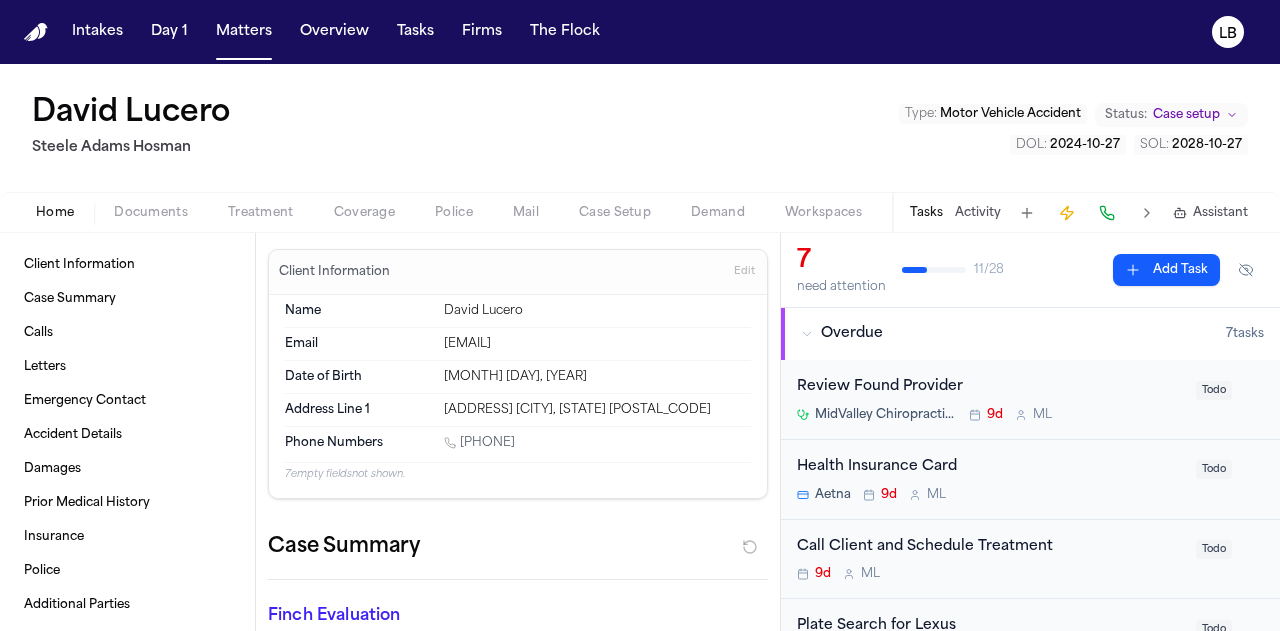 click at bounding box center (151, 224) 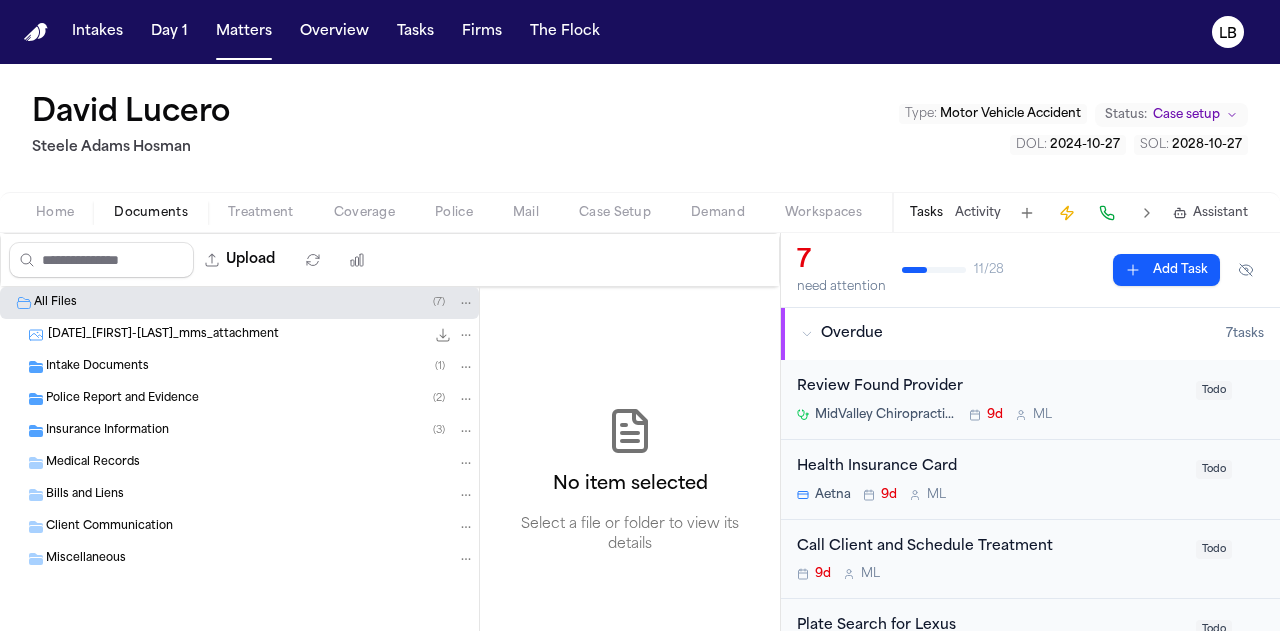 click on "Police Report and Evidence" at bounding box center [122, 399] 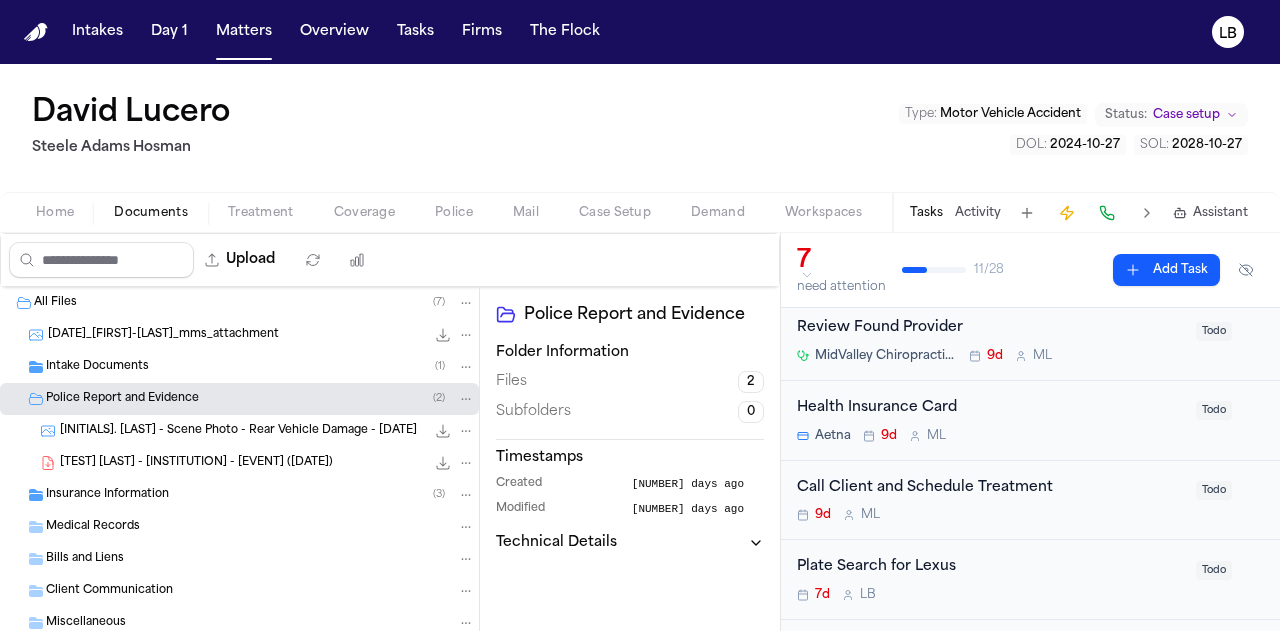 scroll, scrollTop: 0, scrollLeft: 0, axis: both 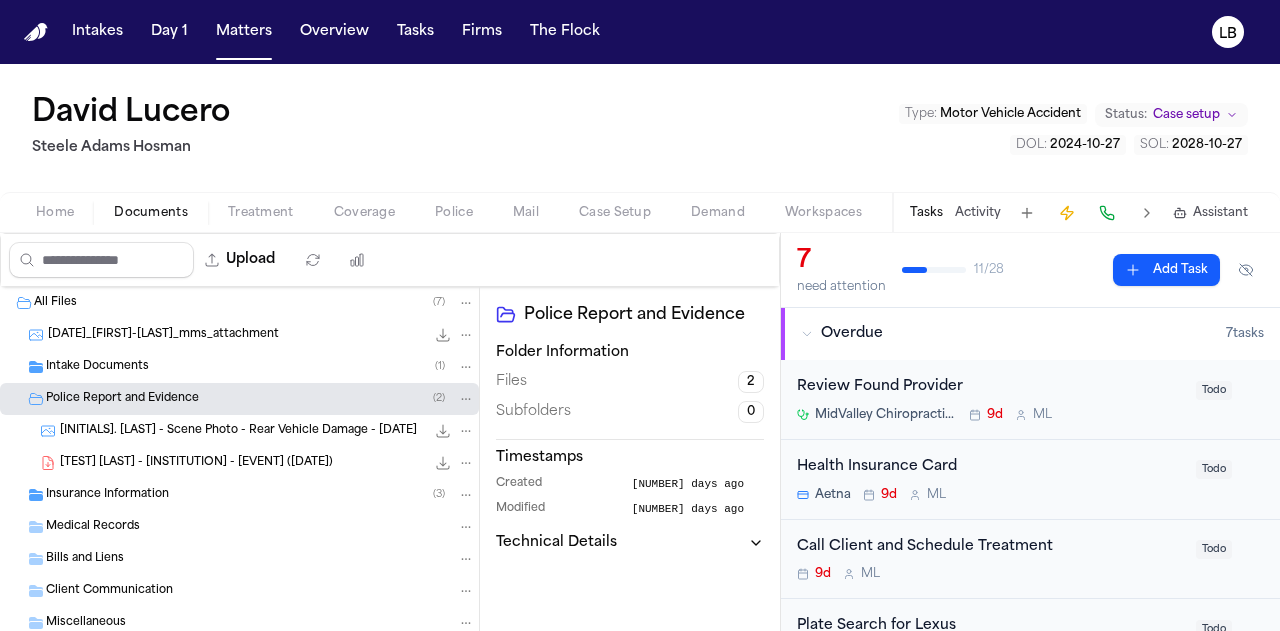 click on "Tasks" at bounding box center (926, 213) 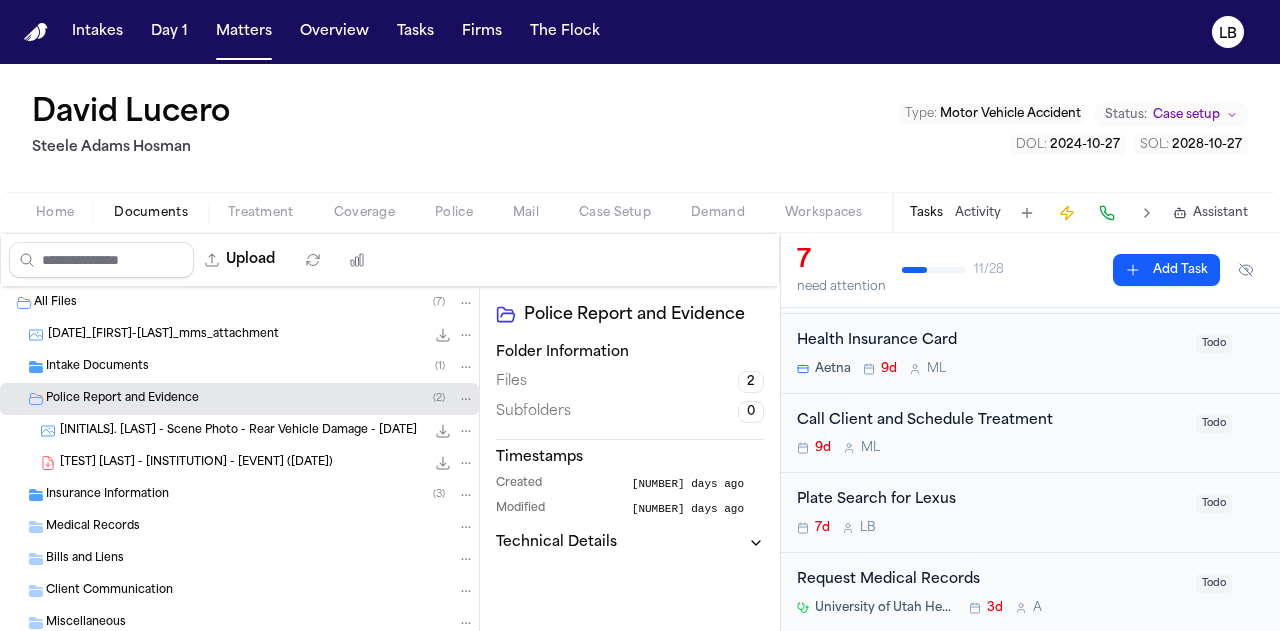 scroll, scrollTop: 128, scrollLeft: 0, axis: vertical 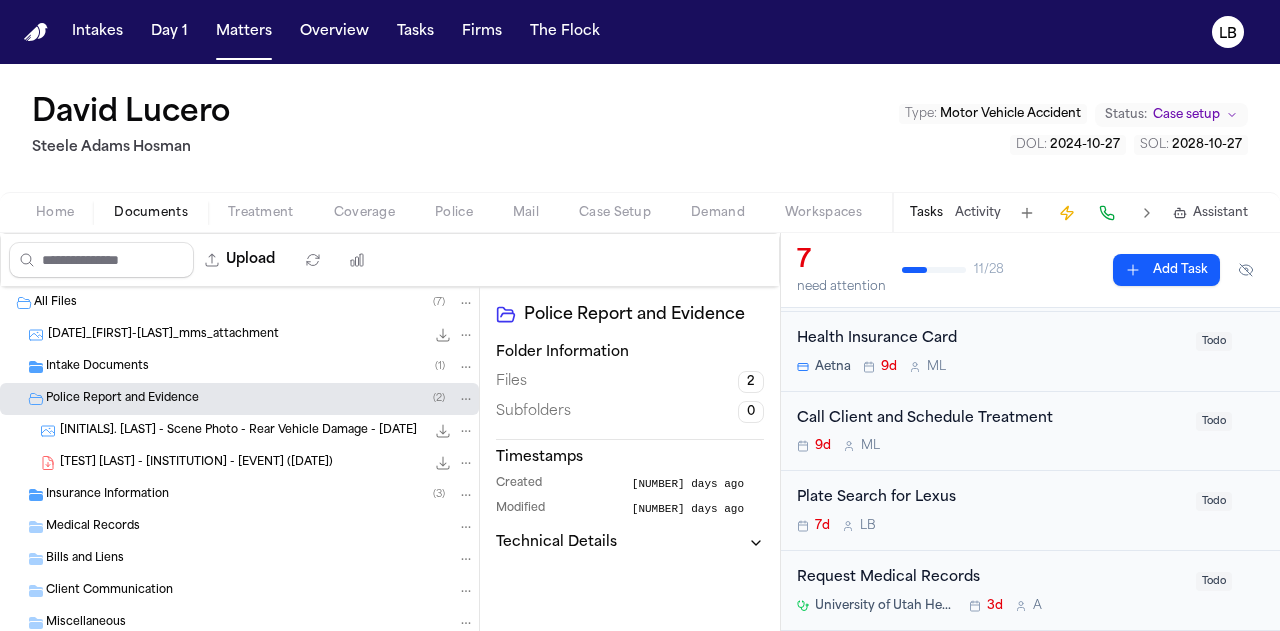 click on "Plate Search for Lexus" at bounding box center [990, 498] 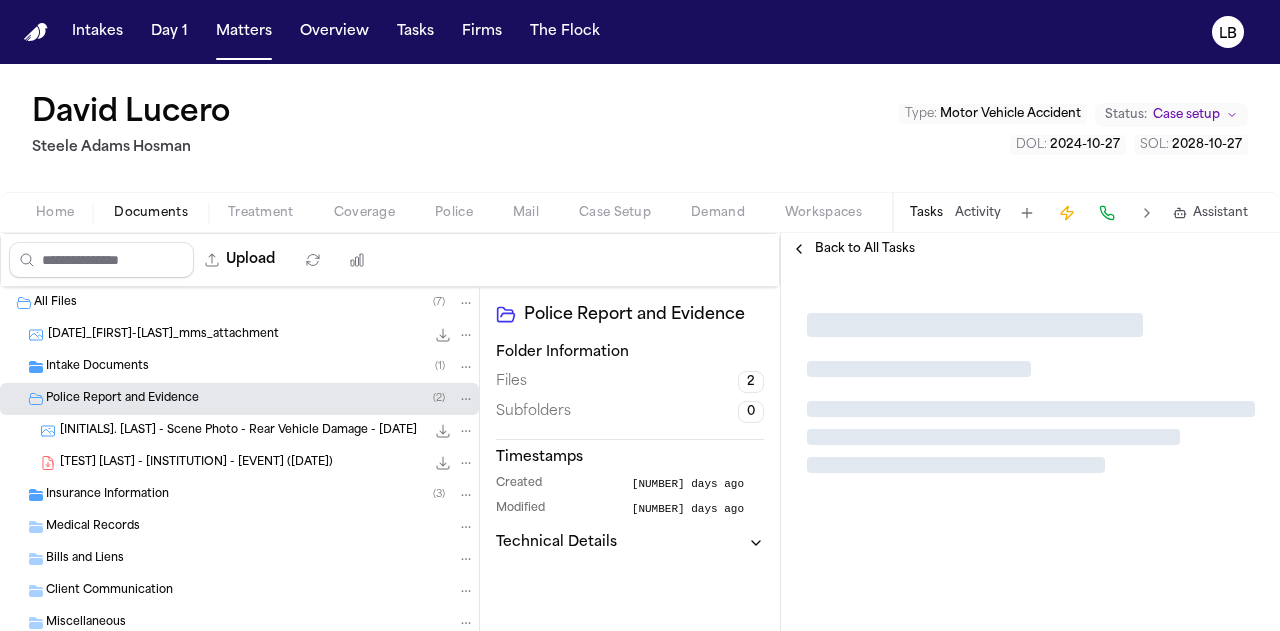 scroll, scrollTop: 0, scrollLeft: 0, axis: both 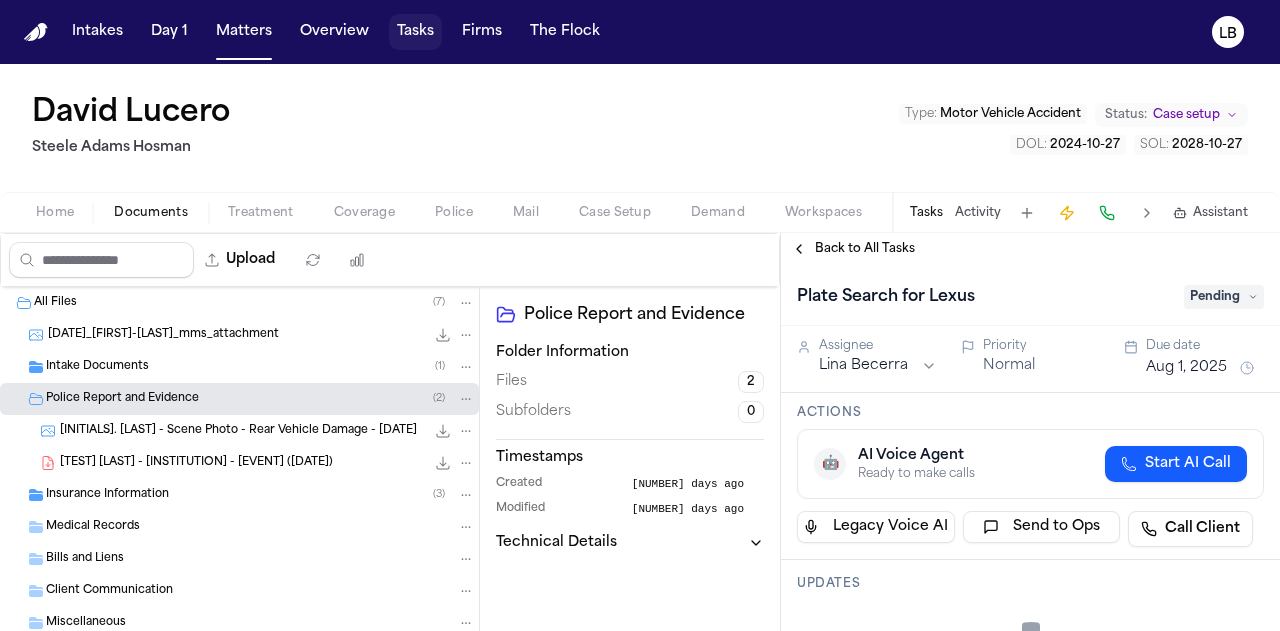 click on "Tasks" at bounding box center (415, 32) 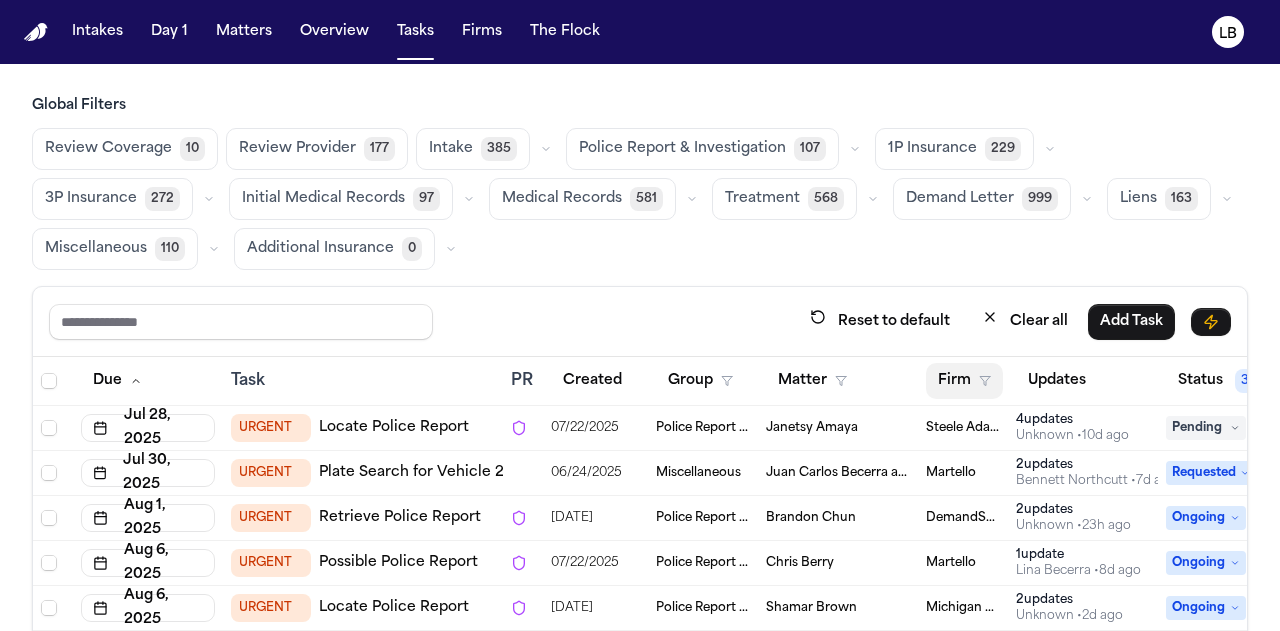 click on "Firm" at bounding box center (964, 381) 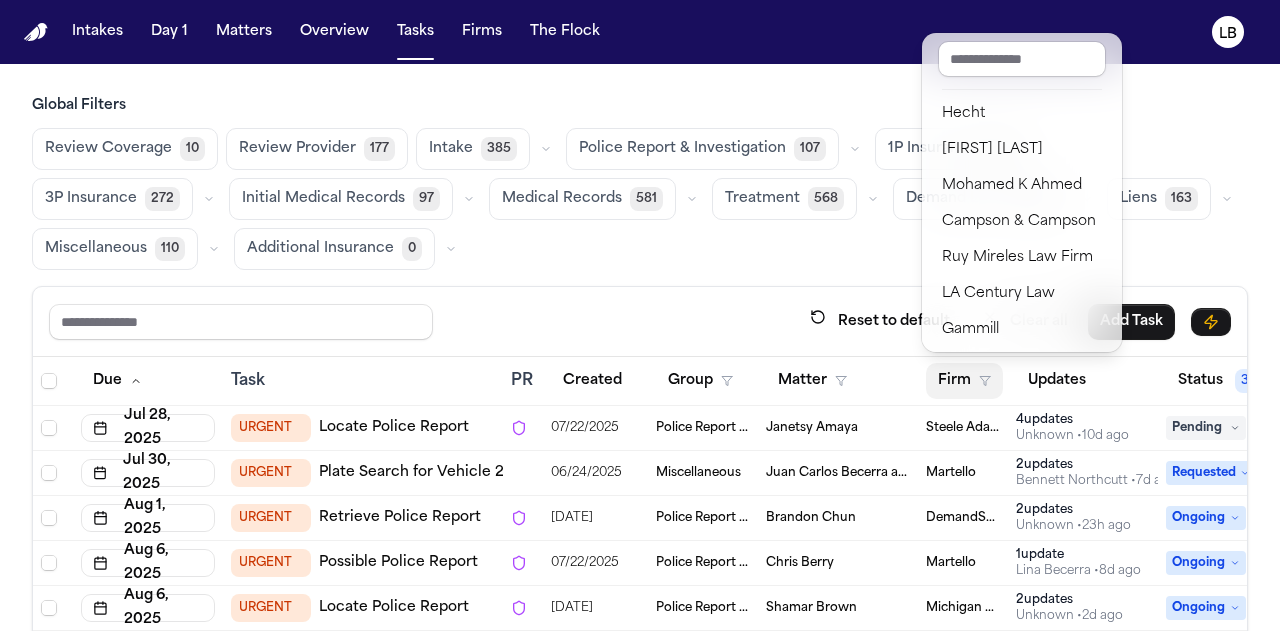 scroll, scrollTop: 176, scrollLeft: 0, axis: vertical 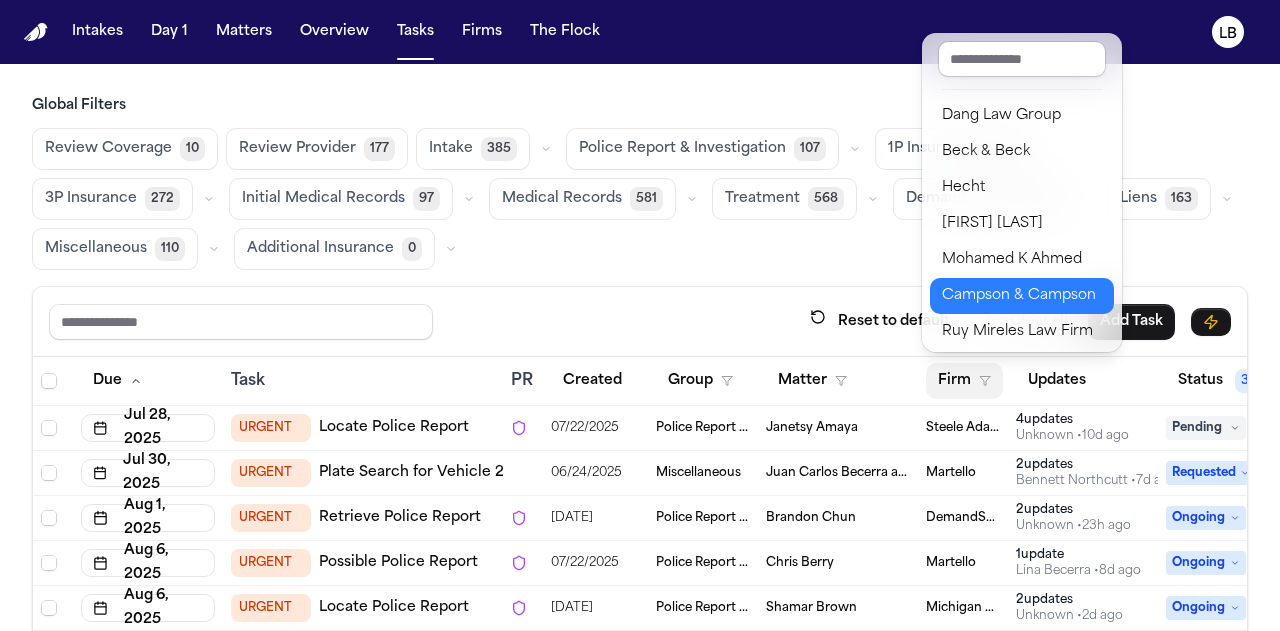 click on "Campson & Campson" at bounding box center [1022, 296] 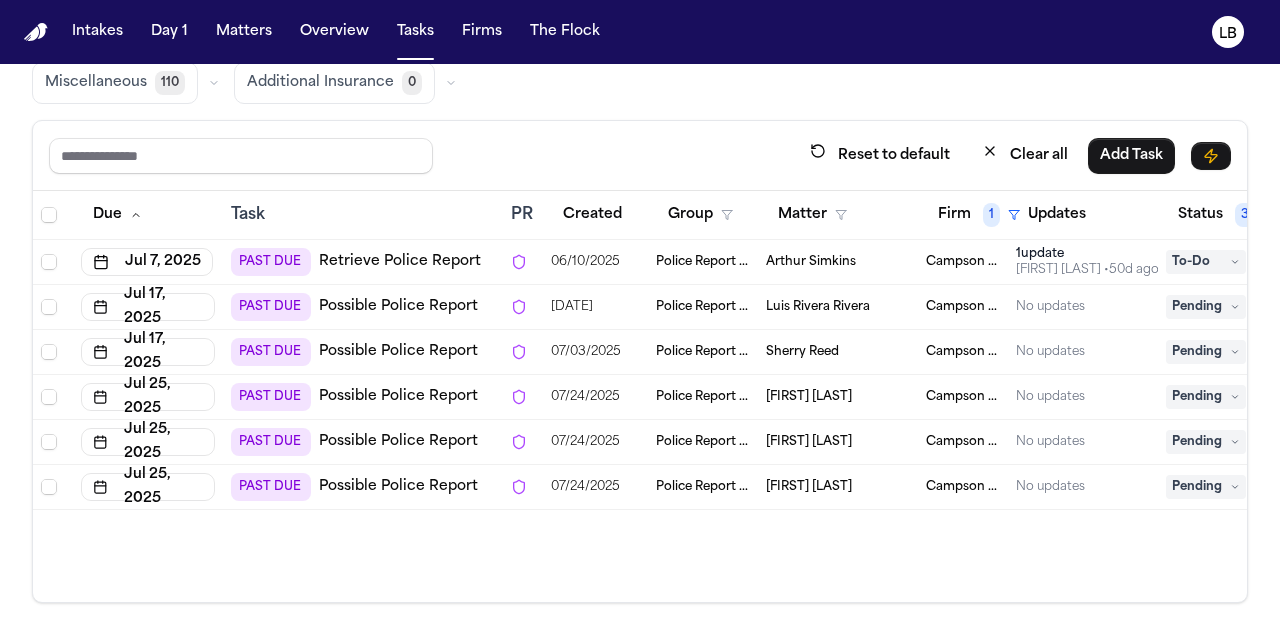 scroll, scrollTop: 165, scrollLeft: 0, axis: vertical 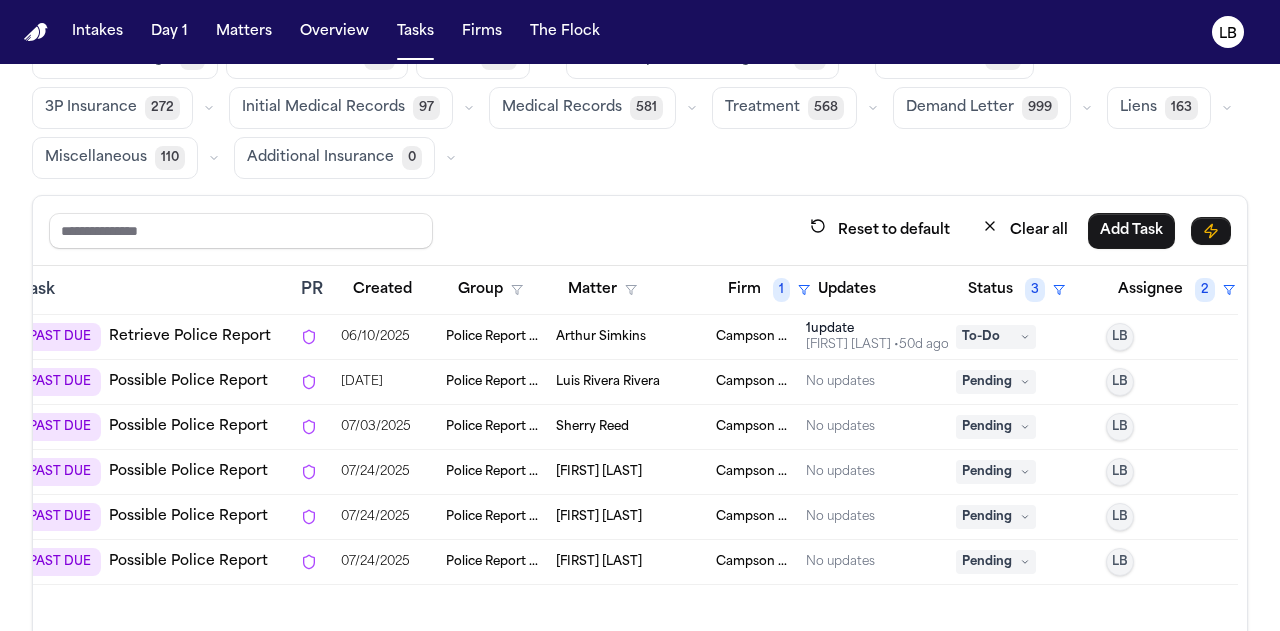 click on "[FIRST] [LAST]" at bounding box center (599, 562) 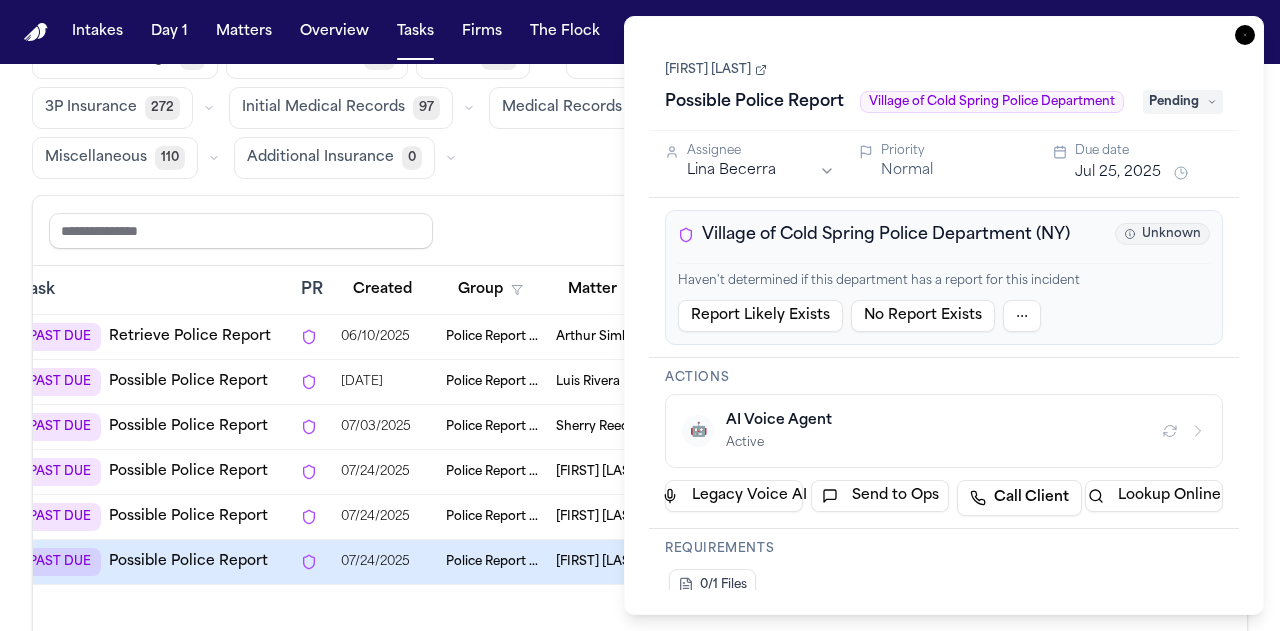 click on "[FIRST] [LAST]" at bounding box center (716, 70) 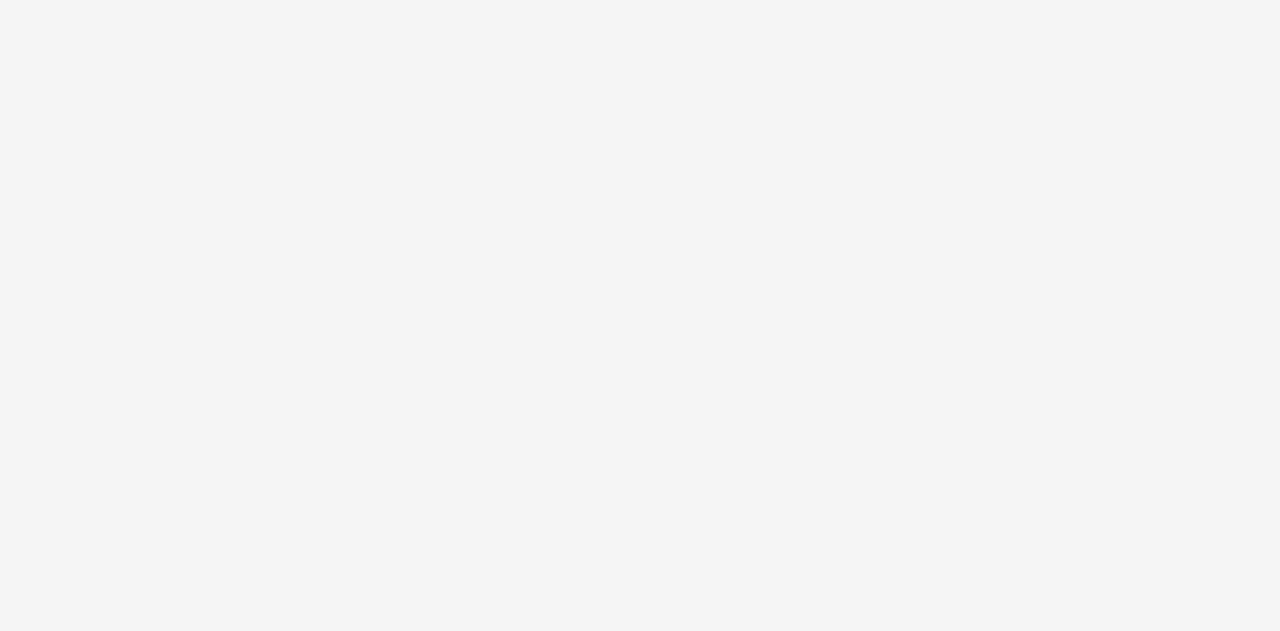 scroll, scrollTop: 0, scrollLeft: 0, axis: both 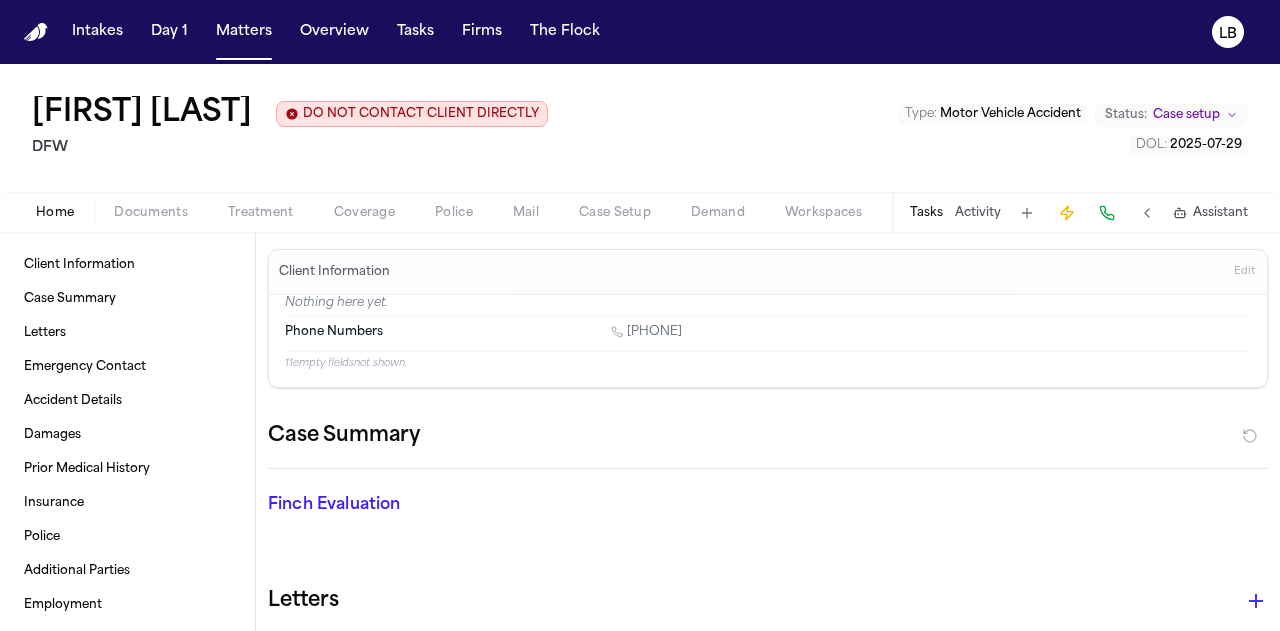 click on "Activity" at bounding box center (978, 213) 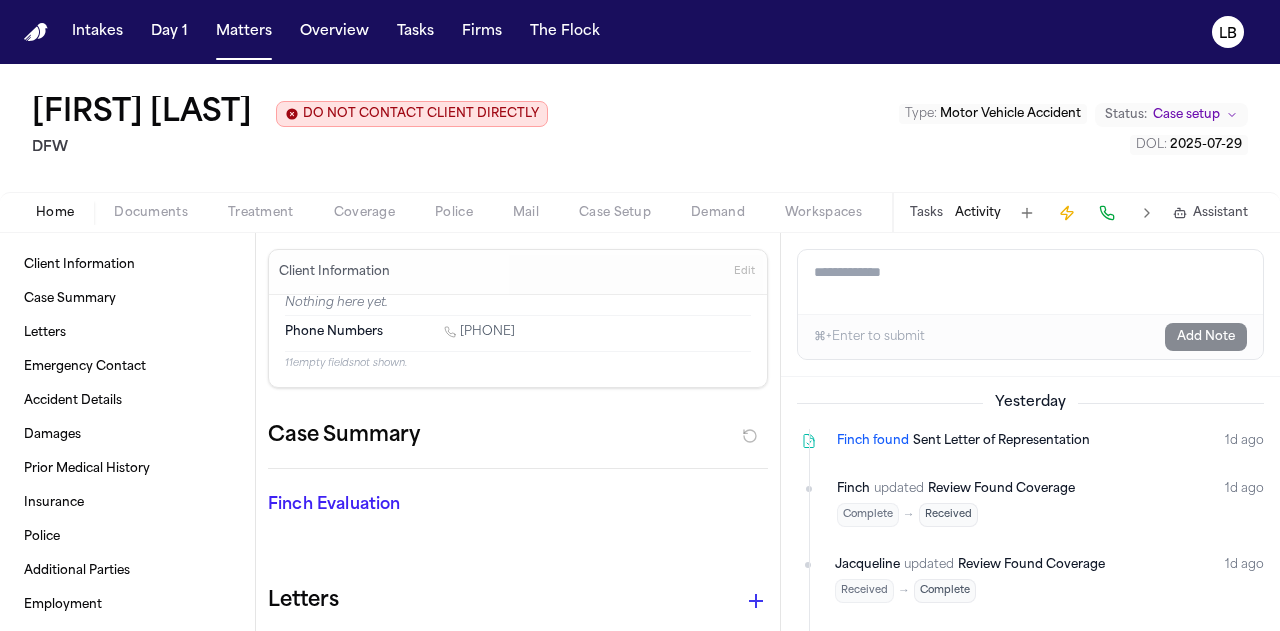 click on "Add a note to this matter" at bounding box center (1030, 282) 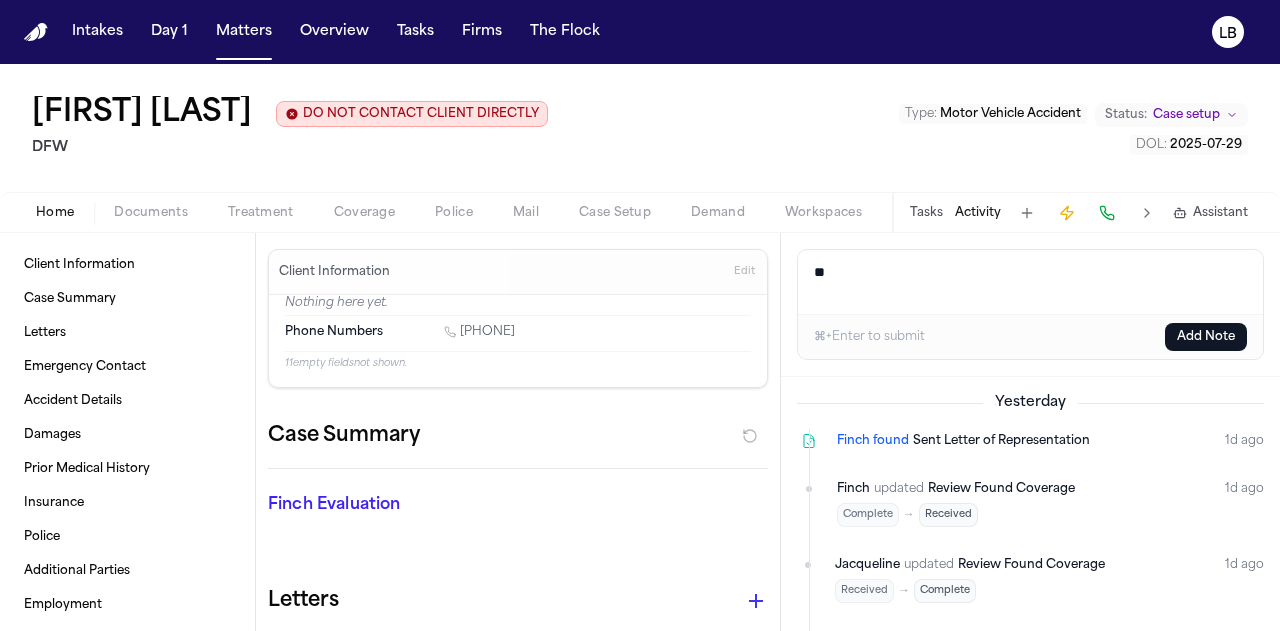 type on "*" 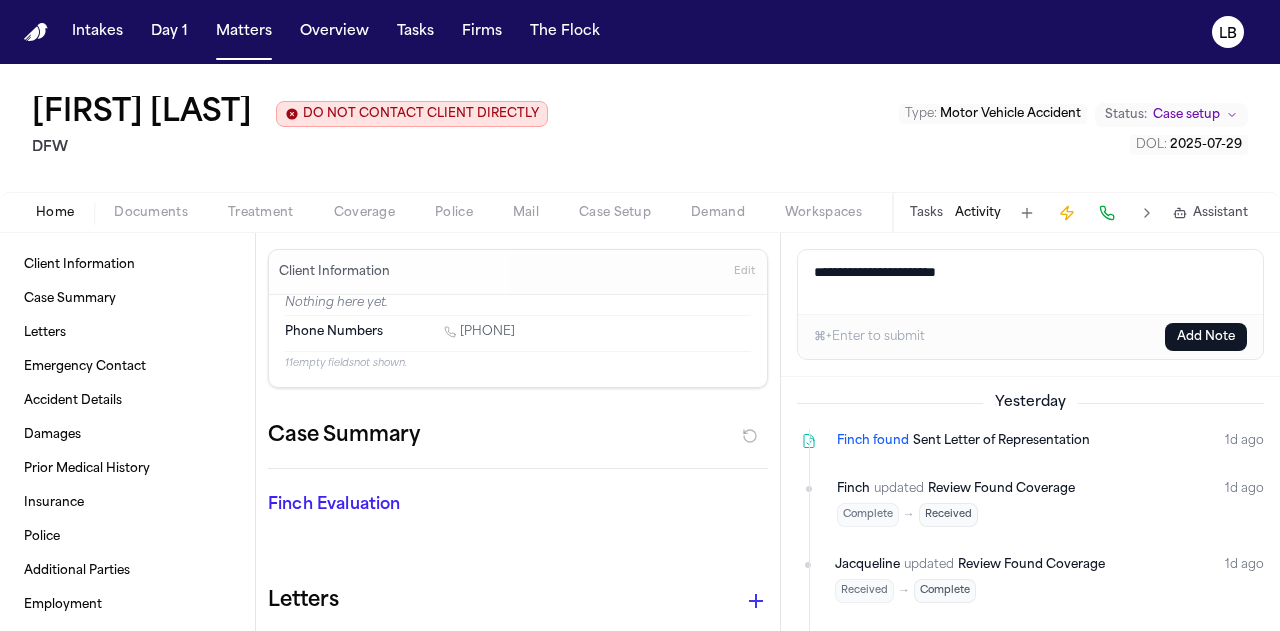 paste on "**********" 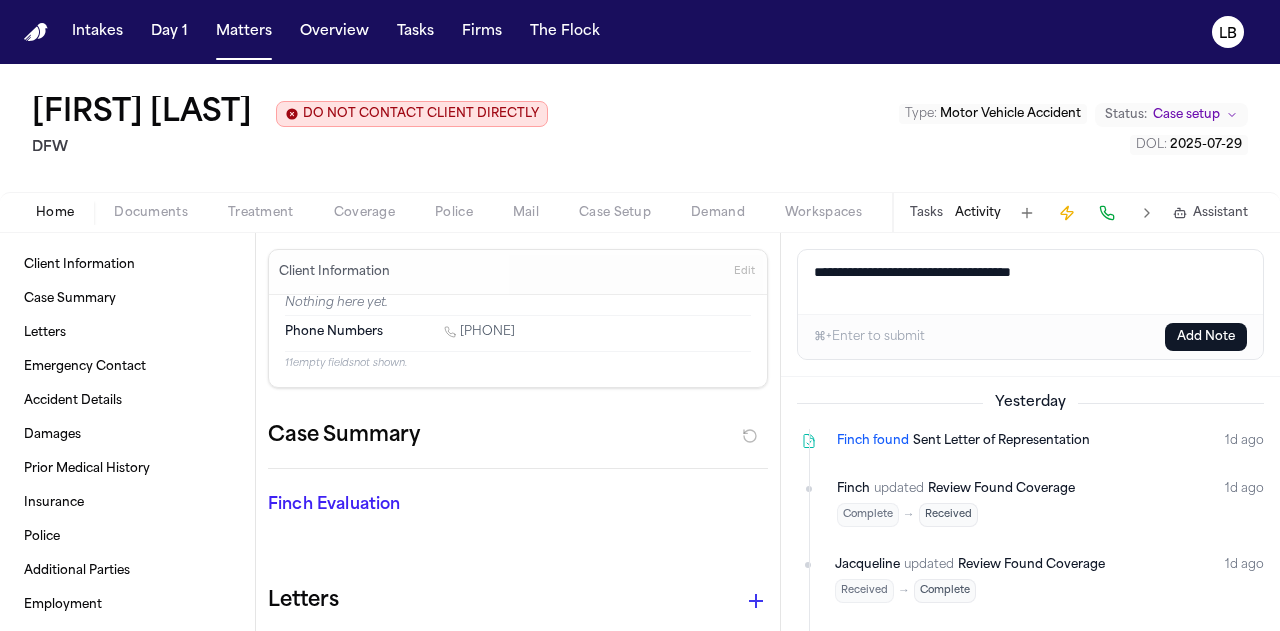 click on "**********" at bounding box center (1031, 282) 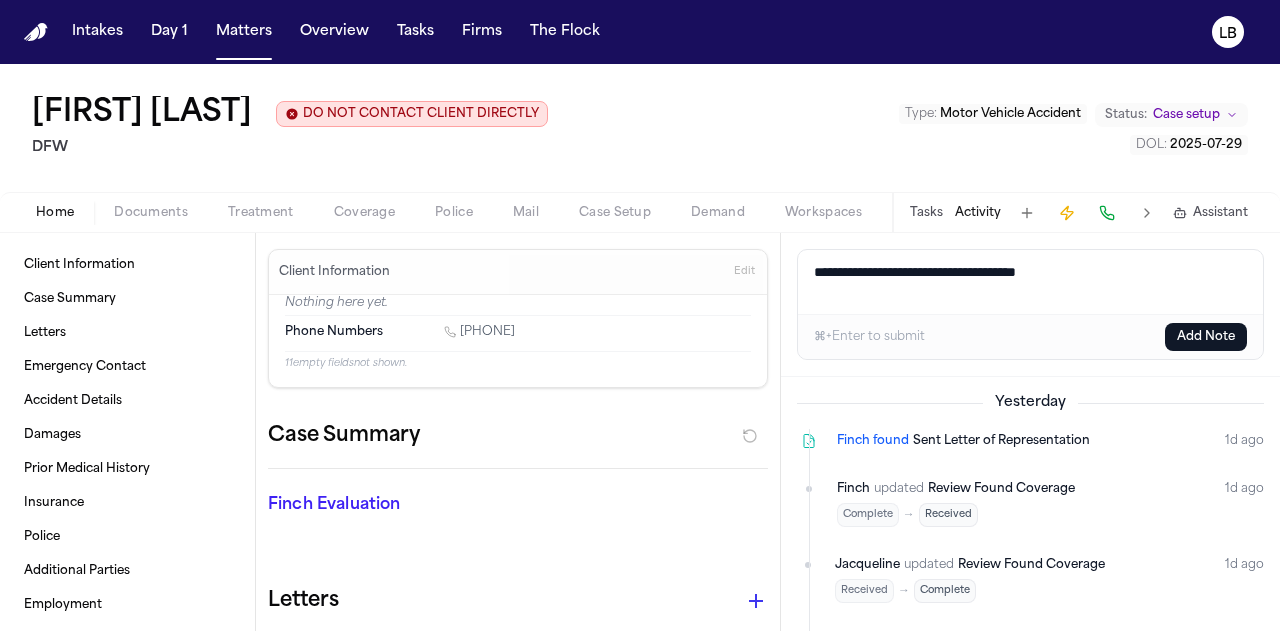 paste on "**********" 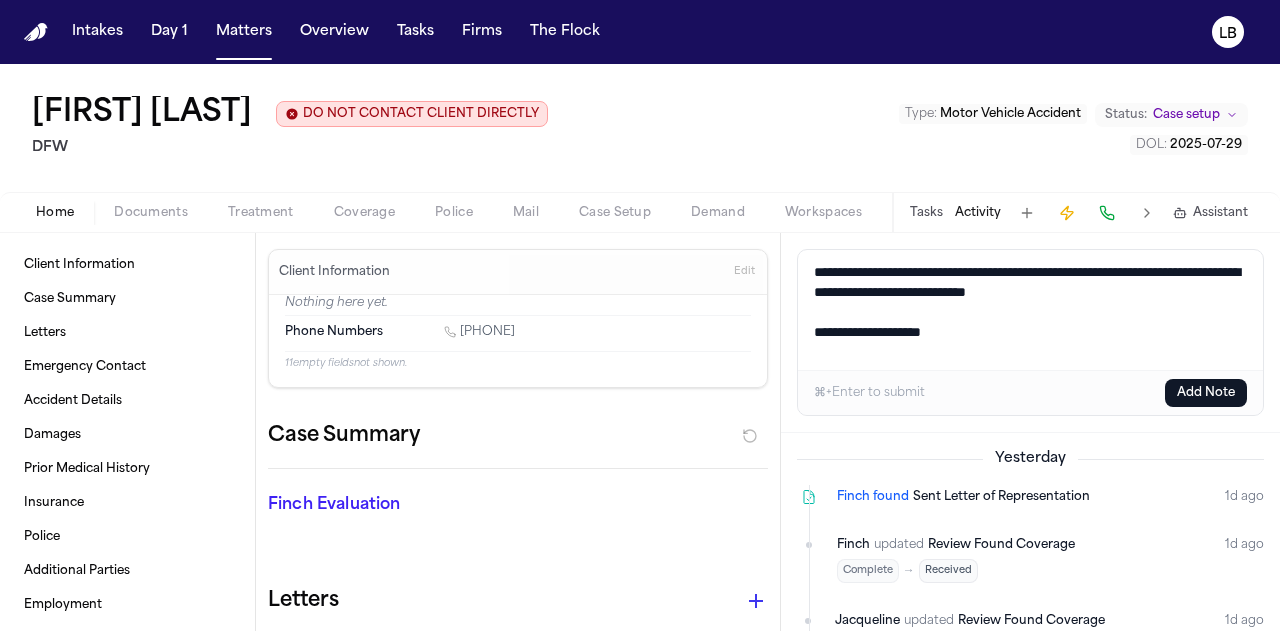 type on "**********" 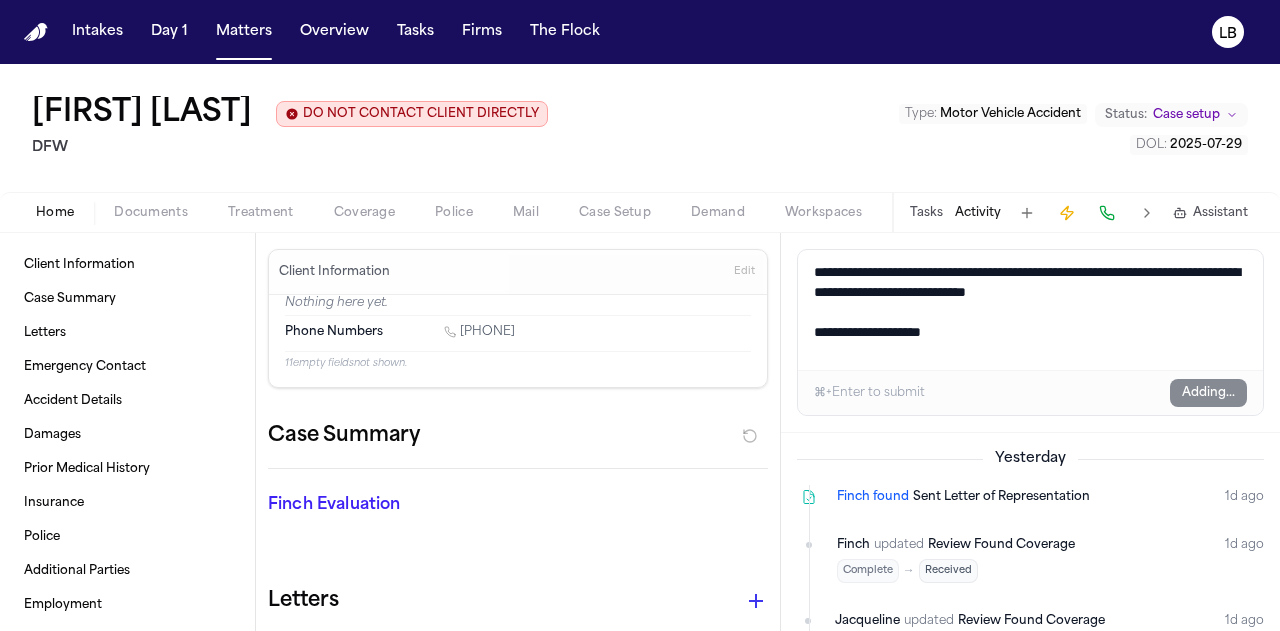 type 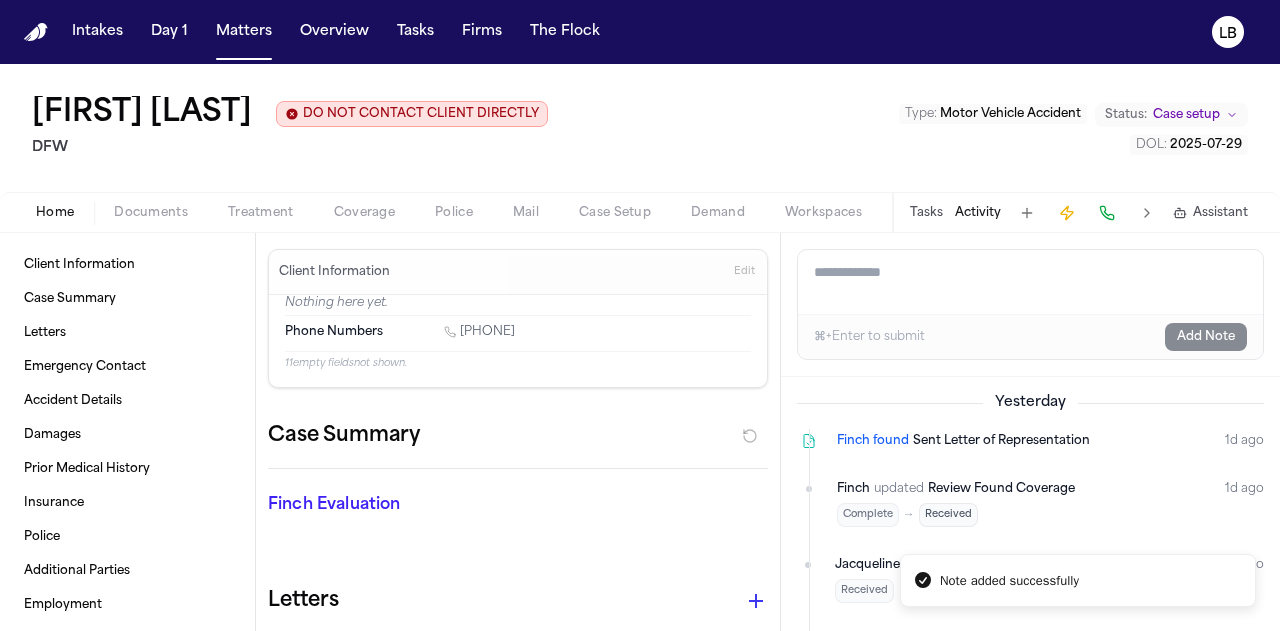 click on "Tasks" at bounding box center (926, 213) 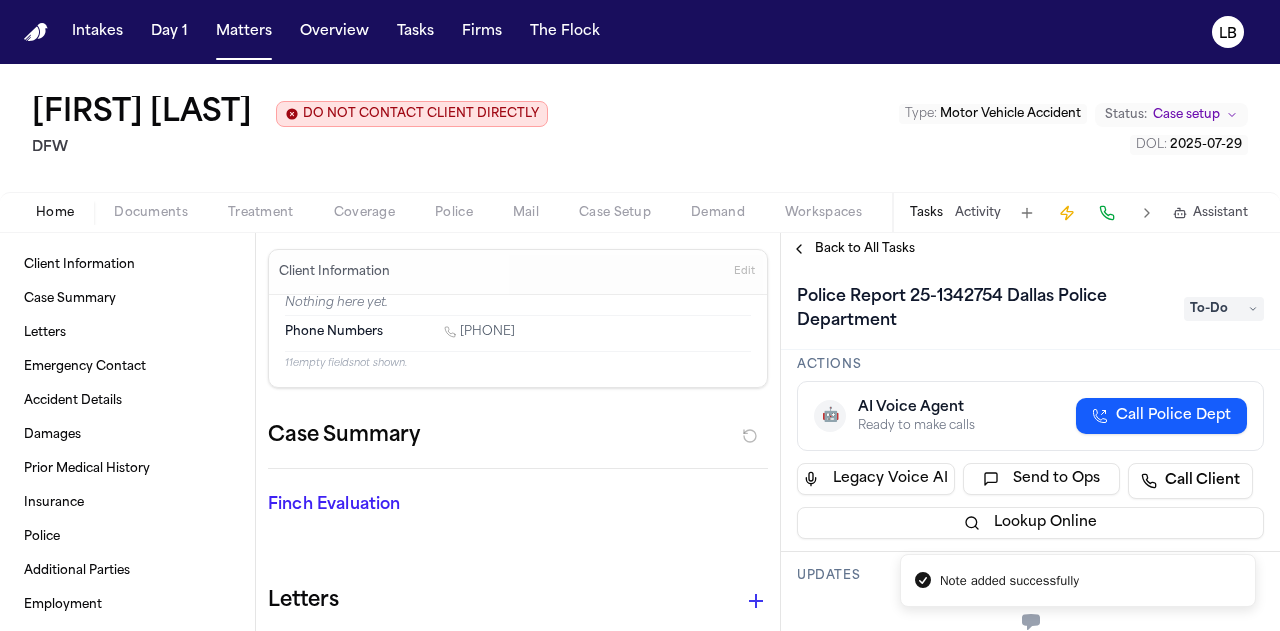scroll, scrollTop: 74, scrollLeft: 0, axis: vertical 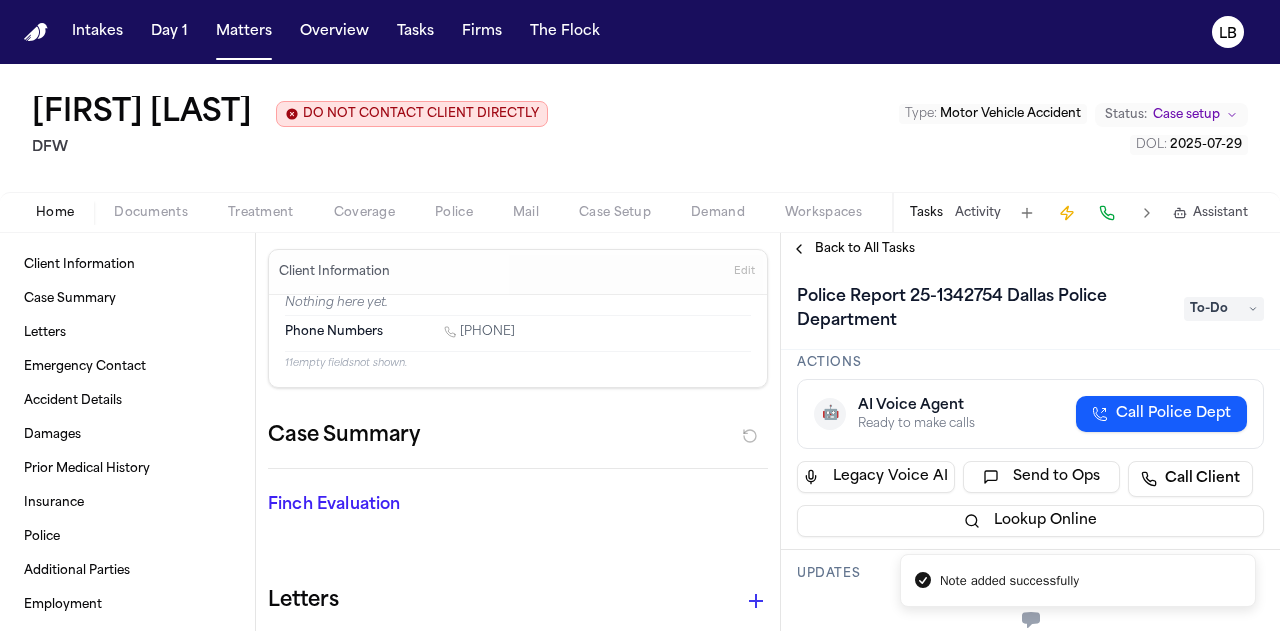 click on "To-Do" at bounding box center (1224, 309) 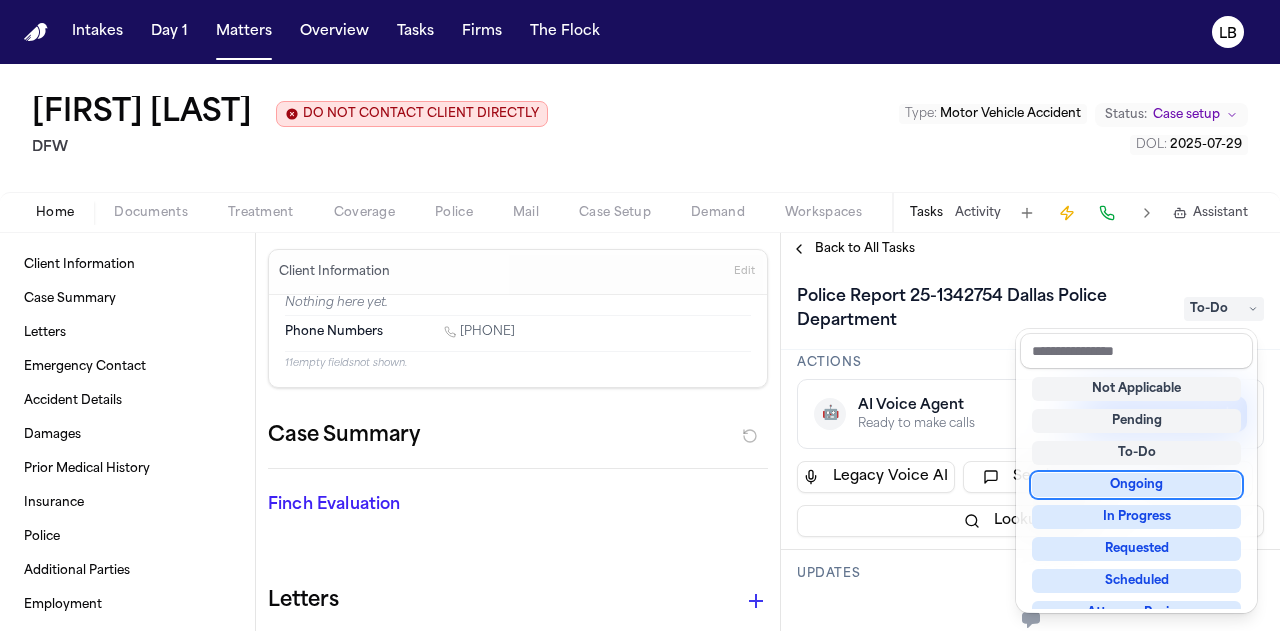 click on "Ongoing" at bounding box center (1136, 485) 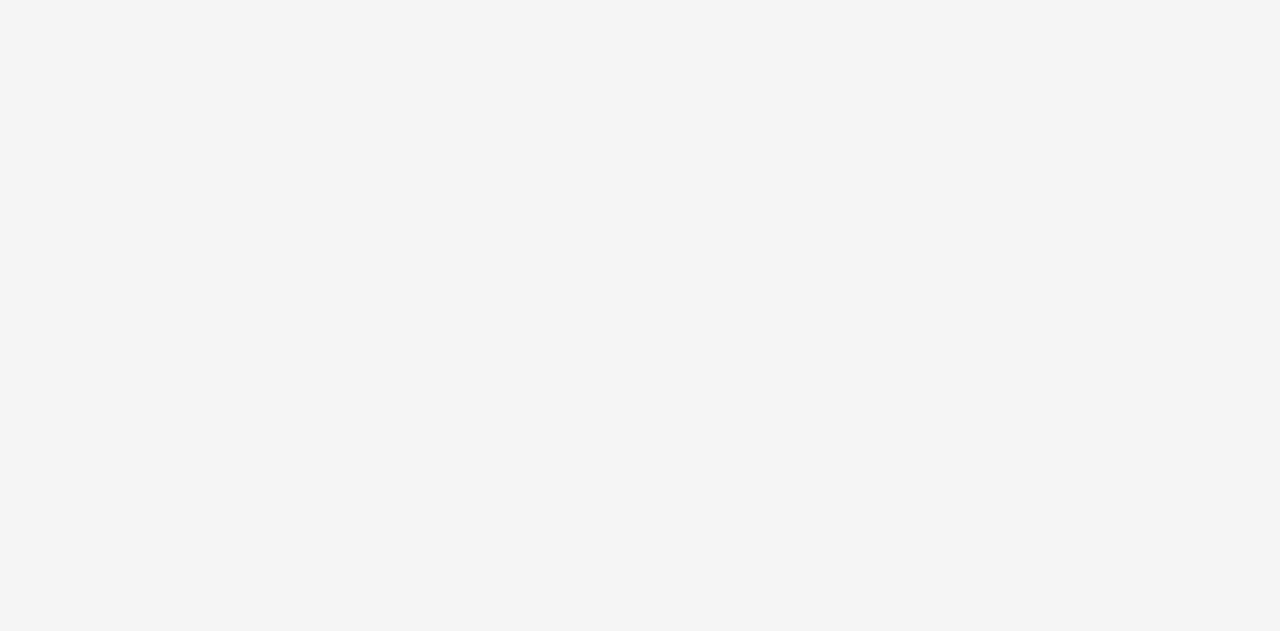 scroll, scrollTop: 0, scrollLeft: 0, axis: both 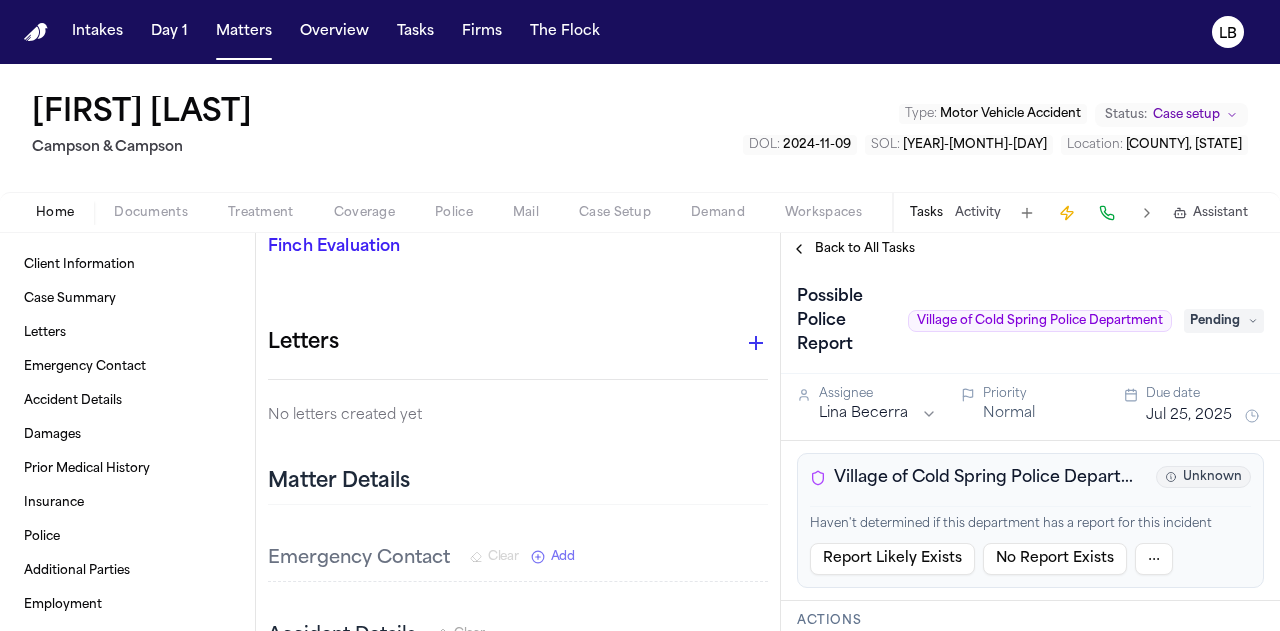 click on "Village of Cold Spring Police Department (NY)" at bounding box center (991, 478) 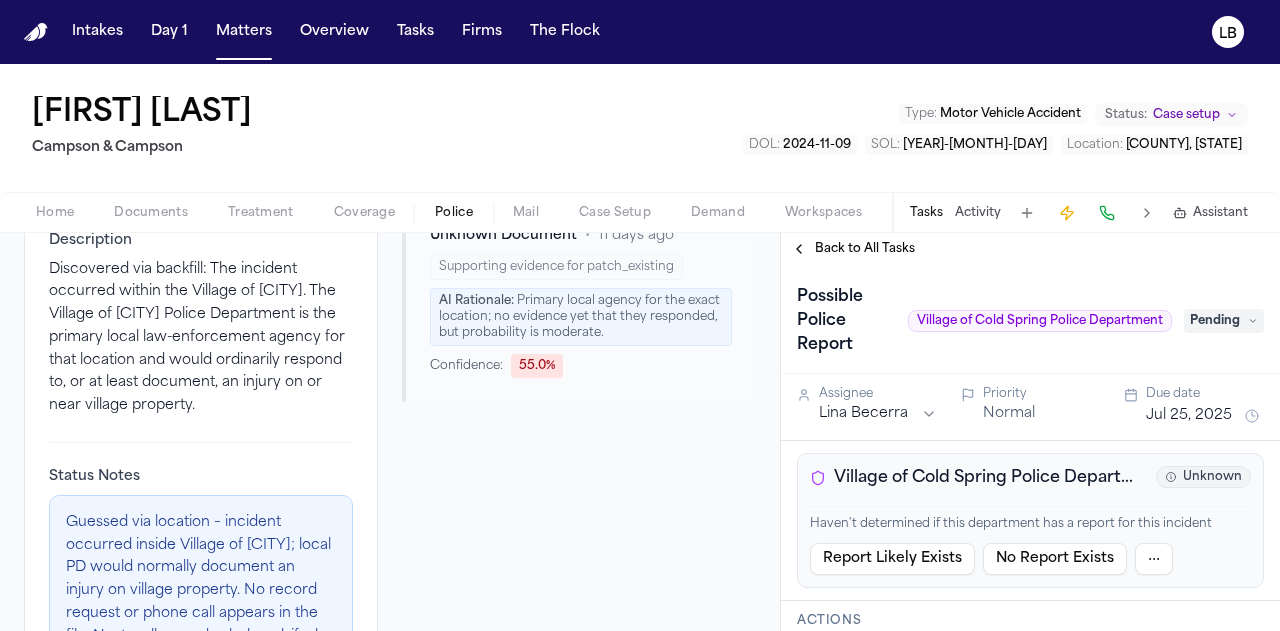 scroll, scrollTop: 110, scrollLeft: 0, axis: vertical 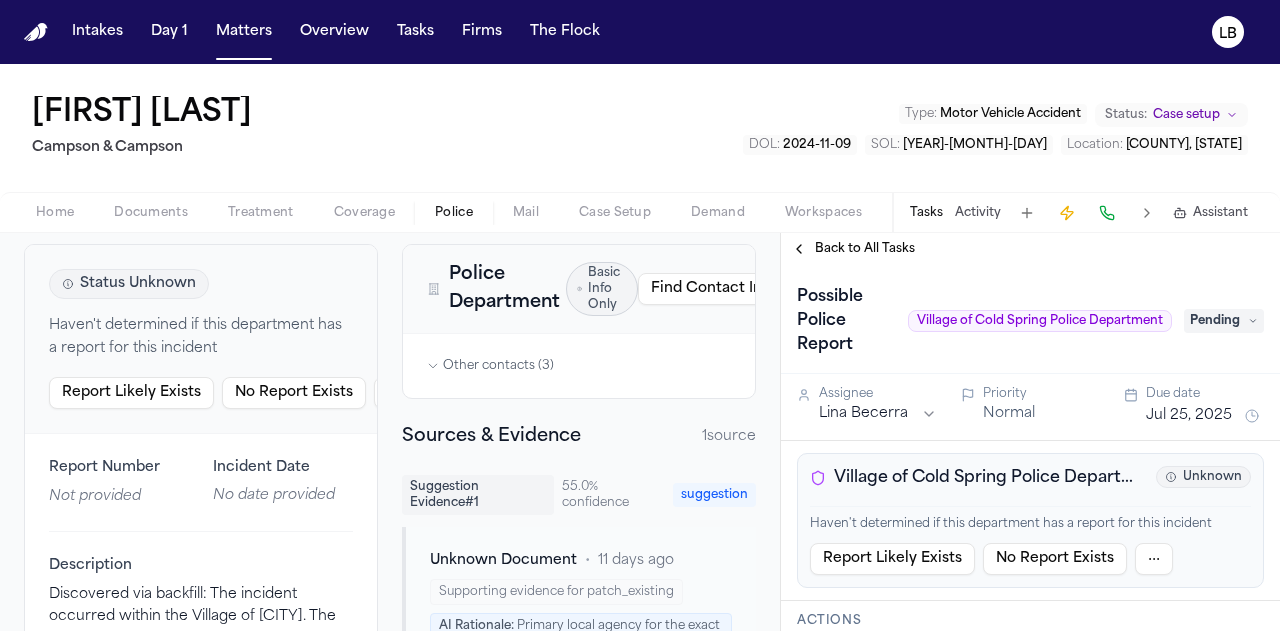 click on "Documents" at bounding box center [151, 213] 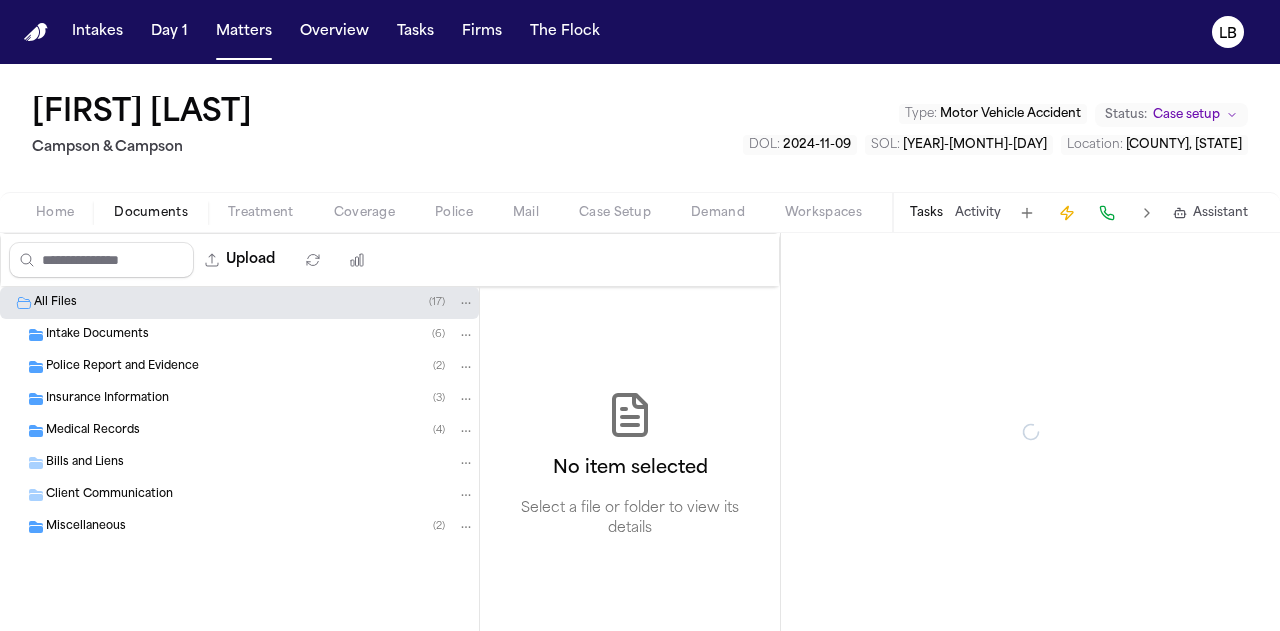 scroll, scrollTop: 0, scrollLeft: 0, axis: both 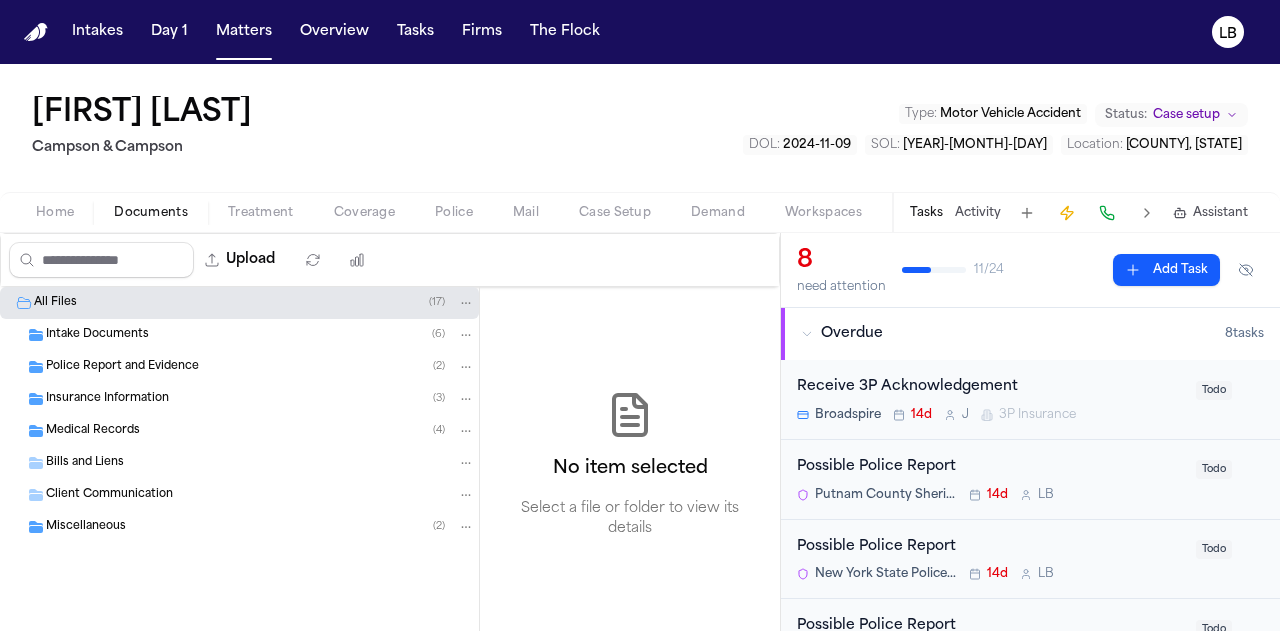 click on "Police Report and Evidence ( 2 )" at bounding box center [260, 367] 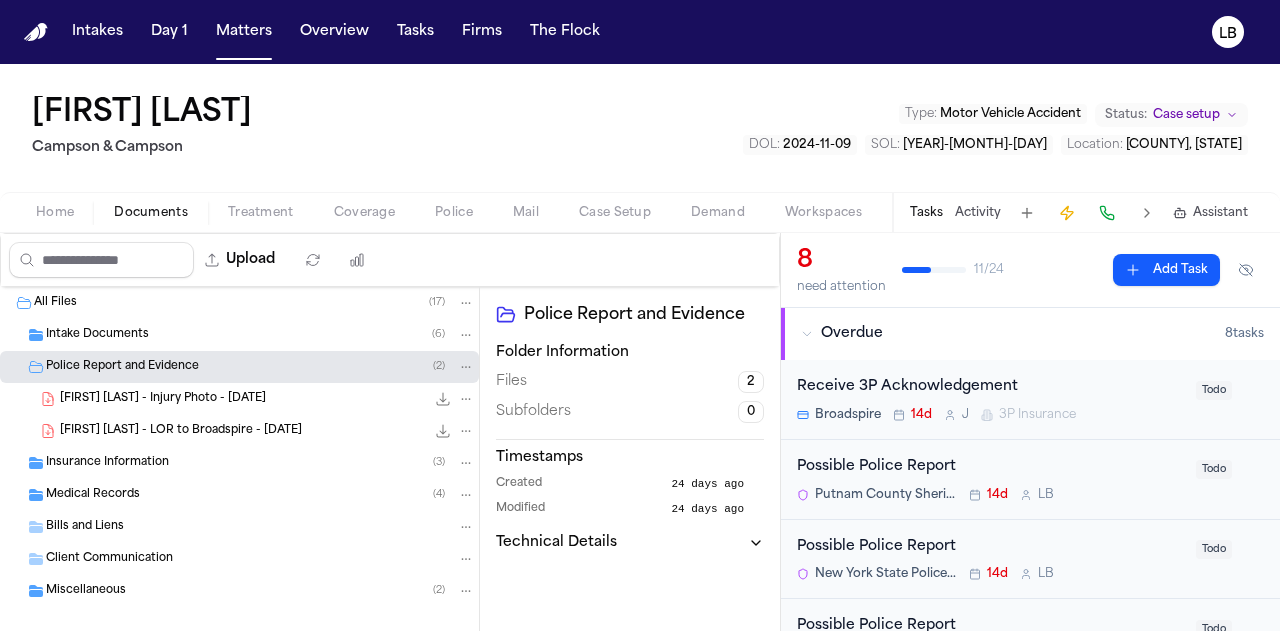 click on "Intake Documents ( 6 )" at bounding box center (260, 335) 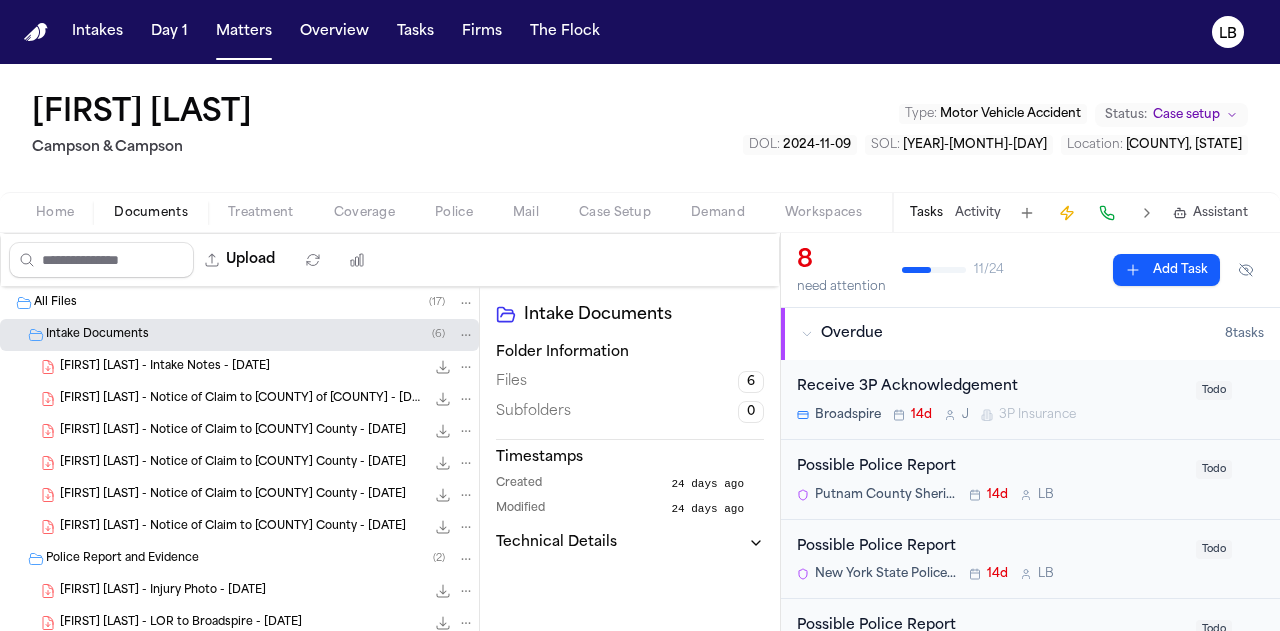 click on "J. Faivre - Intake Notes - 1.16.25" at bounding box center (165, 367) 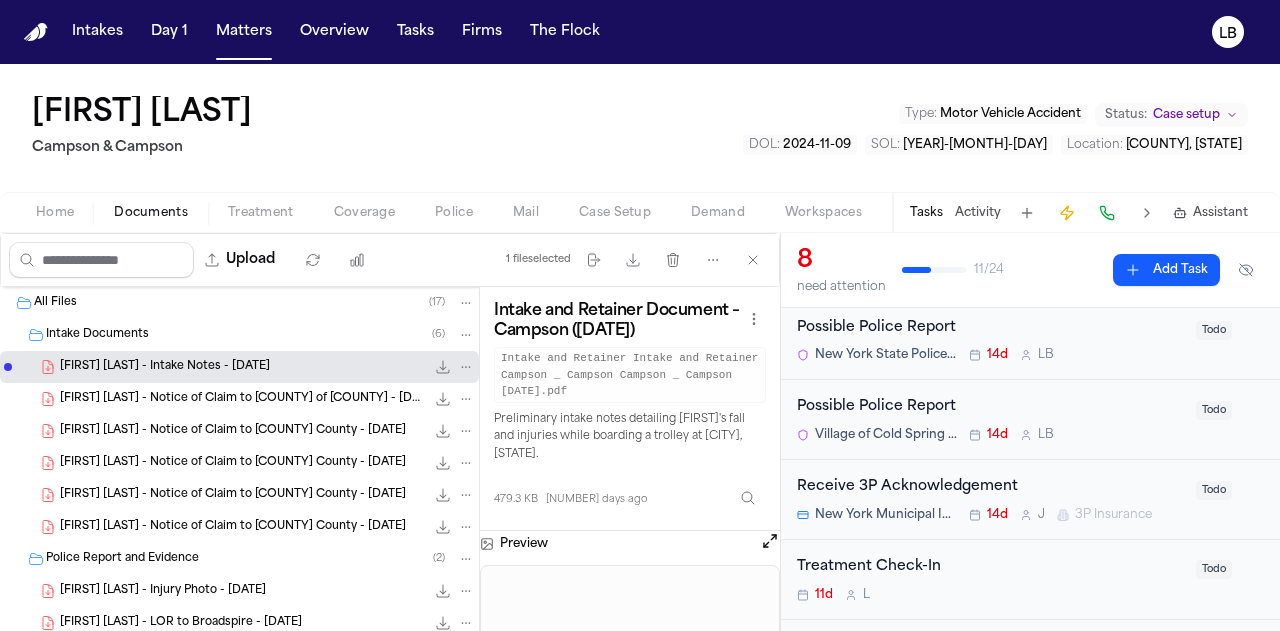 scroll, scrollTop: 222, scrollLeft: 0, axis: vertical 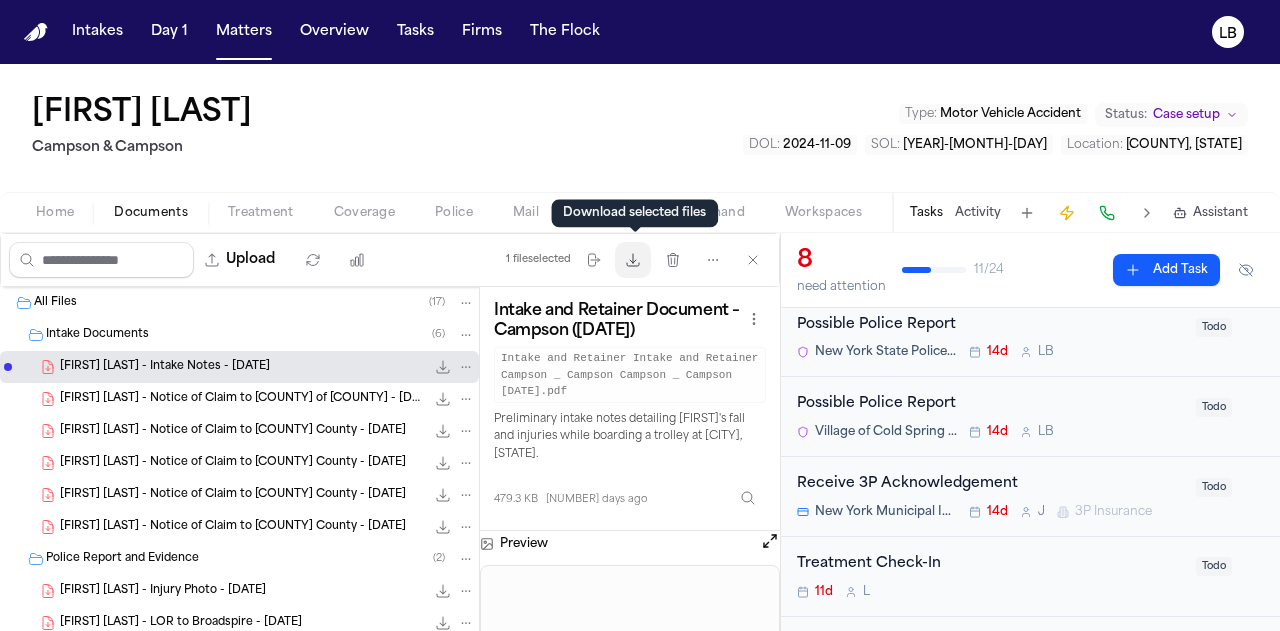 click on "Download files" at bounding box center (633, 260) 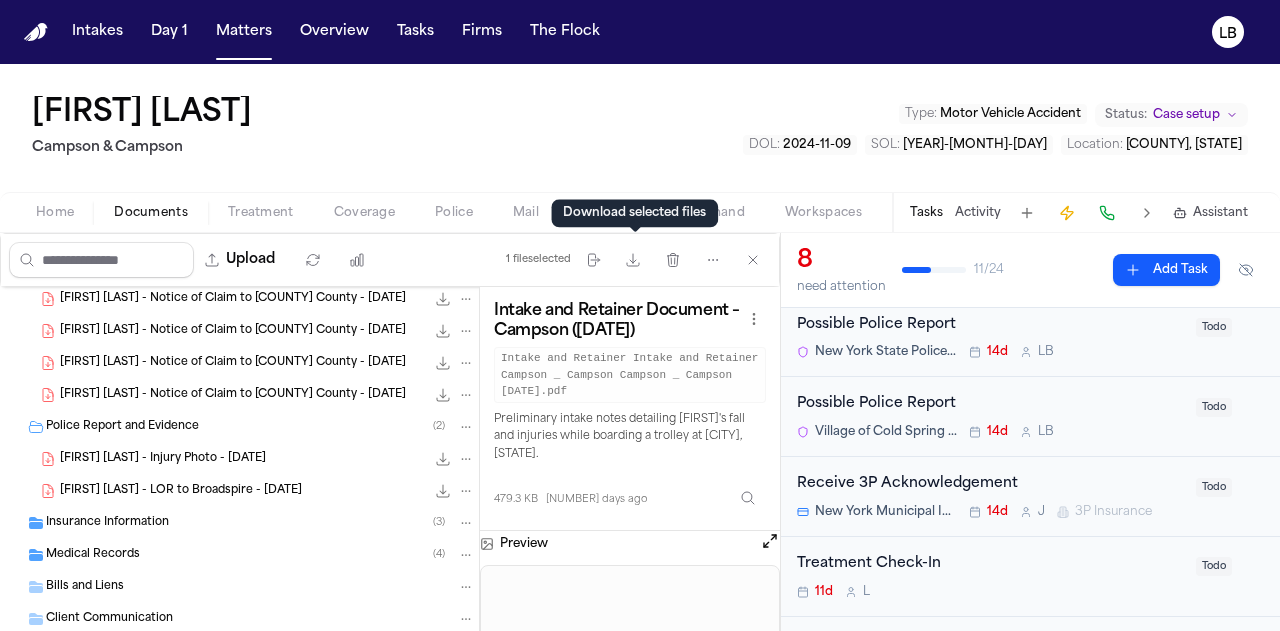 scroll, scrollTop: 132, scrollLeft: 0, axis: vertical 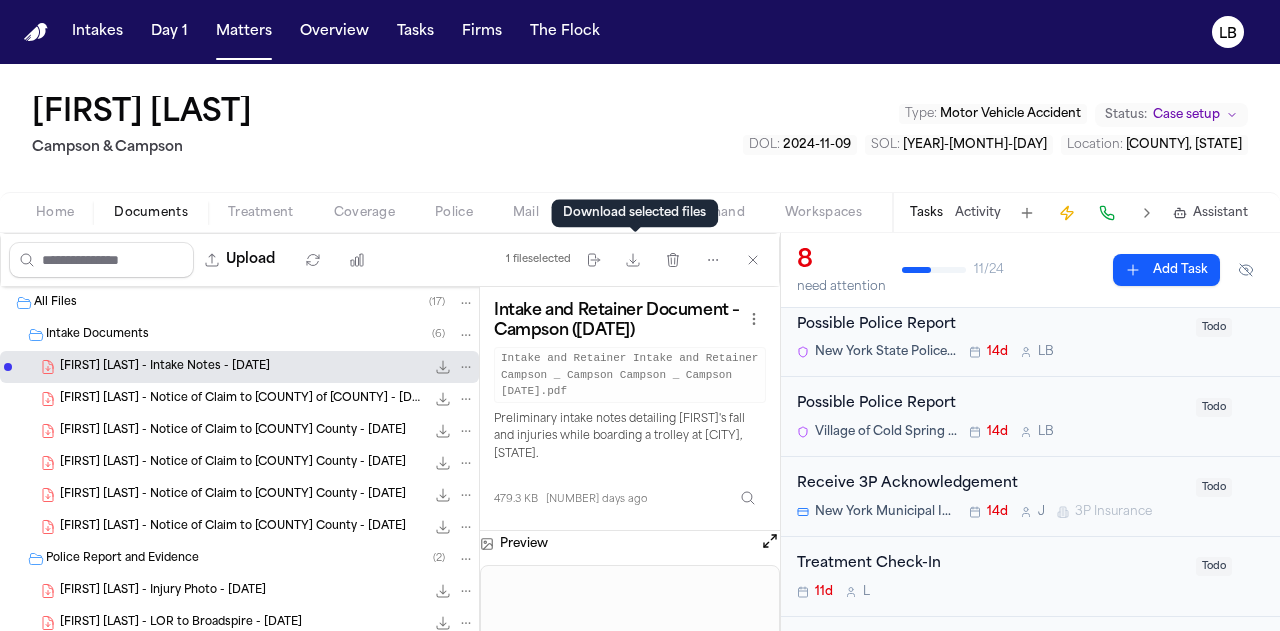 click on "All Files ( 17 )" at bounding box center [254, 303] 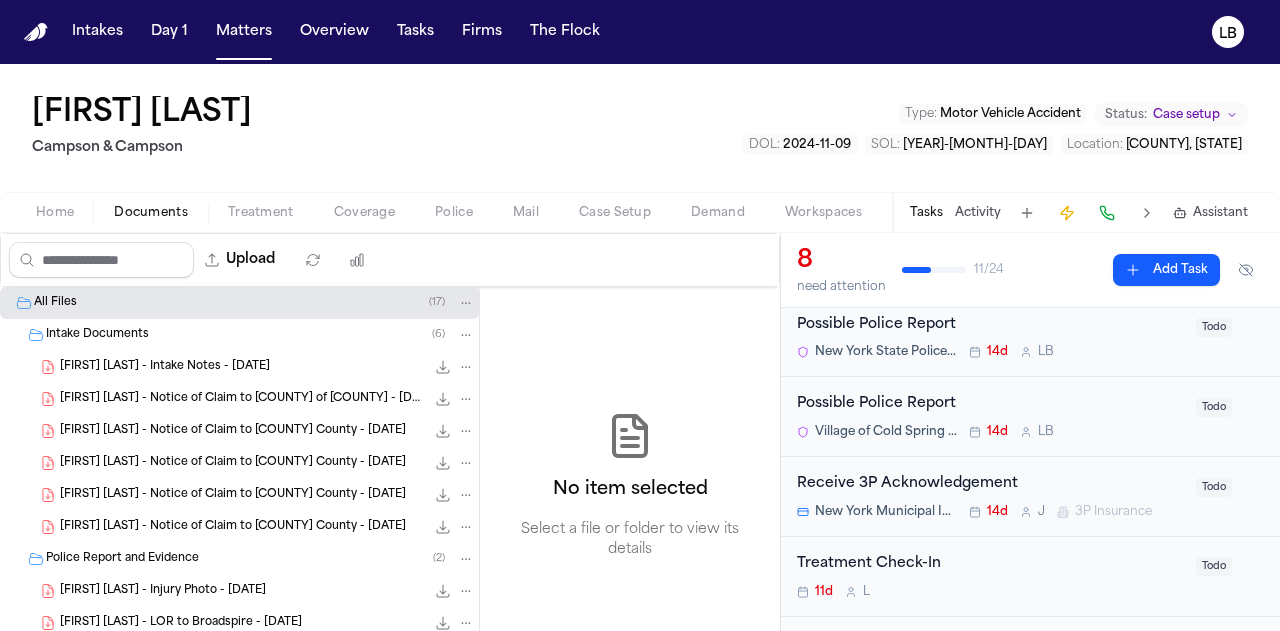 click on "J. Faivre - Intake Notes - 1.16.25" at bounding box center [165, 367] 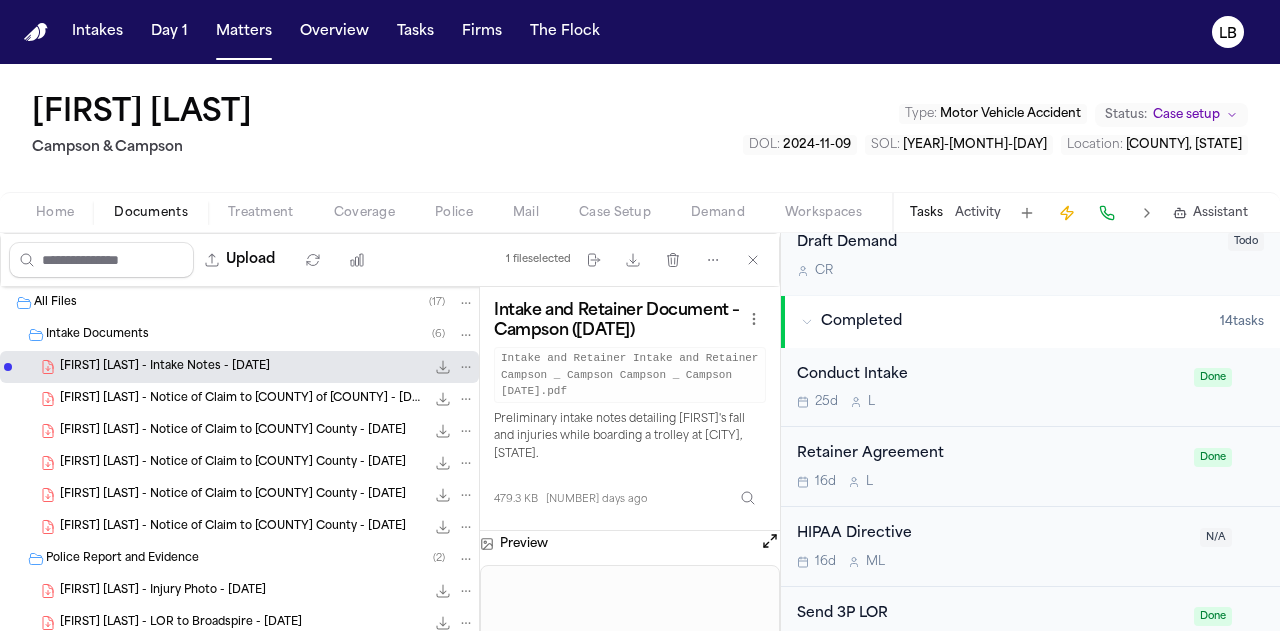 scroll, scrollTop: 915, scrollLeft: 0, axis: vertical 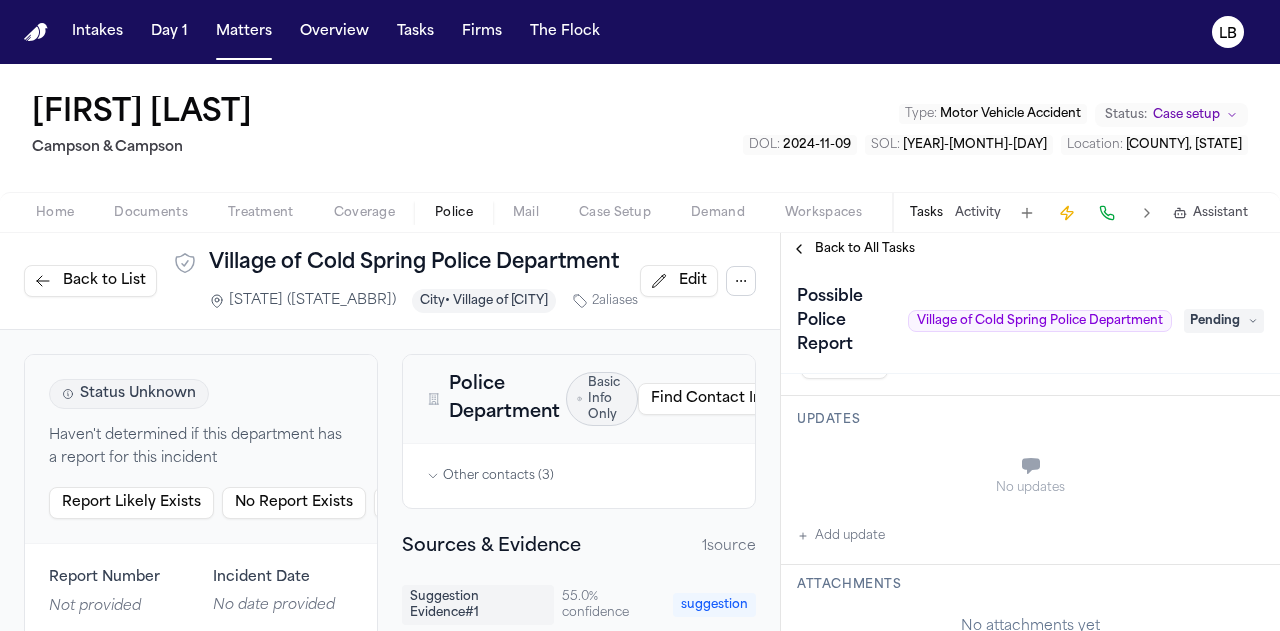 click on "Documents" at bounding box center [151, 213] 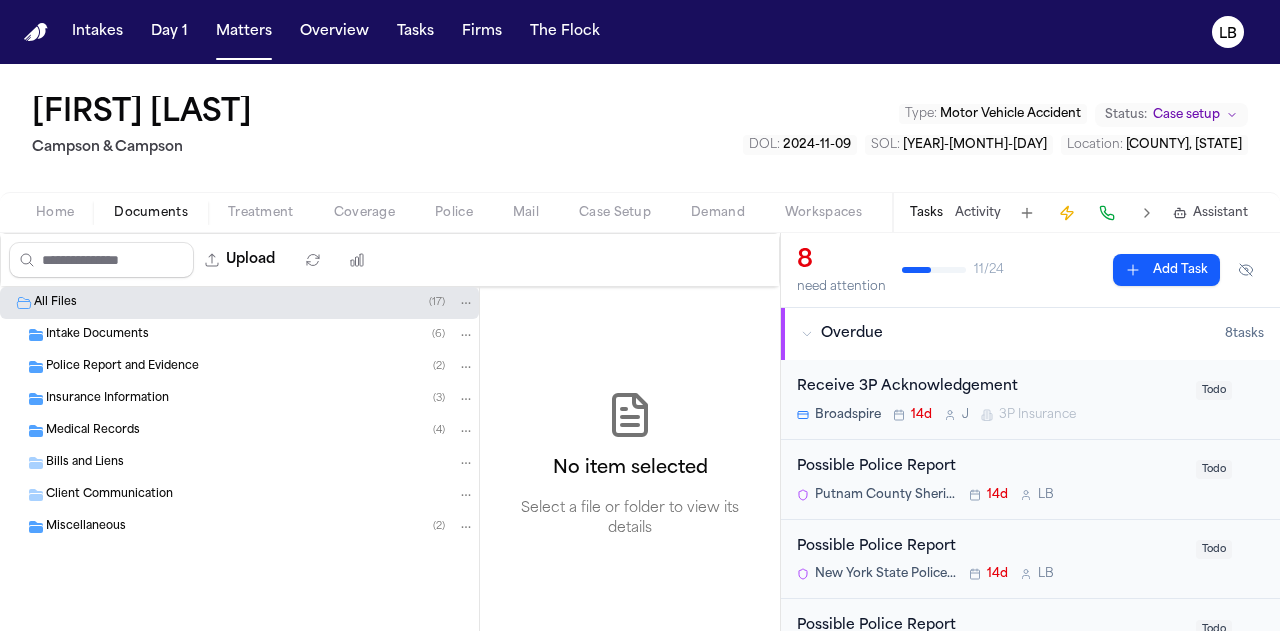 click on "Intake Documents ( 6 )" at bounding box center [260, 335] 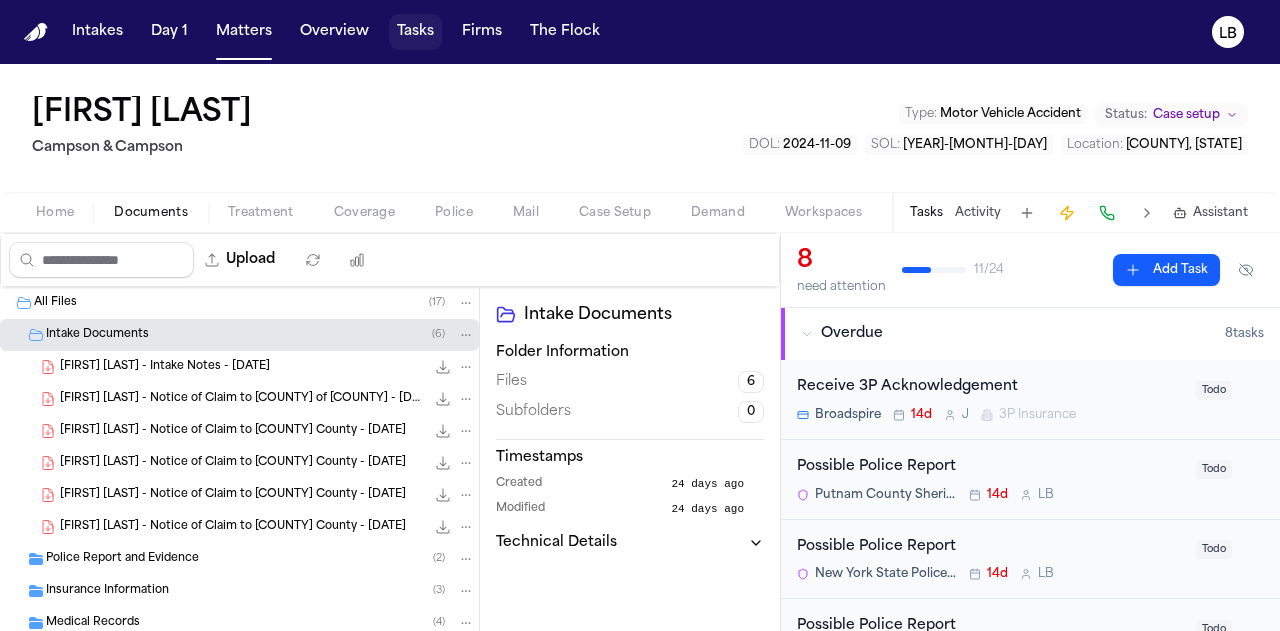 click on "Tasks" at bounding box center (415, 32) 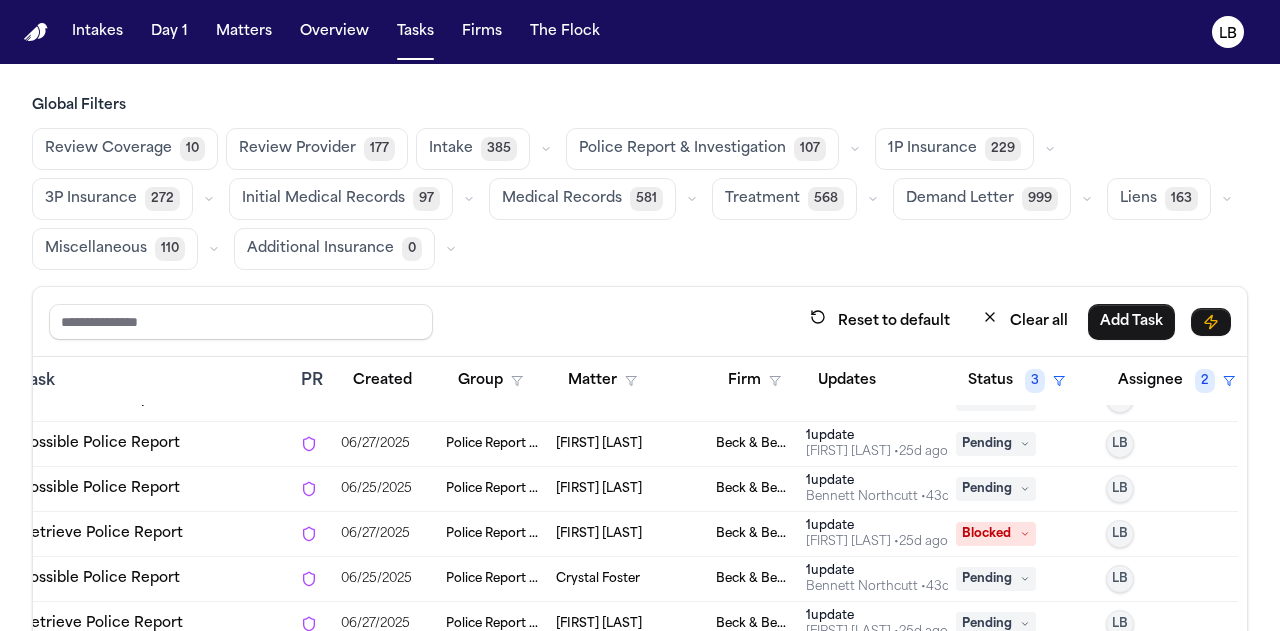 scroll, scrollTop: 4962, scrollLeft: 238, axis: both 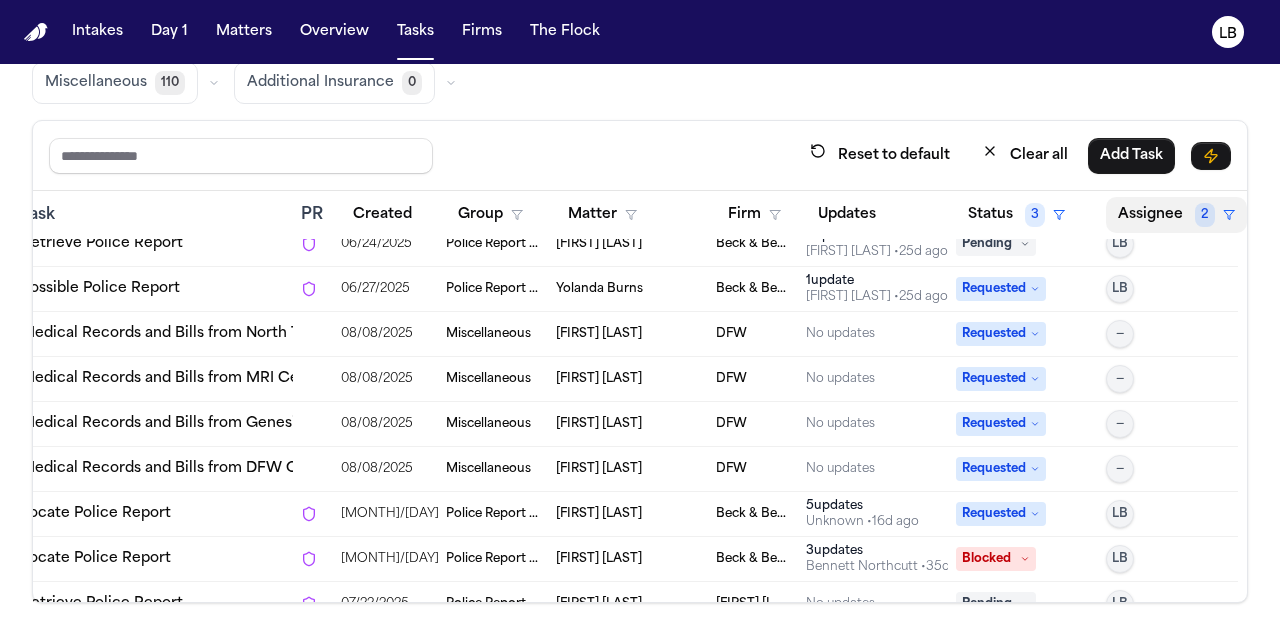 click on "Assignee 2" at bounding box center (1176, 215) 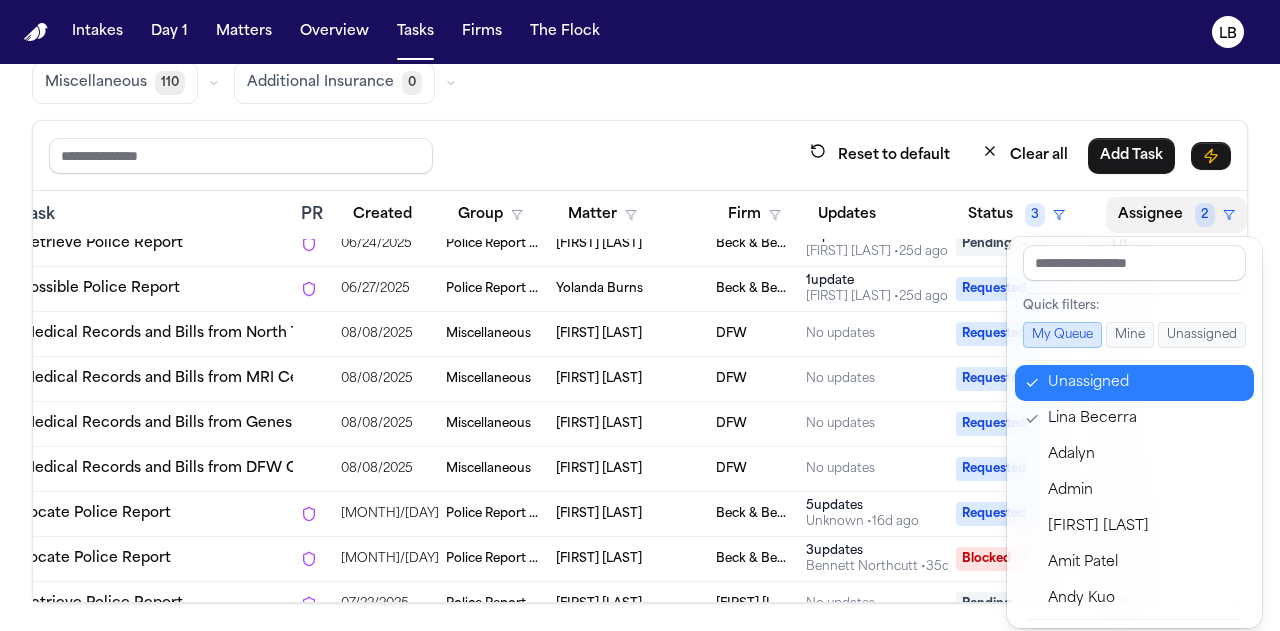 click on "Unassigned" at bounding box center (1145, 383) 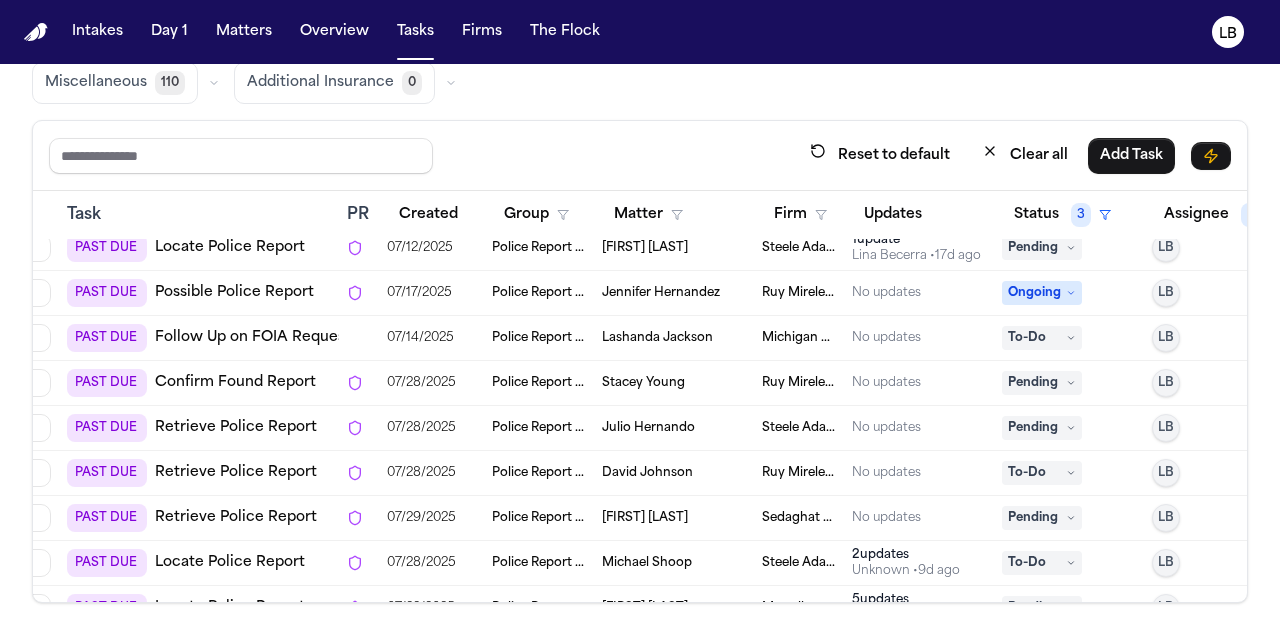 scroll, scrollTop: 3050, scrollLeft: 164, axis: both 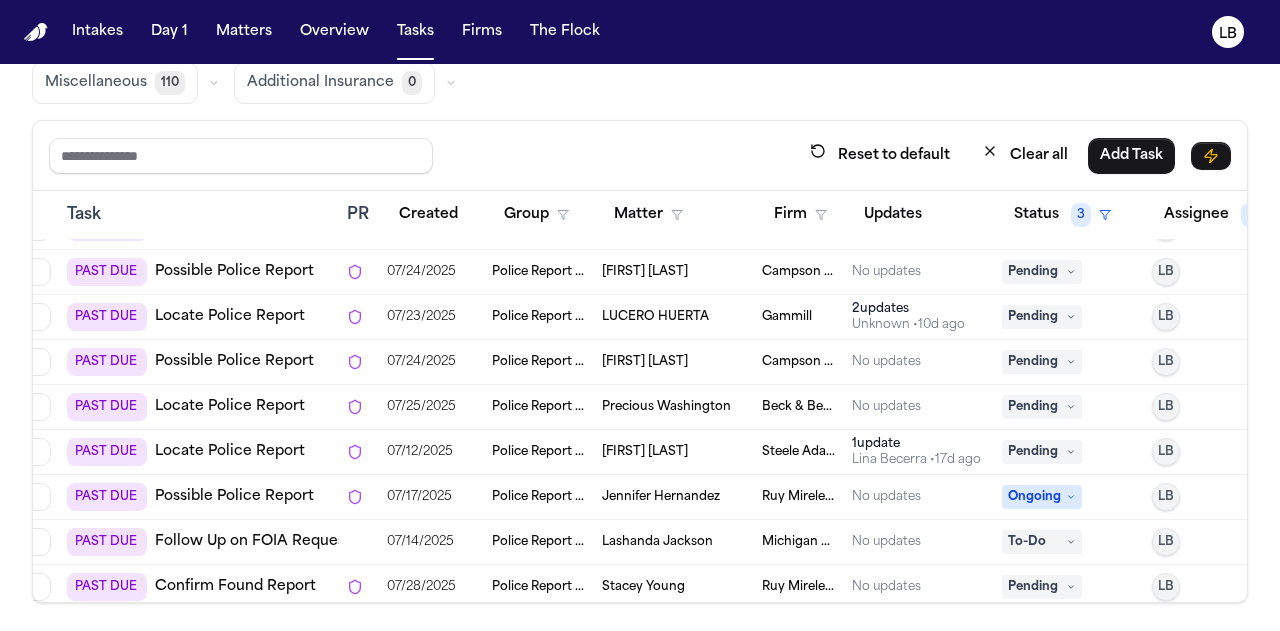 click on "Locate Police Report" at bounding box center (230, 317) 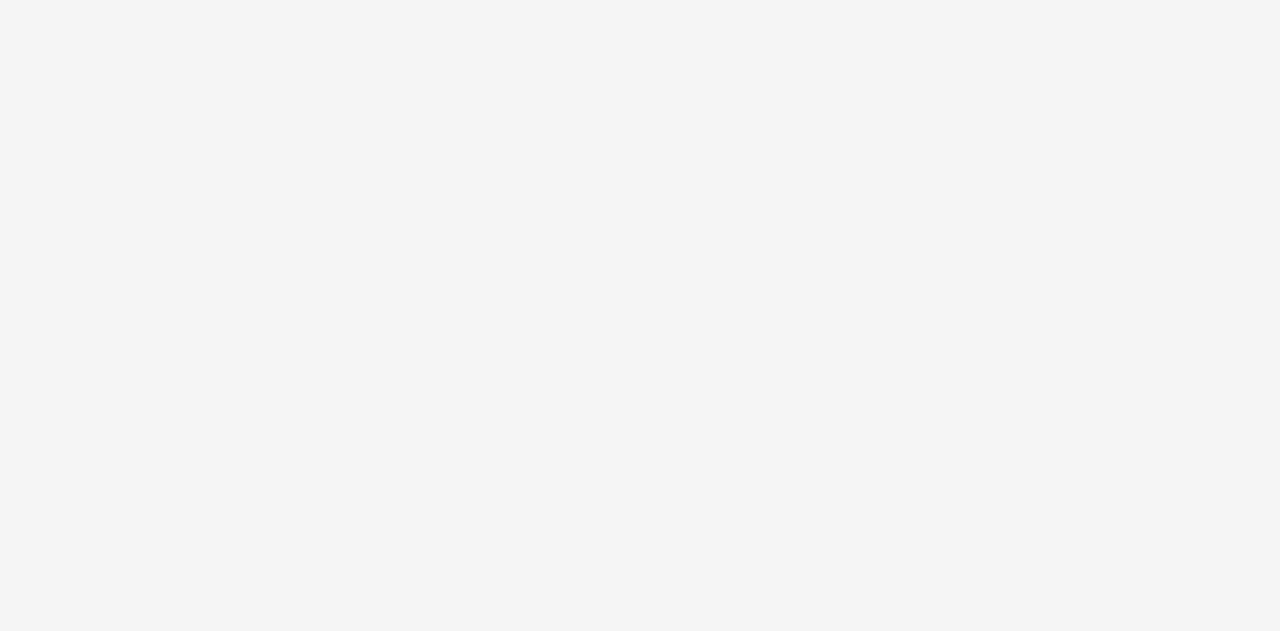 scroll, scrollTop: 0, scrollLeft: 0, axis: both 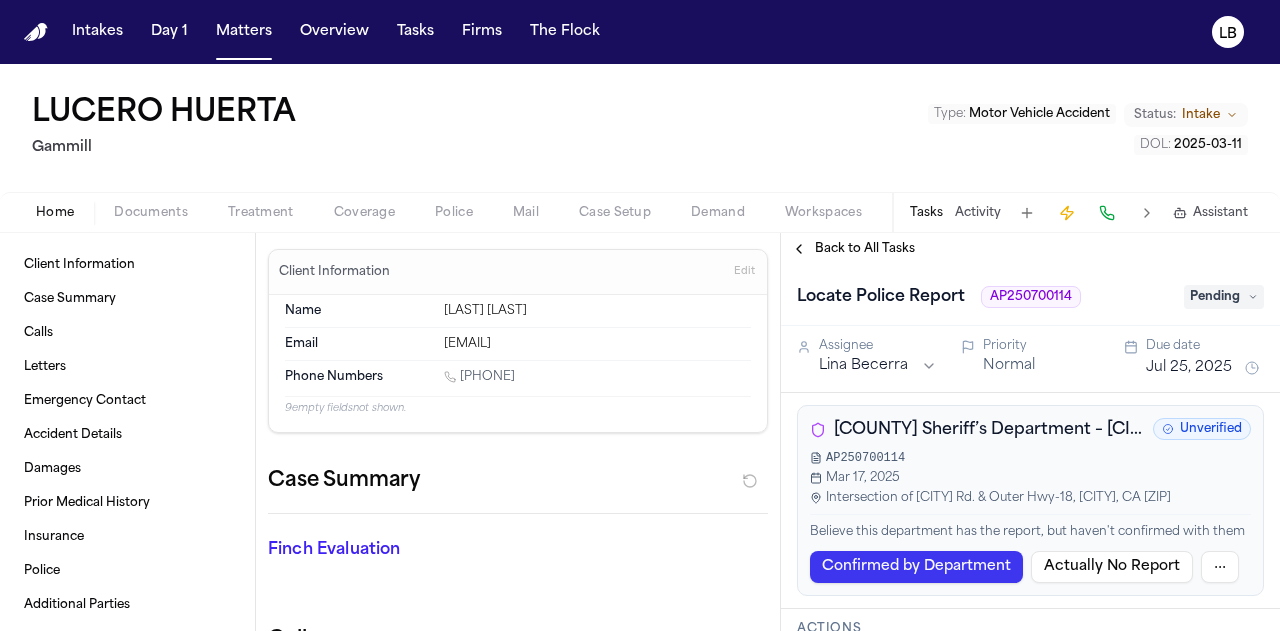 click on "[COUNTY] Sheriff’s Department – [CITY] Station (CA)" at bounding box center (989, 430) 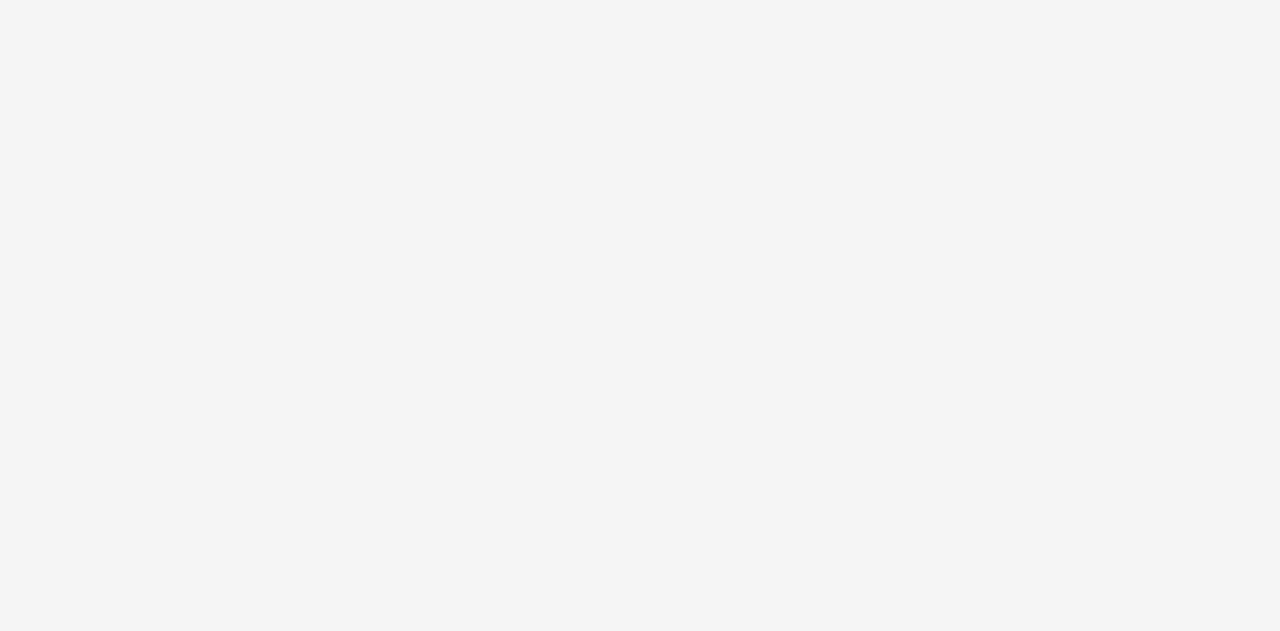 scroll, scrollTop: 0, scrollLeft: 0, axis: both 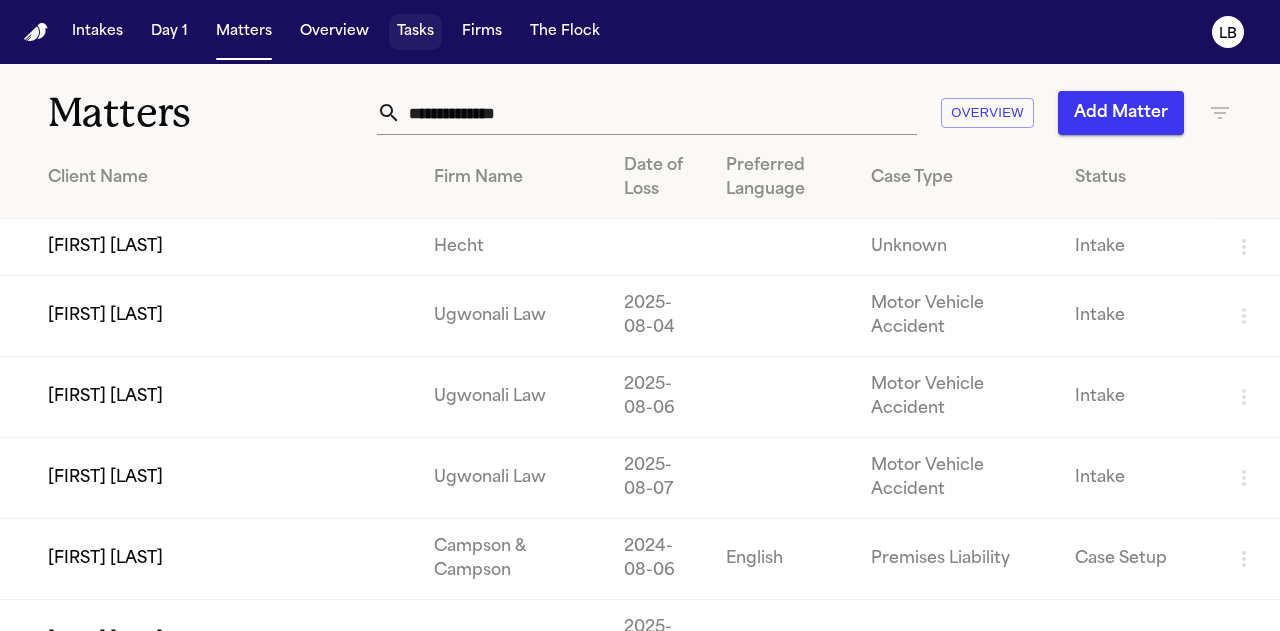 click on "Tasks" at bounding box center [415, 32] 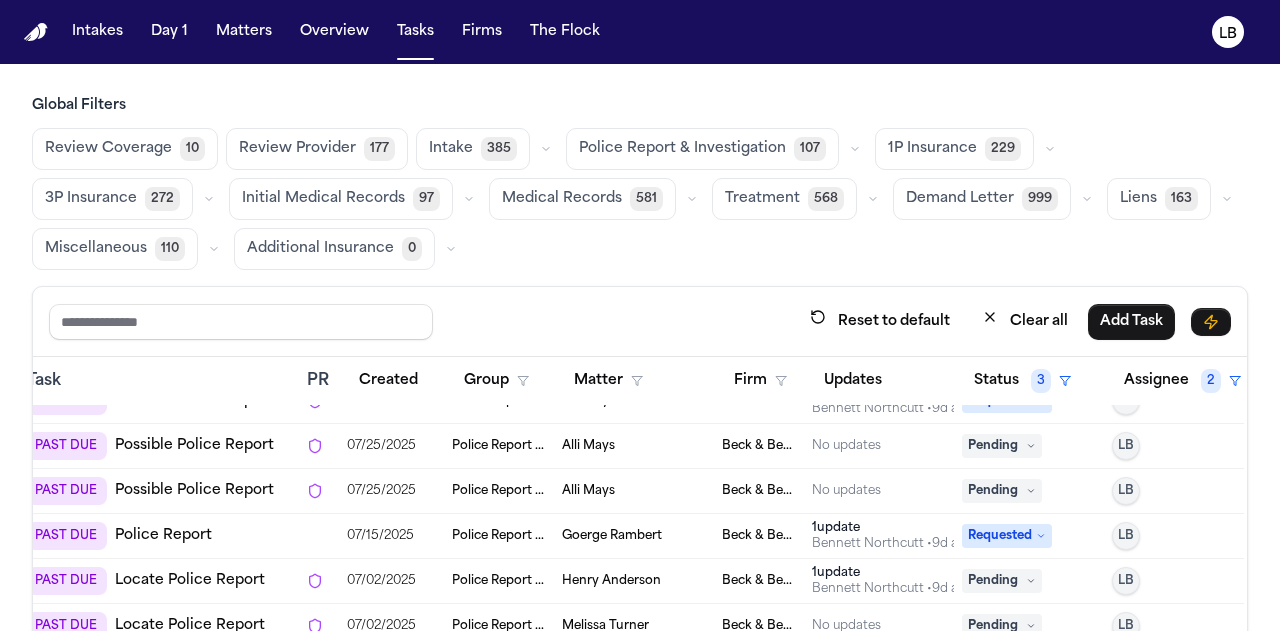 scroll, scrollTop: 0, scrollLeft: 204, axis: horizontal 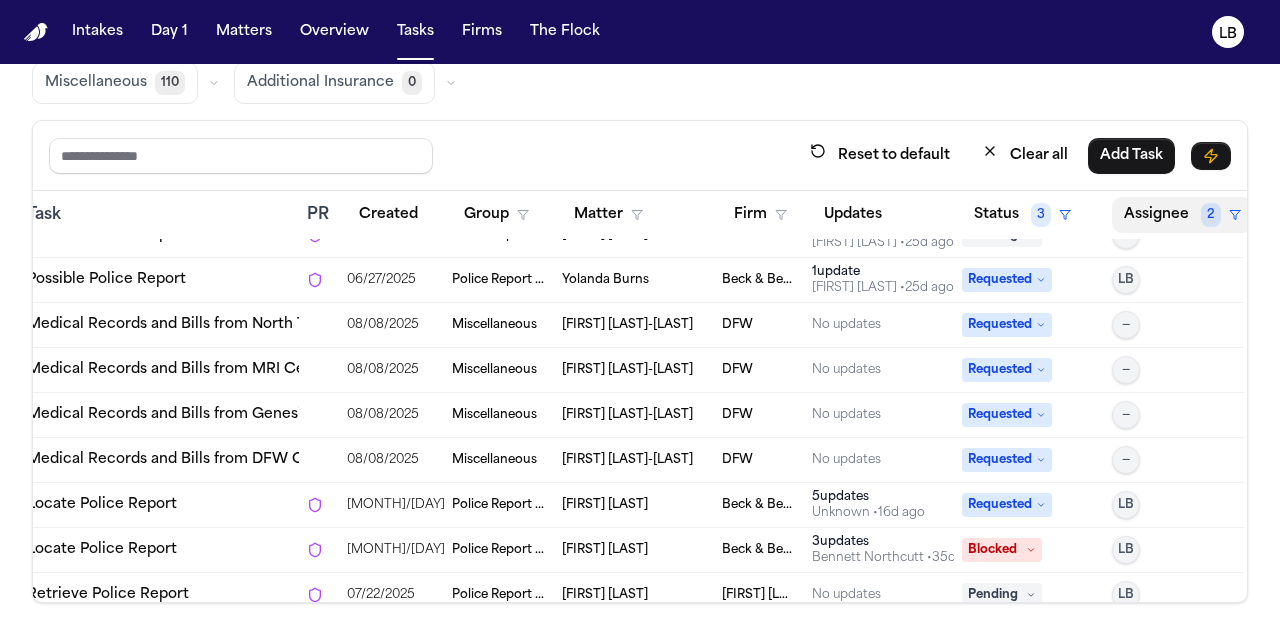 click on "Assignee 2" at bounding box center [1182, 215] 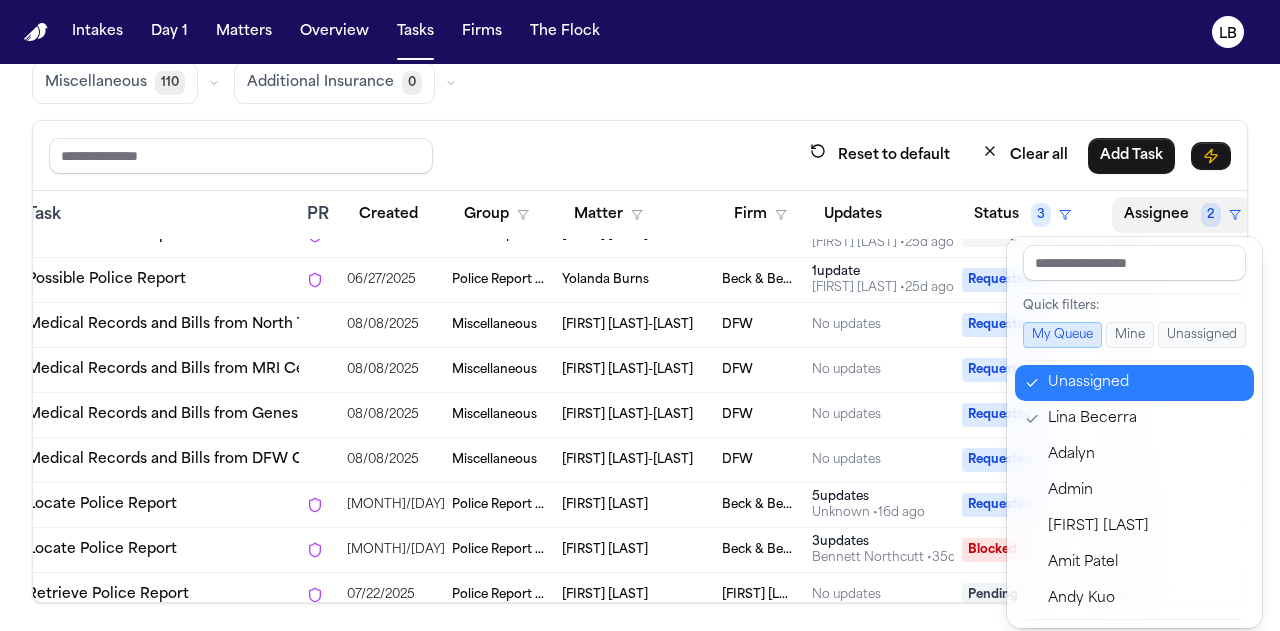 click on "Unassigned" at bounding box center (1145, 383) 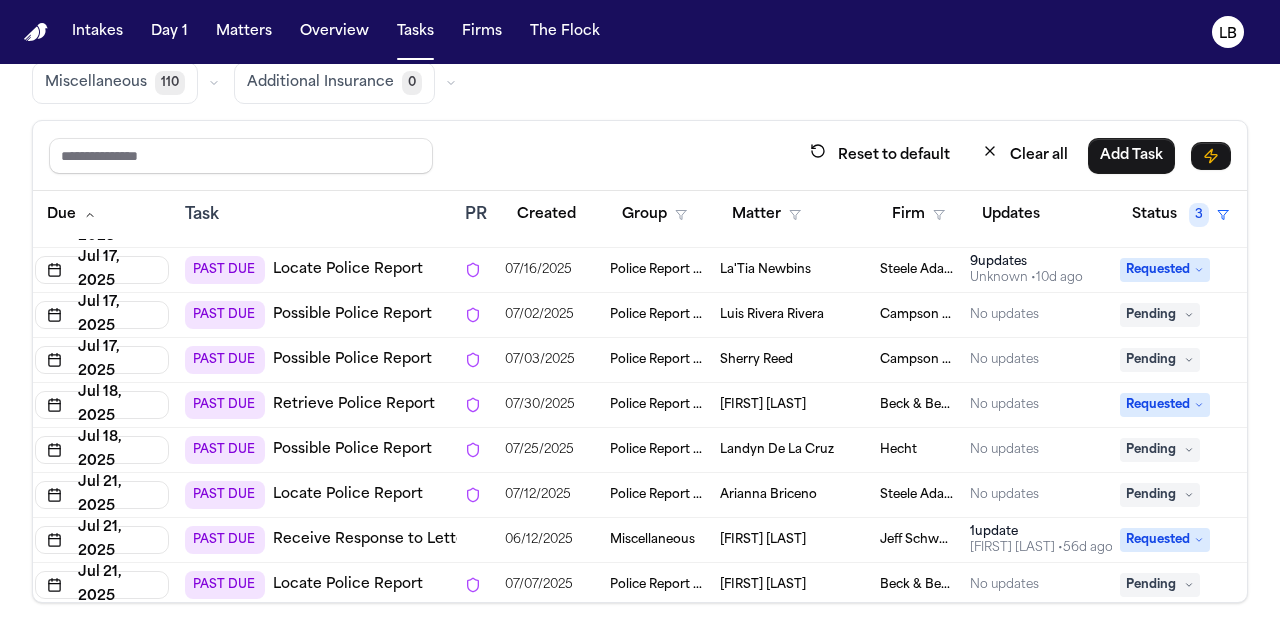 scroll, scrollTop: 2152, scrollLeft: 46, axis: both 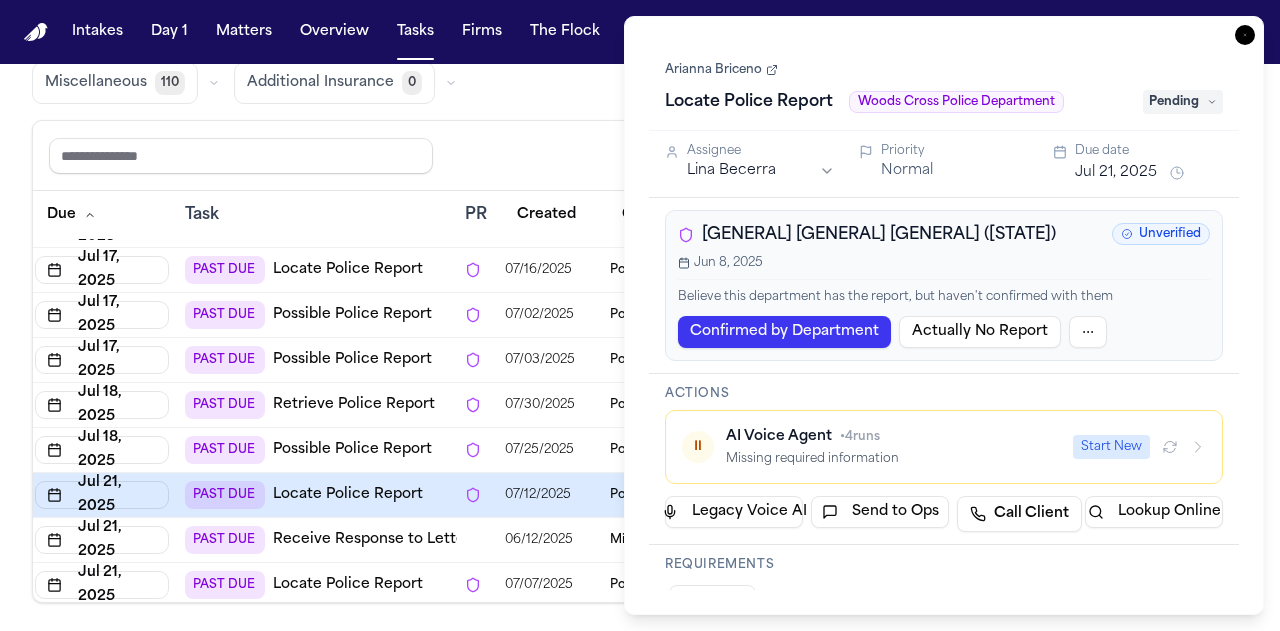 click on "Arianna Briceno" at bounding box center [721, 70] 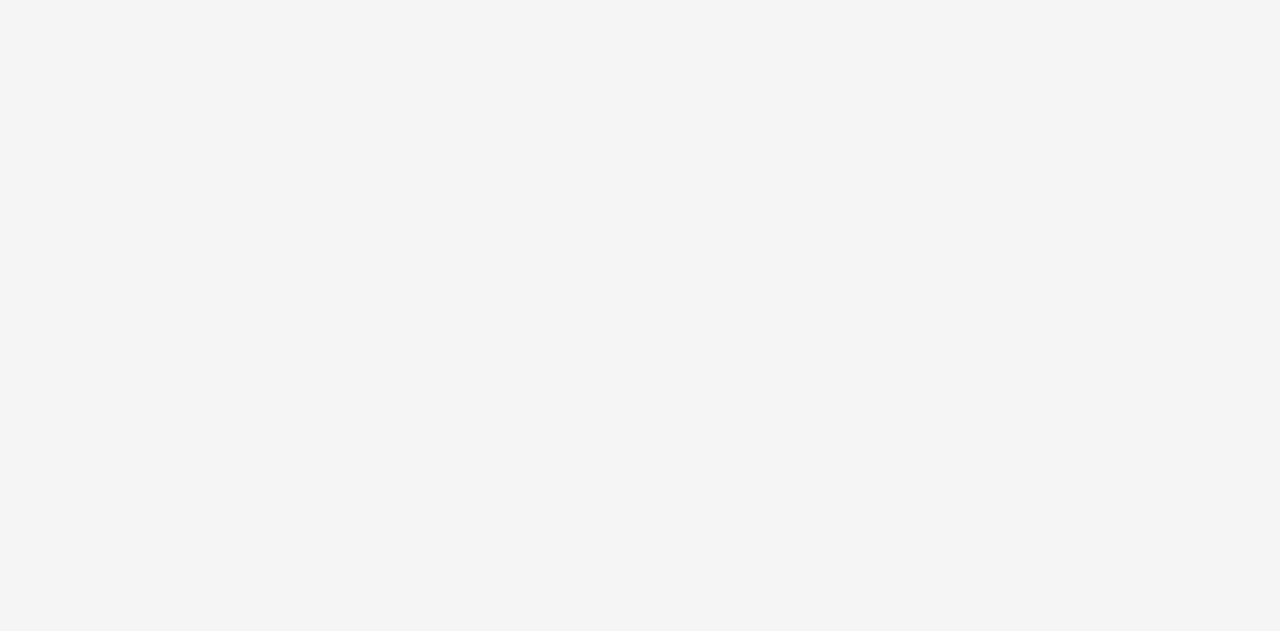 scroll, scrollTop: 0, scrollLeft: 0, axis: both 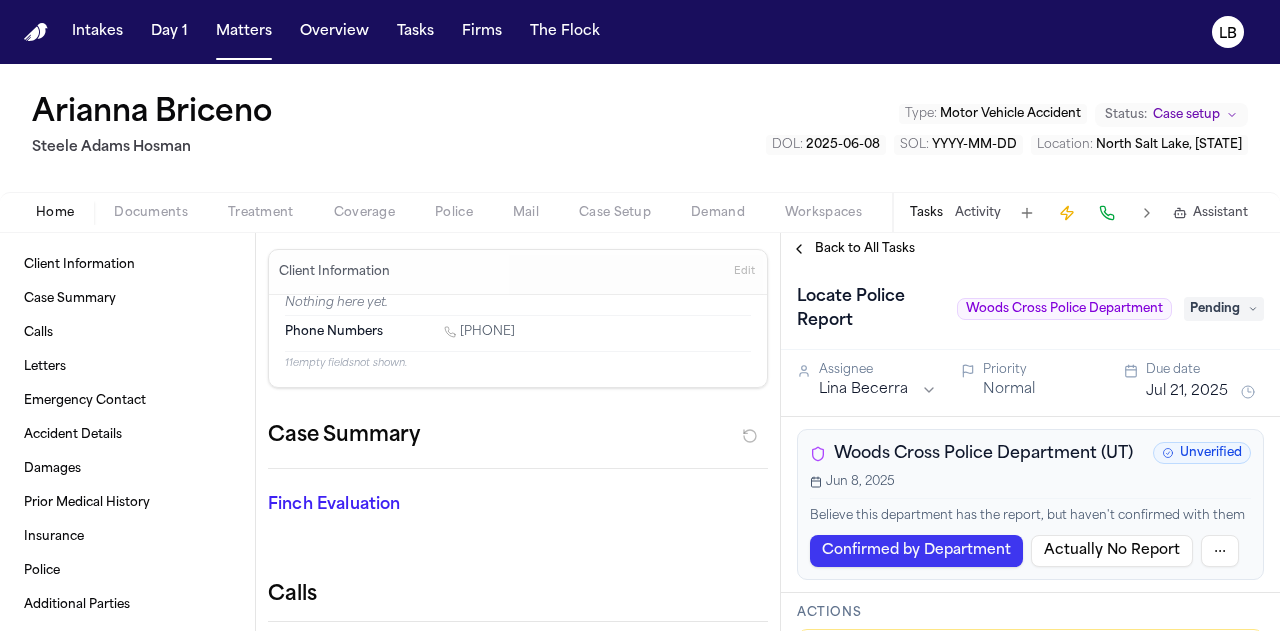 click at bounding box center (151, 224) 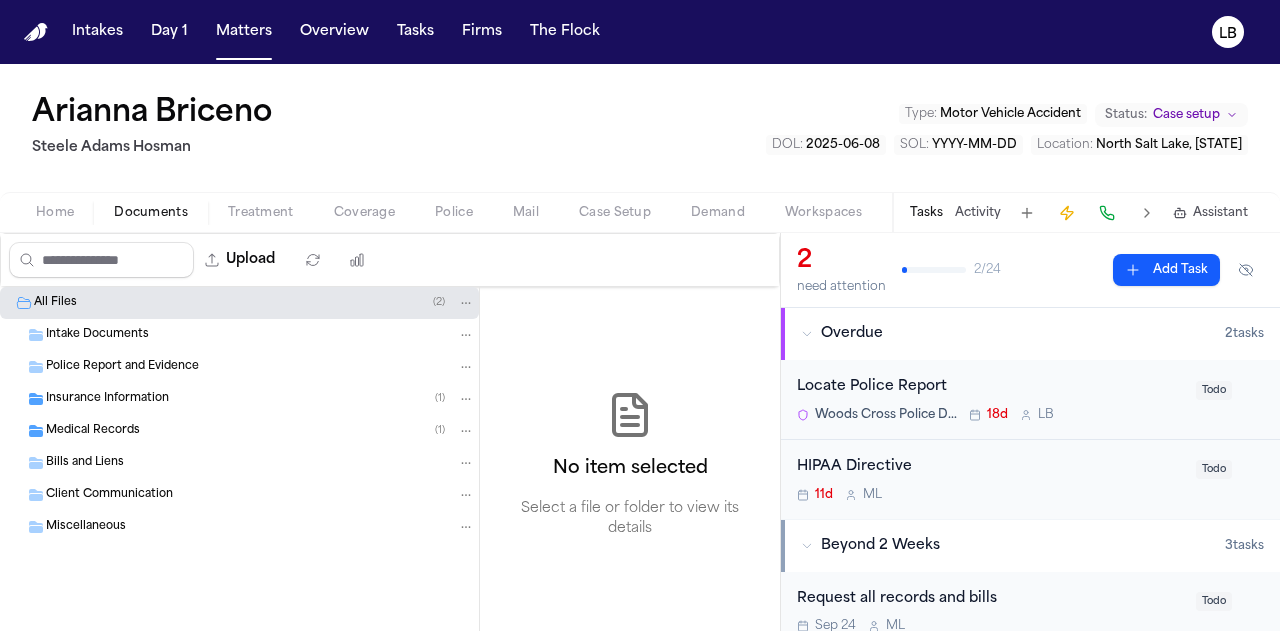 click on "Intake Documents" at bounding box center (97, 335) 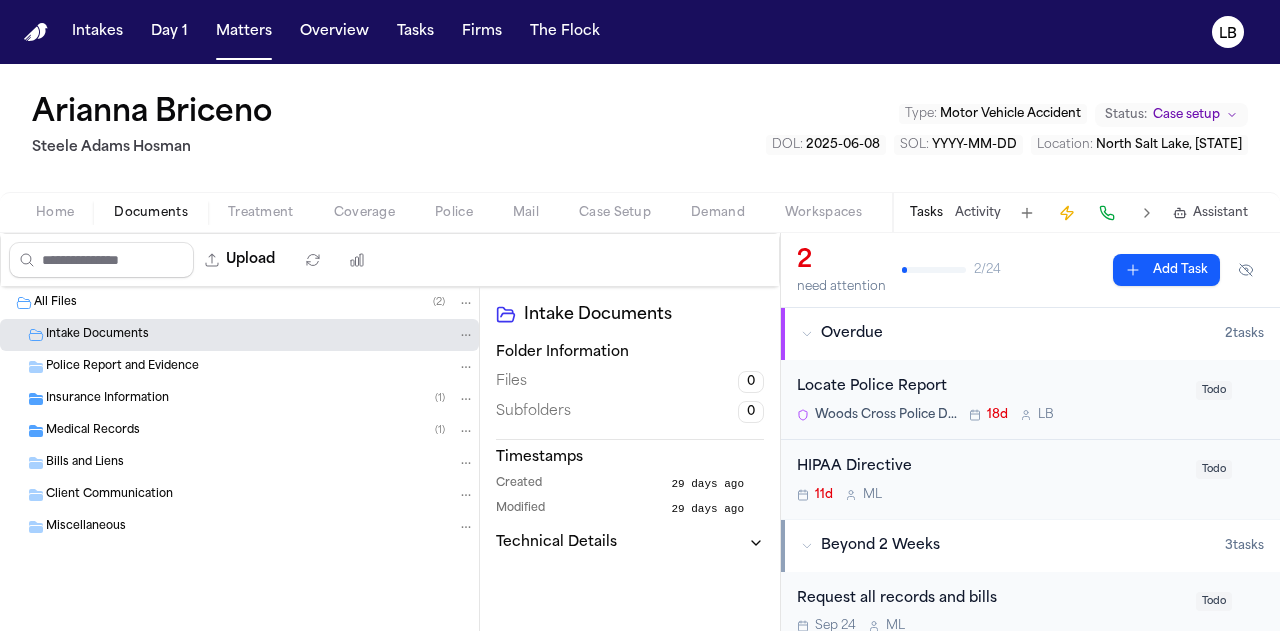 click on "Police Report and Evidence" at bounding box center (122, 367) 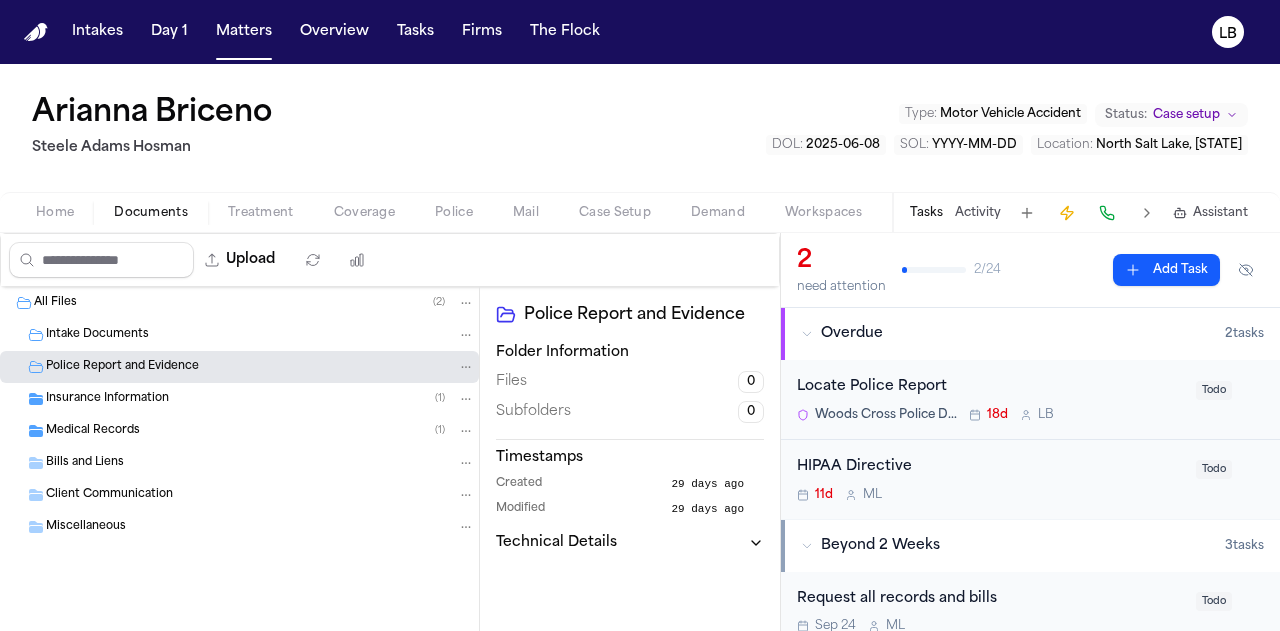 click on "Intake Documents" at bounding box center [239, 335] 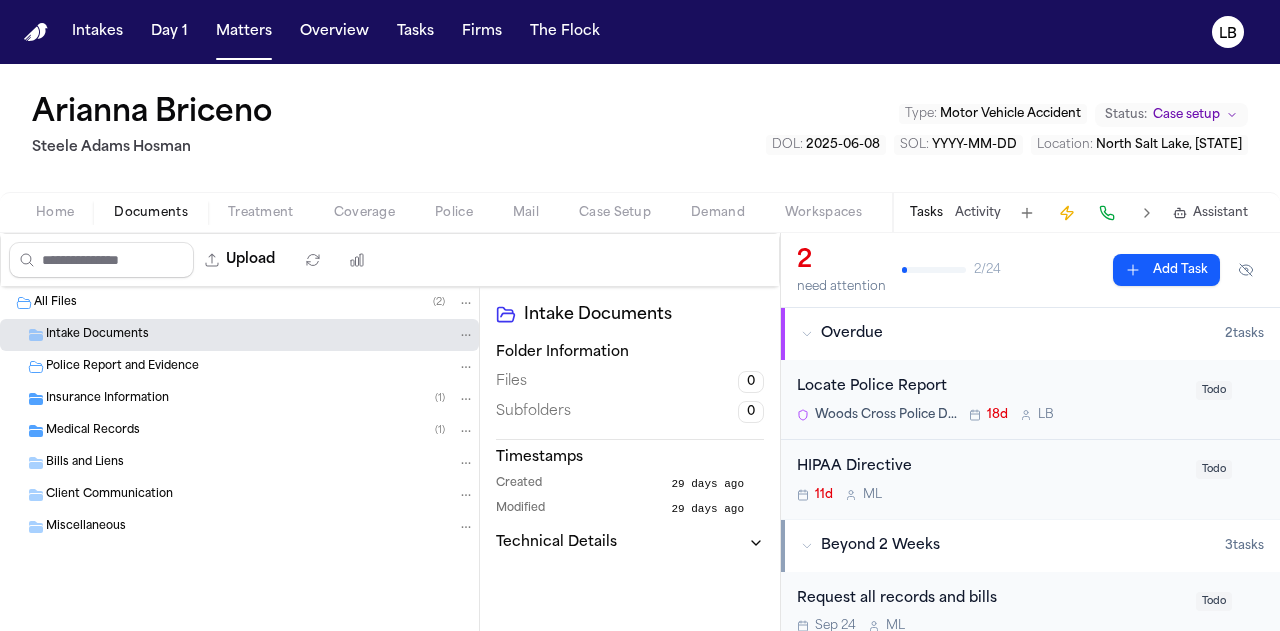 click on "Home" at bounding box center [55, 213] 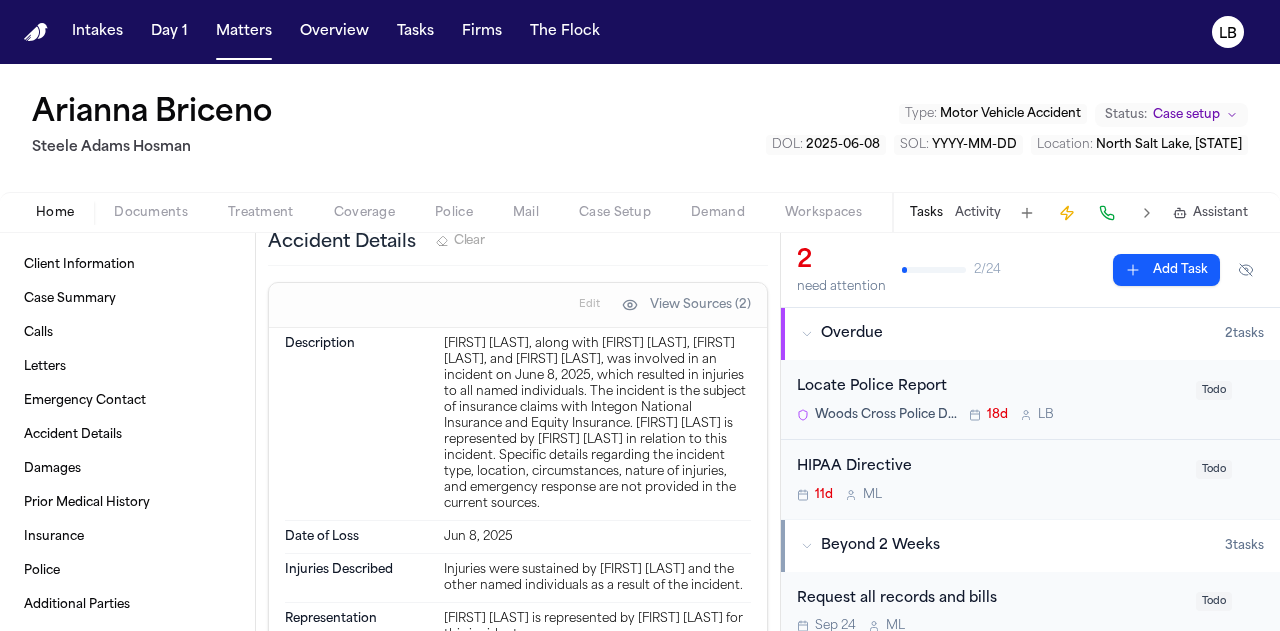 scroll, scrollTop: 875, scrollLeft: 0, axis: vertical 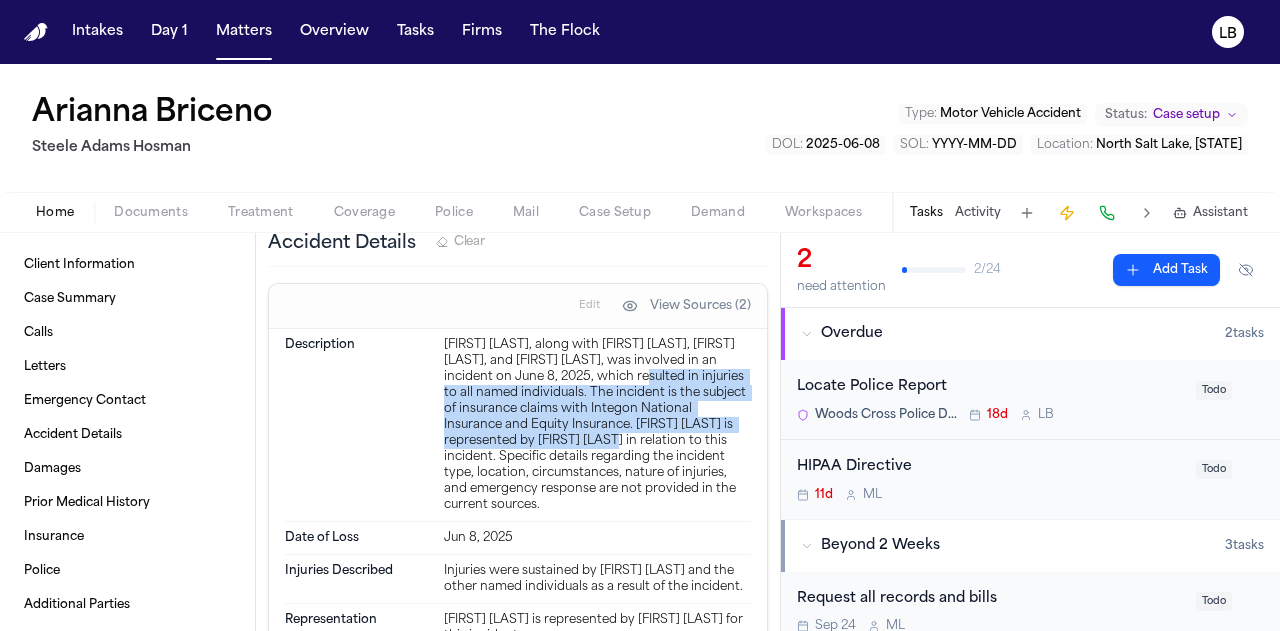 drag, startPoint x: 692, startPoint y: 379, endPoint x: 682, endPoint y: 443, distance: 64.77654 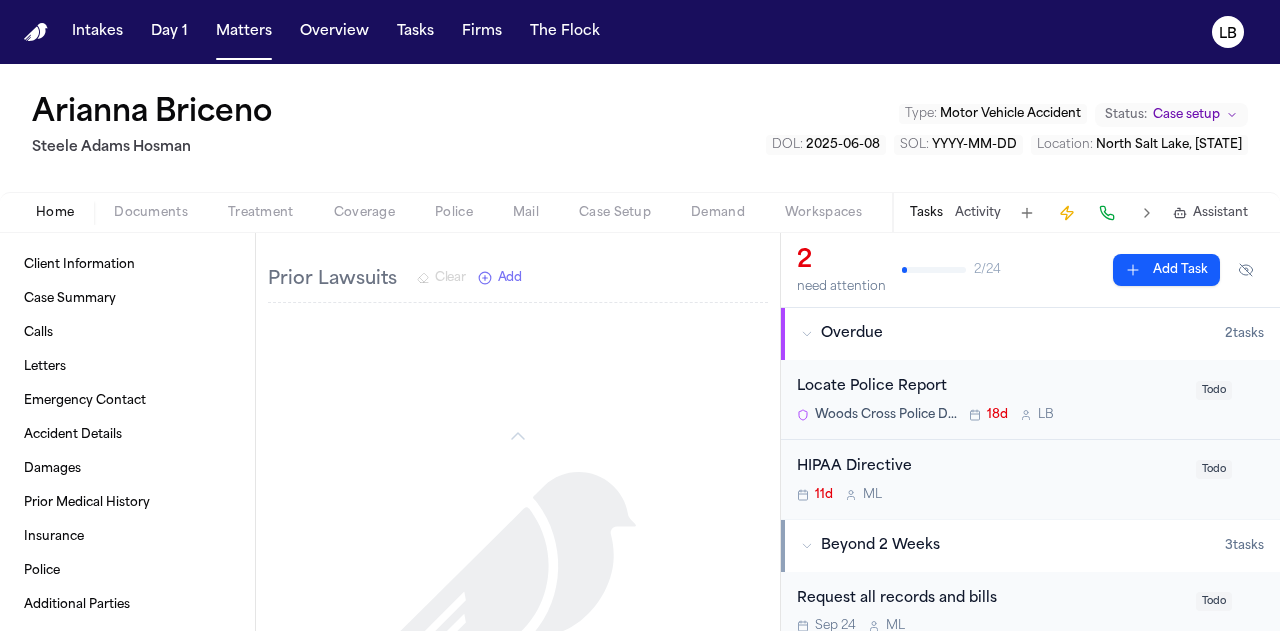 scroll, scrollTop: 1803, scrollLeft: 0, axis: vertical 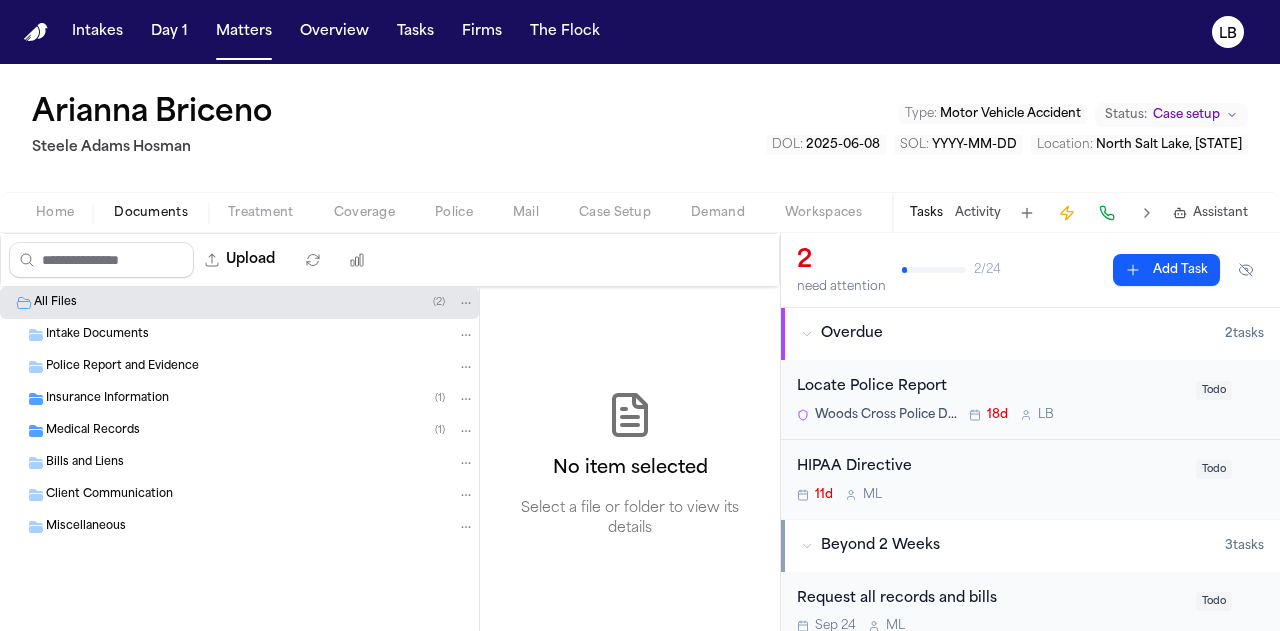 click on "Home" at bounding box center [55, 213] 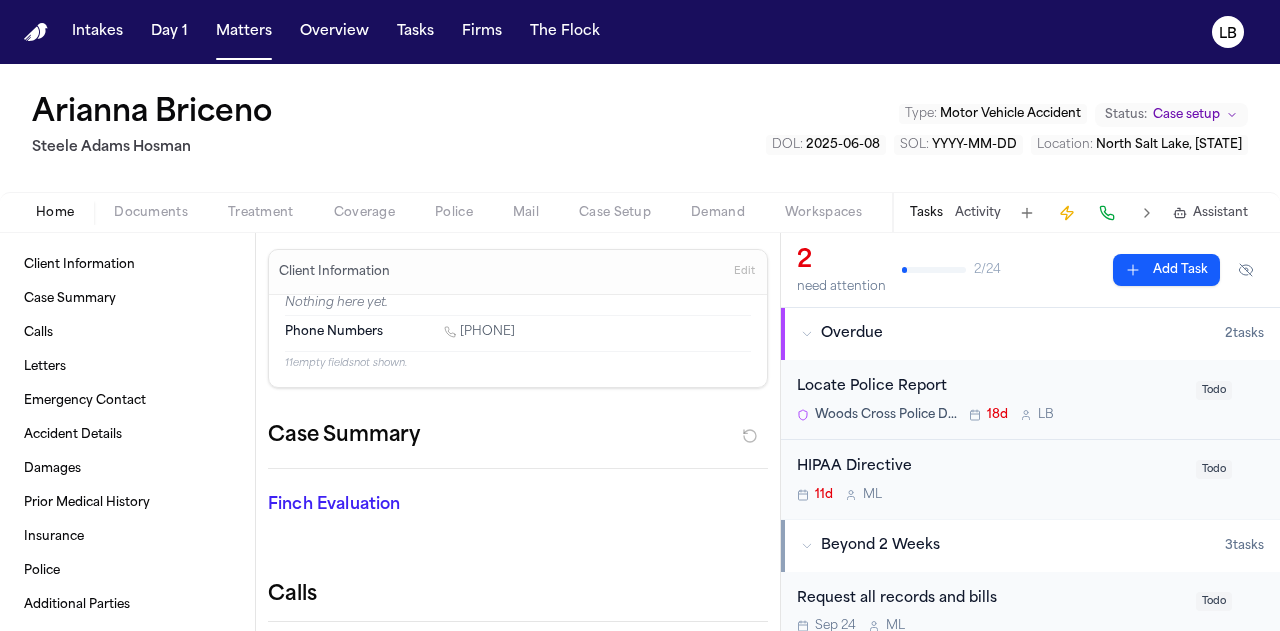 click on "Locate Police Report" at bounding box center (990, 387) 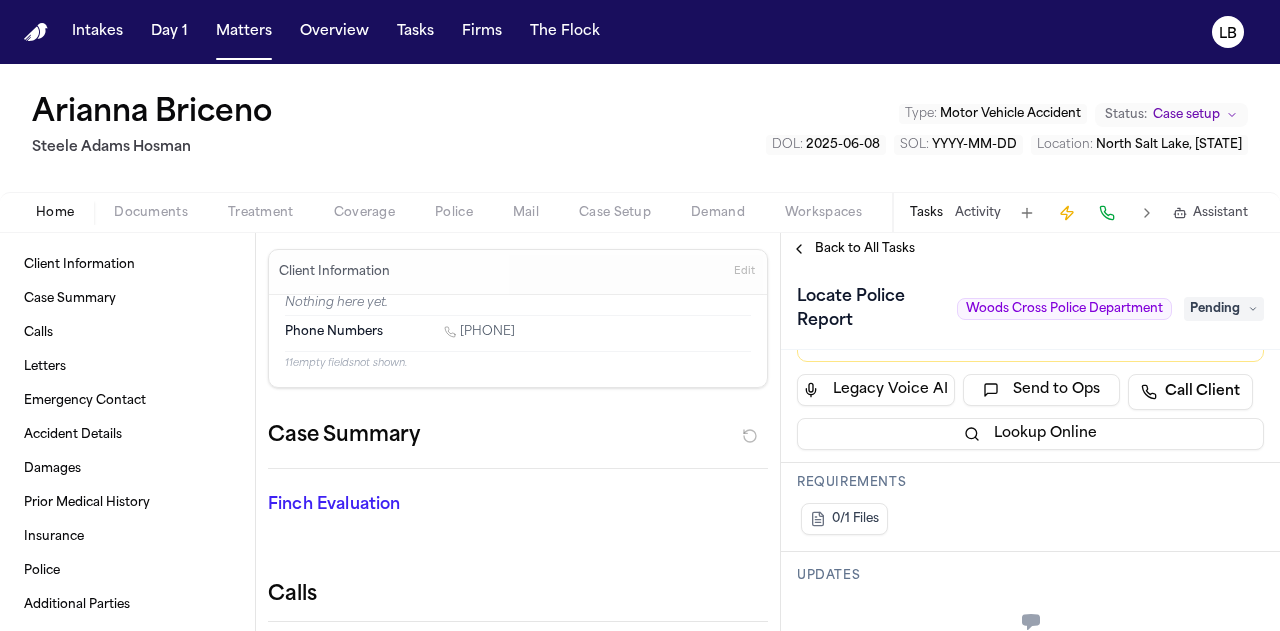 scroll, scrollTop: 0, scrollLeft: 0, axis: both 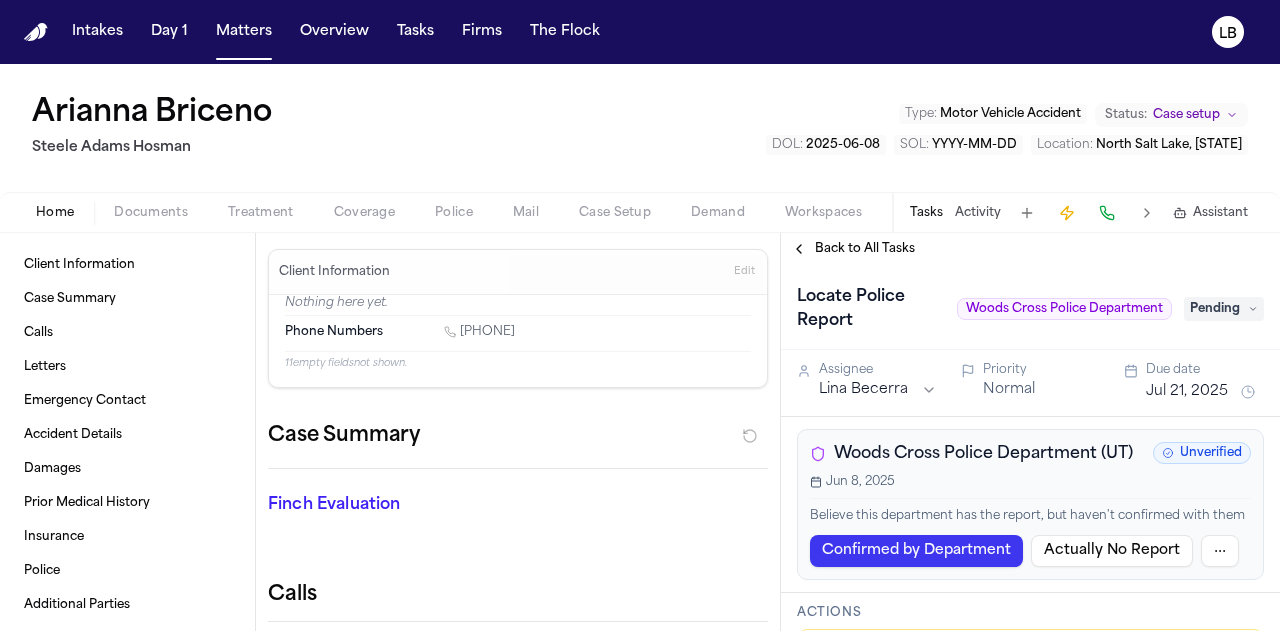 click on "Woods Cross Police Department (UT)" at bounding box center [983, 454] 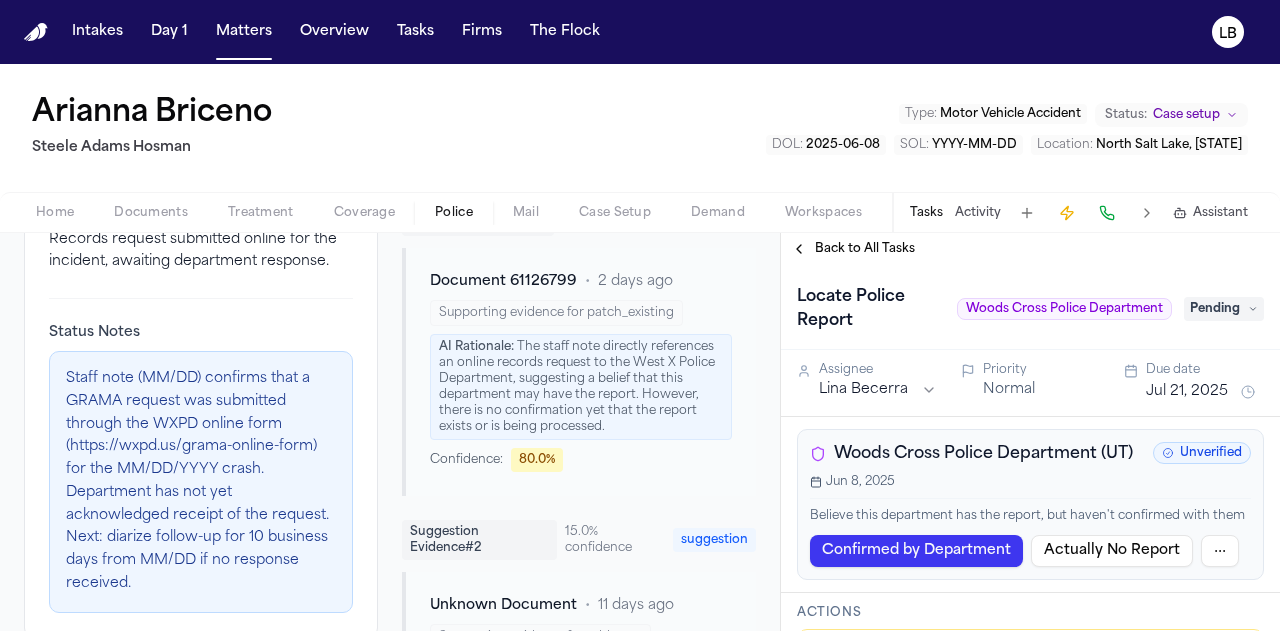 scroll, scrollTop: 0, scrollLeft: 0, axis: both 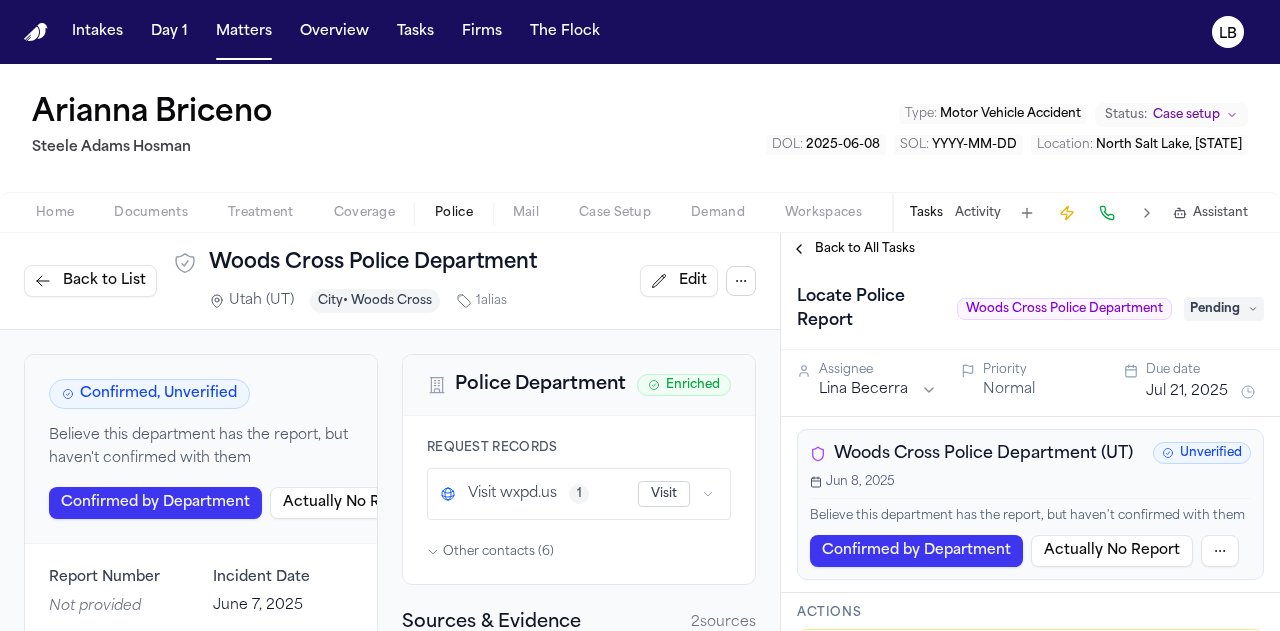 click on "Woods Cross Police Department" at bounding box center (373, 263) 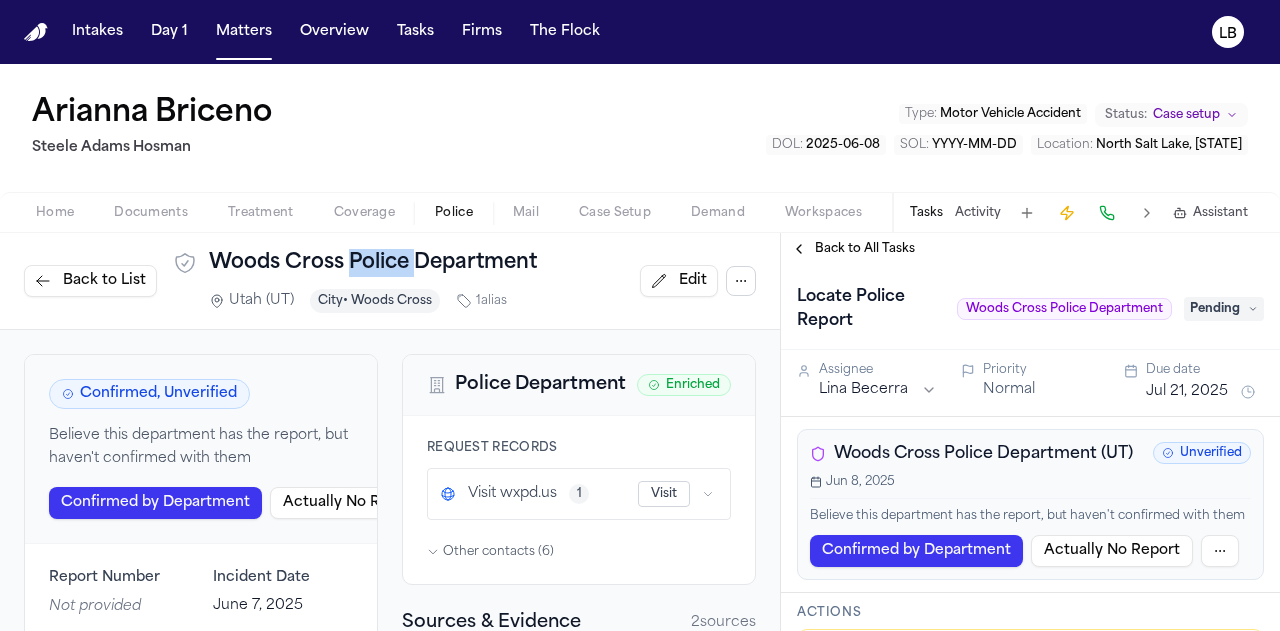 click on "Woods Cross Police Department" at bounding box center [373, 263] 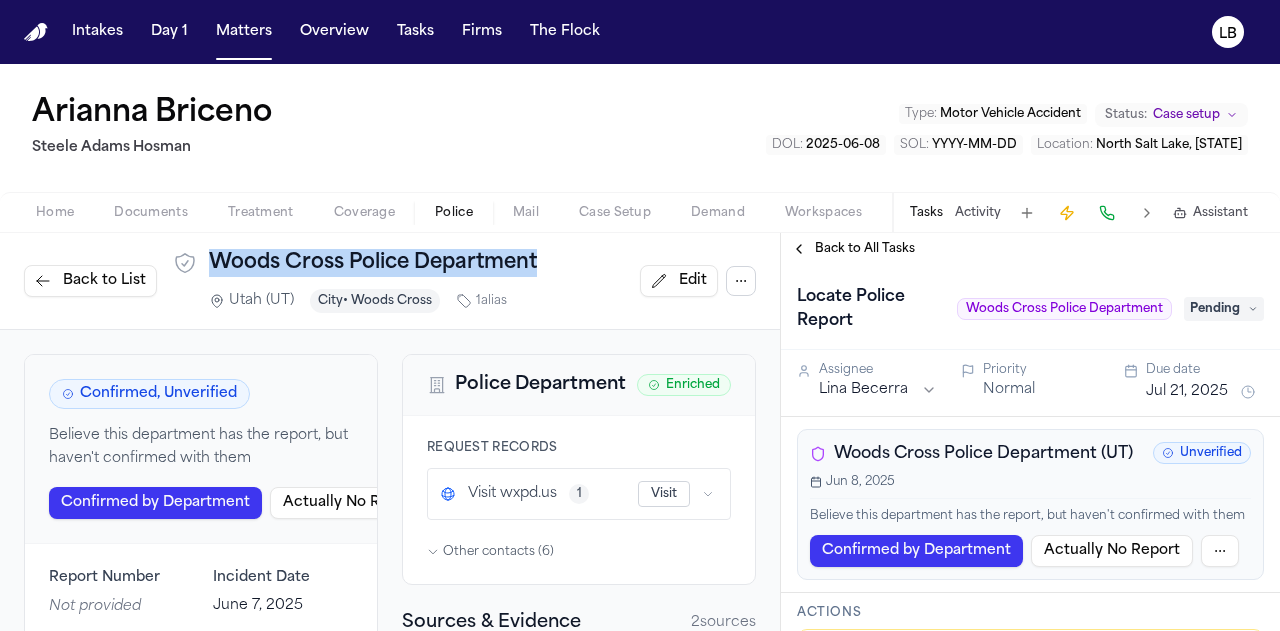 click on "Woods Cross Police Department" at bounding box center [373, 263] 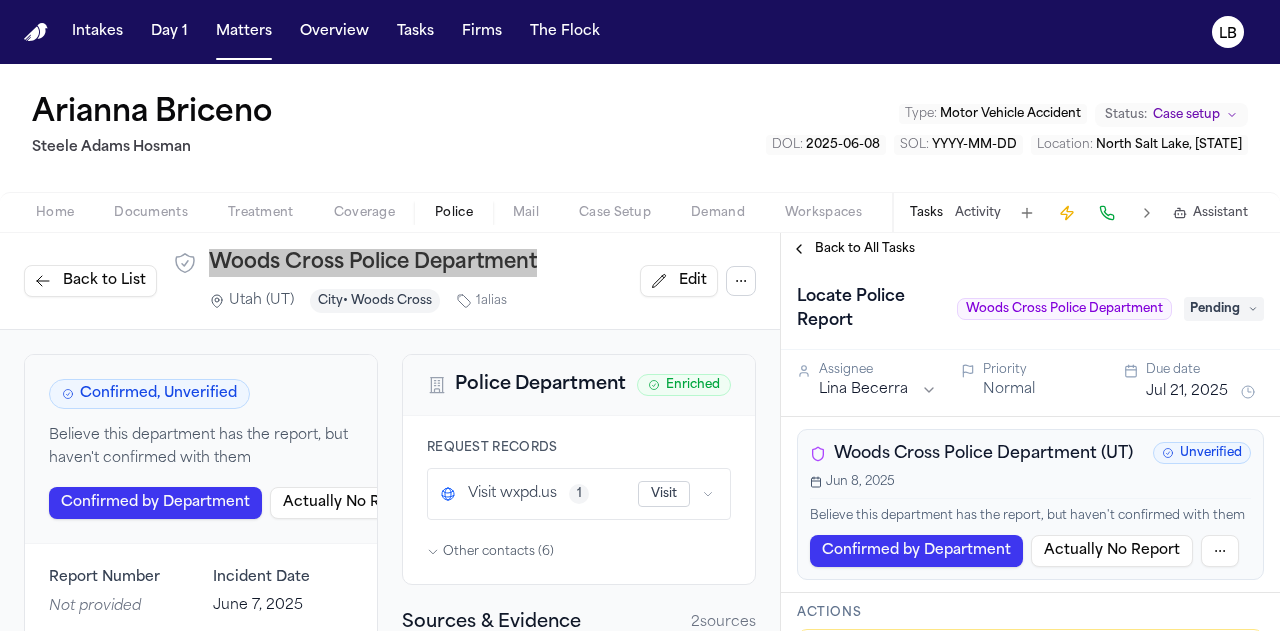 scroll, scrollTop: 13, scrollLeft: 0, axis: vertical 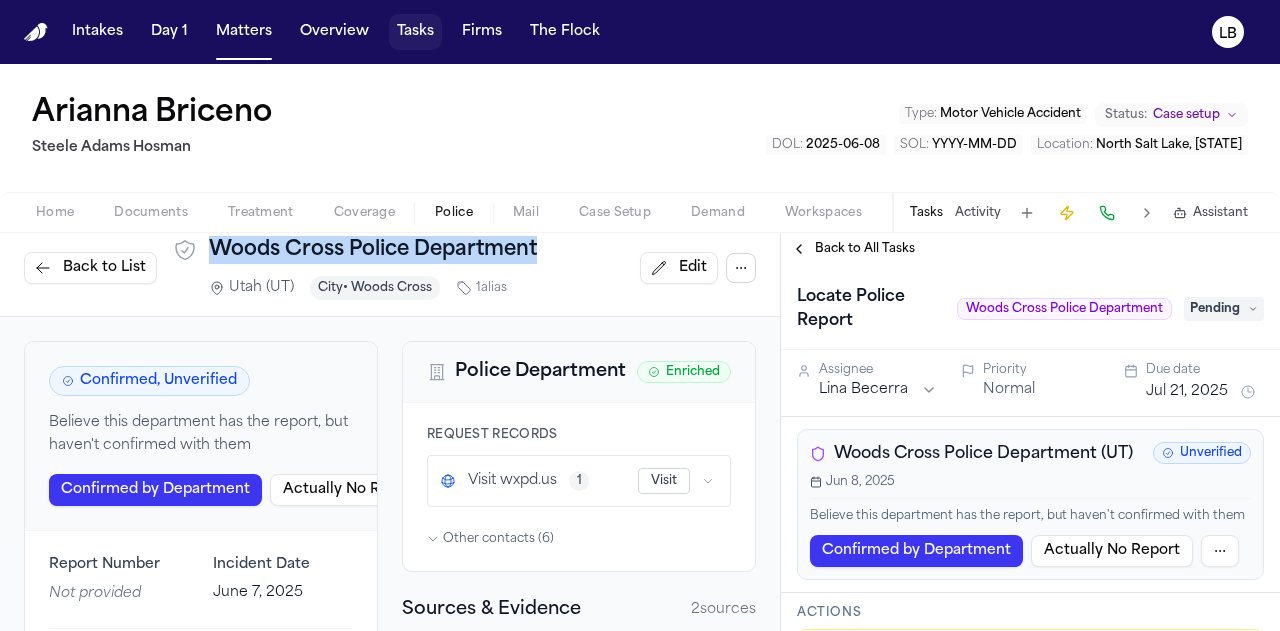 click on "Tasks" at bounding box center [415, 32] 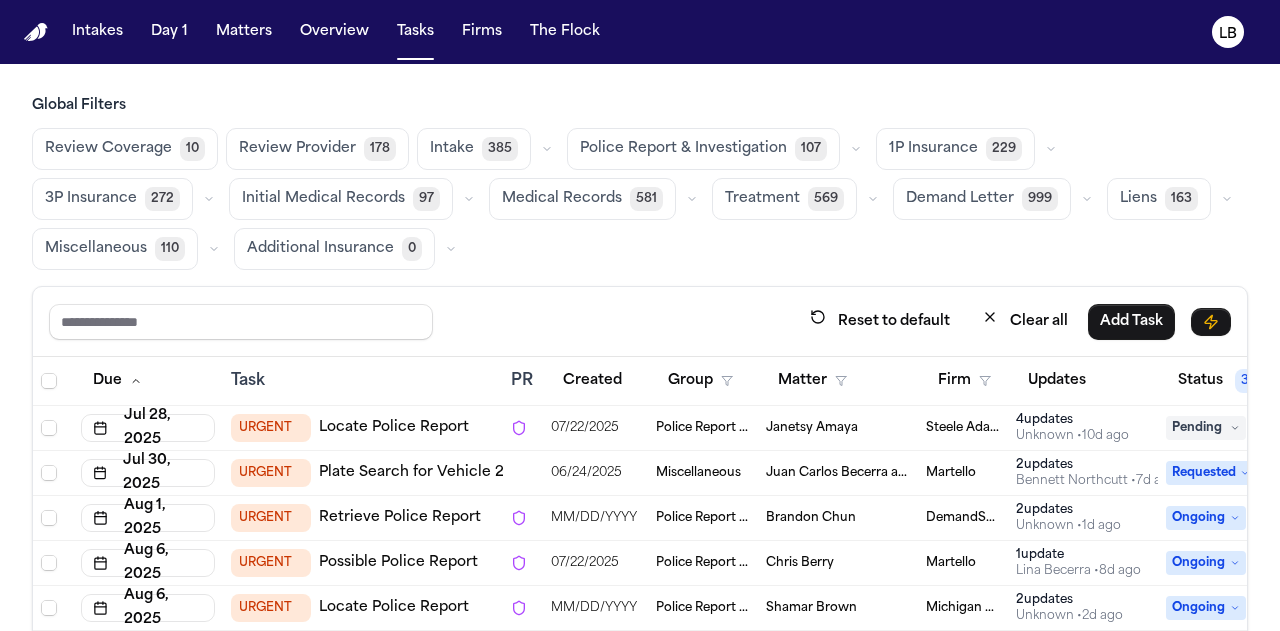 click on "URGENT Locate Police Report" at bounding box center [363, 428] 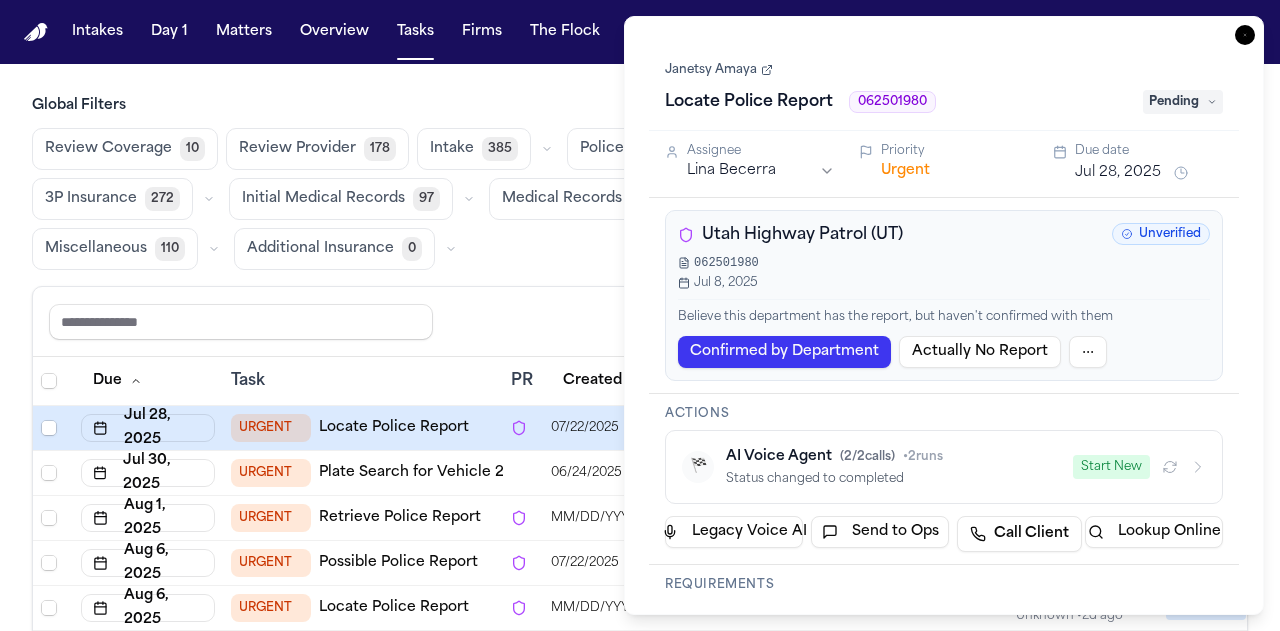 click on "Janetsy Amaya Locate Police Report 062501980 Pending" at bounding box center (944, 87) 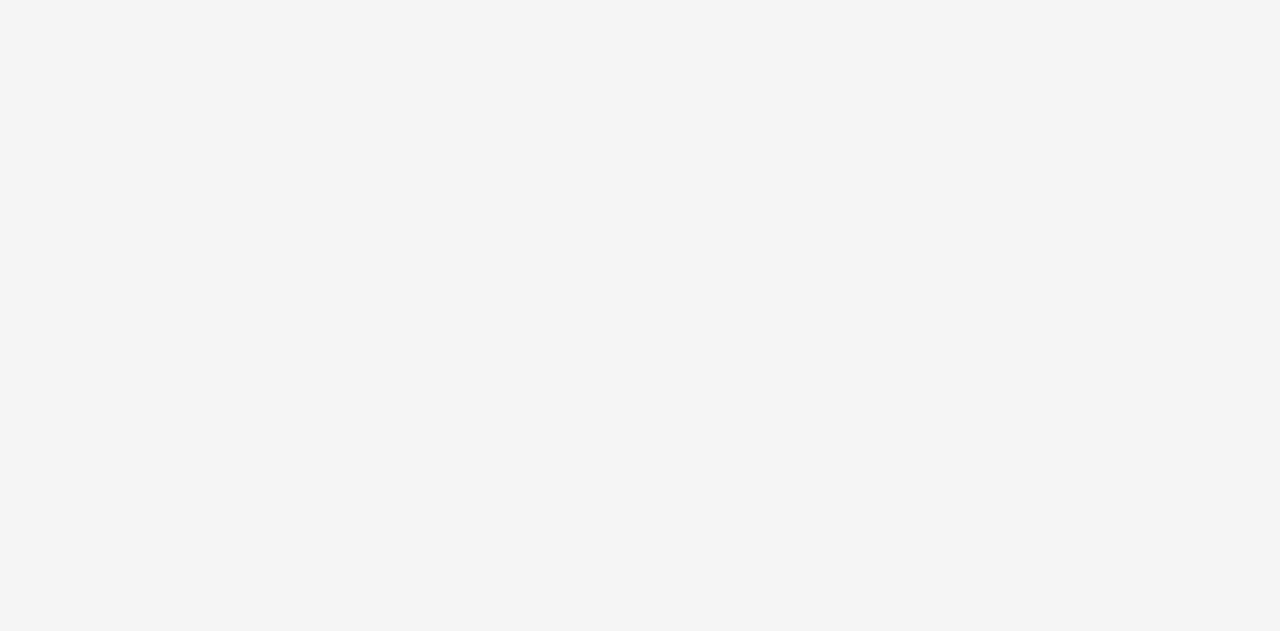 scroll, scrollTop: 0, scrollLeft: 0, axis: both 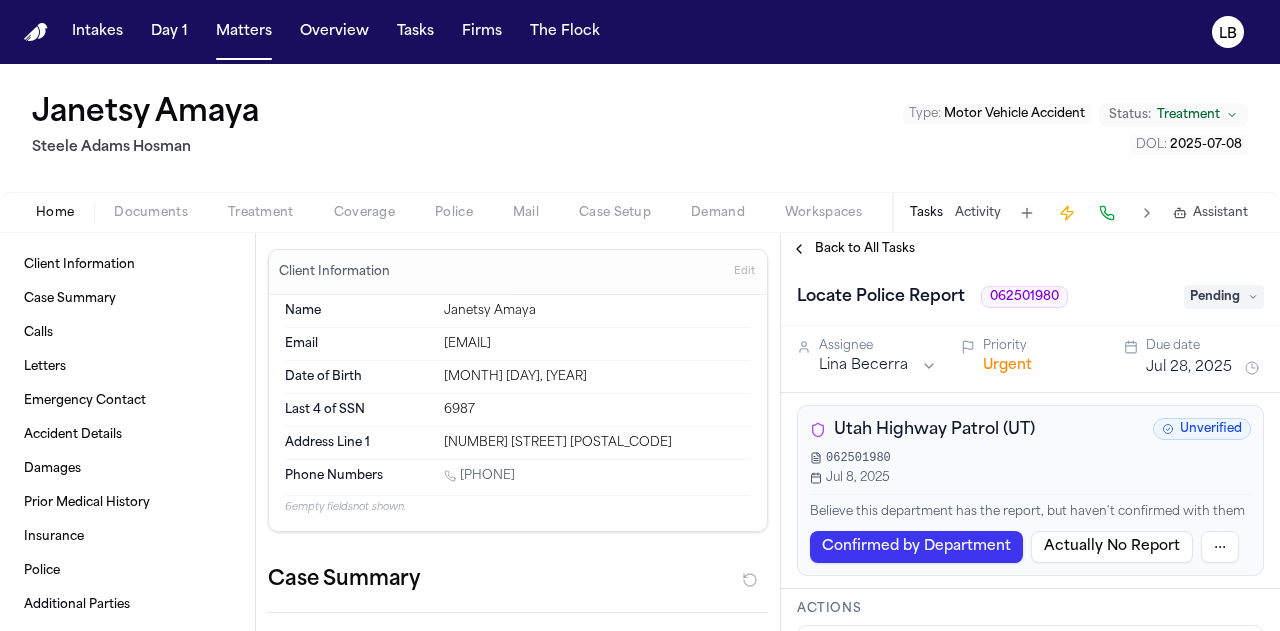 click on "Documents" at bounding box center [151, 213] 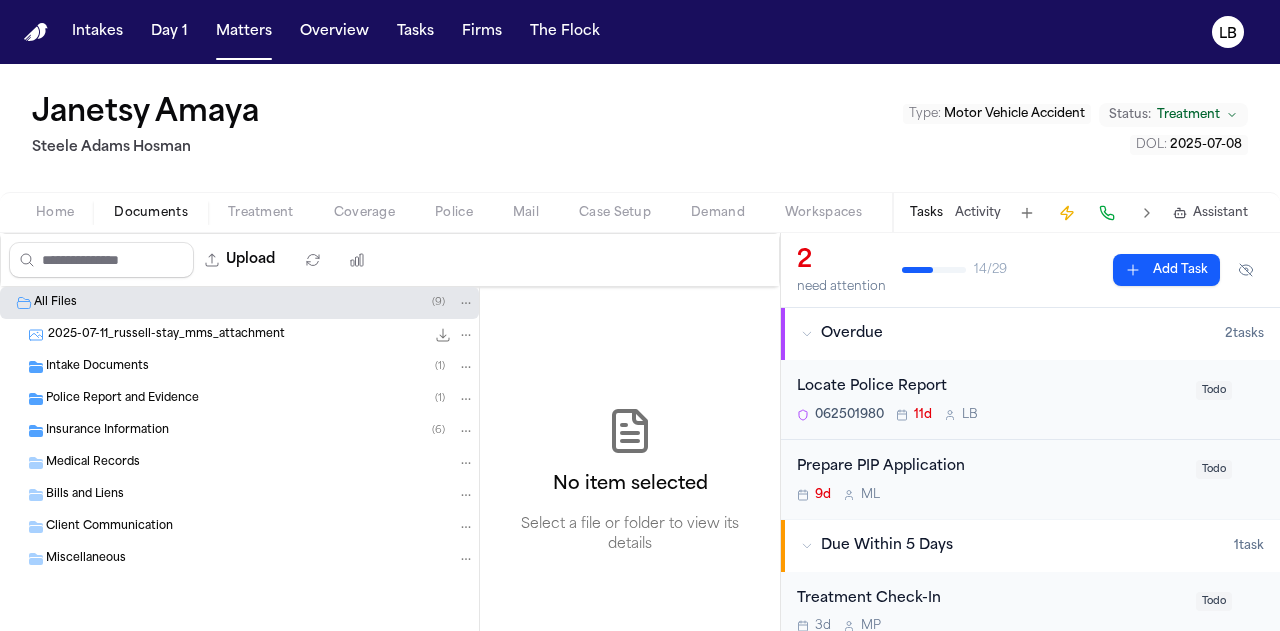 click on "Intake Documents ( 1 )" at bounding box center [260, 367] 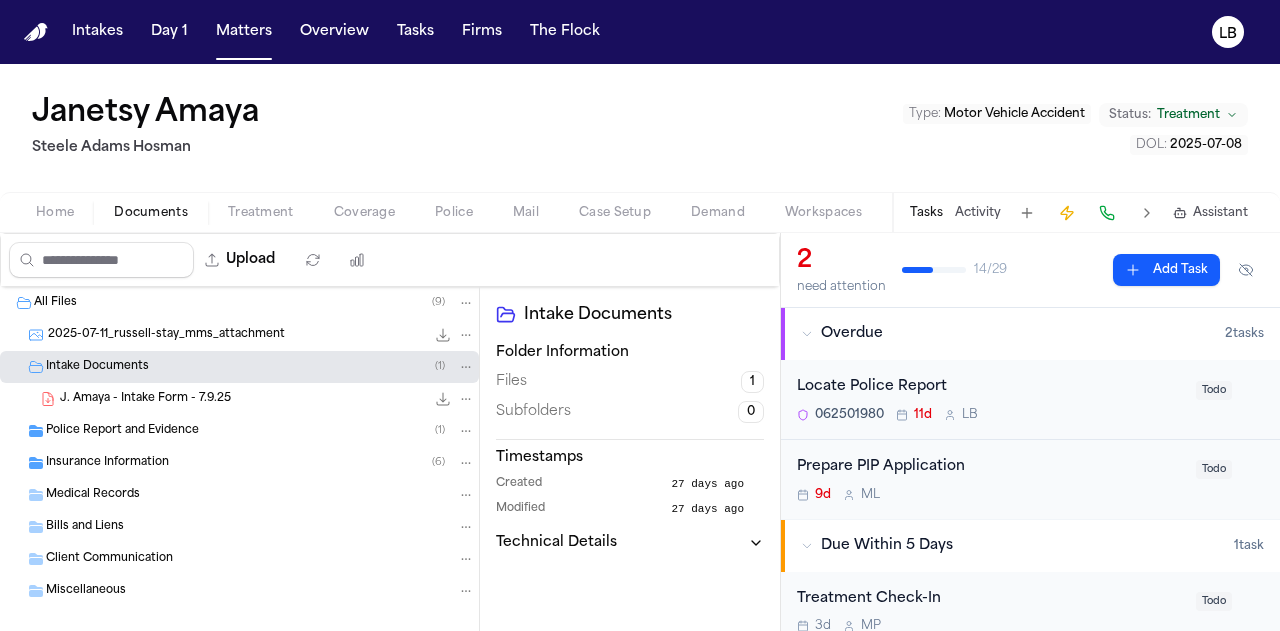 click on "[DATE]_[LAST]-[LAST]_mms_attachment  • PNG" at bounding box center [267, 399] 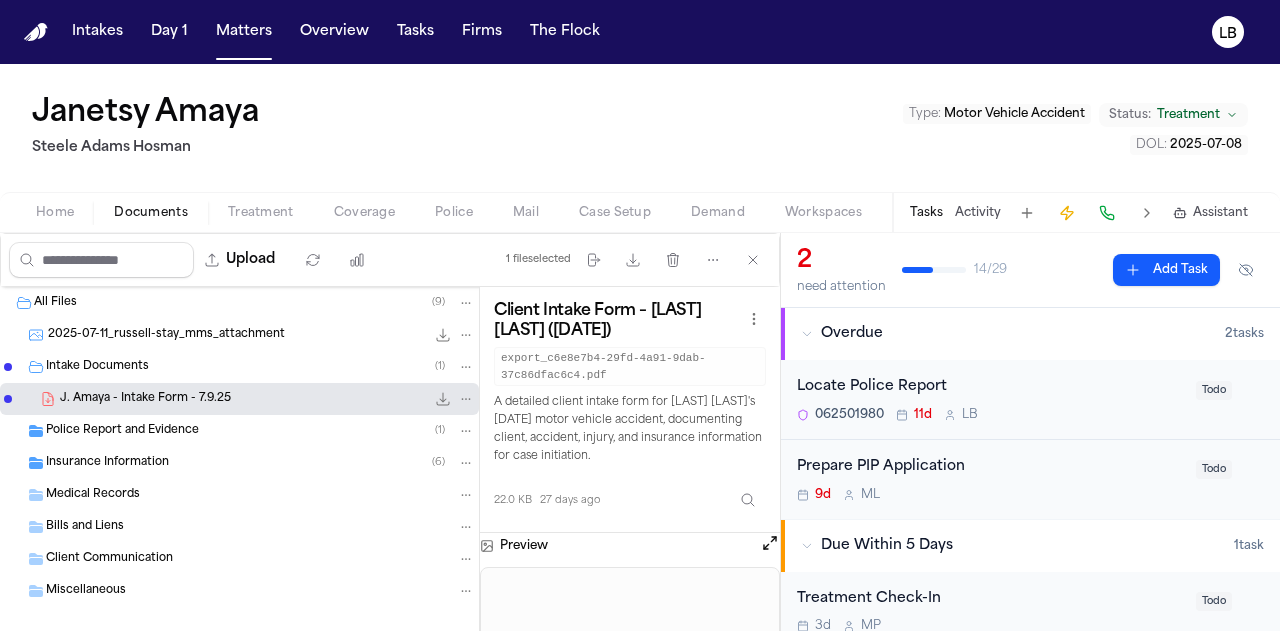 click on "Home" at bounding box center (55, 213) 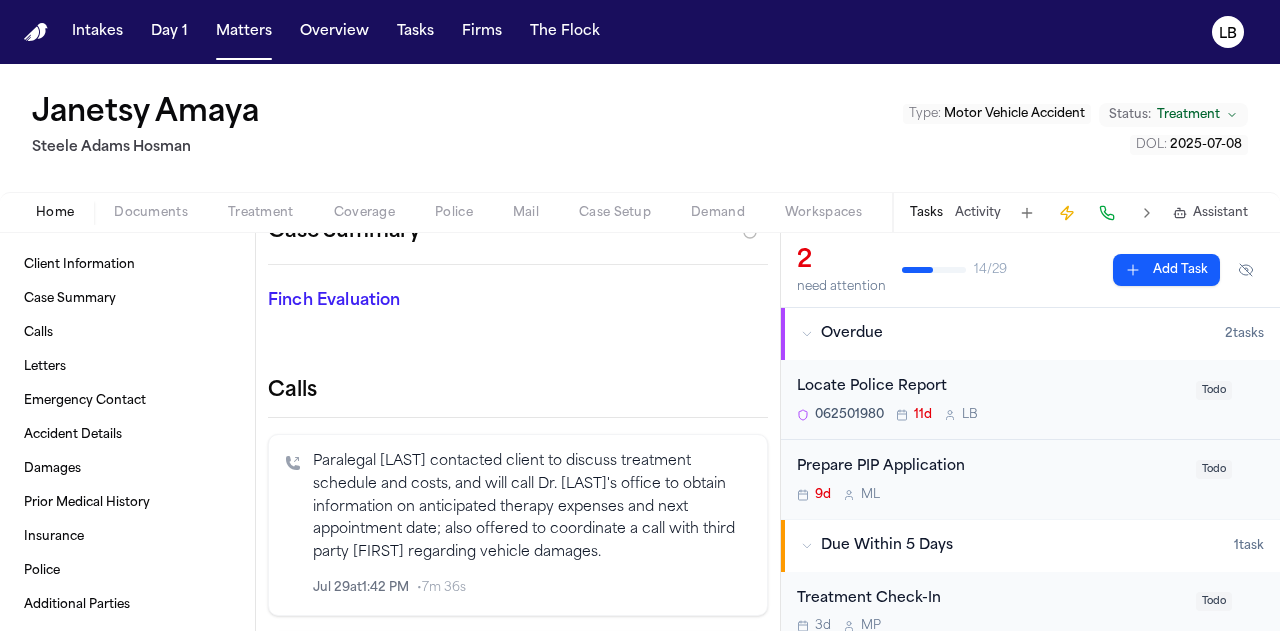 scroll, scrollTop: 0, scrollLeft: 0, axis: both 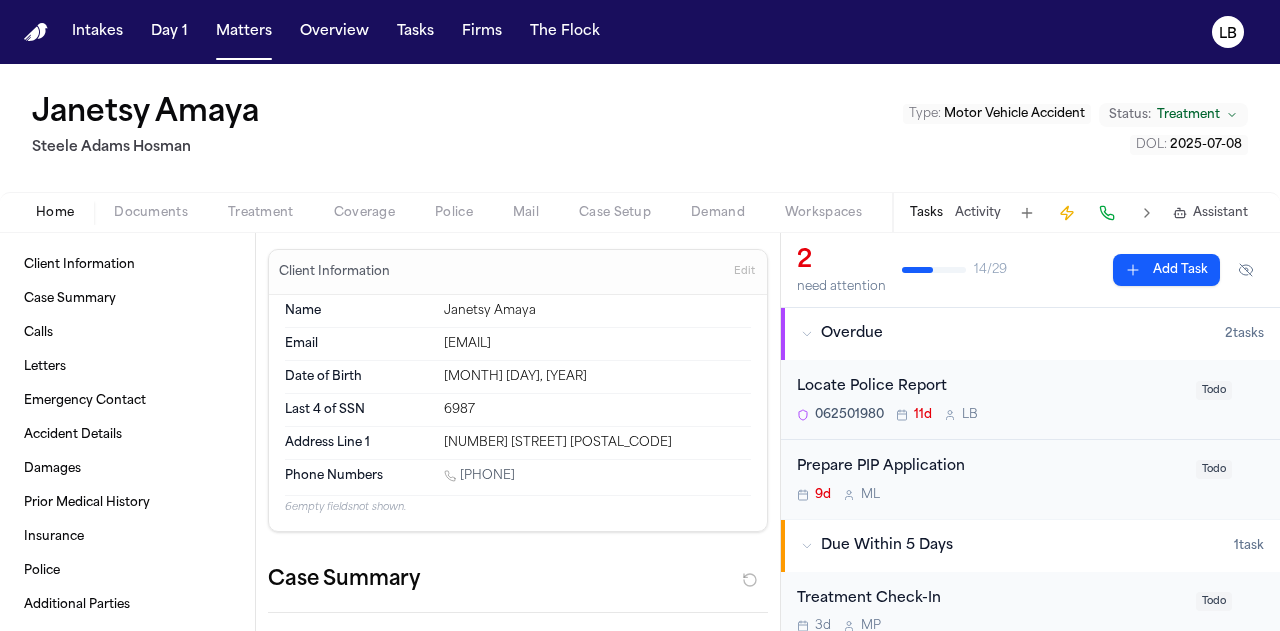 click at bounding box center [12, 76] 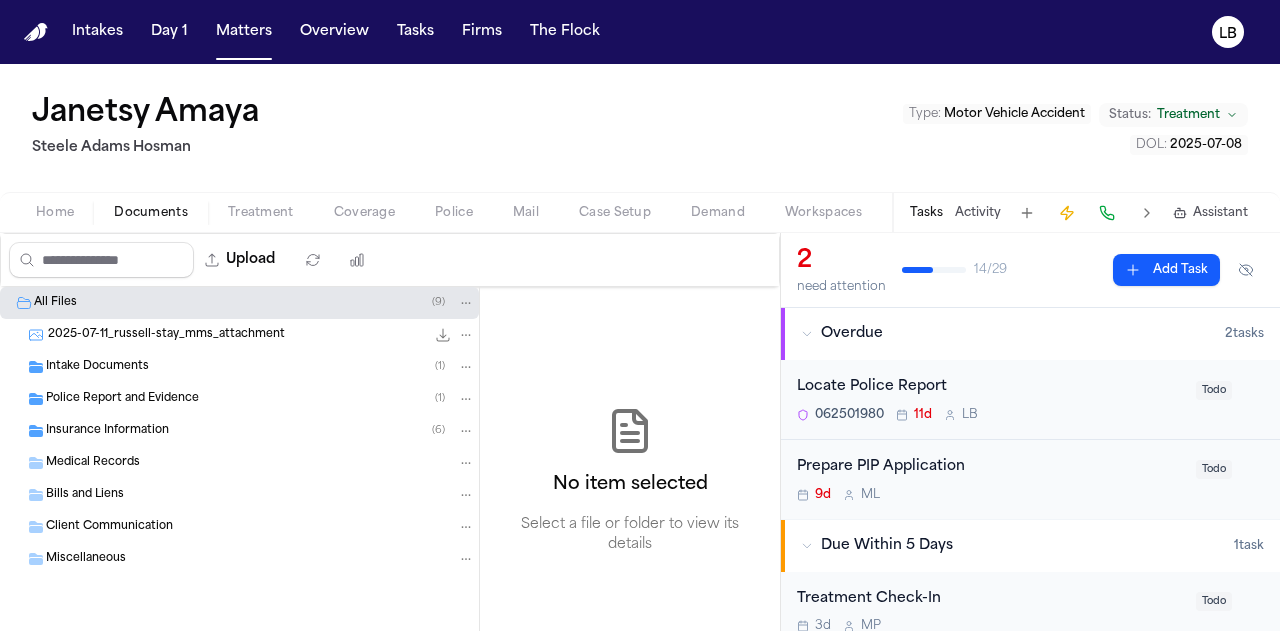 click on "Intake Documents ( 1 )" at bounding box center [260, 367] 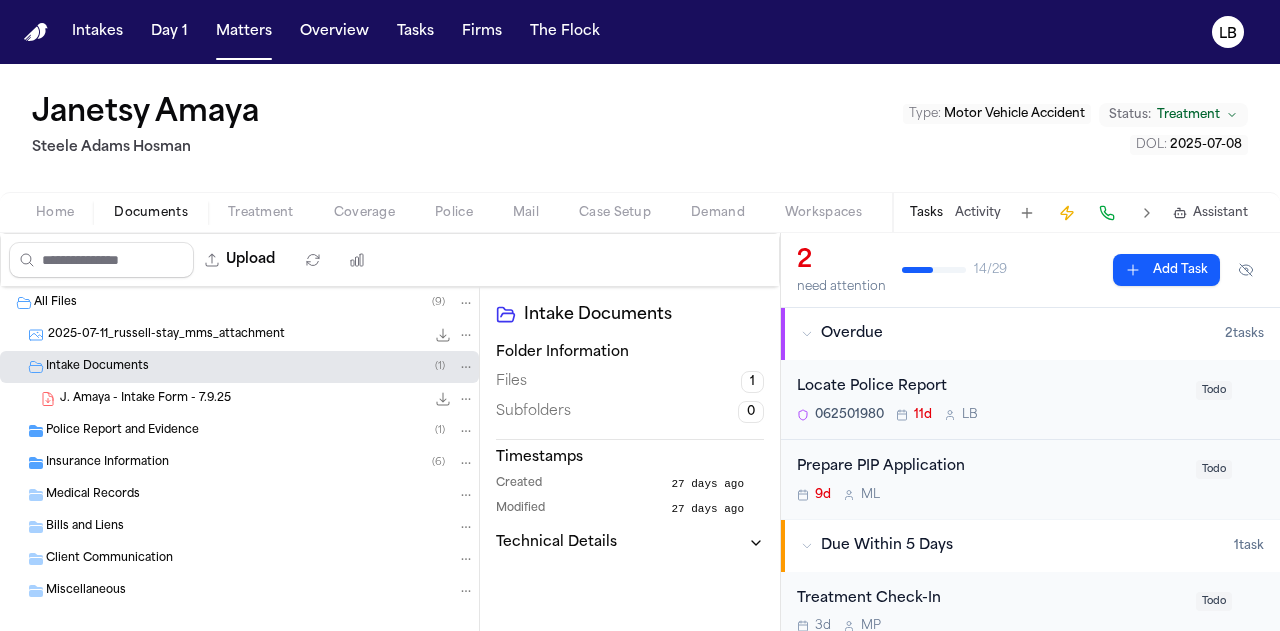 click on "2025-07-11_russell-stay_mms_attachment" at bounding box center (166, 335) 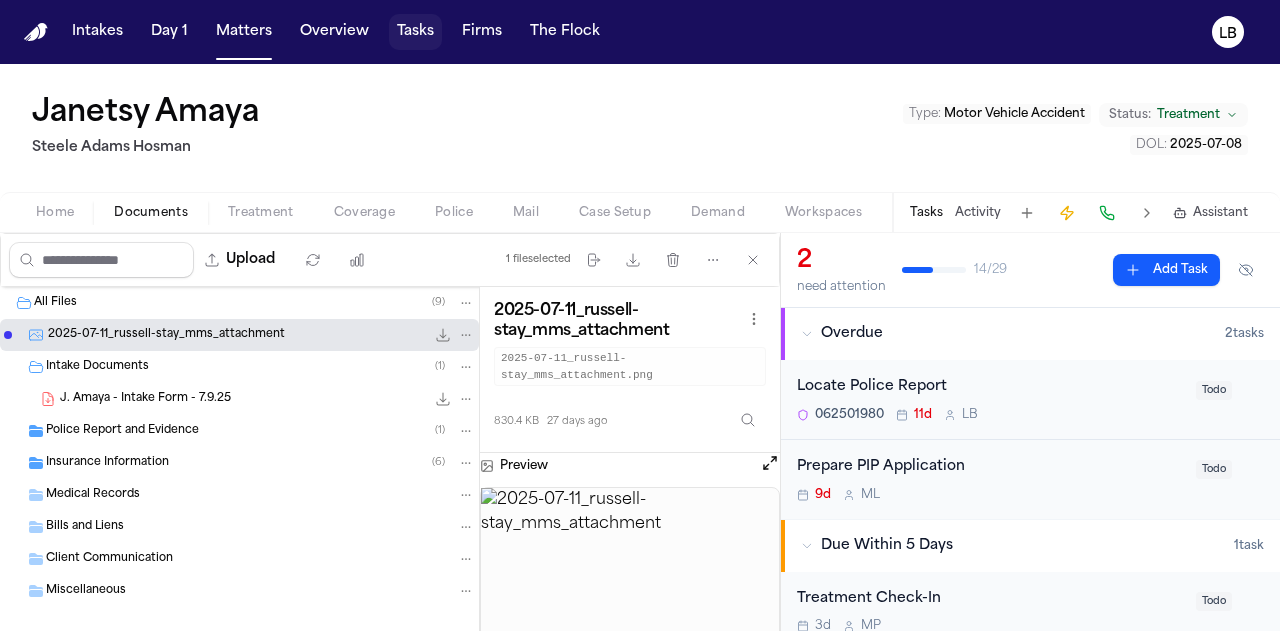 click on "Tasks" at bounding box center (415, 32) 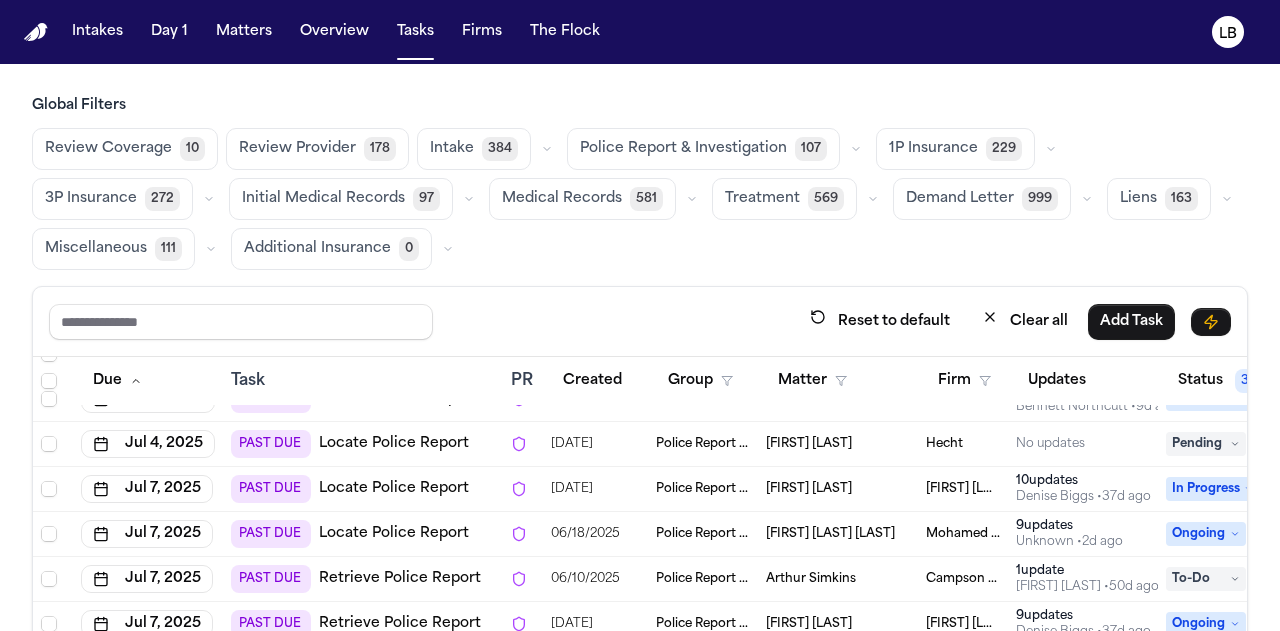 scroll, scrollTop: 0, scrollLeft: 0, axis: both 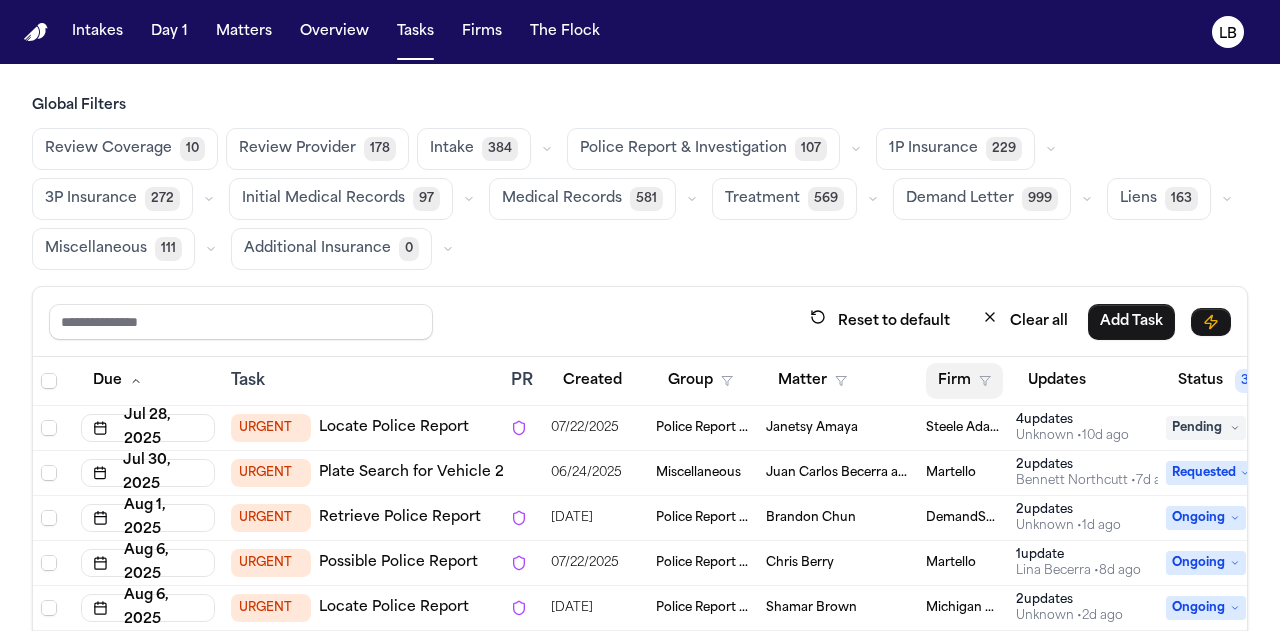 click on "Firm" at bounding box center (964, 381) 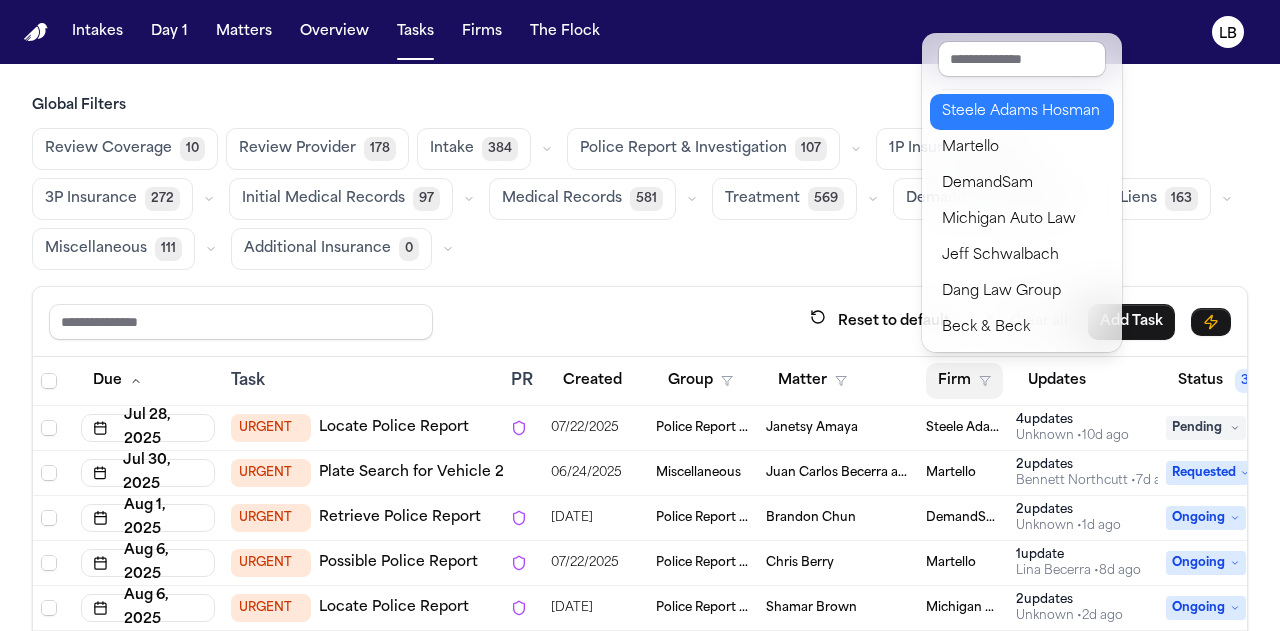 click on "Steele Adams Hosman" at bounding box center [1022, 112] 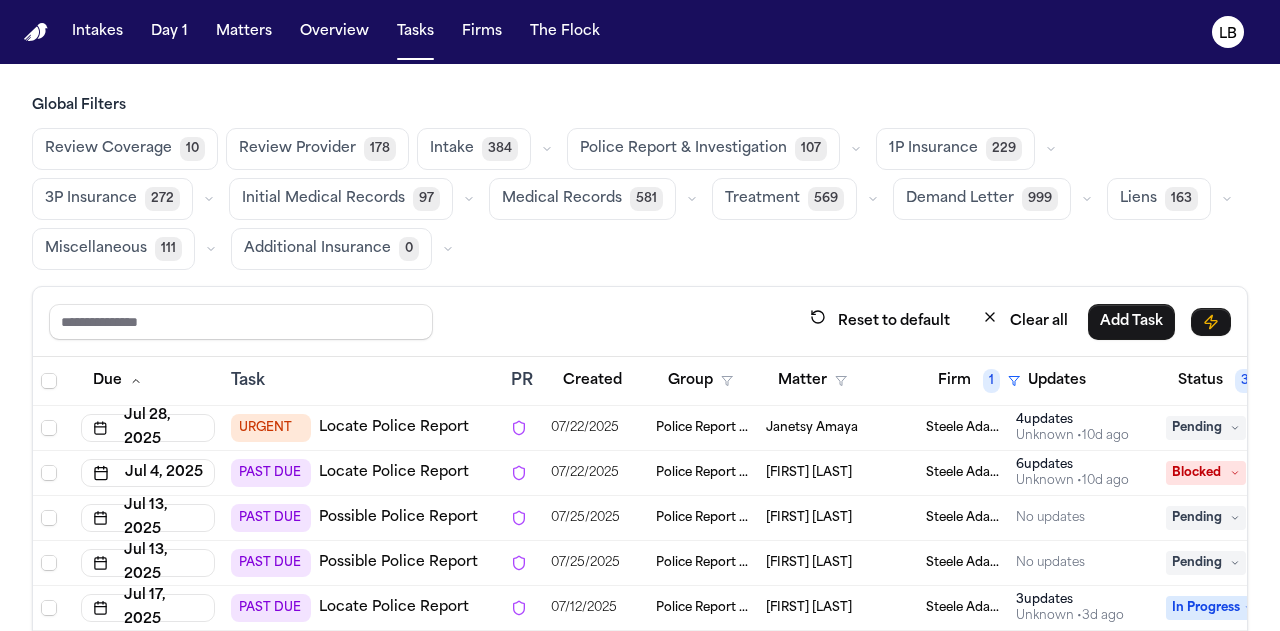 click on "Keybelis Biceno" at bounding box center [809, 518] 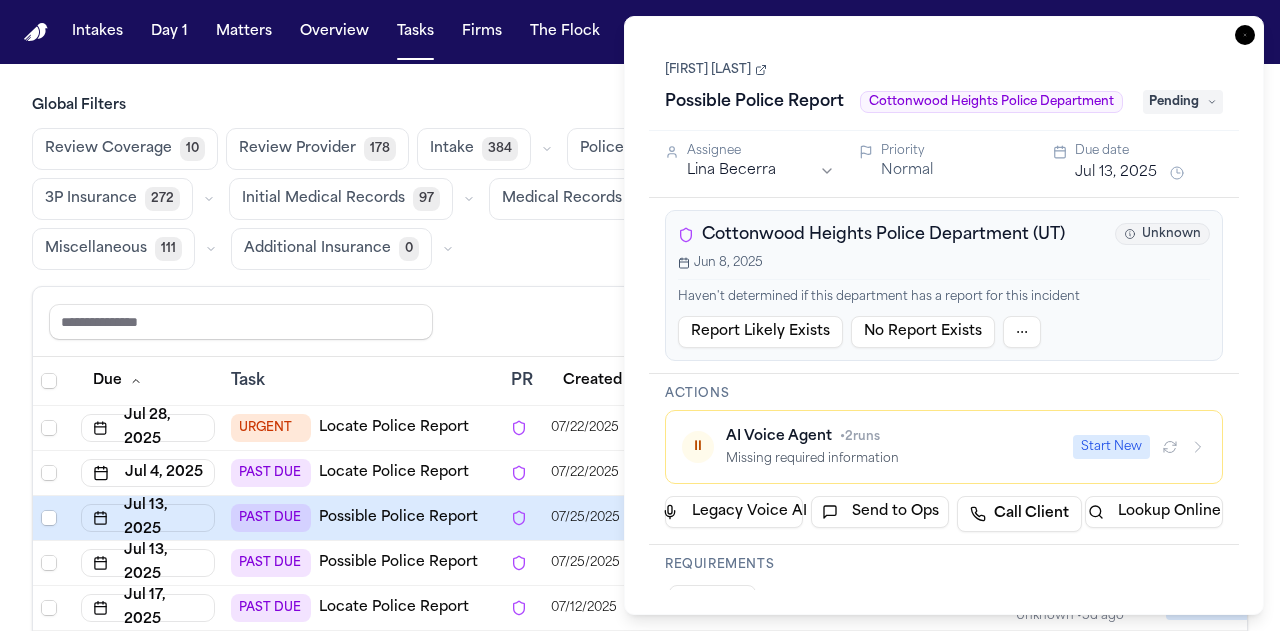 click on "Keybelis Biceno" at bounding box center [716, 70] 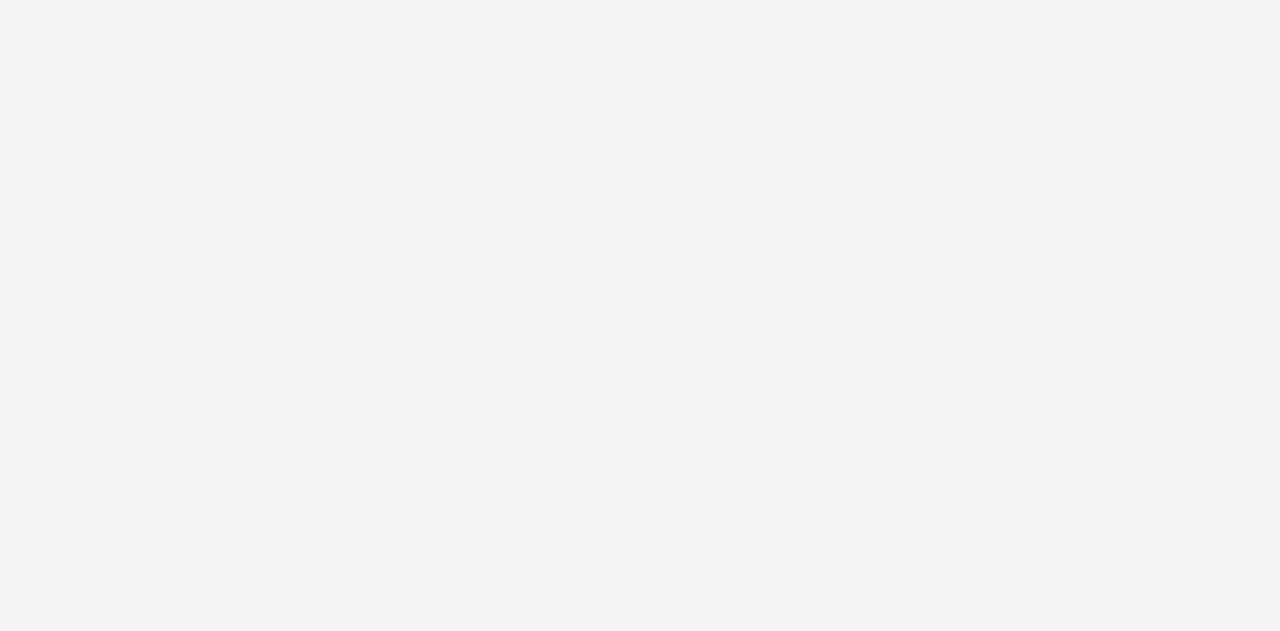 scroll, scrollTop: 0, scrollLeft: 0, axis: both 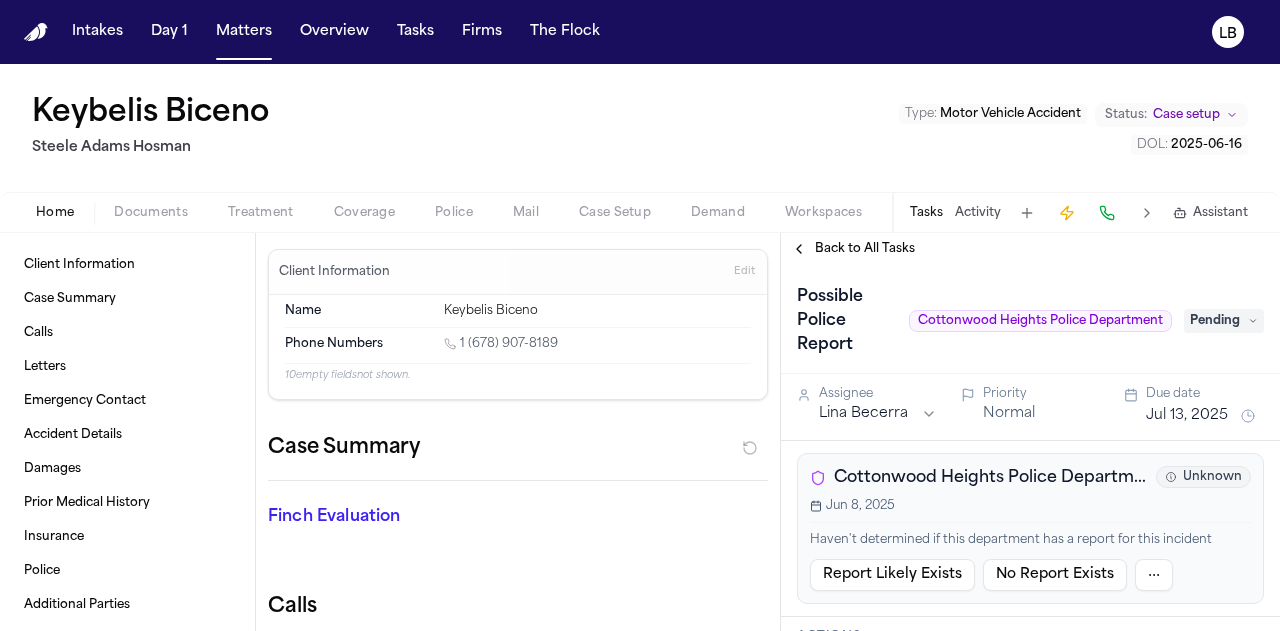 click on "Documents" at bounding box center [151, 213] 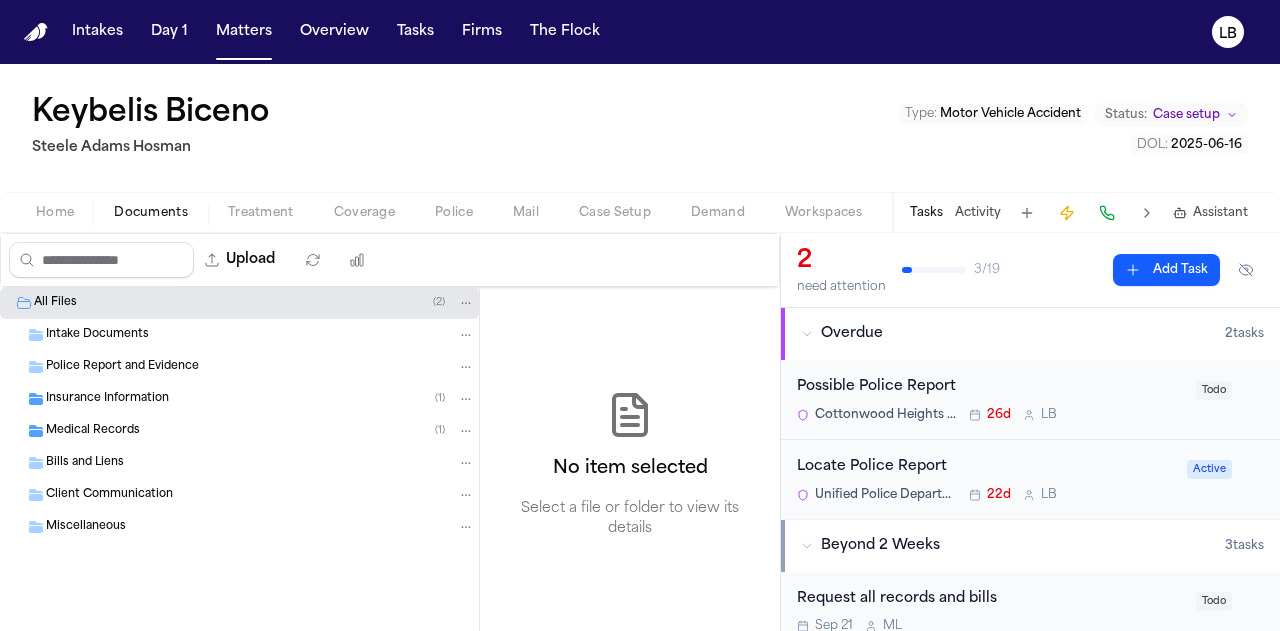 click on "Police Report and Evidence" at bounding box center [239, 367] 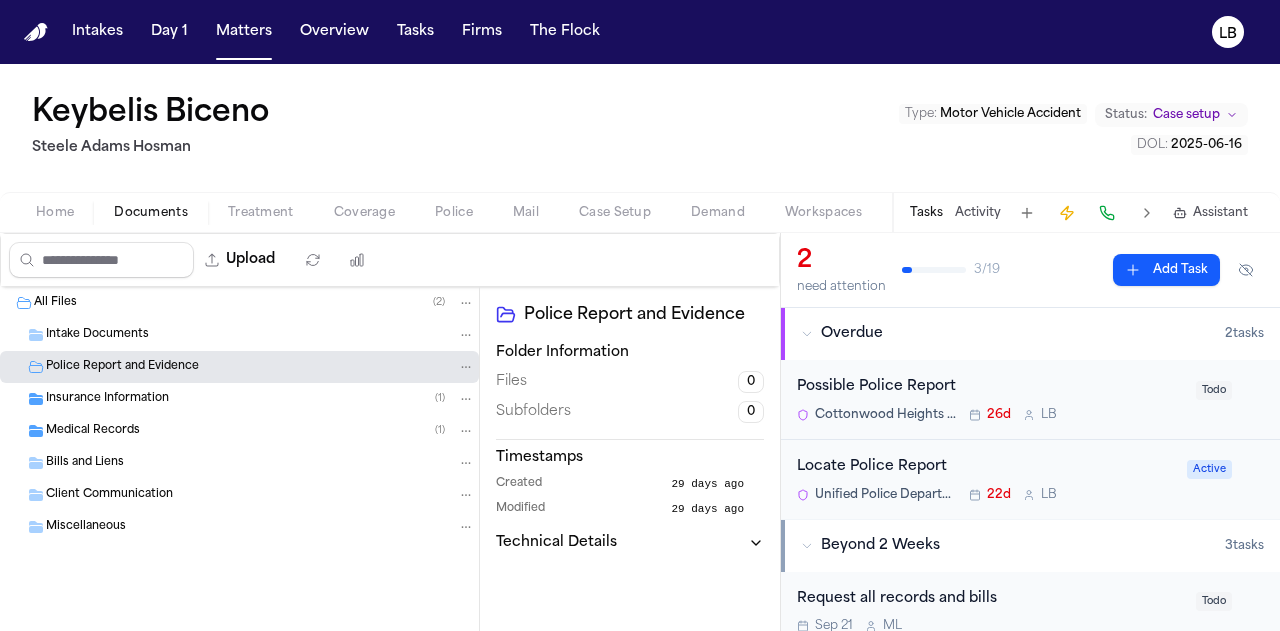 click on "Intake Documents" at bounding box center [97, 335] 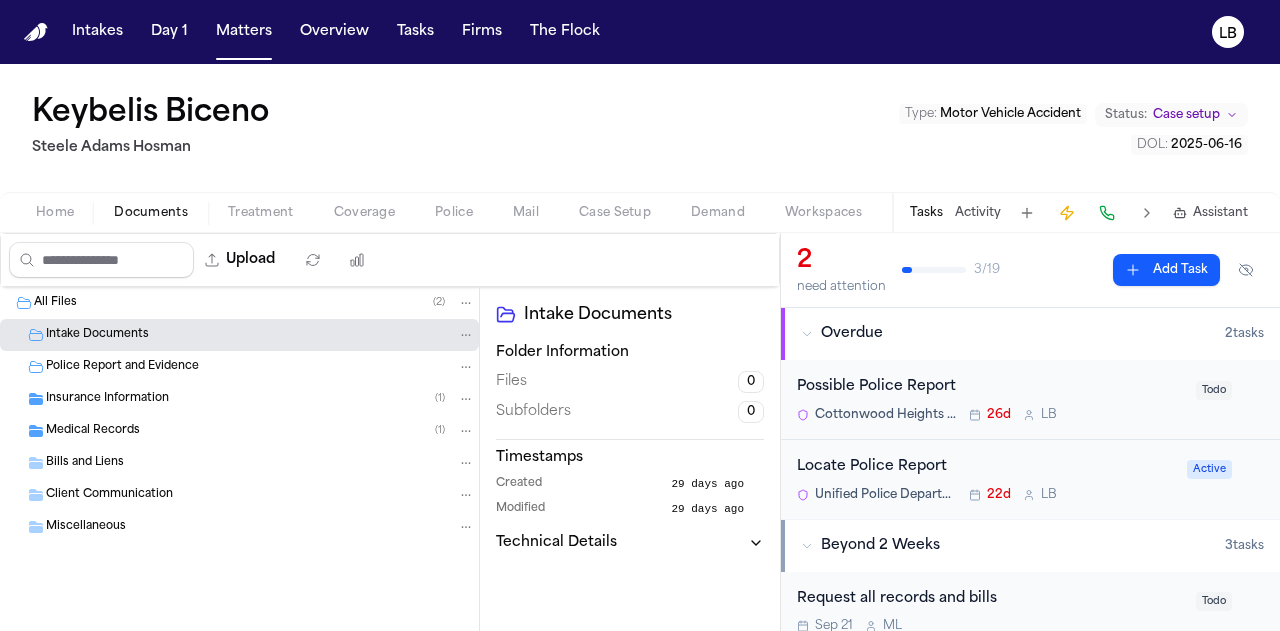 click on "Insurance Information ( 1 )" at bounding box center (239, 399) 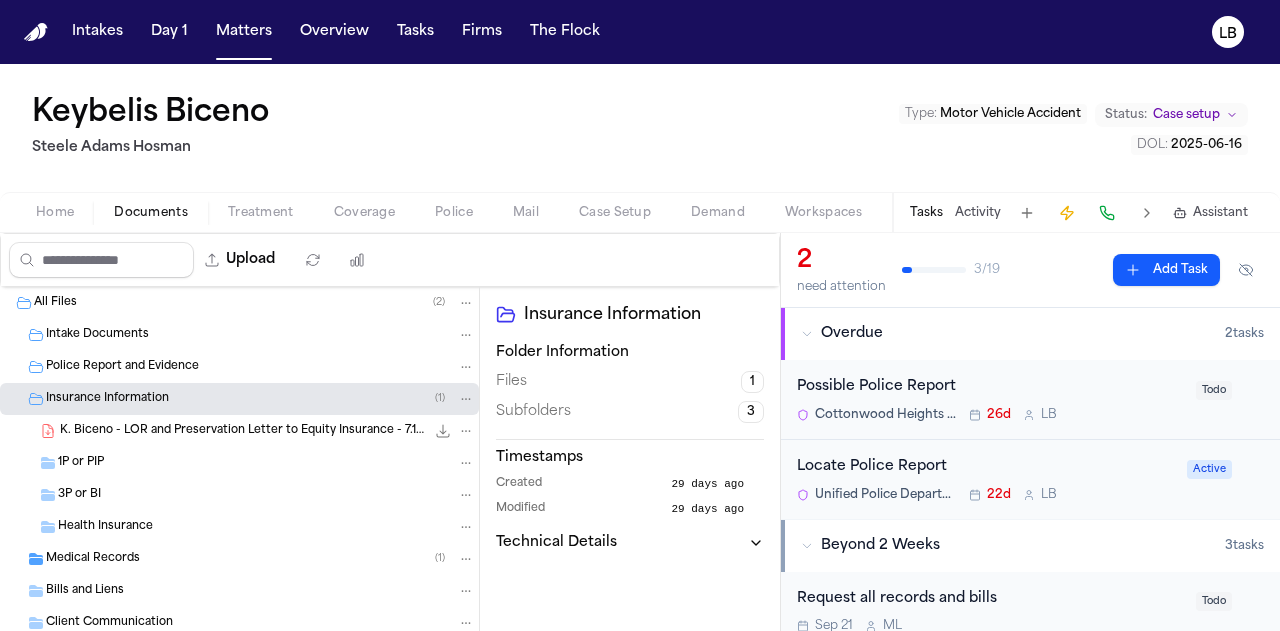 click on "Medical Records ( 1 )" at bounding box center (239, 559) 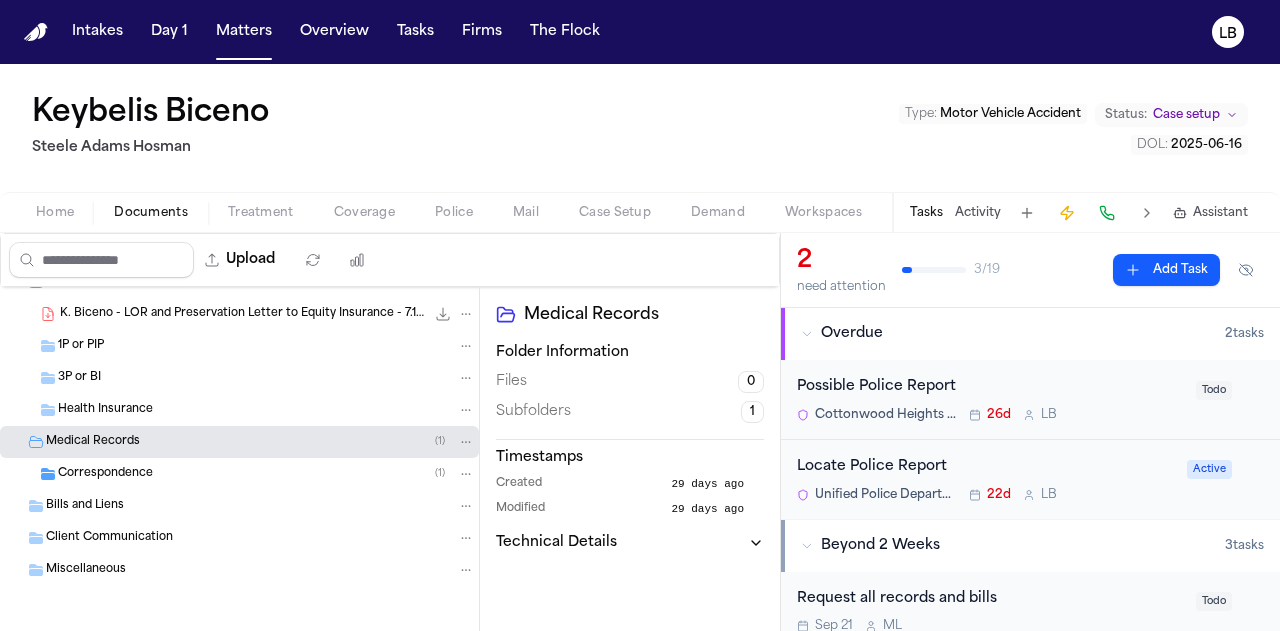 scroll, scrollTop: 0, scrollLeft: 0, axis: both 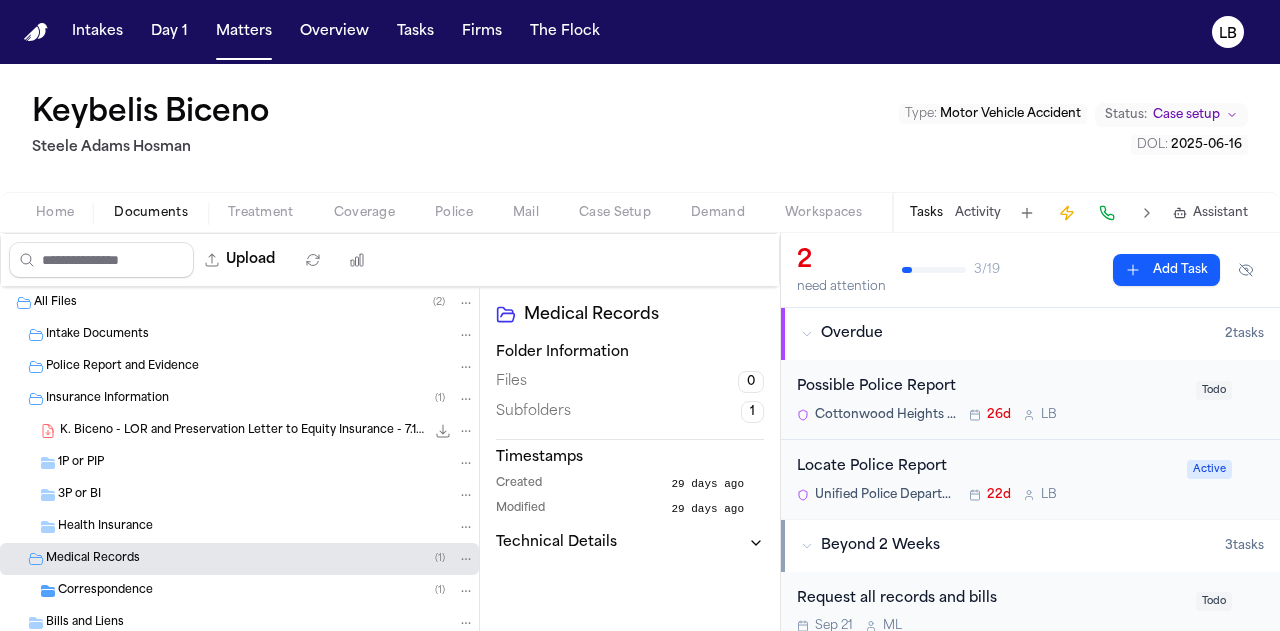 click on "Intake Documents" at bounding box center [260, 335] 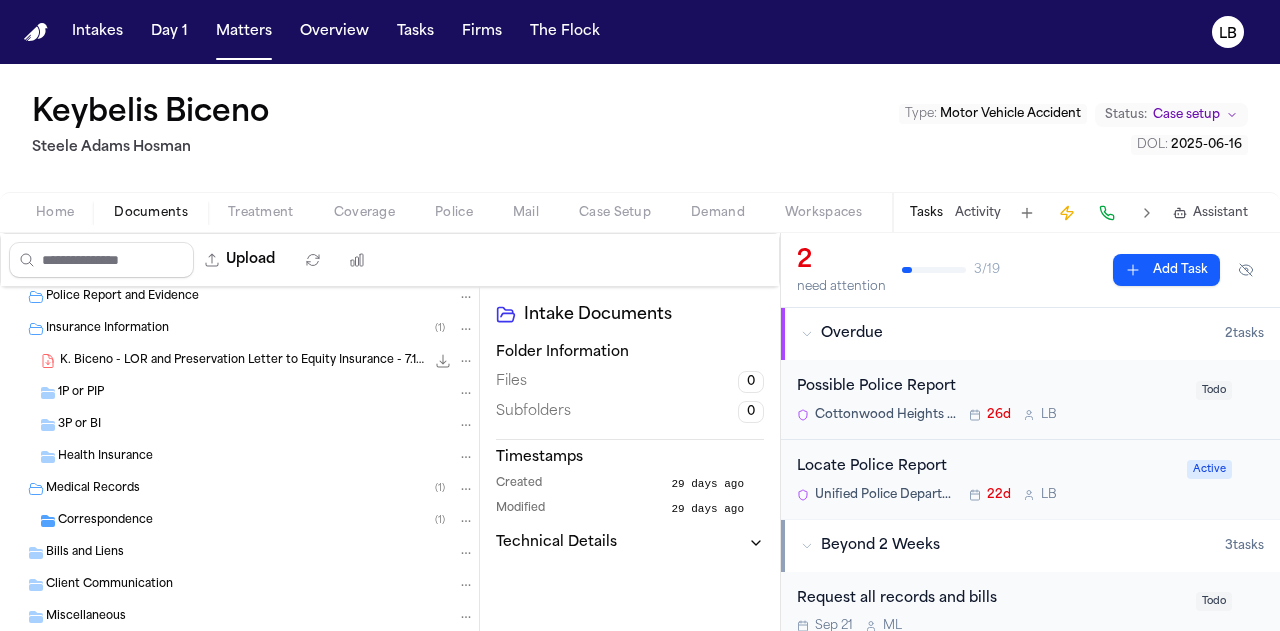 scroll, scrollTop: 117, scrollLeft: 0, axis: vertical 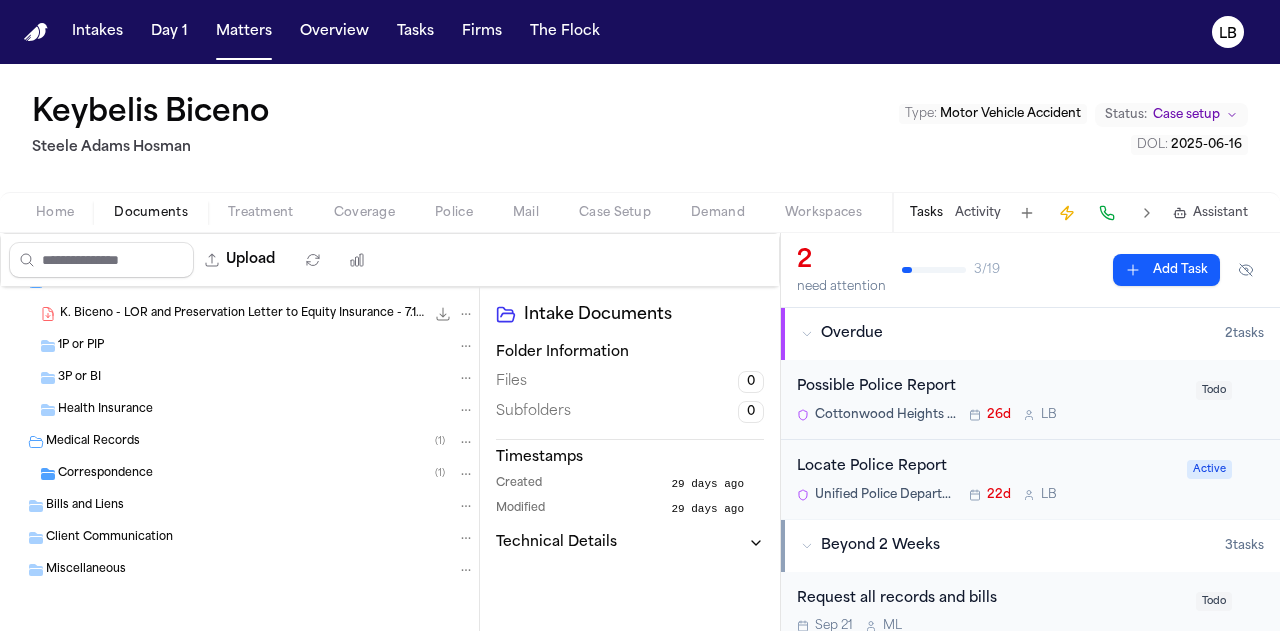 click on "Correspondence ( 1 )" at bounding box center [239, 474] 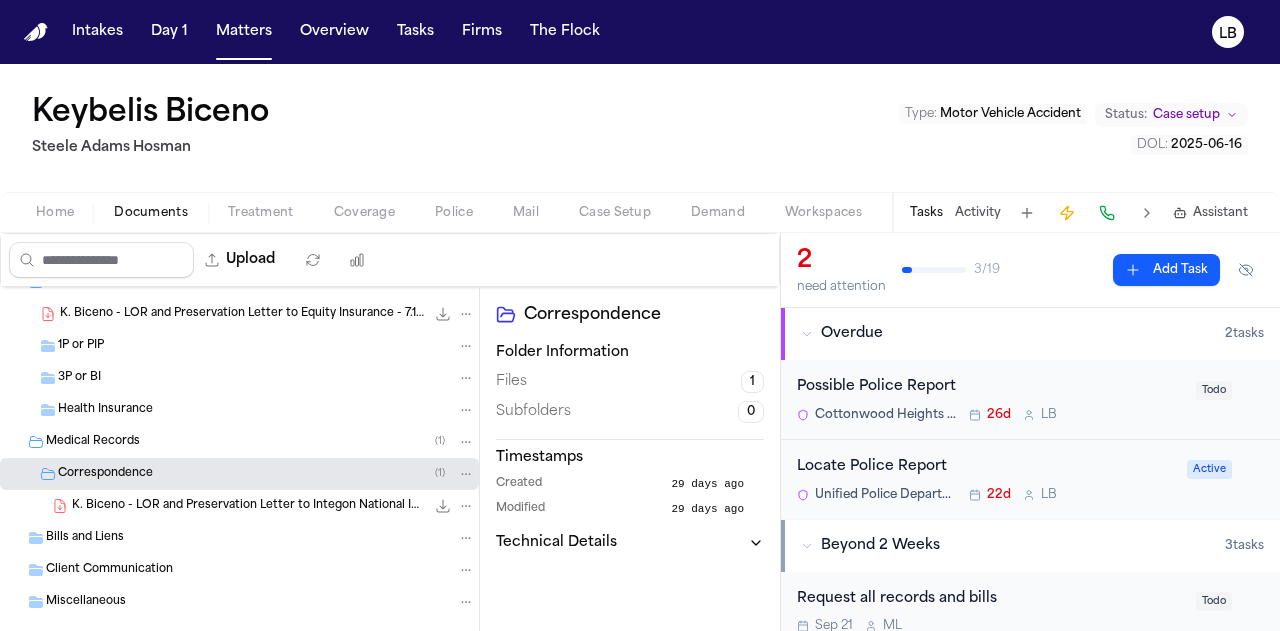 scroll, scrollTop: 0, scrollLeft: 0, axis: both 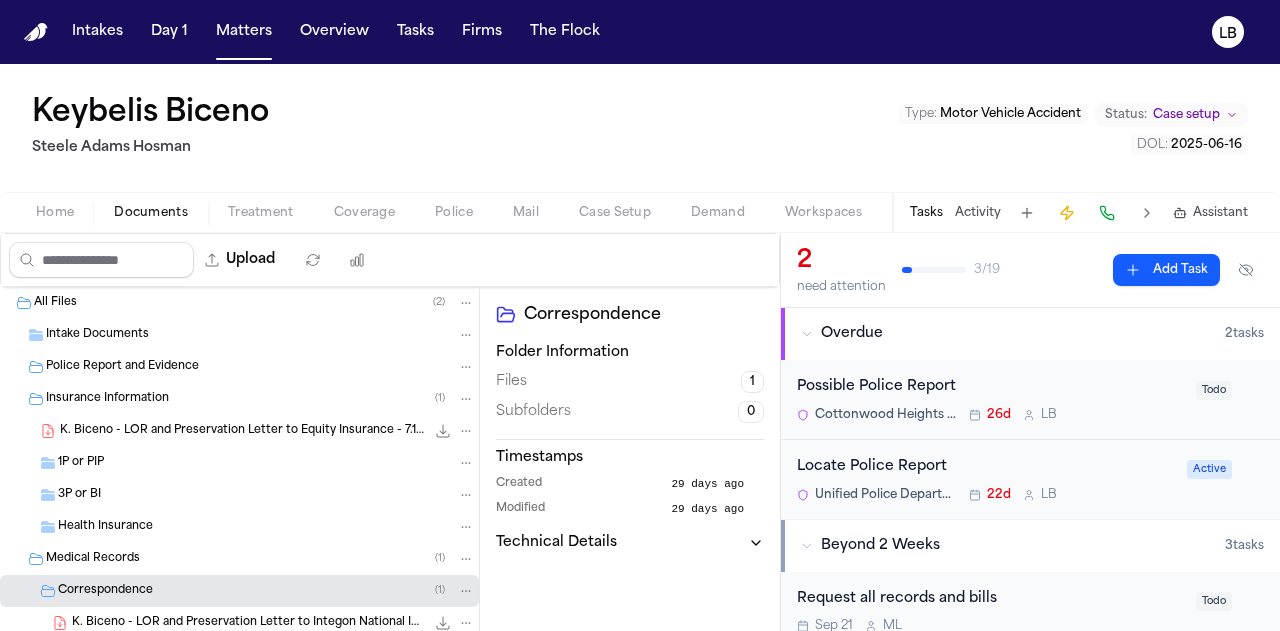 click on "Home" at bounding box center [55, 213] 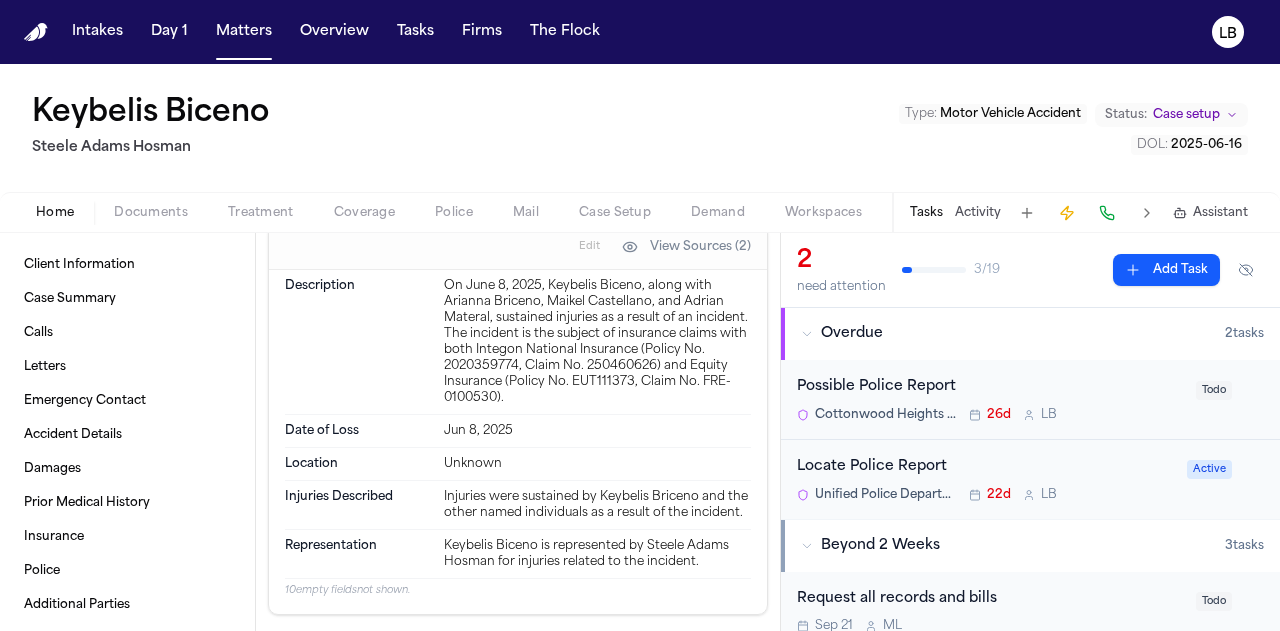 scroll, scrollTop: 1030, scrollLeft: 0, axis: vertical 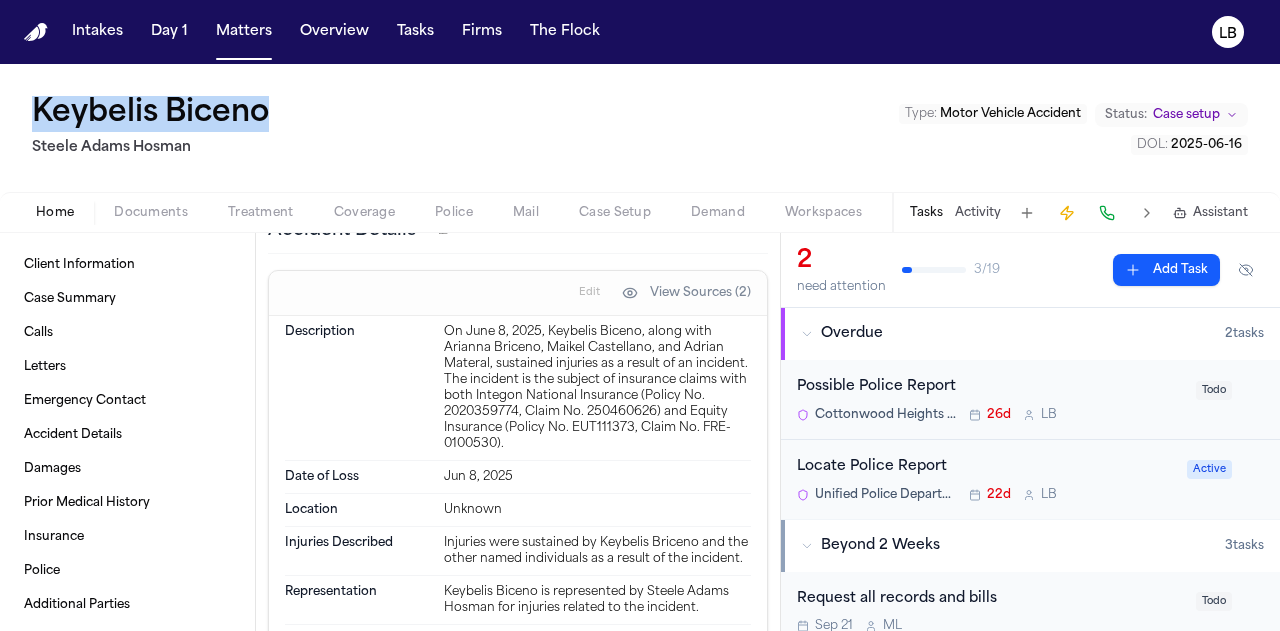 drag, startPoint x: 304, startPoint y: 126, endPoint x: 30, endPoint y: 97, distance: 275.5304 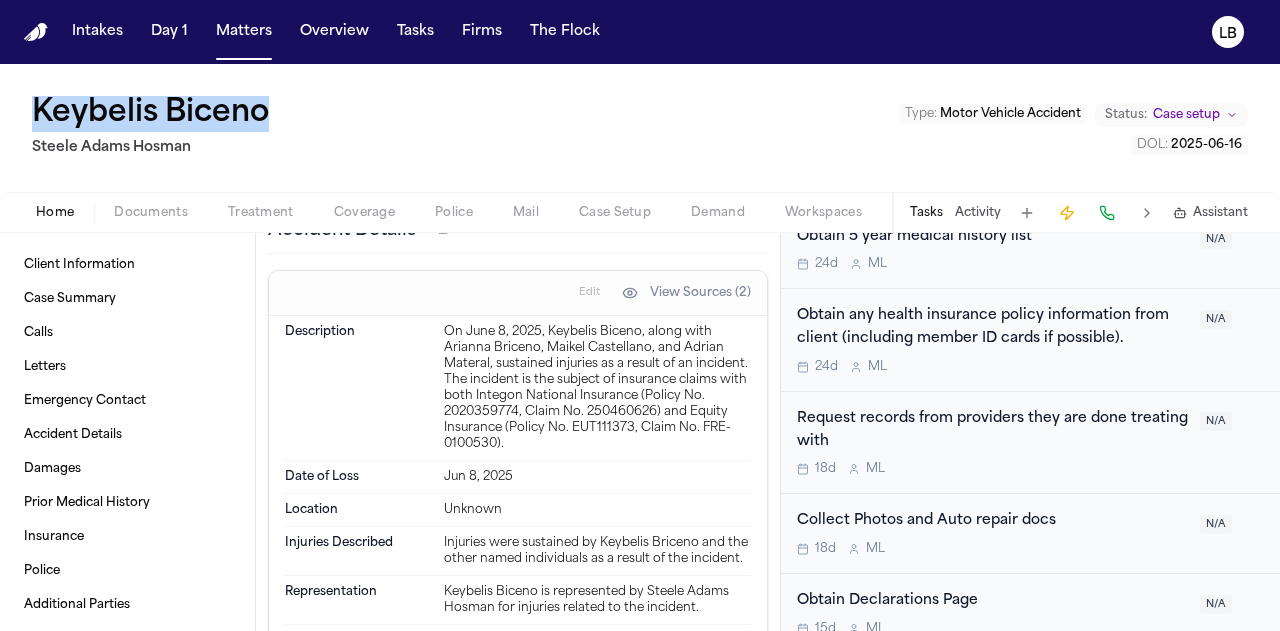 scroll, scrollTop: 1431, scrollLeft: 0, axis: vertical 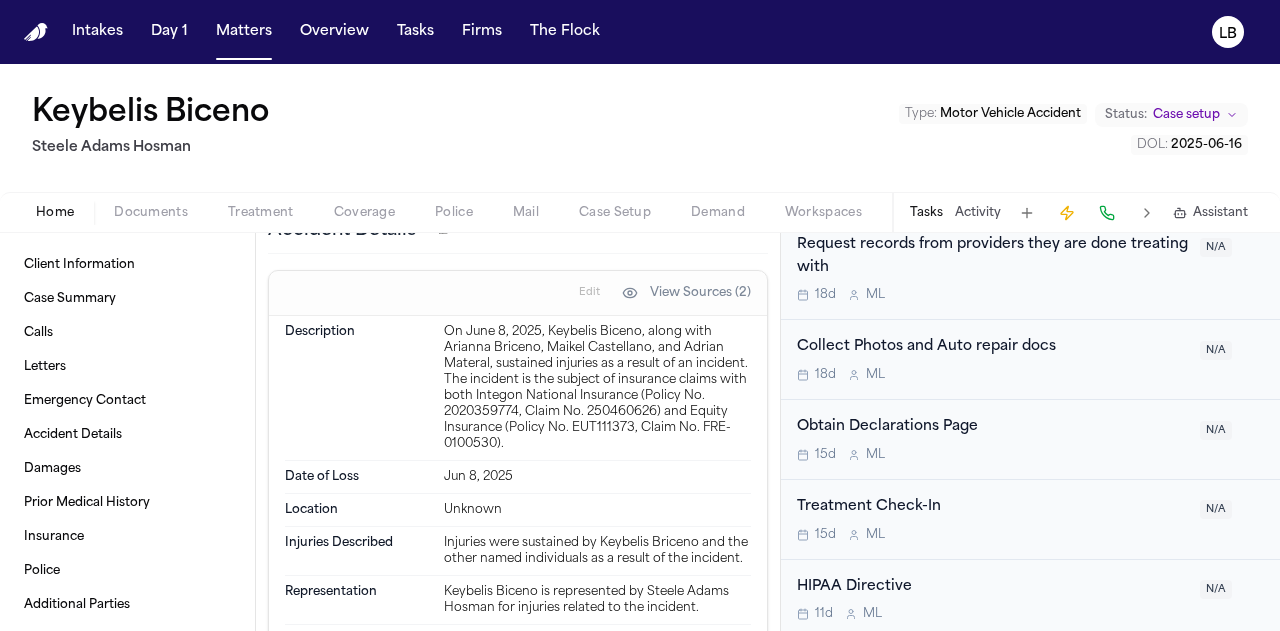 click on "Intakes Day 1 Matters Overview Tasks Firms The Flock LB" at bounding box center [640, 32] 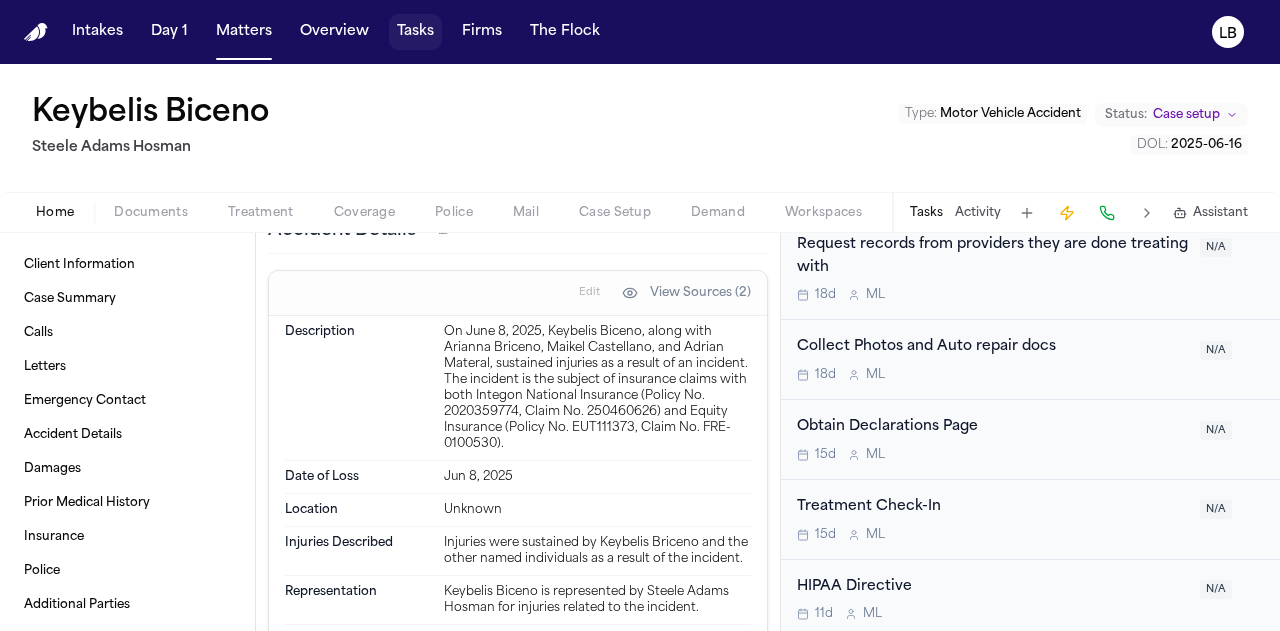click on "Tasks" at bounding box center [415, 32] 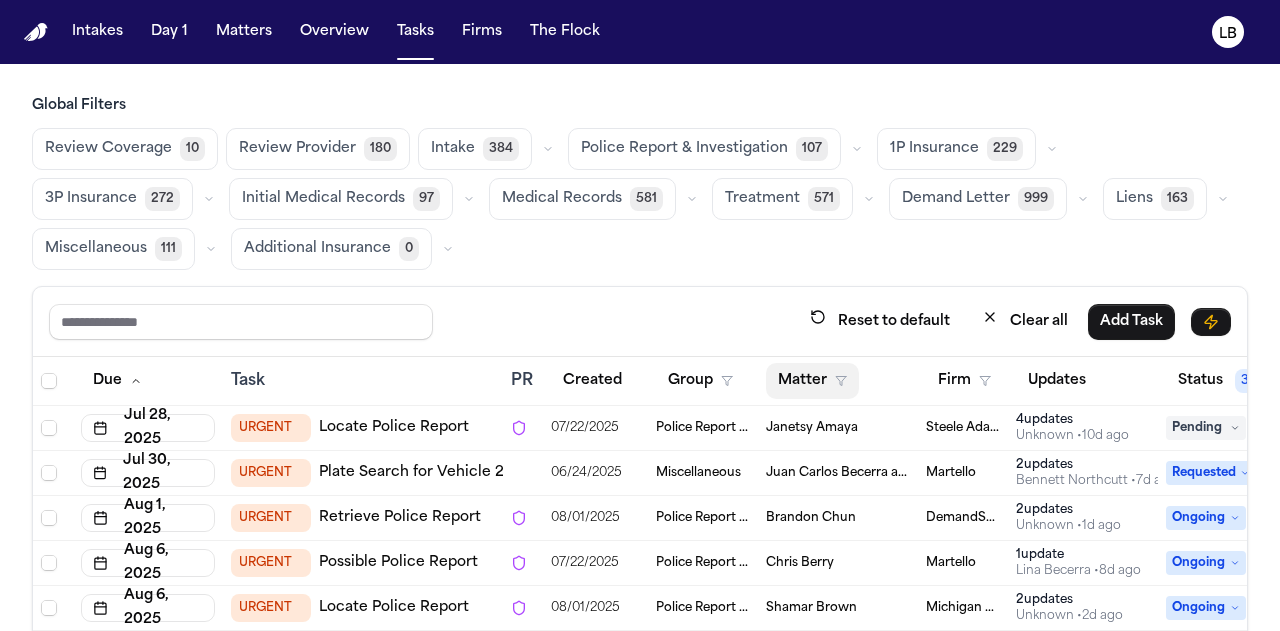 click on "Matter" at bounding box center [812, 381] 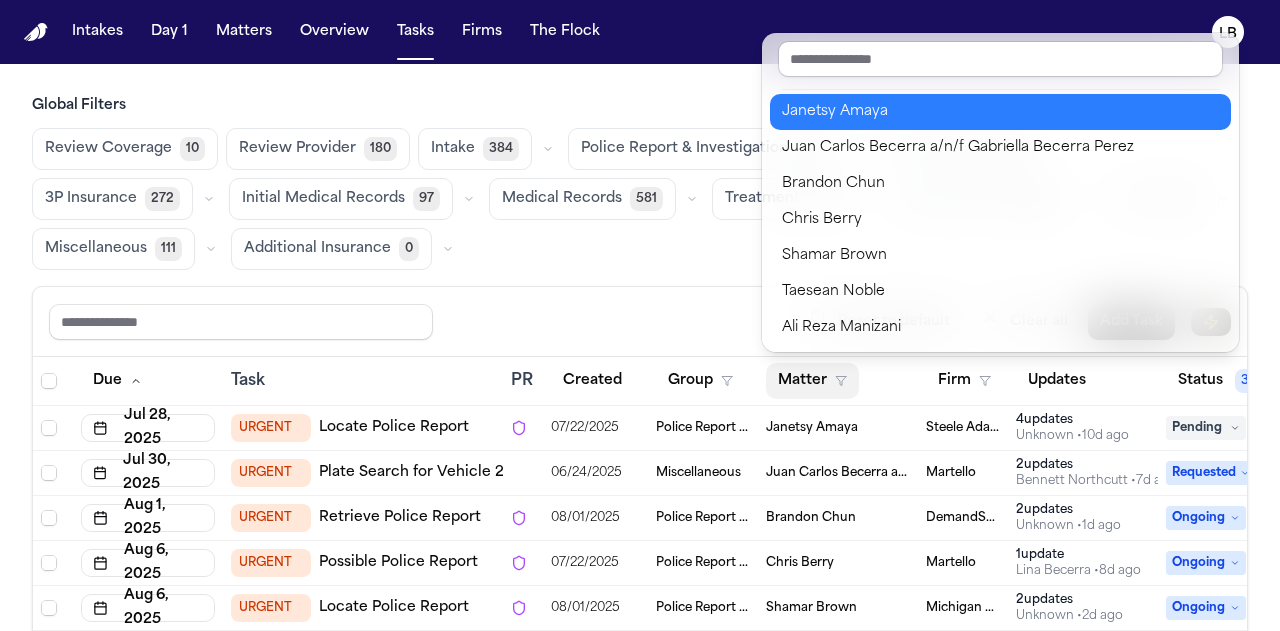 click on "Janetsy Amaya" at bounding box center [1000, 112] 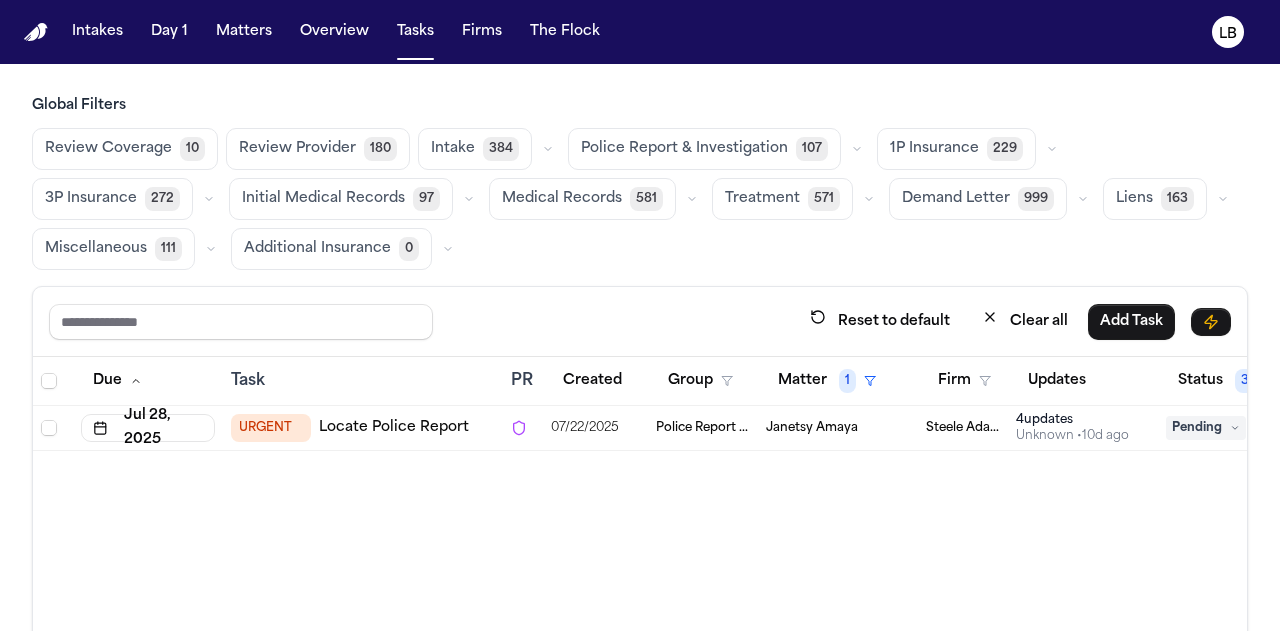 click on "Janetsy Amaya" at bounding box center [812, 428] 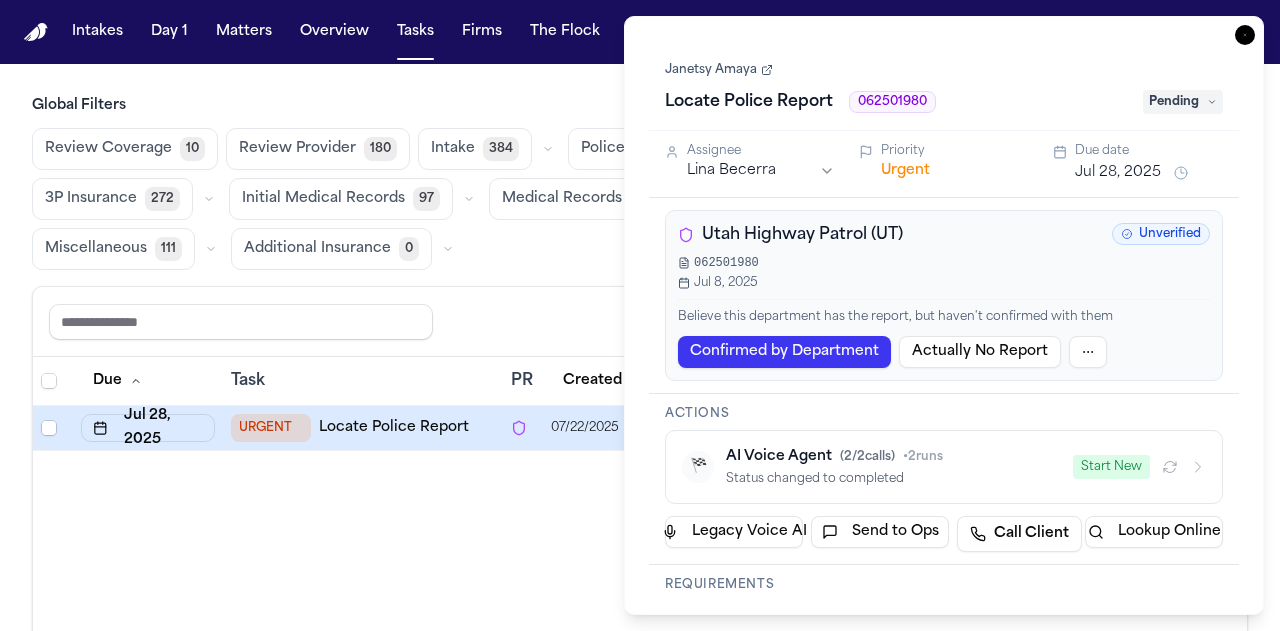 click on "Janetsy Amaya" at bounding box center (719, 70) 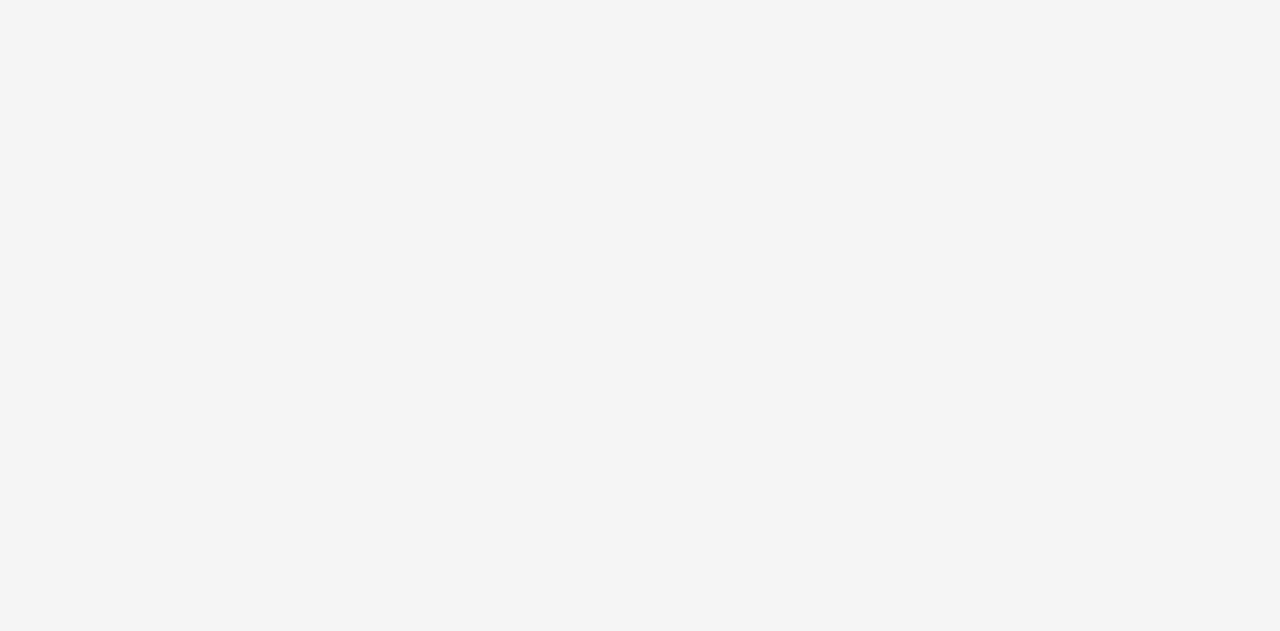 scroll, scrollTop: 0, scrollLeft: 0, axis: both 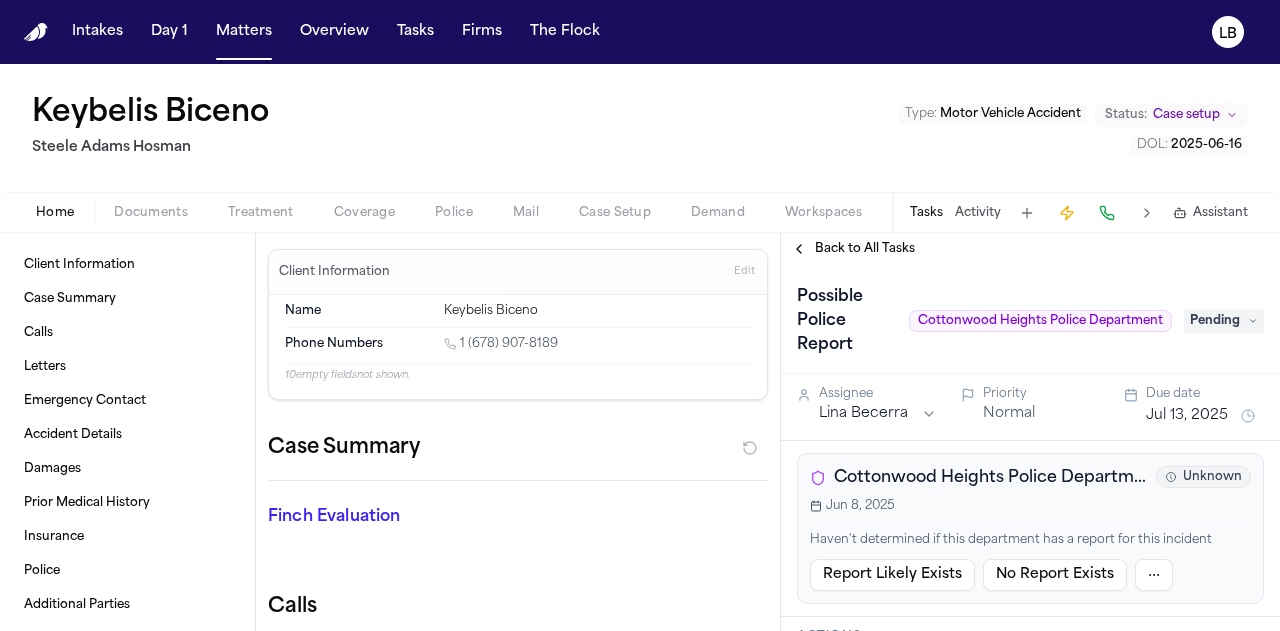 click on "Intakes Day 1 Matters Overview Tasks Firms The Flock LB" at bounding box center [640, 32] 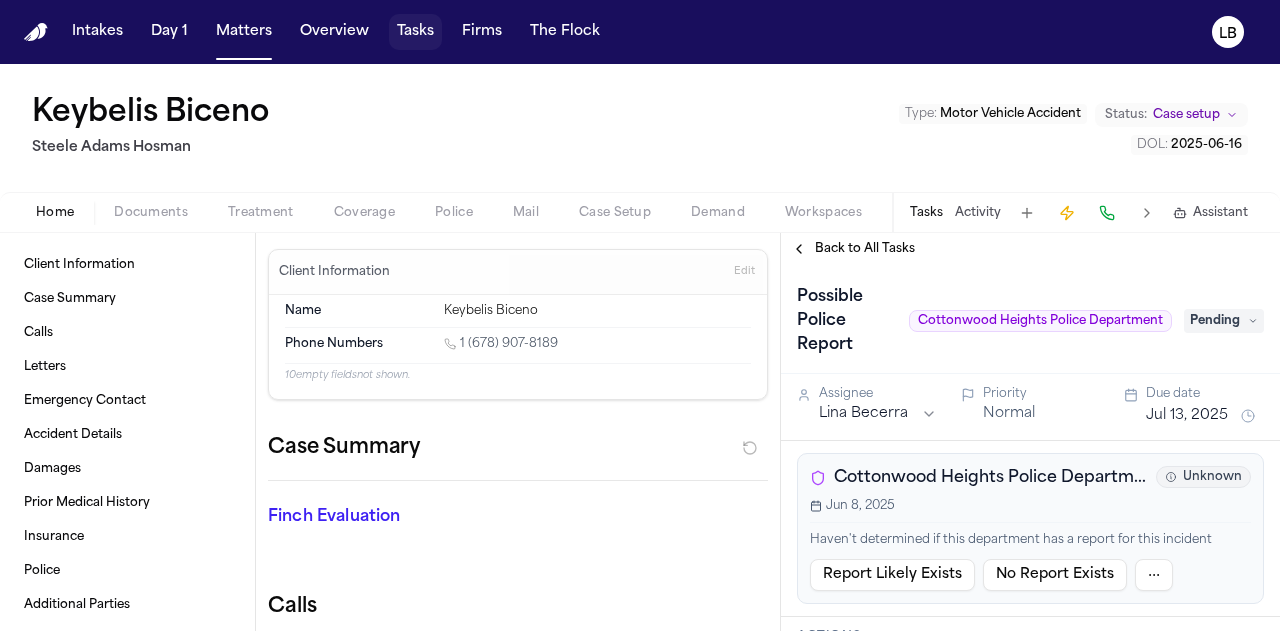 click on "Tasks" at bounding box center [415, 32] 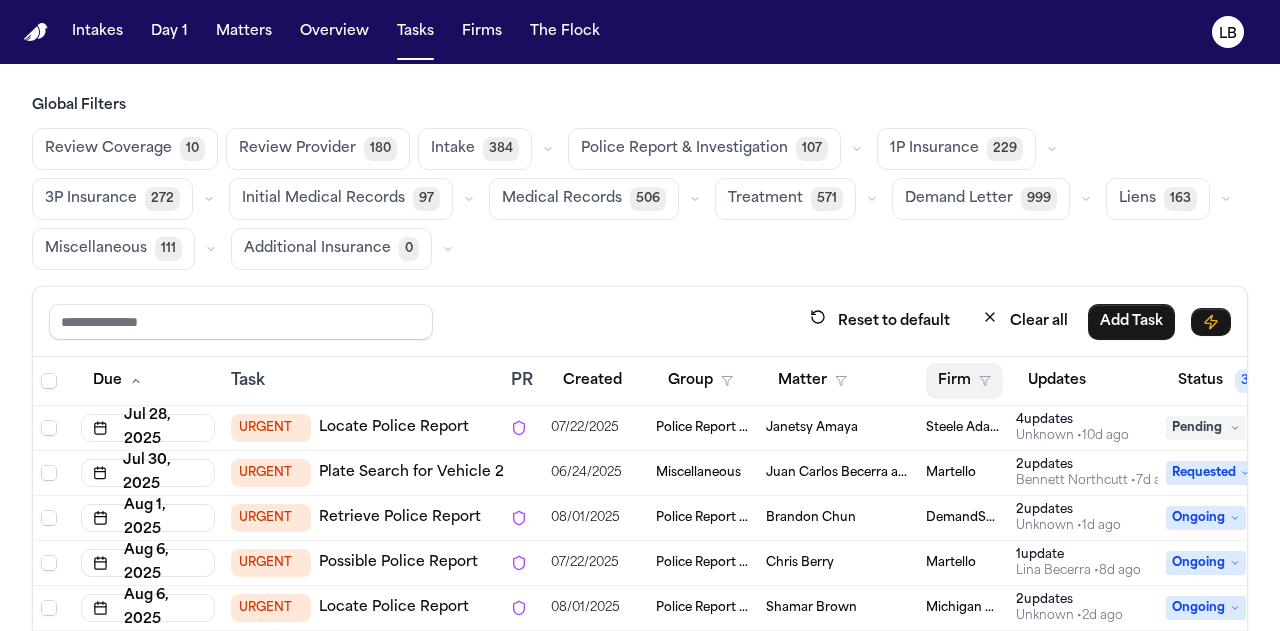 click on "Firm" at bounding box center (963, 381) 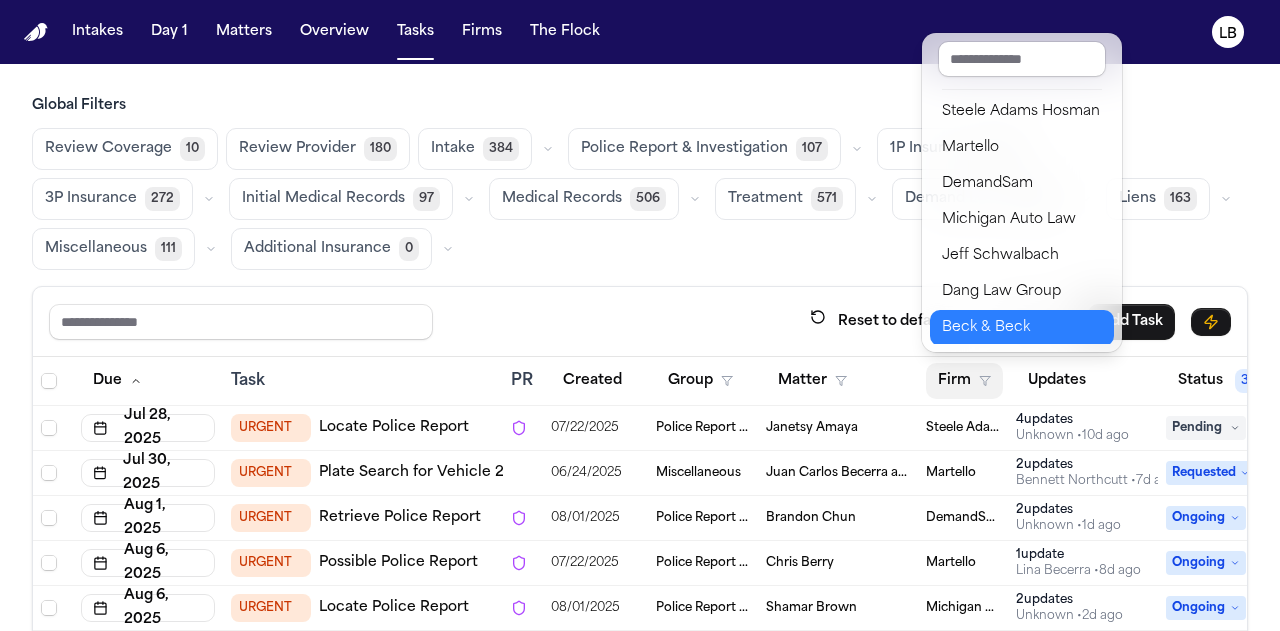 click on "Beck & Beck" at bounding box center (1022, 328) 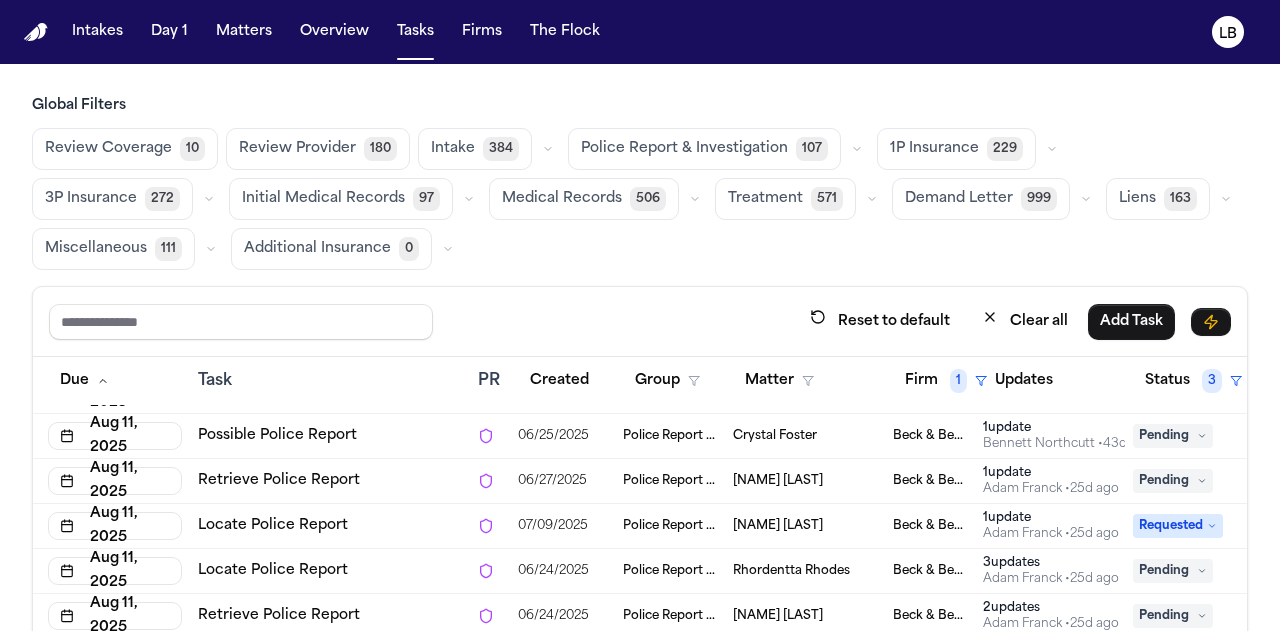 scroll, scrollTop: 1137, scrollLeft: 33, axis: both 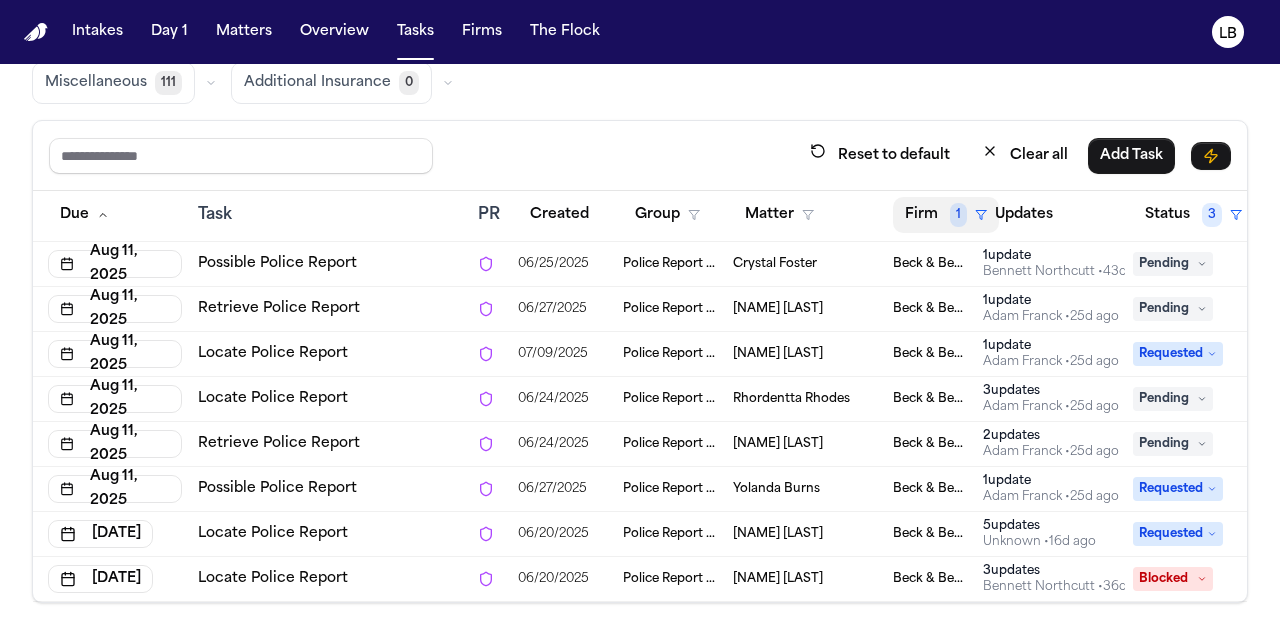 click on "Firm 1" at bounding box center (946, 215) 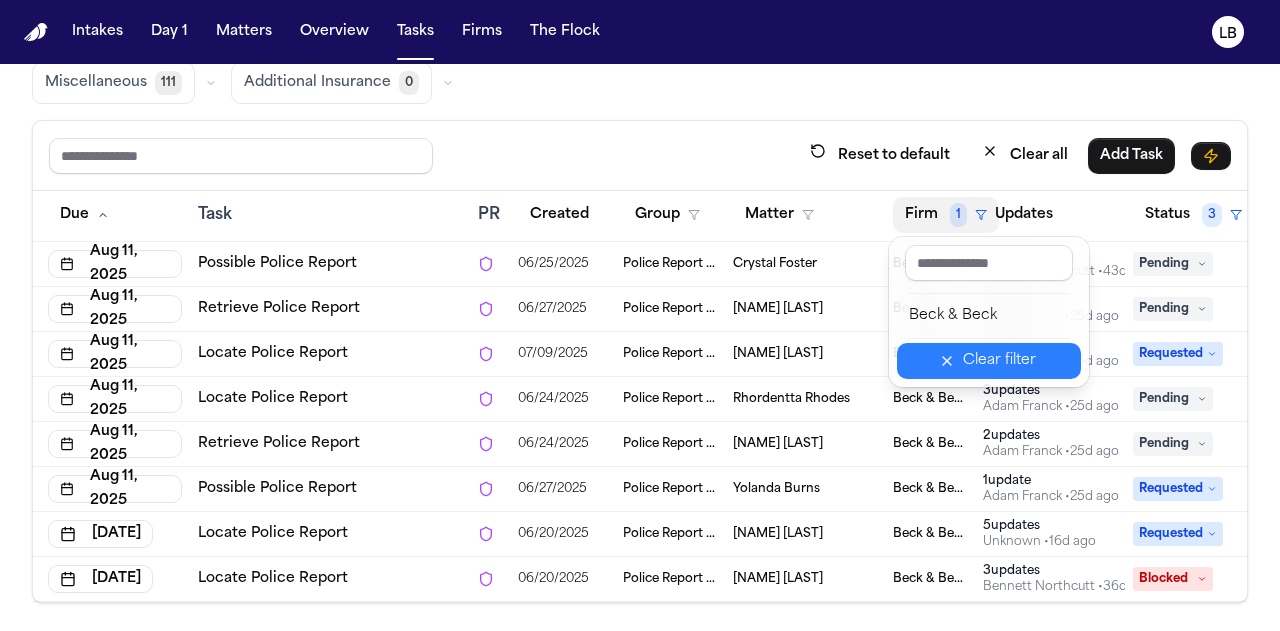click on "Clear filter" at bounding box center [999, 361] 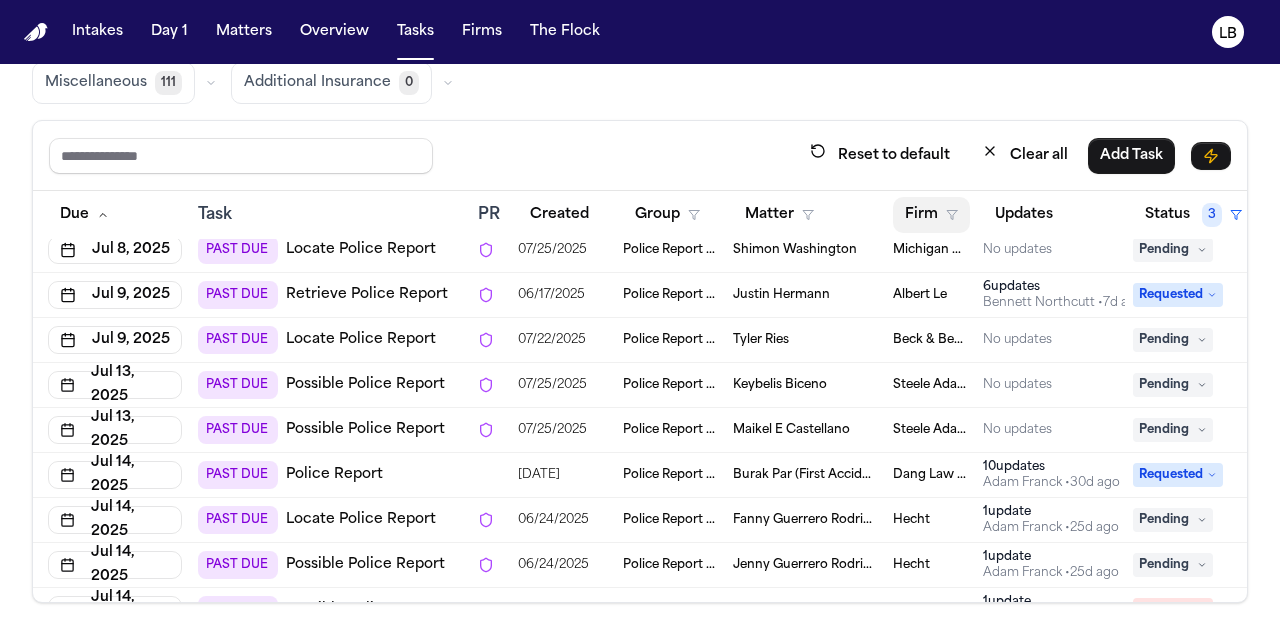 click on "Firm" at bounding box center (931, 215) 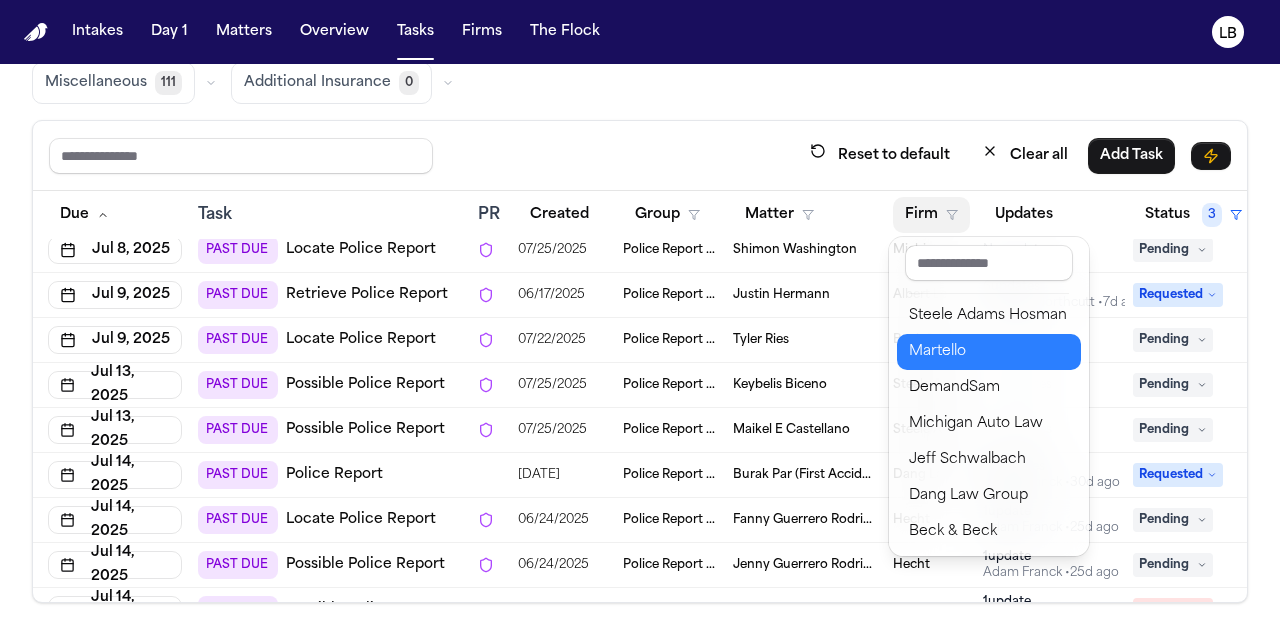 click on "Martello" at bounding box center [989, 352] 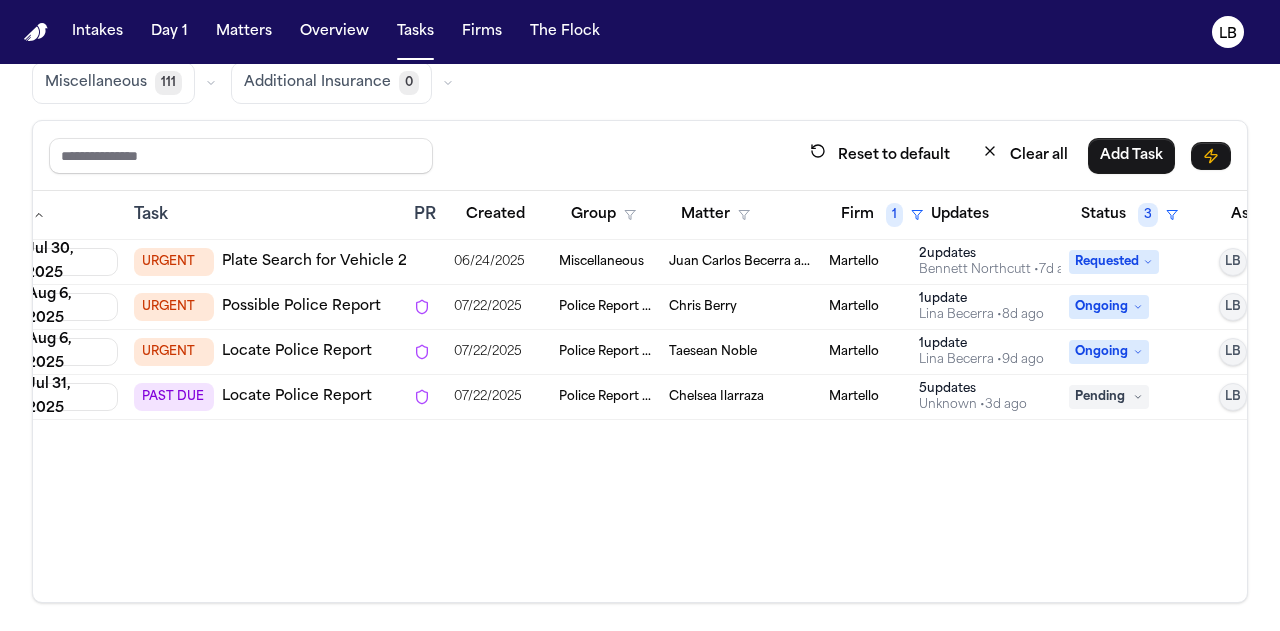 scroll, scrollTop: 0, scrollLeft: 98, axis: horizontal 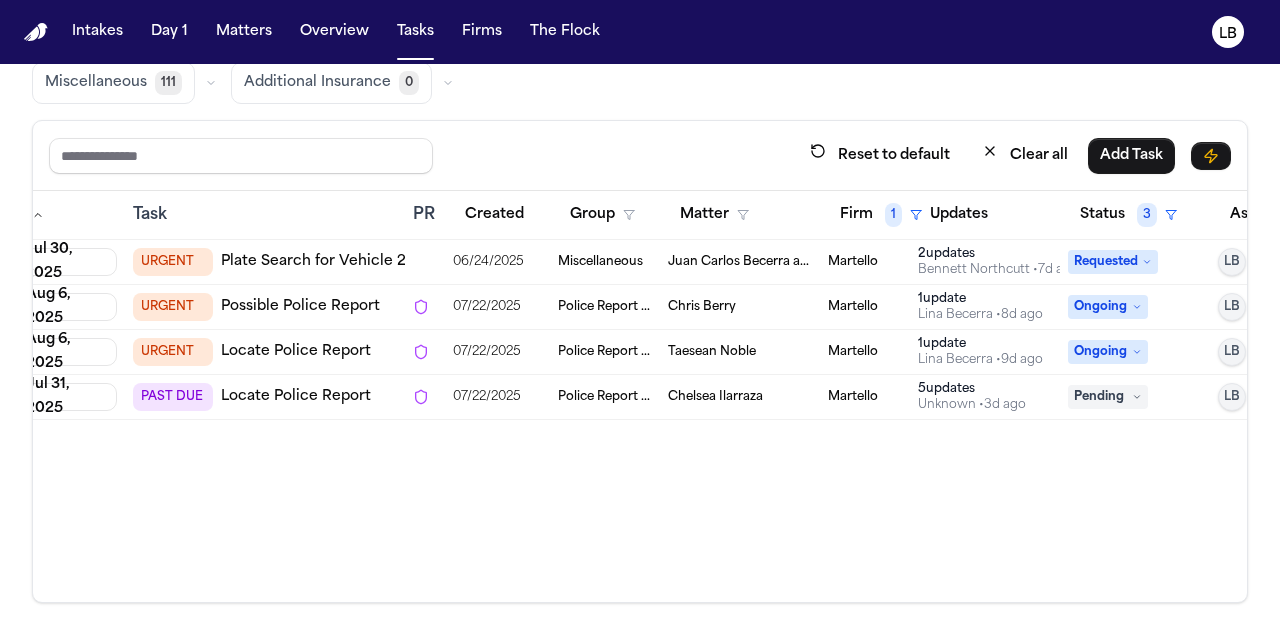 click on "Chelsea Ilarraza" at bounding box center (715, 397) 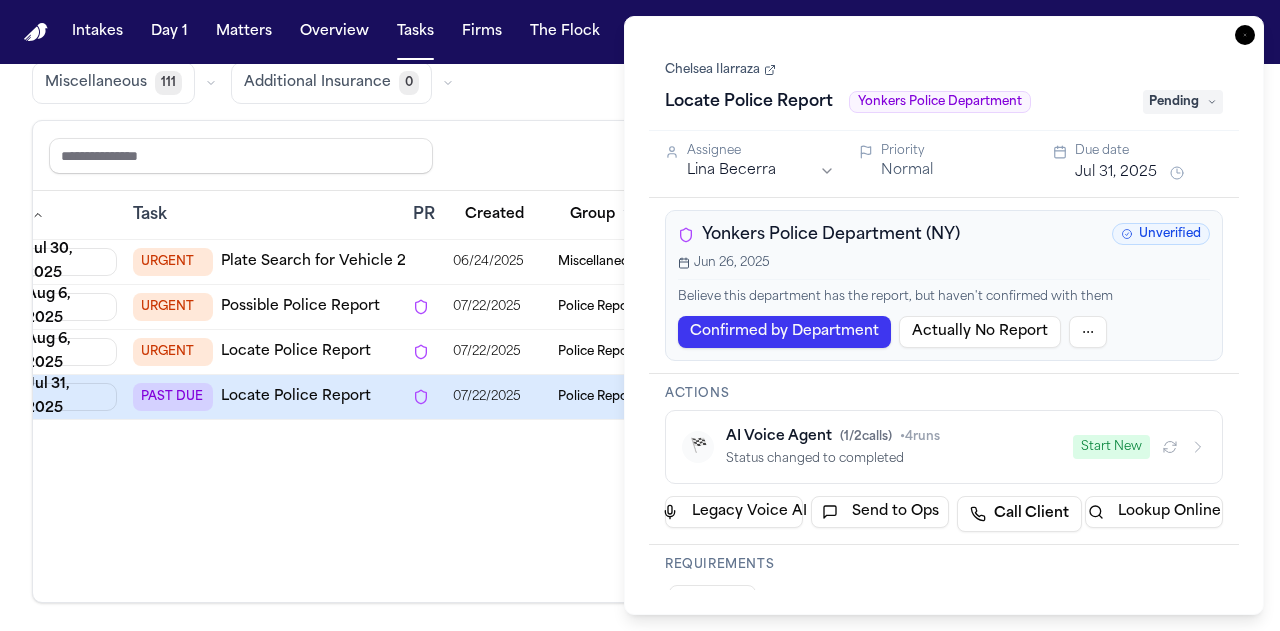 click on "Chelsea Ilarraza" at bounding box center (720, 70) 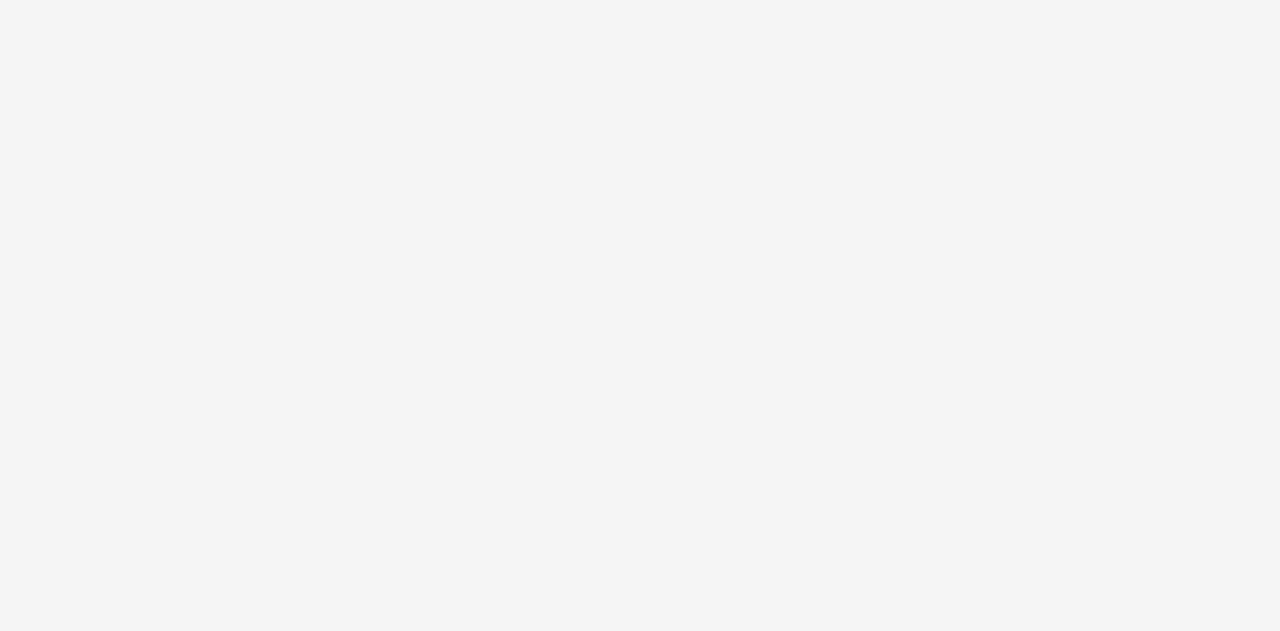 scroll, scrollTop: 0, scrollLeft: 0, axis: both 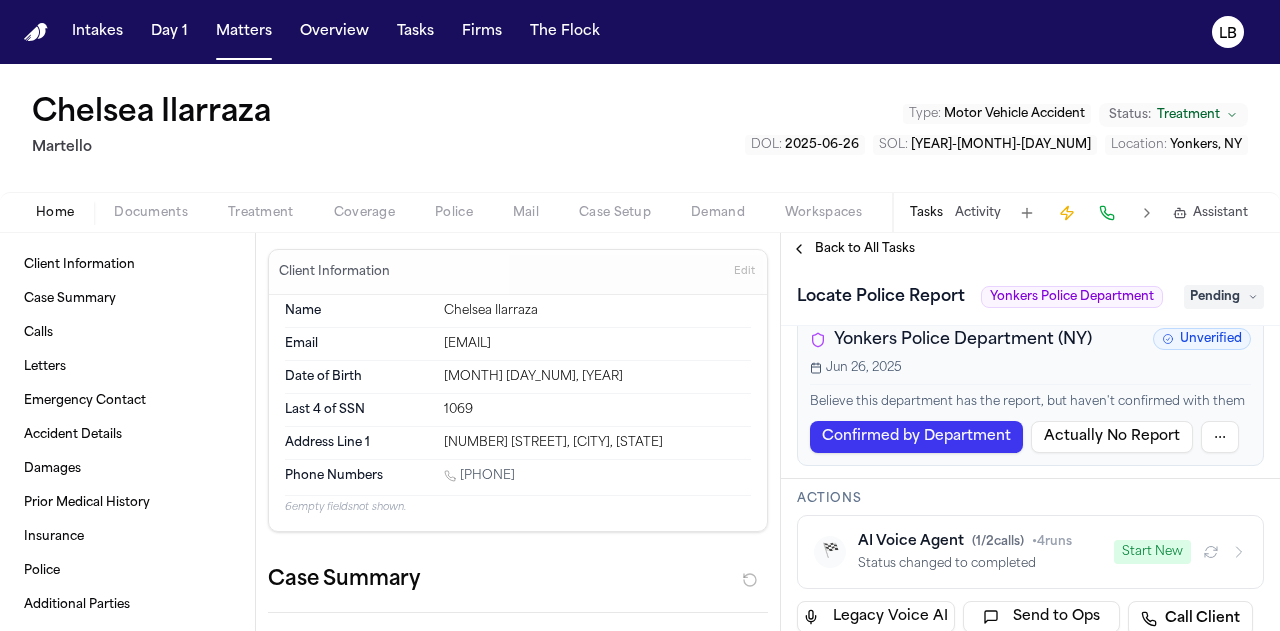click on "Documents" at bounding box center (151, 213) 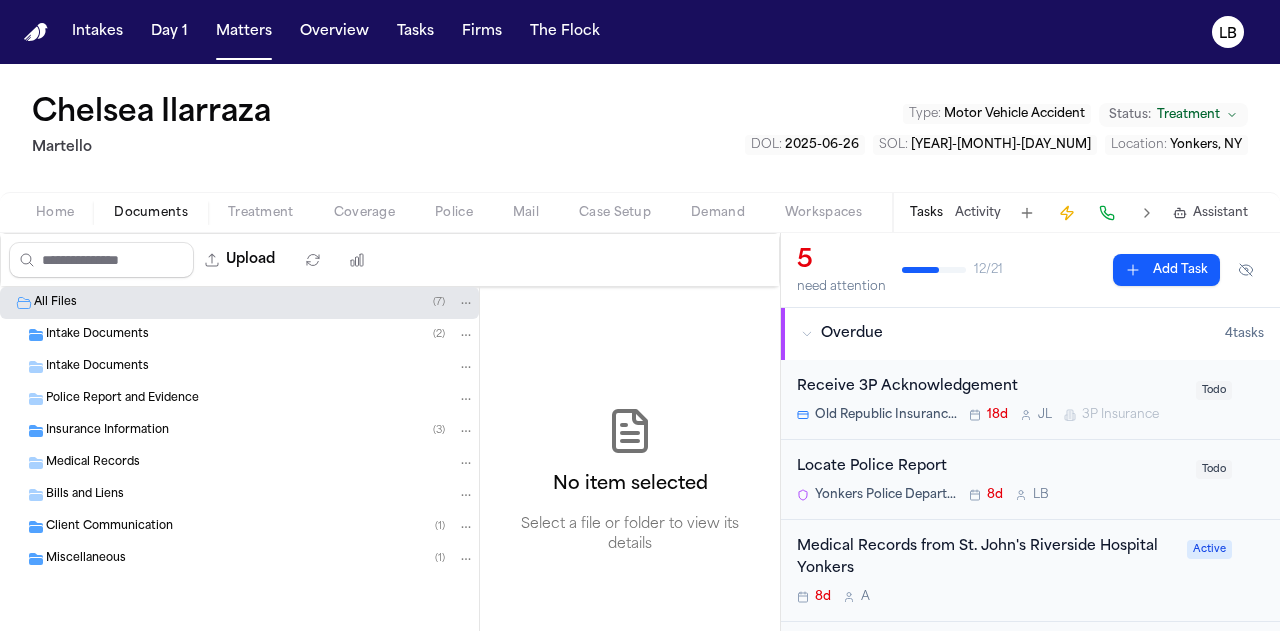 click on "Intake Documents ( 2 )" at bounding box center (239, 335) 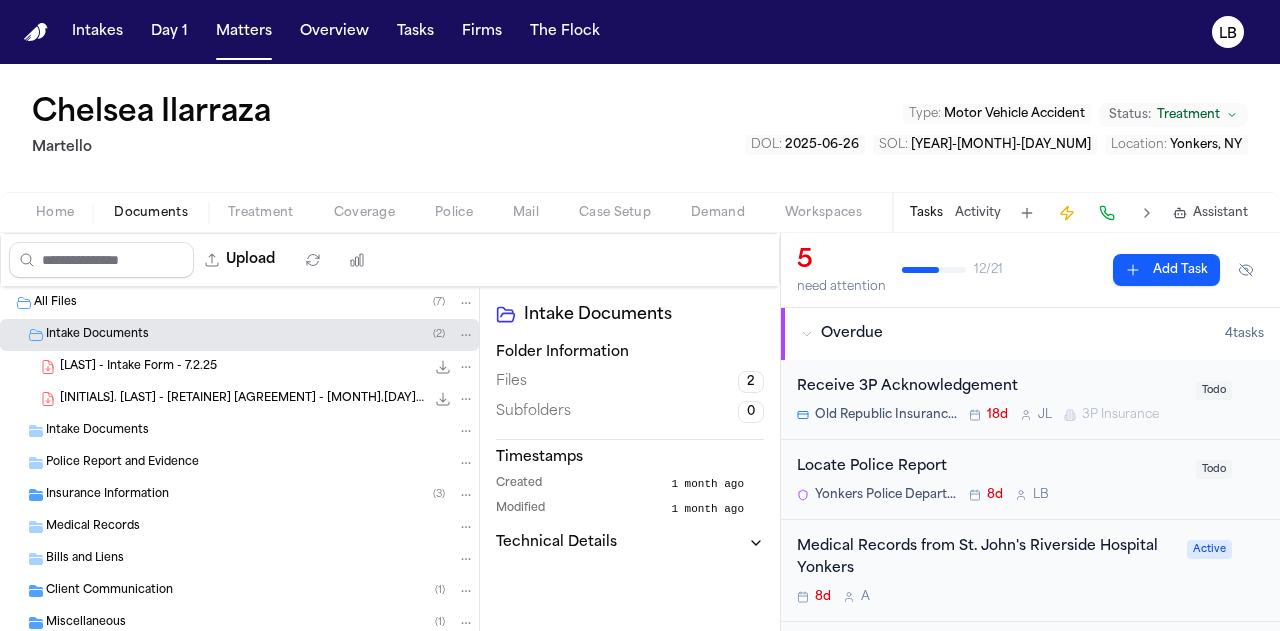 click on "[LAST] - Intake Form - 7.2.25" at bounding box center (138, 367) 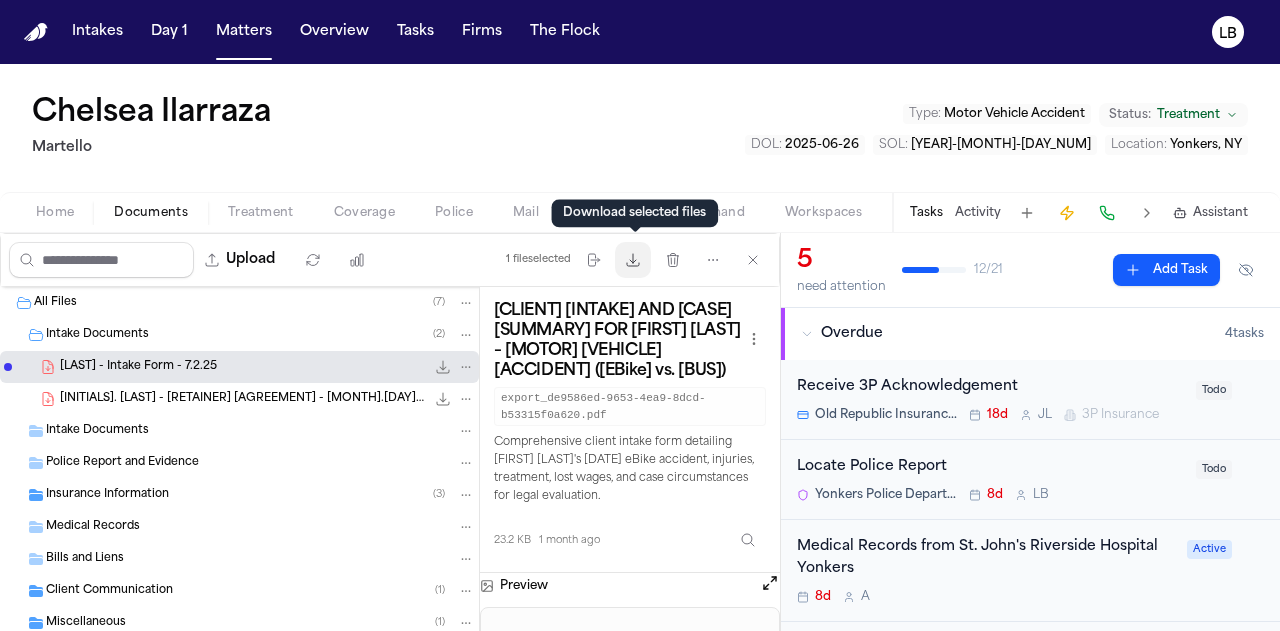 click on "Download files" at bounding box center (633, 260) 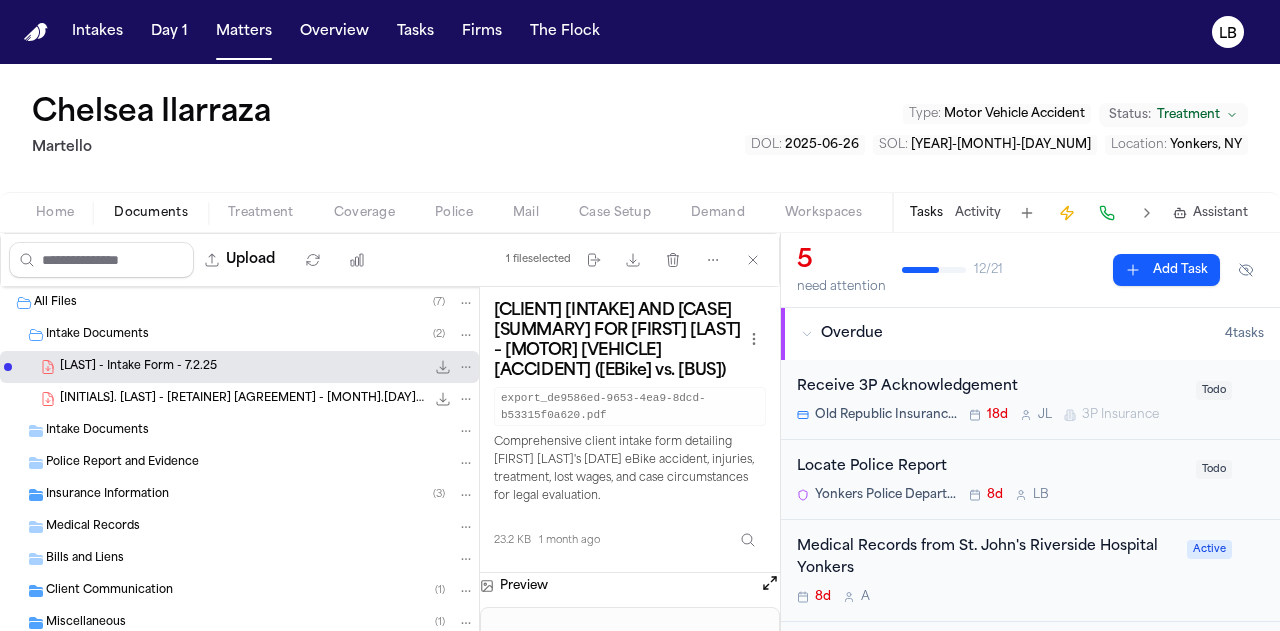 click on "Intake Documents" at bounding box center [260, 431] 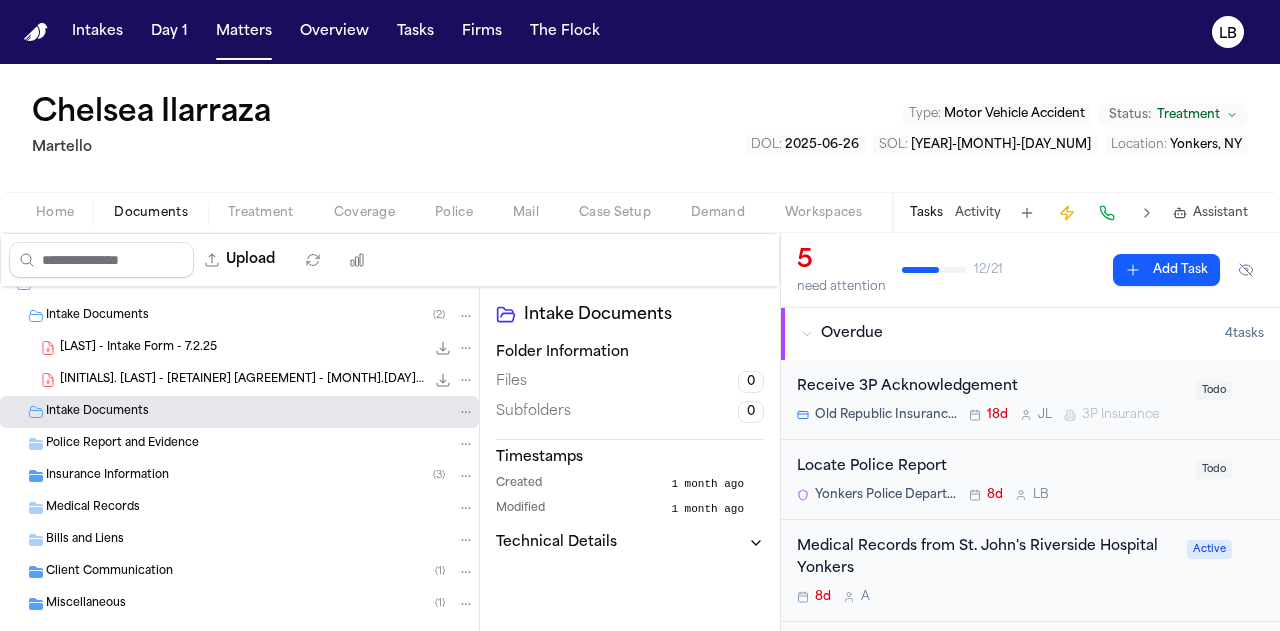 scroll, scrollTop: 22, scrollLeft: 0, axis: vertical 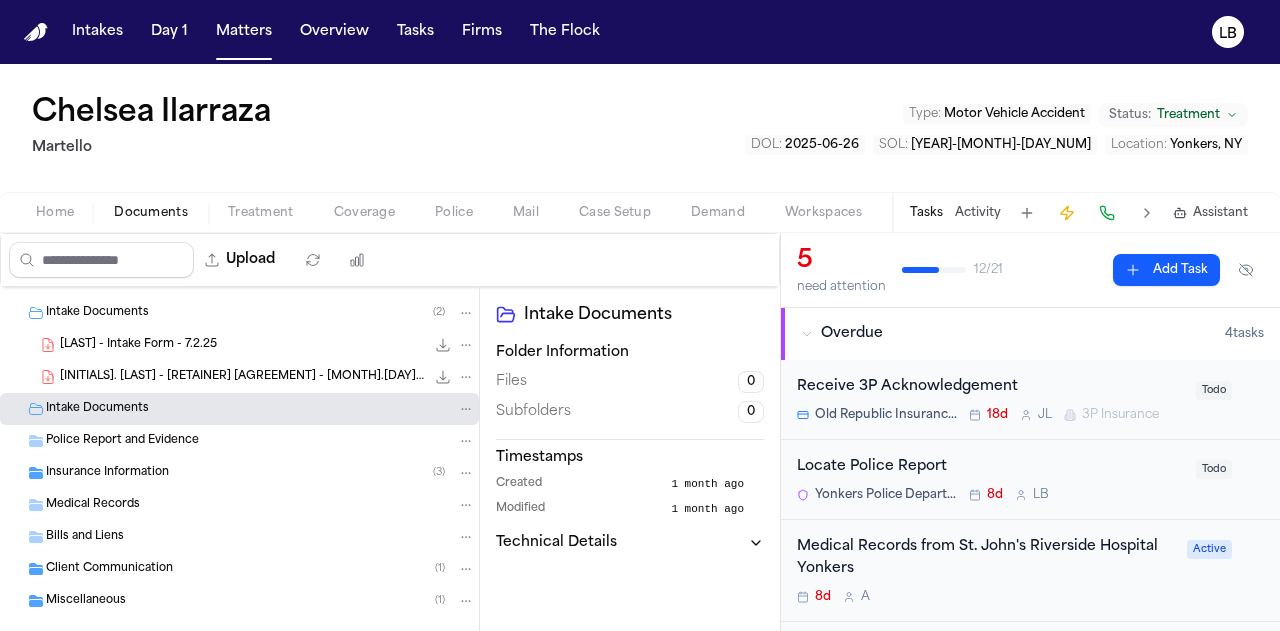 click on "Police Report and Evidence" at bounding box center (239, 441) 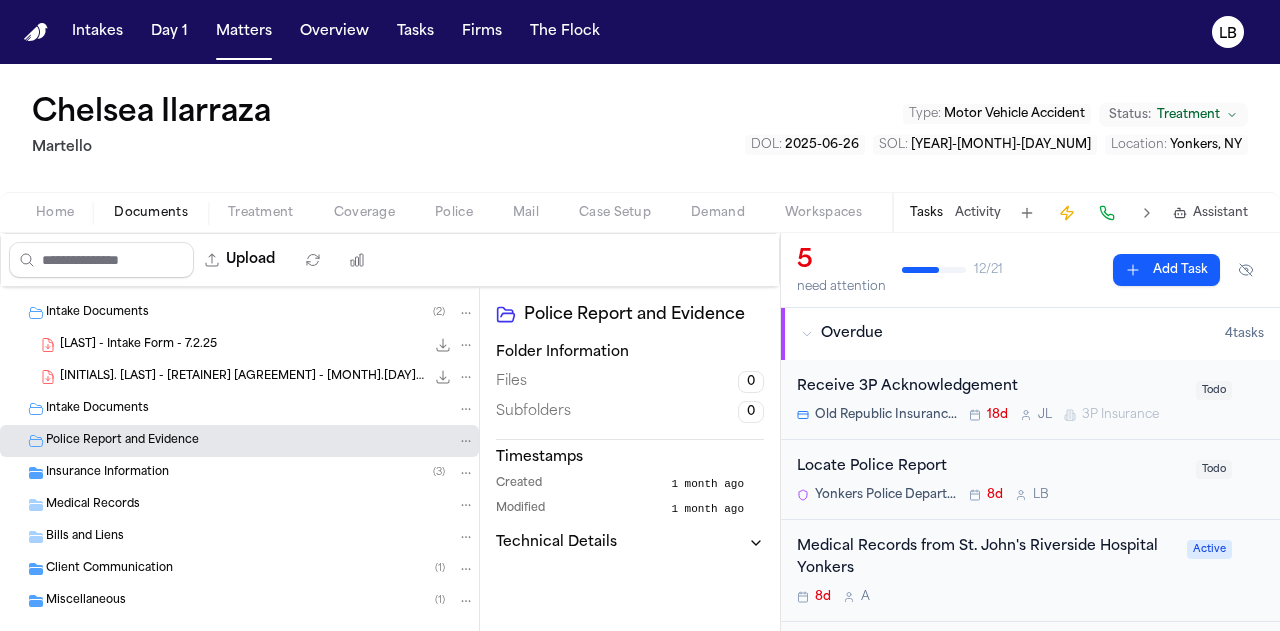 click on "Insurance Information ( 3 )" at bounding box center (260, 473) 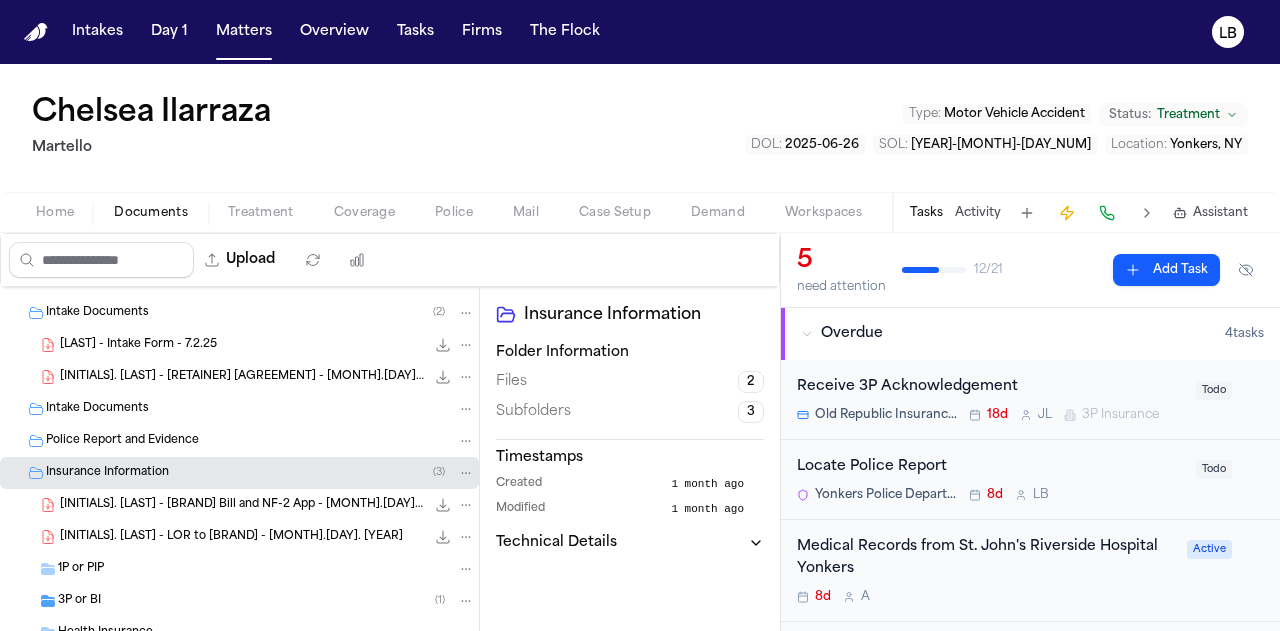 drag, startPoint x: 214, startPoint y: 507, endPoint x: 206, endPoint y: 529, distance: 23.409399 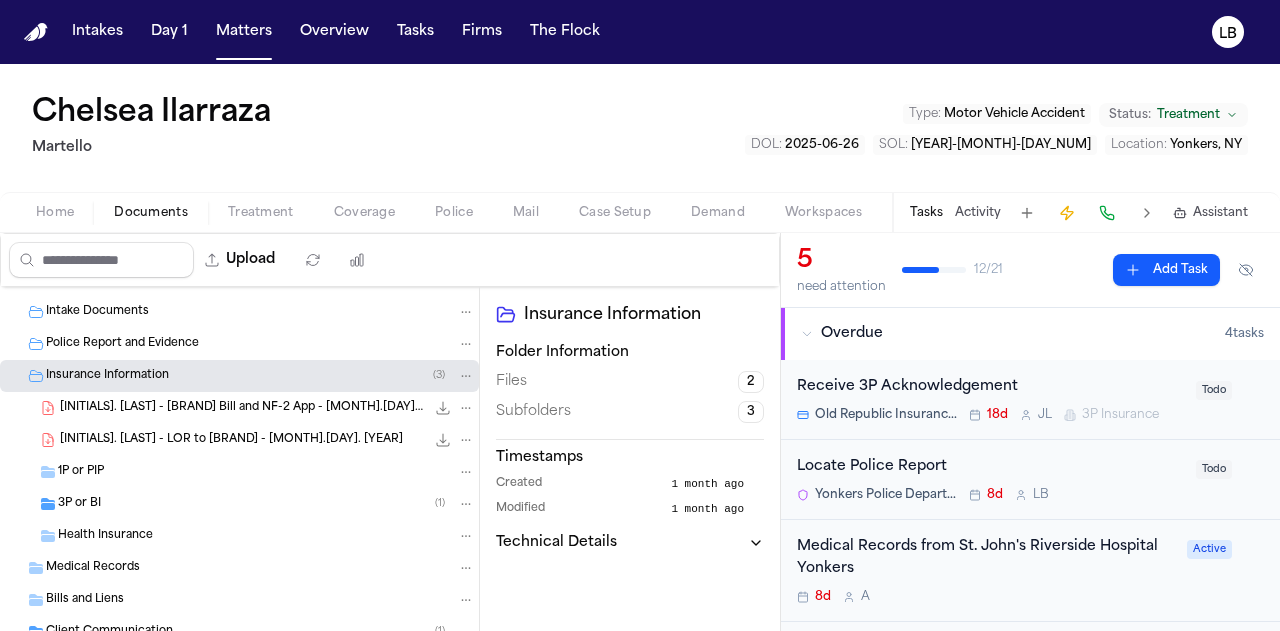 scroll, scrollTop: 114, scrollLeft: 0, axis: vertical 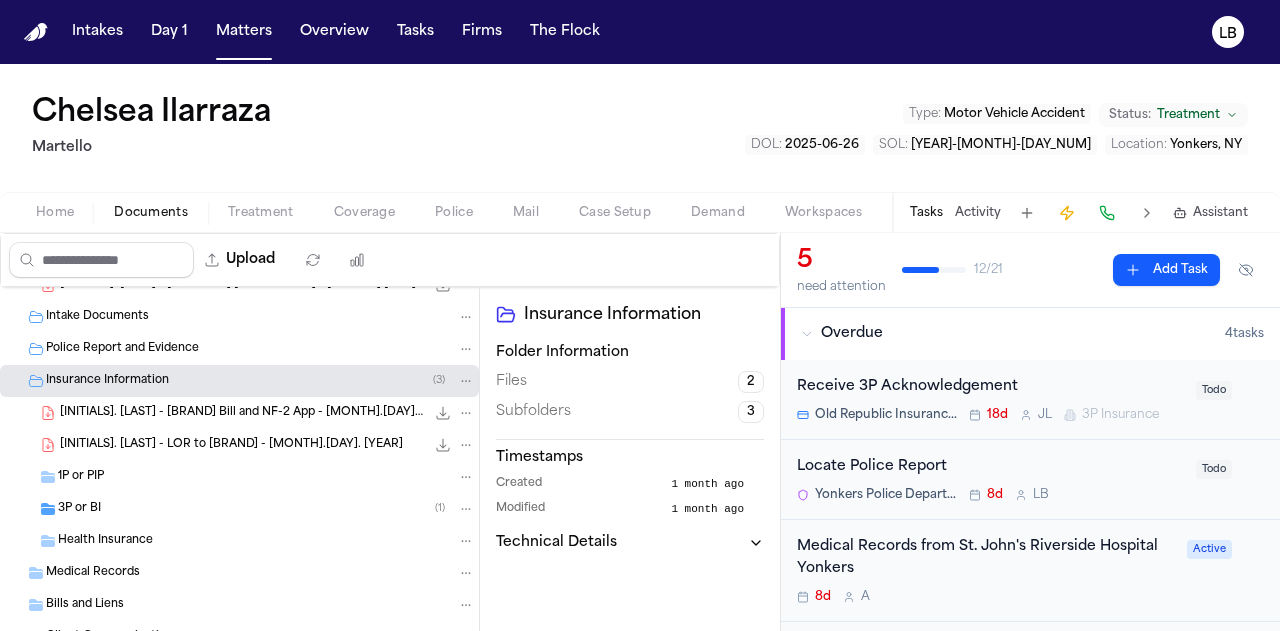 click on "Police Report and Evidence" at bounding box center [122, 349] 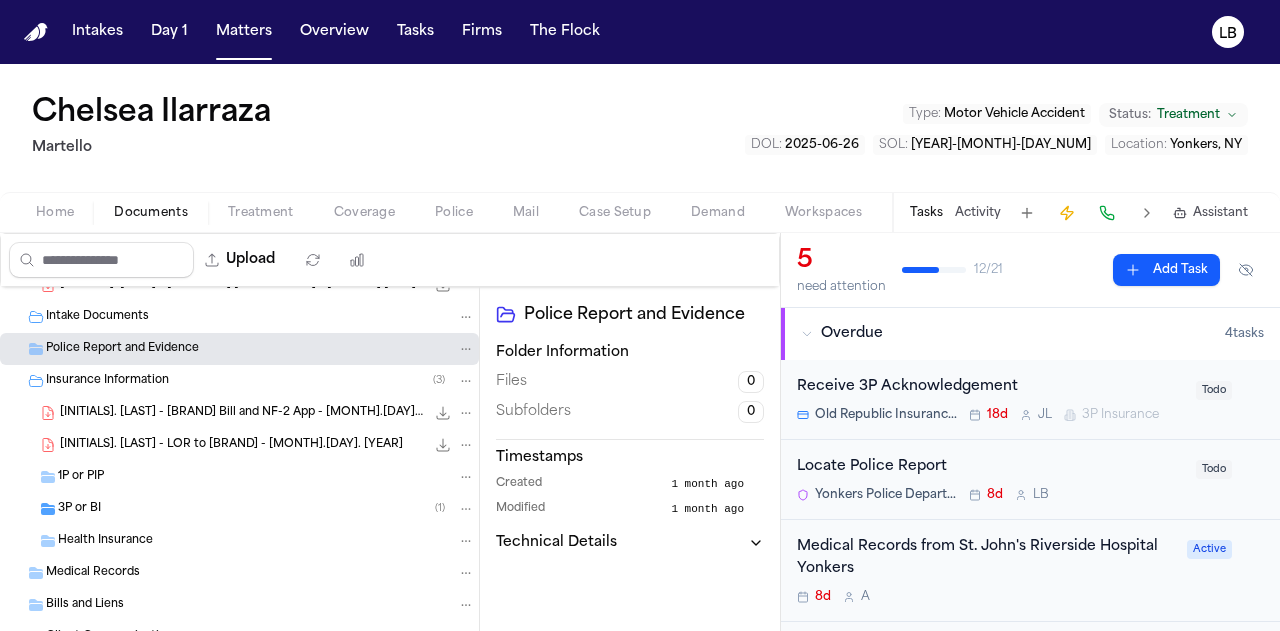 click on "Intake Documents" at bounding box center [239, 317] 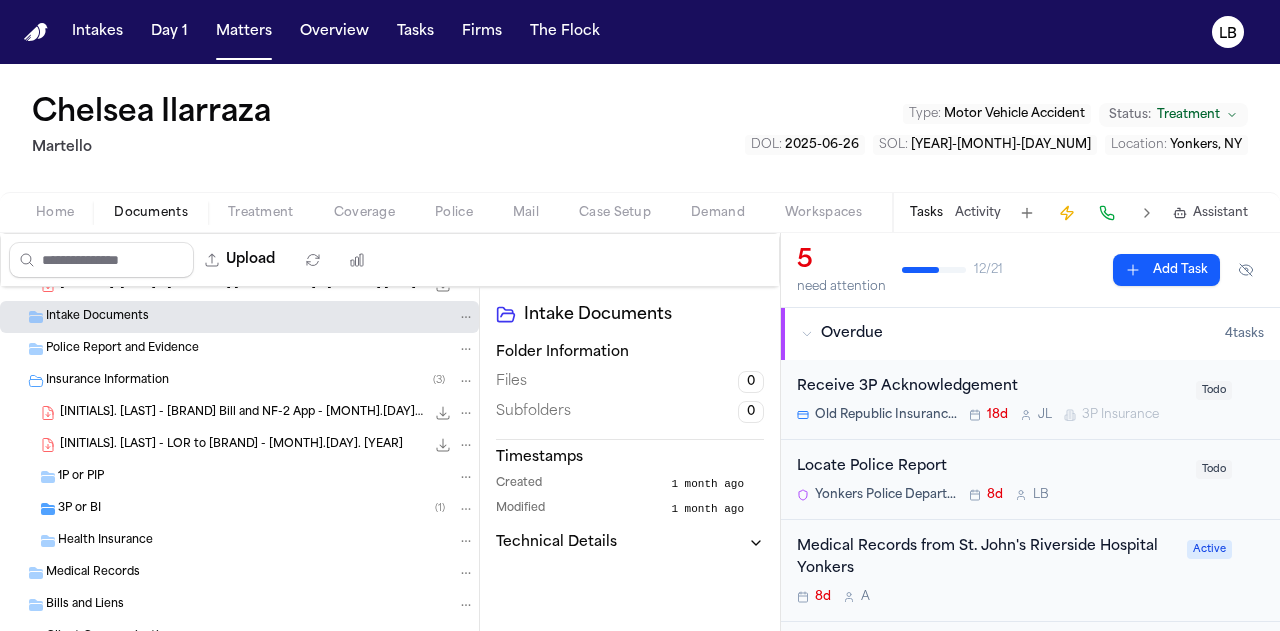 click on "Treatment" at bounding box center [261, 213] 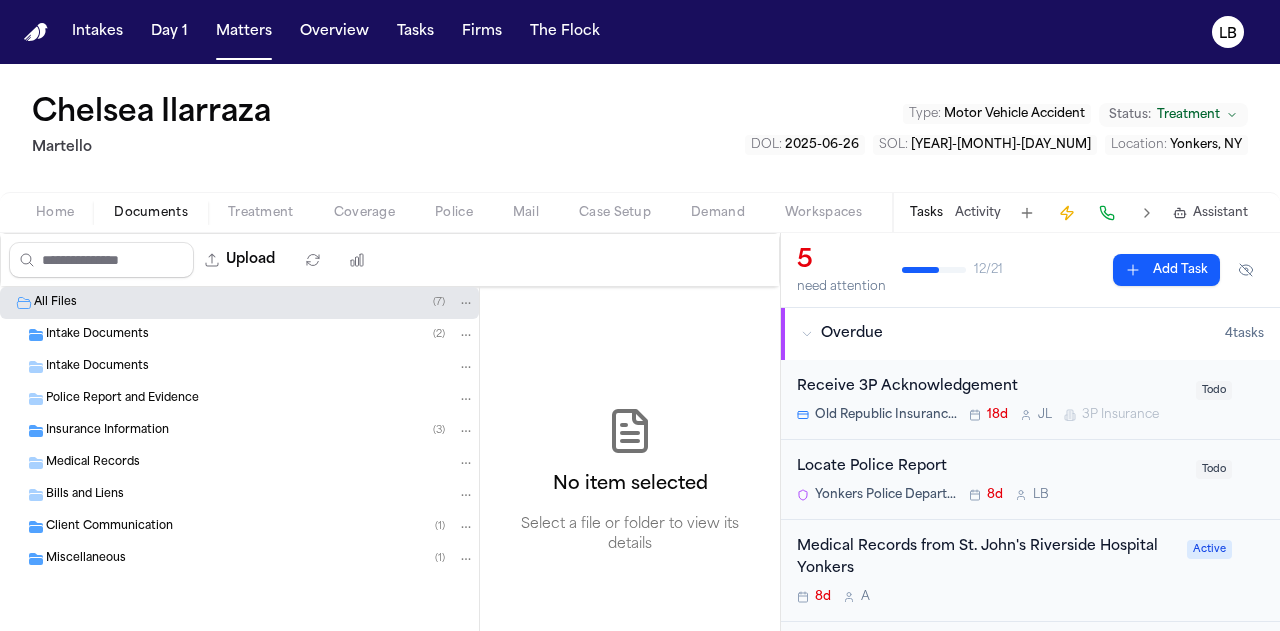 click on "Documents" at bounding box center (151, 213) 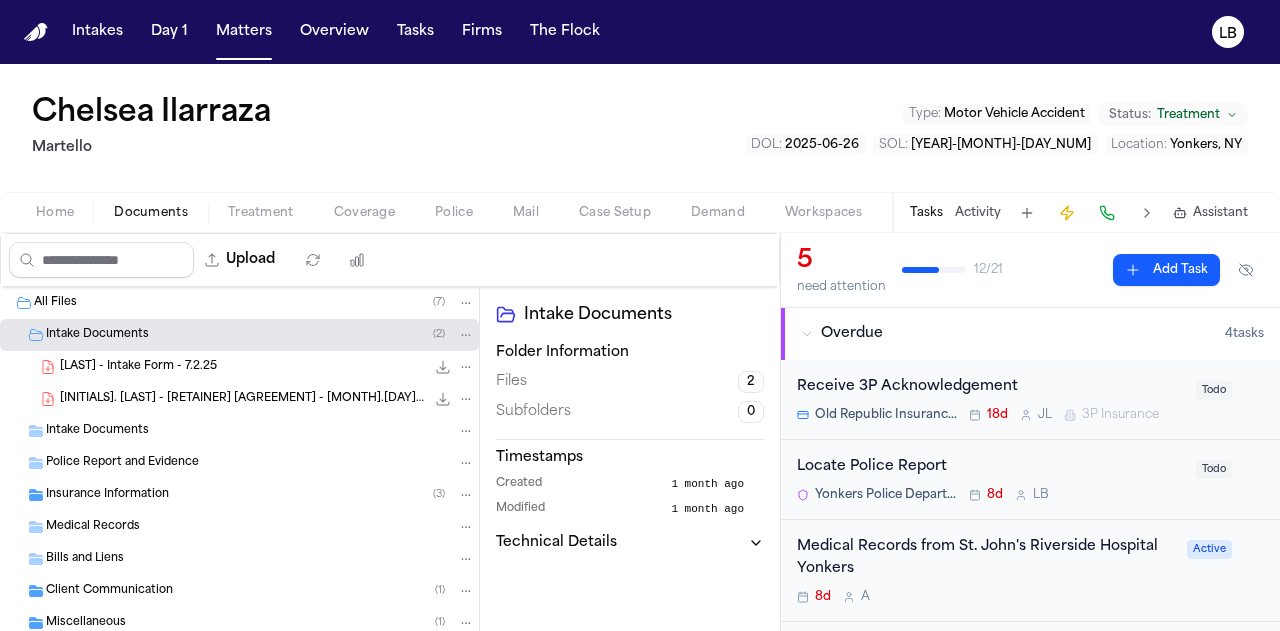 click on "C. [LAST] - Intake Form - [DATE] [SIZE] • PDF" at bounding box center (267, 367) 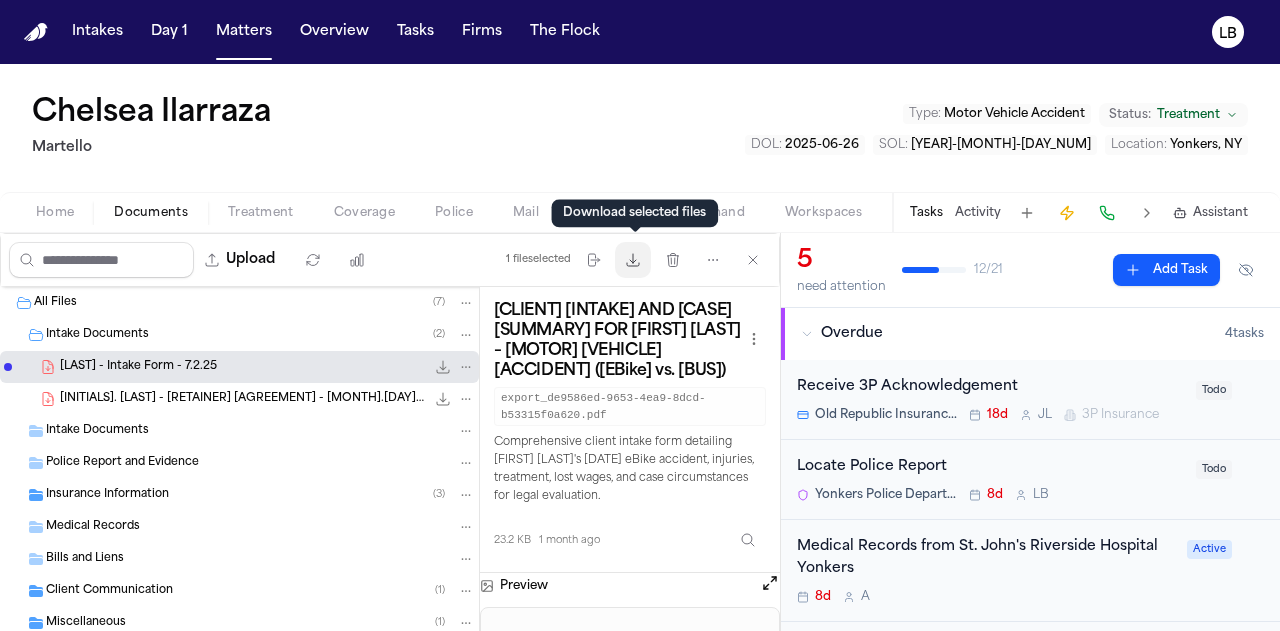 click on "Download files" at bounding box center [633, 260] 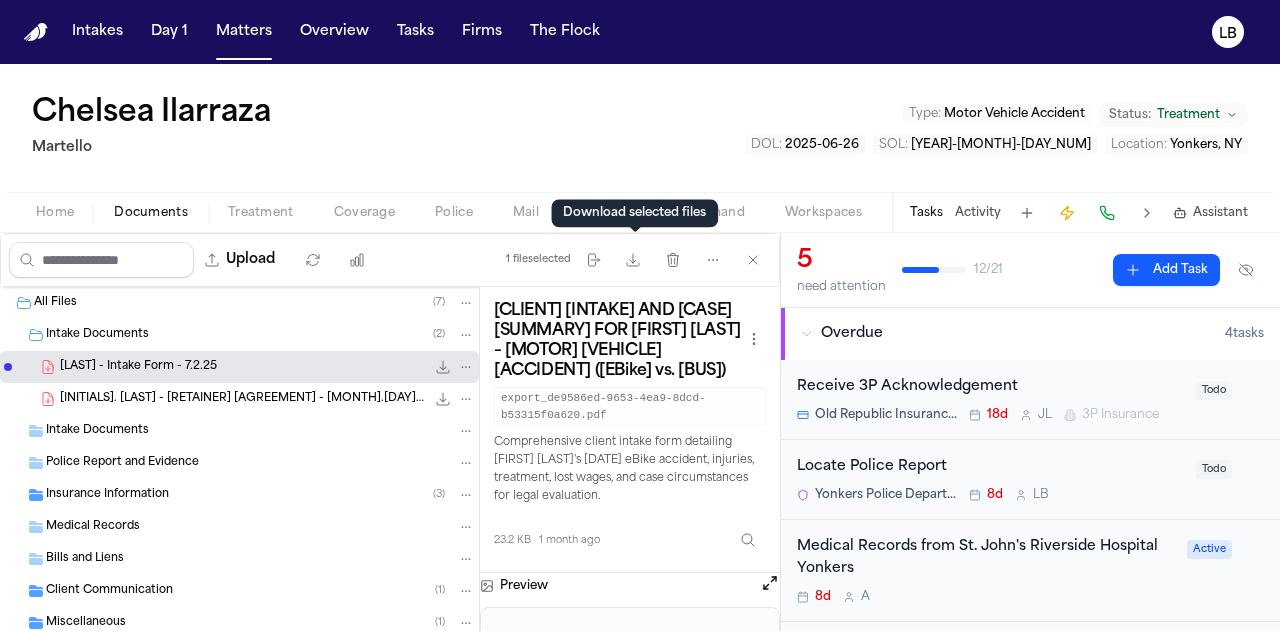 click on "Locate Police Report" at bounding box center (990, 467) 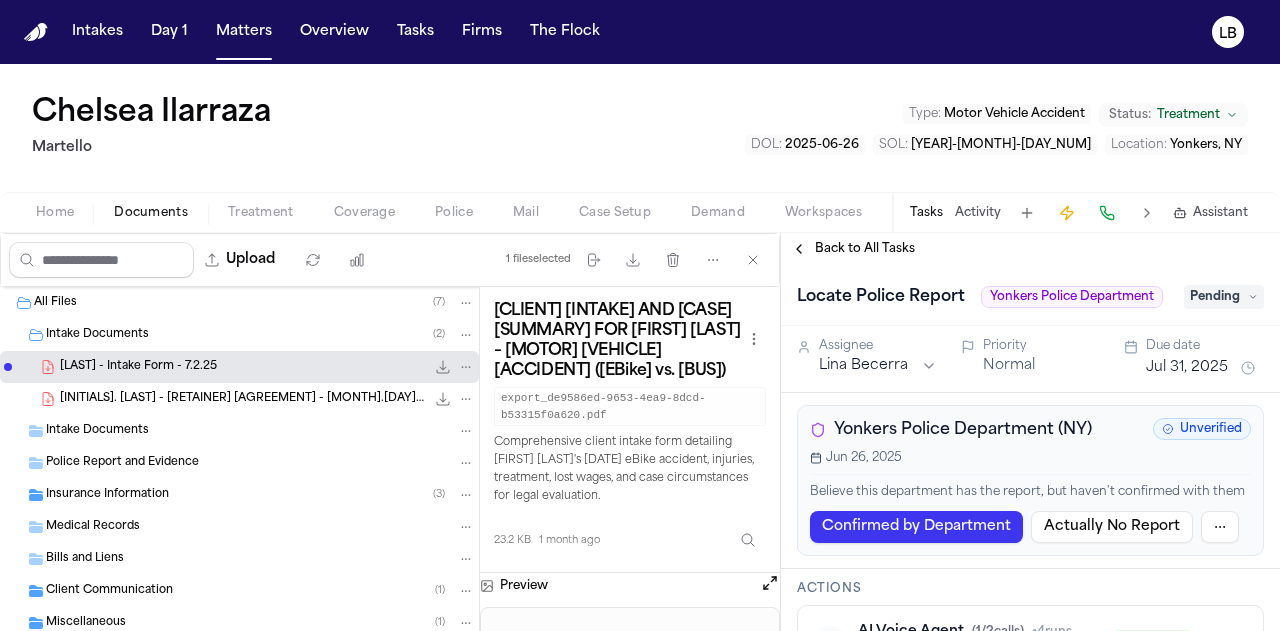 click on "Yonkers Police Department (NY)" at bounding box center (963, 430) 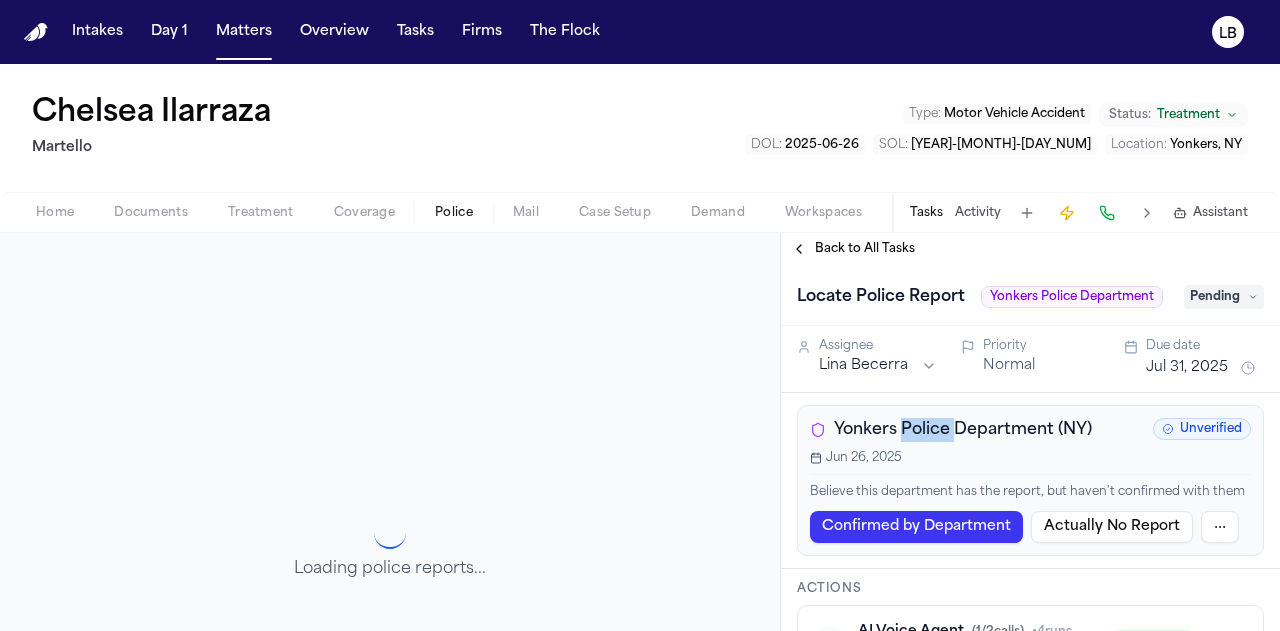 click on "Yonkers Police Department (NY)" at bounding box center [963, 430] 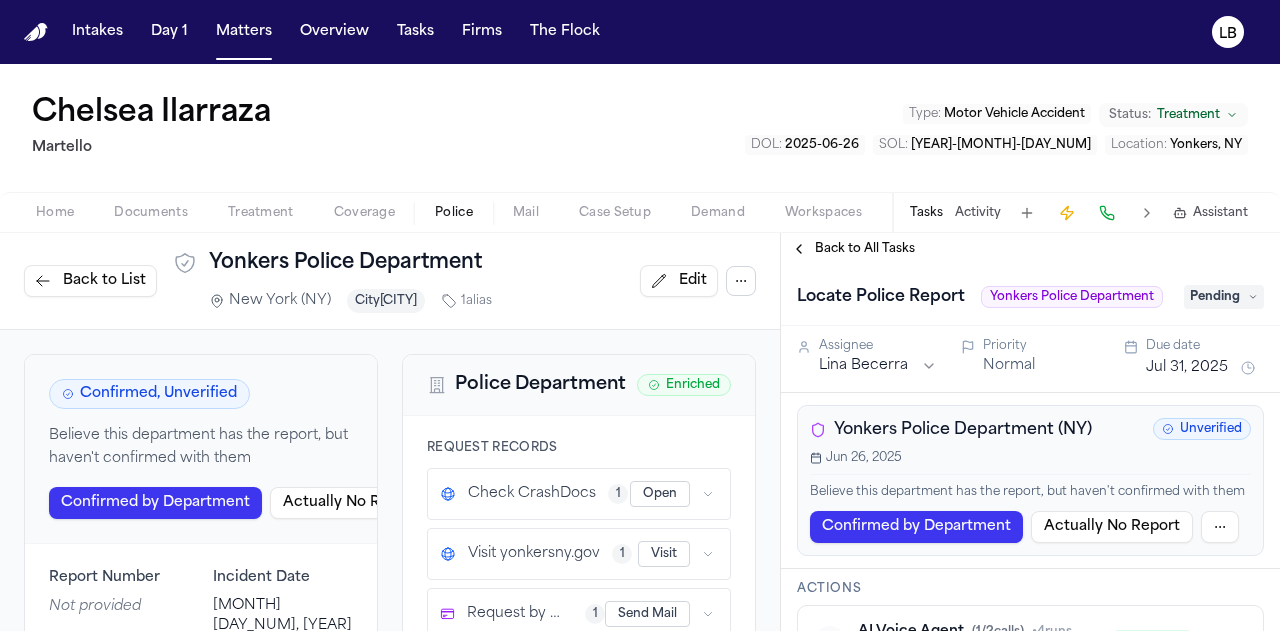 click on "Yonkers Police Department" at bounding box center (350, 263) 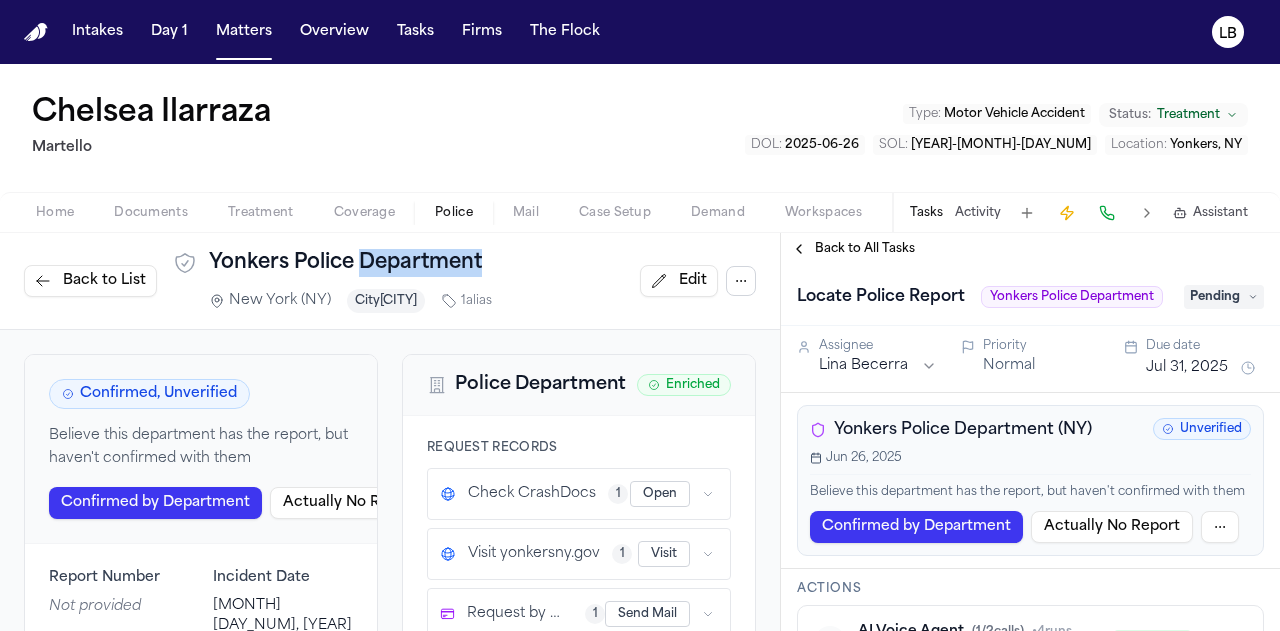 click on "Yonkers Police Department" at bounding box center (350, 263) 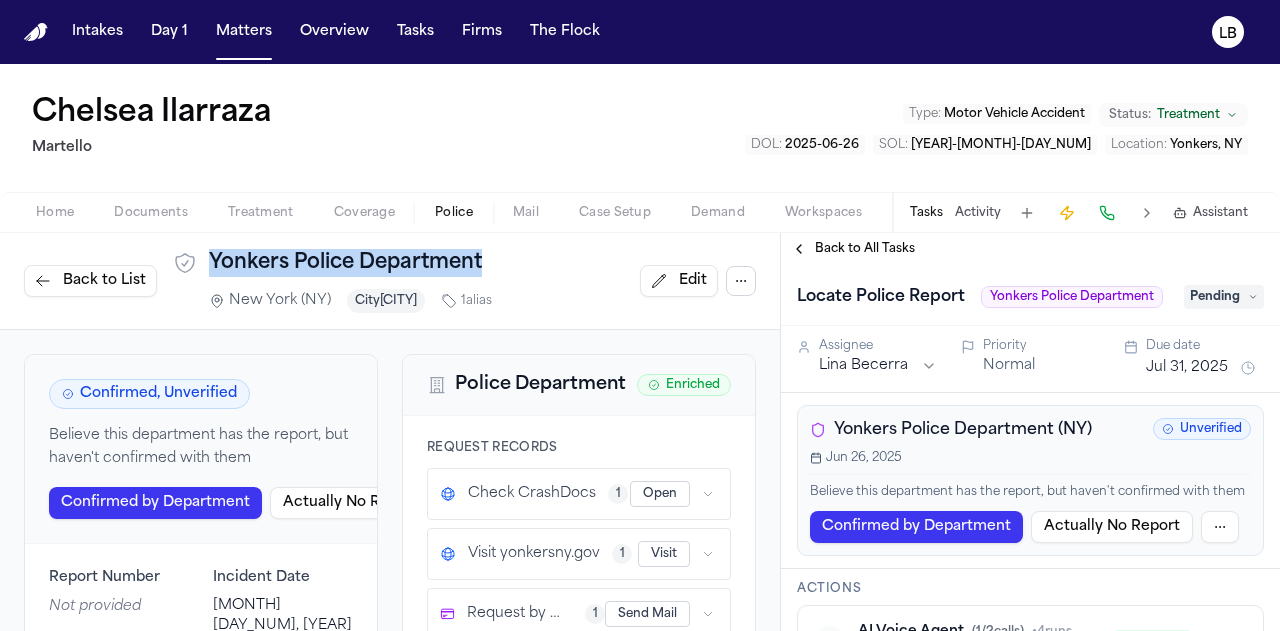 click on "Yonkers Police Department" at bounding box center [350, 263] 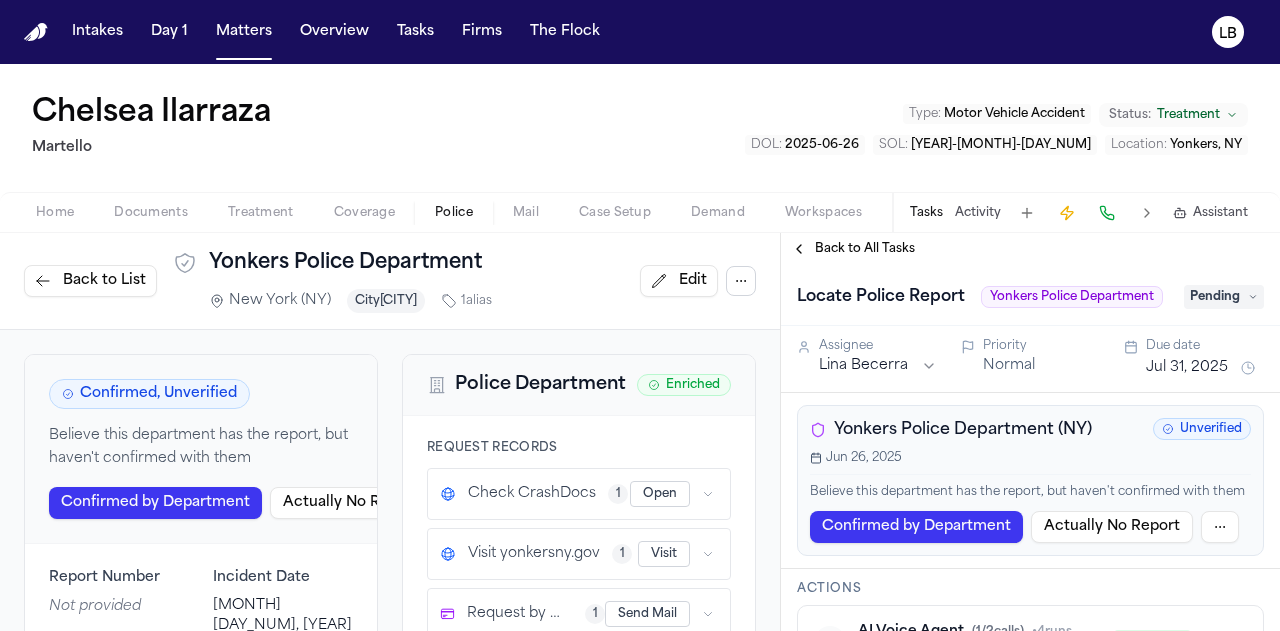 click on "Home Documents Treatment Coverage Police Mail Case Setup Demand Workspaces Artifacts Tasks Activity Assistant" at bounding box center [640, 212] 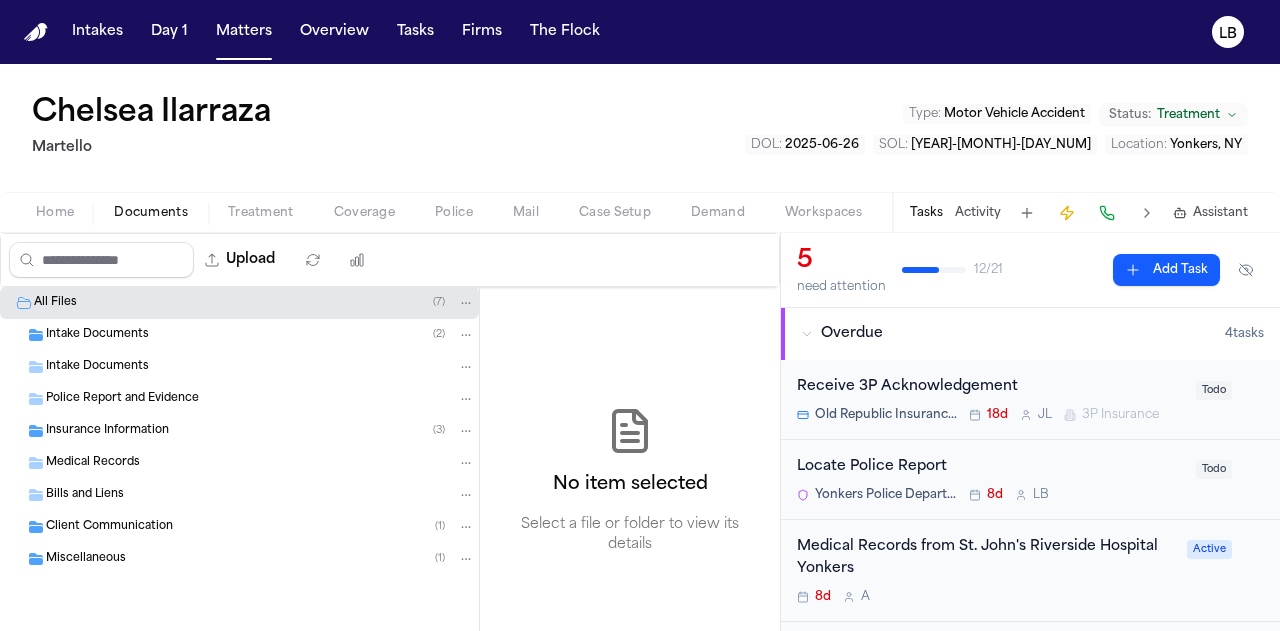 click on "Intake Documents ( 2 )" at bounding box center [260, 335] 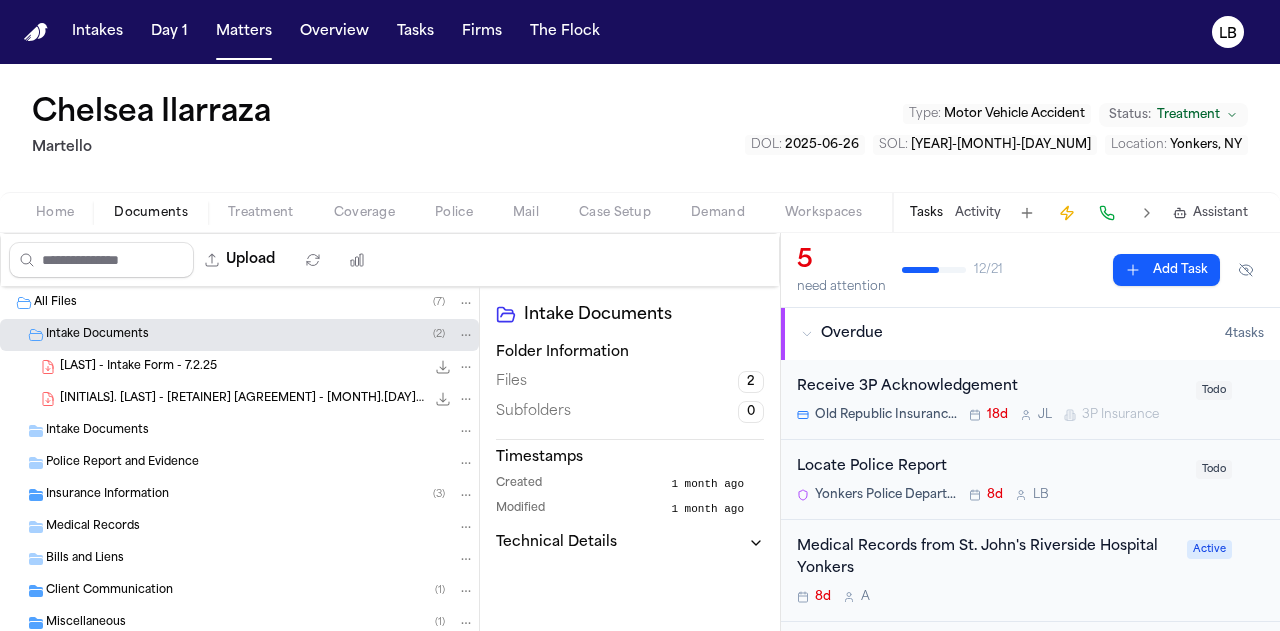 click on "[LAST] - Intake Form - 7.2.25" at bounding box center (138, 367) 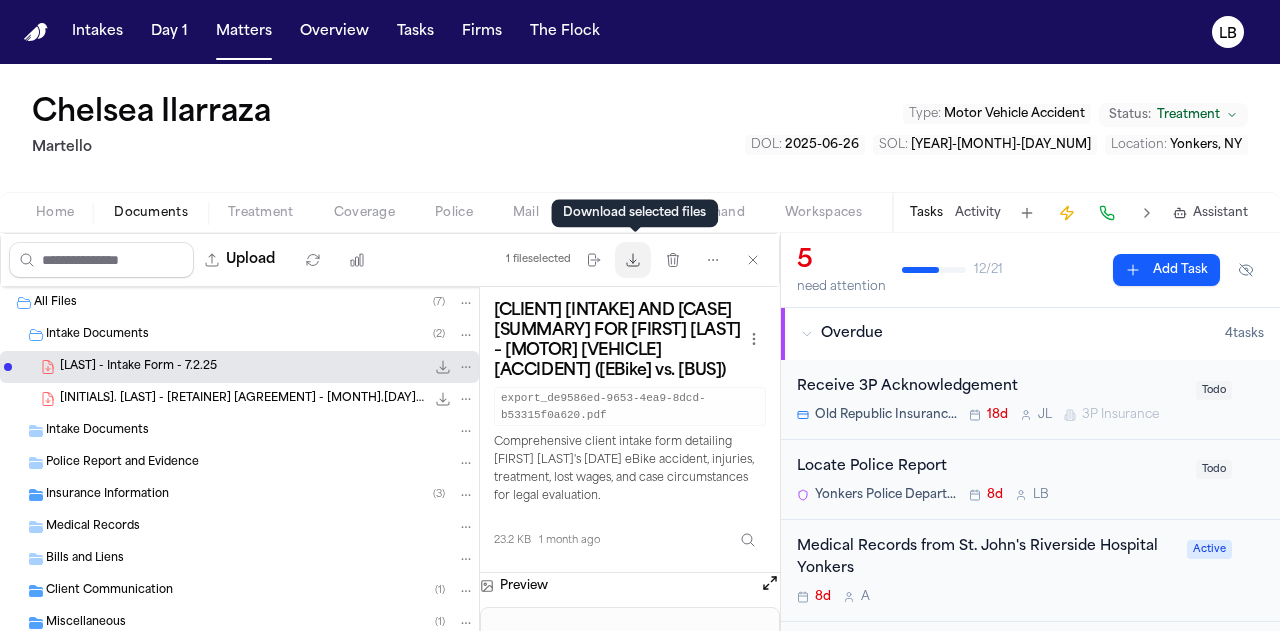 click 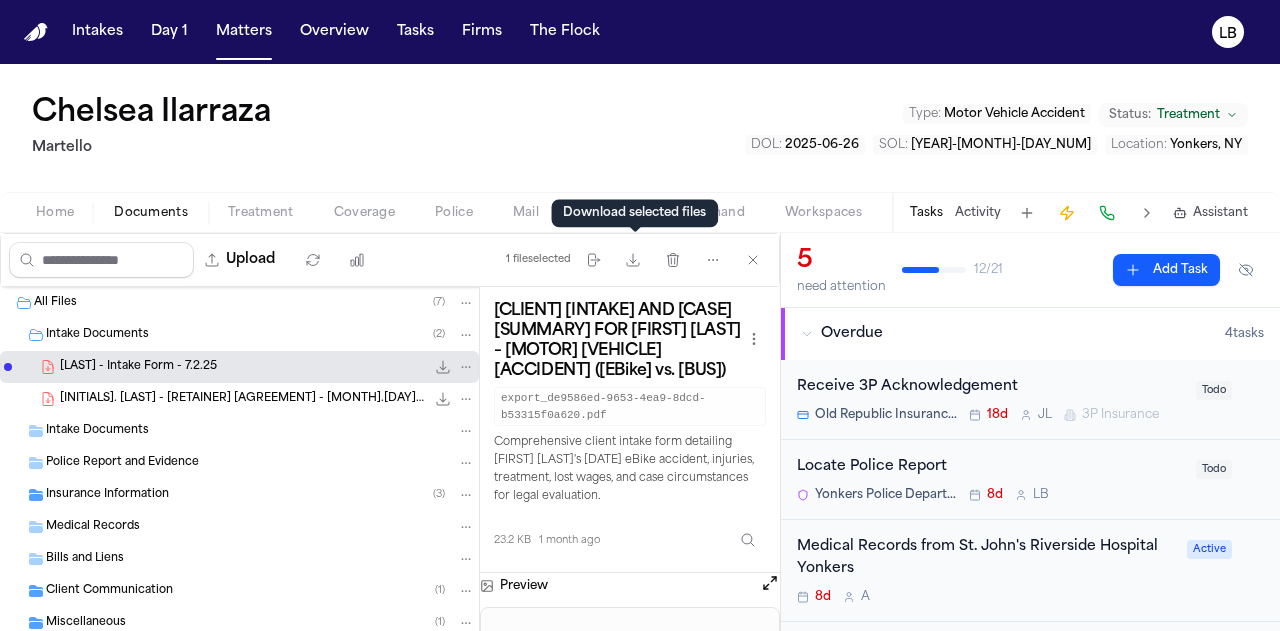 click on "Tasks Activity Assistant" at bounding box center [1078, 212] 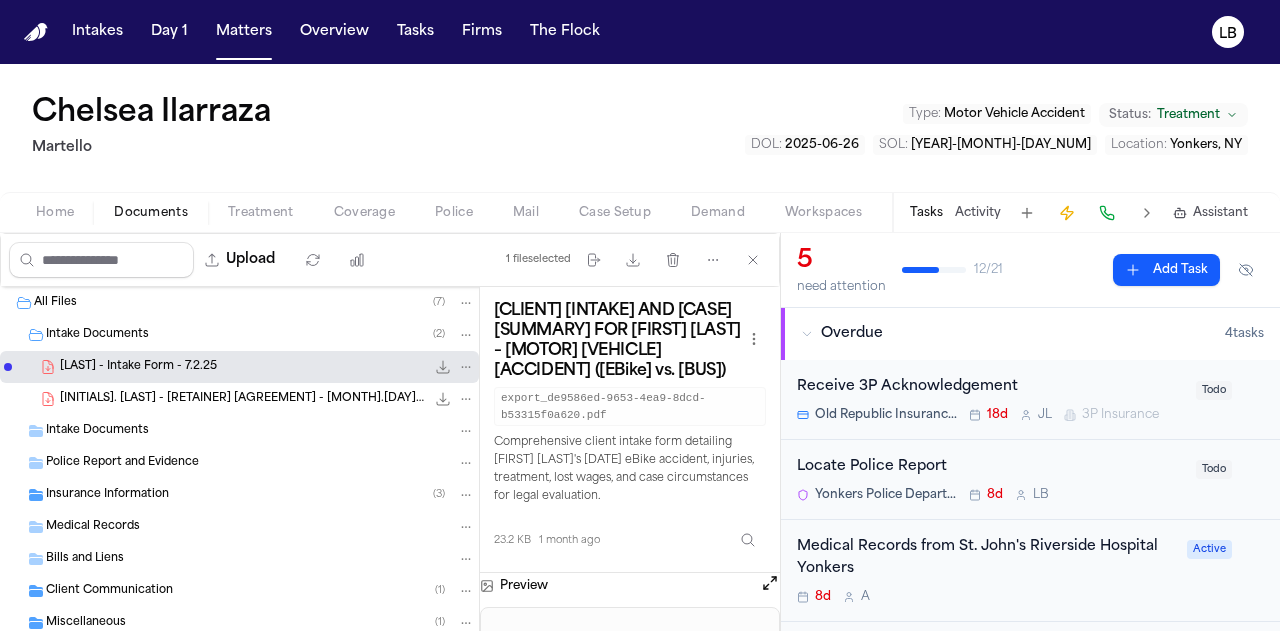 click on "Activity" at bounding box center (978, 213) 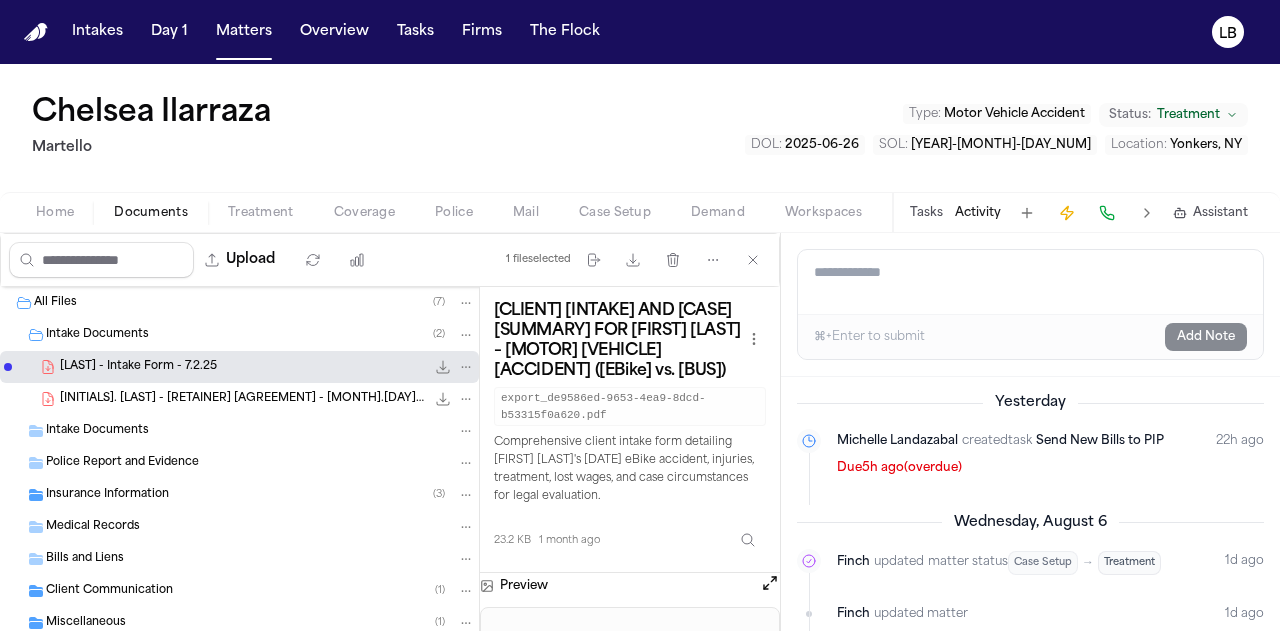 click on "Add a note to this matter" at bounding box center (1030, 282) 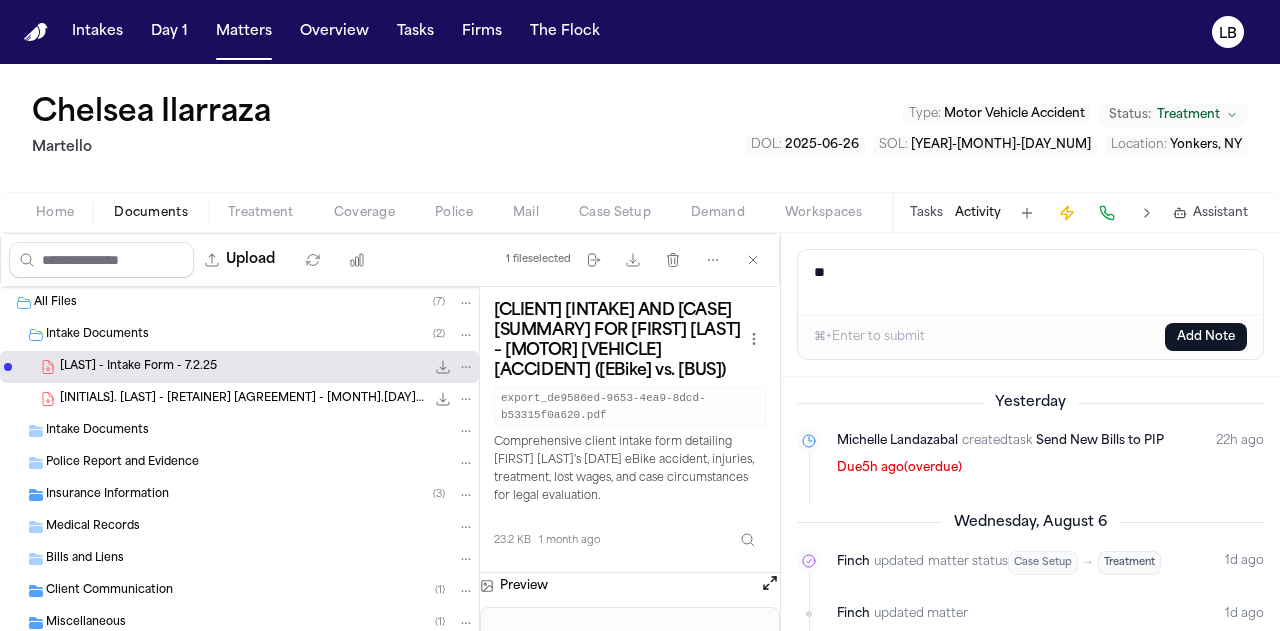 type on "*" 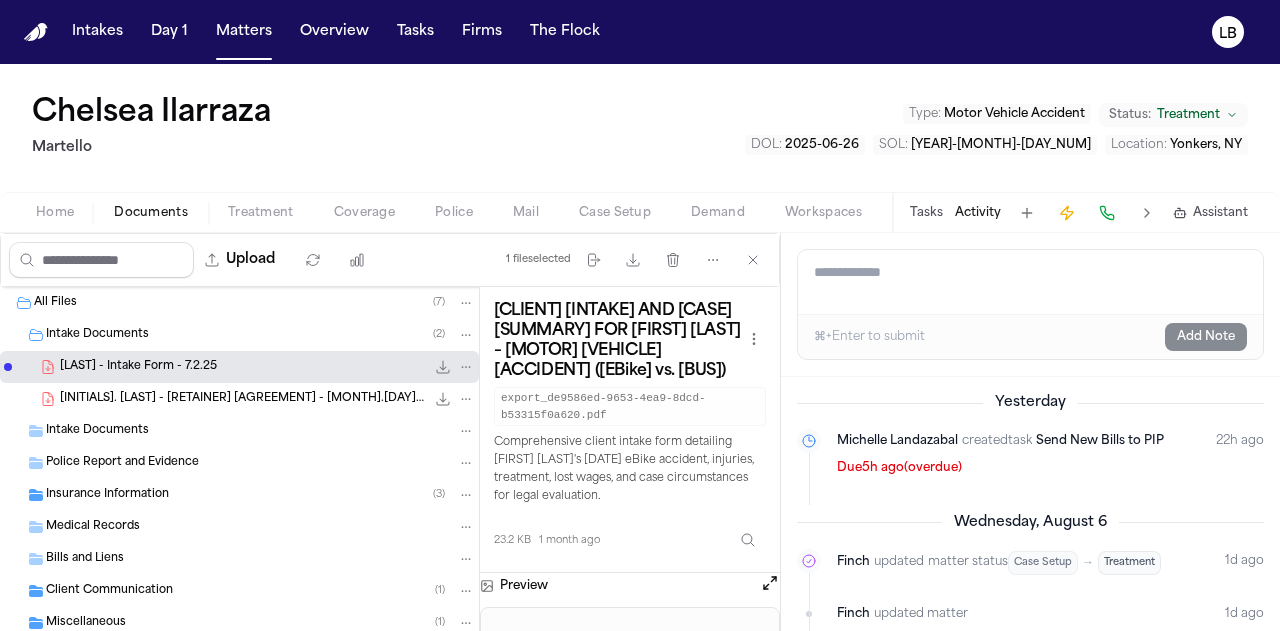 type on "*" 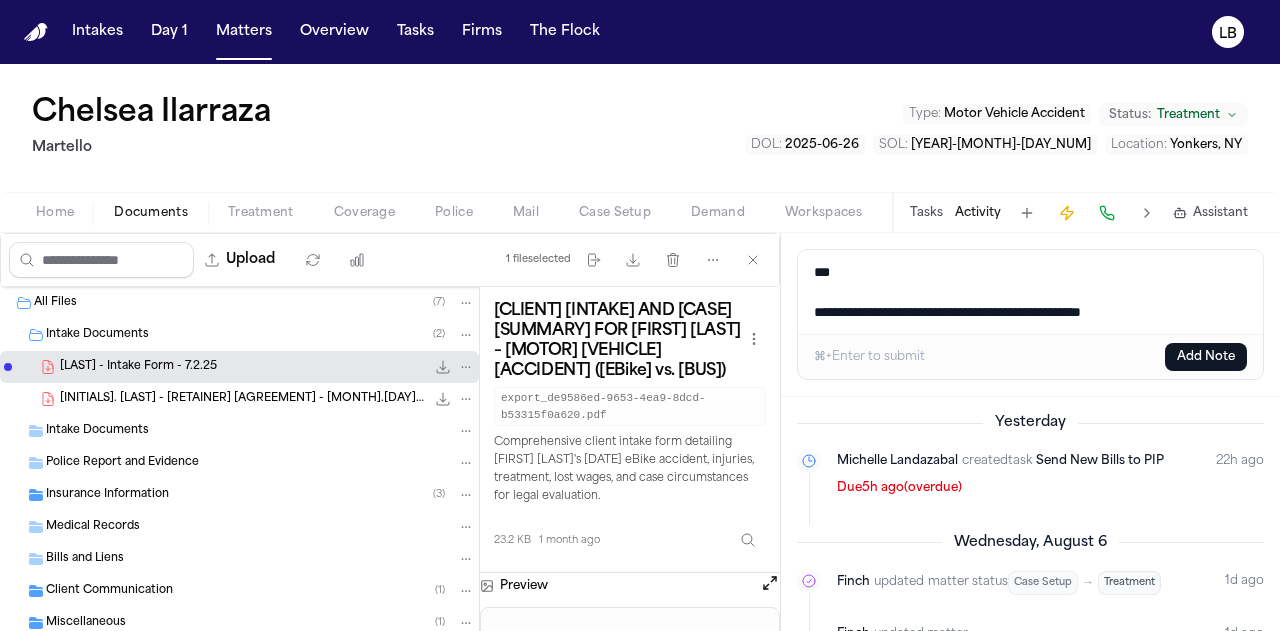 drag, startPoint x: 1113, startPoint y: 307, endPoint x: 1018, endPoint y: 311, distance: 95.084175 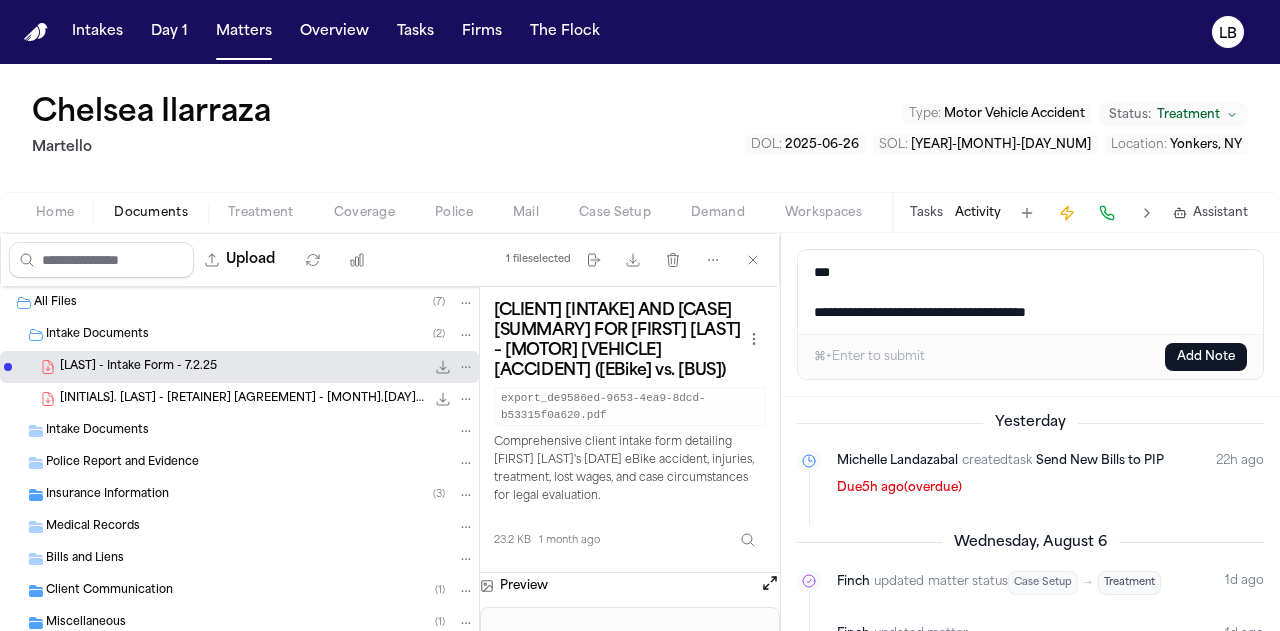 click on "**********" at bounding box center [1031, 292] 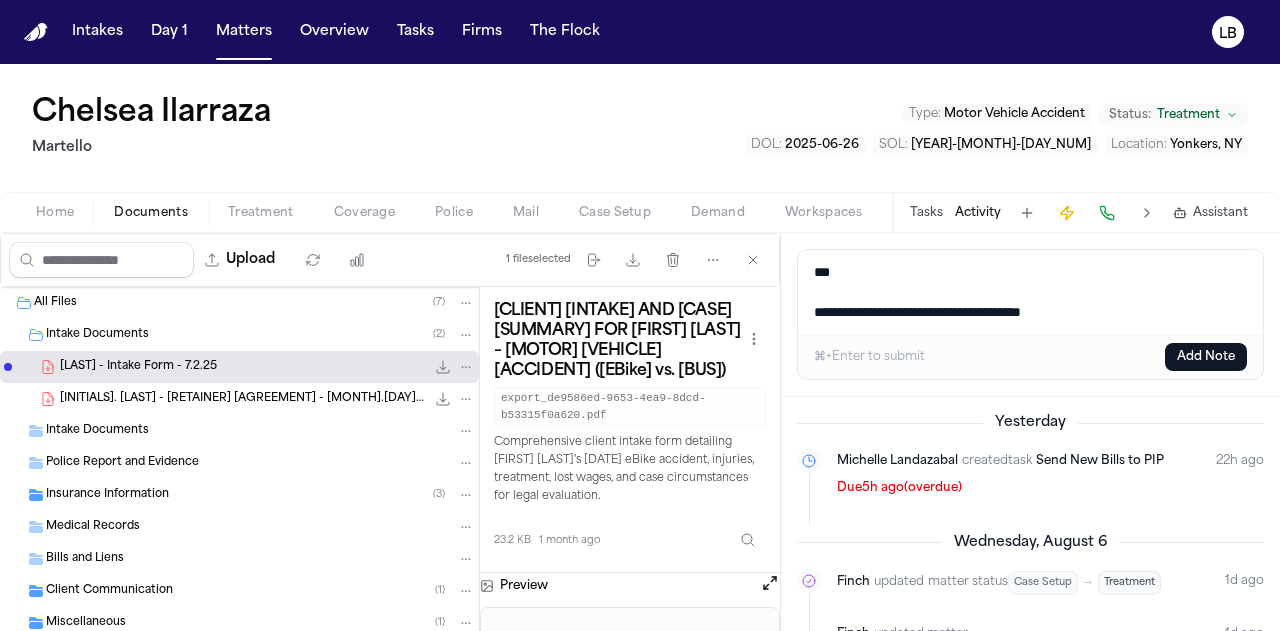 click on "**********" at bounding box center [1031, 292] 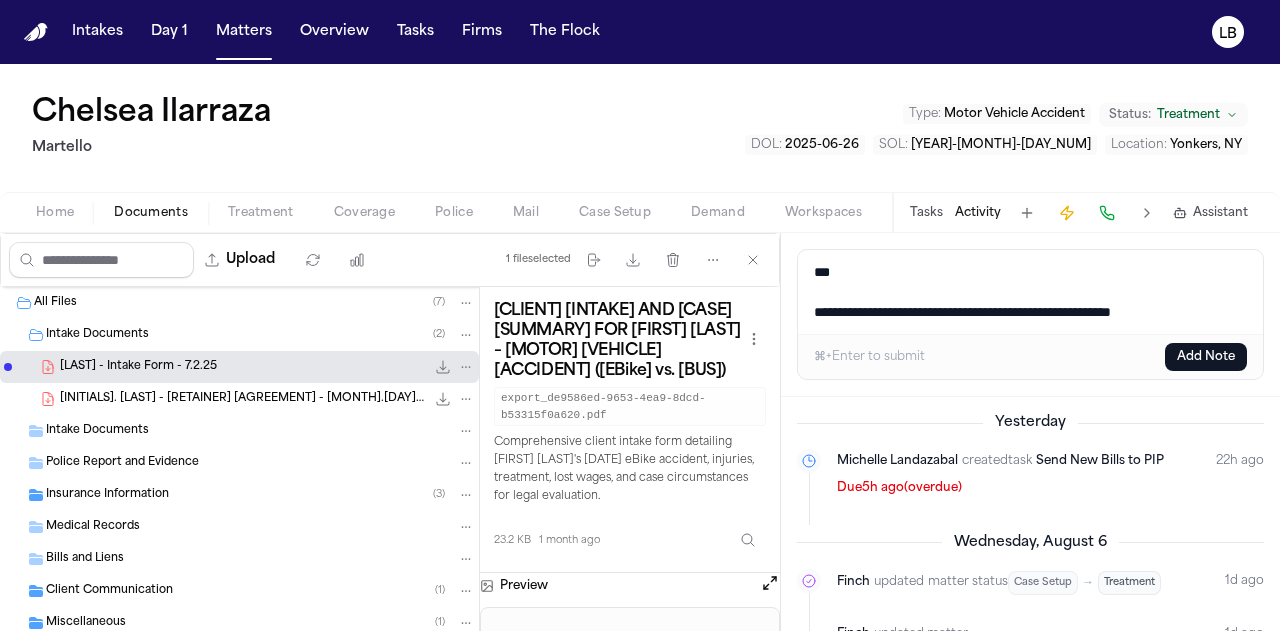 click on "**********" at bounding box center (1031, 292) 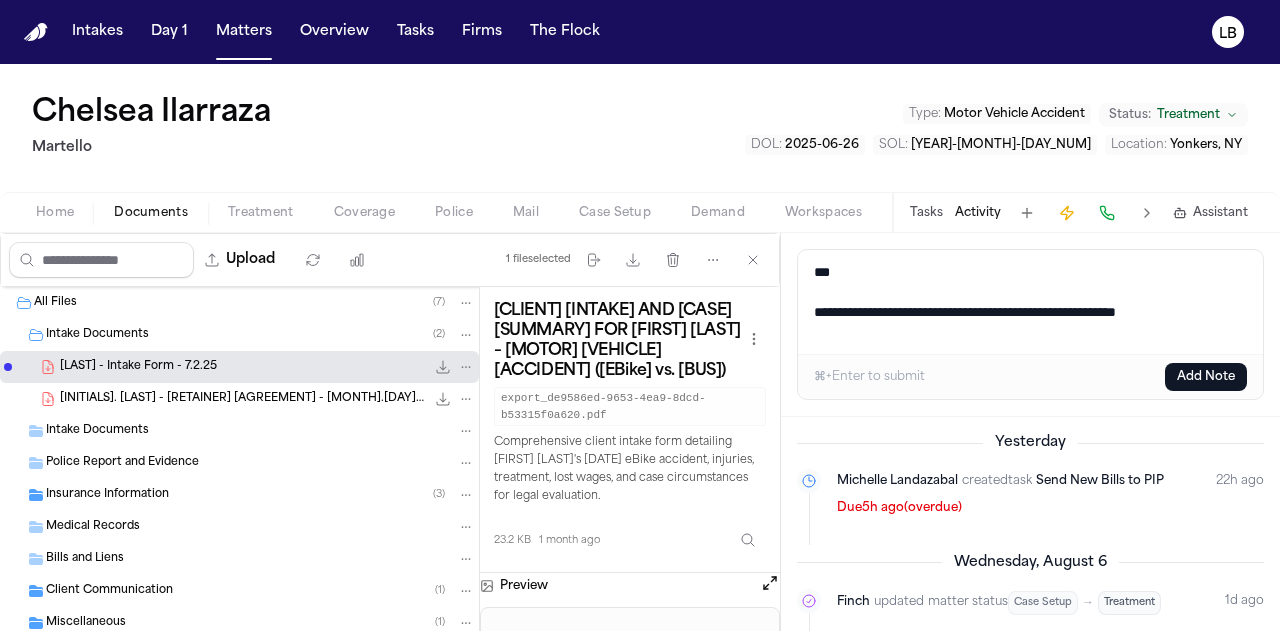 type on "**********" 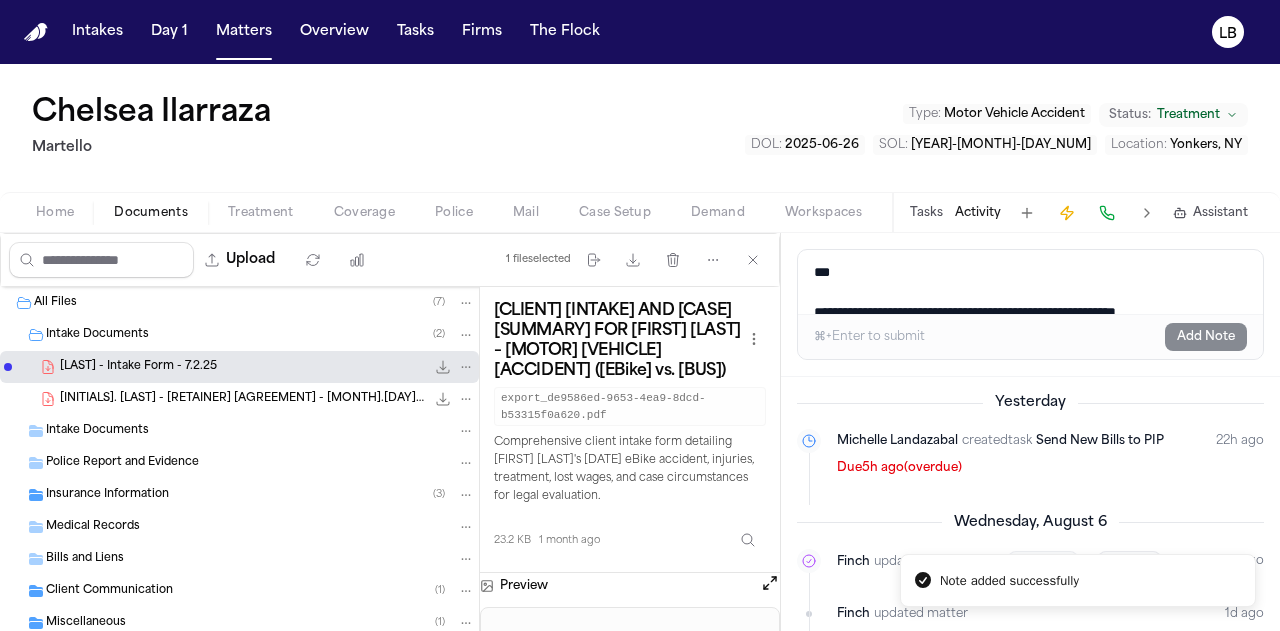 click on "**********" at bounding box center [1031, 282] 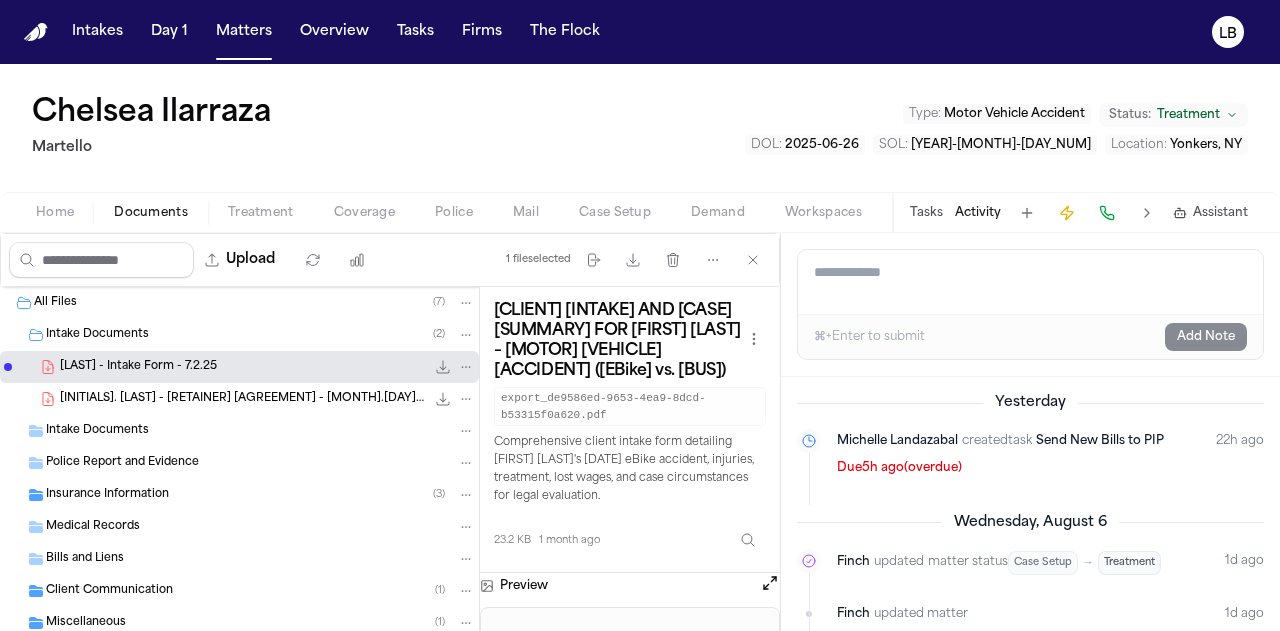 paste on "**********" 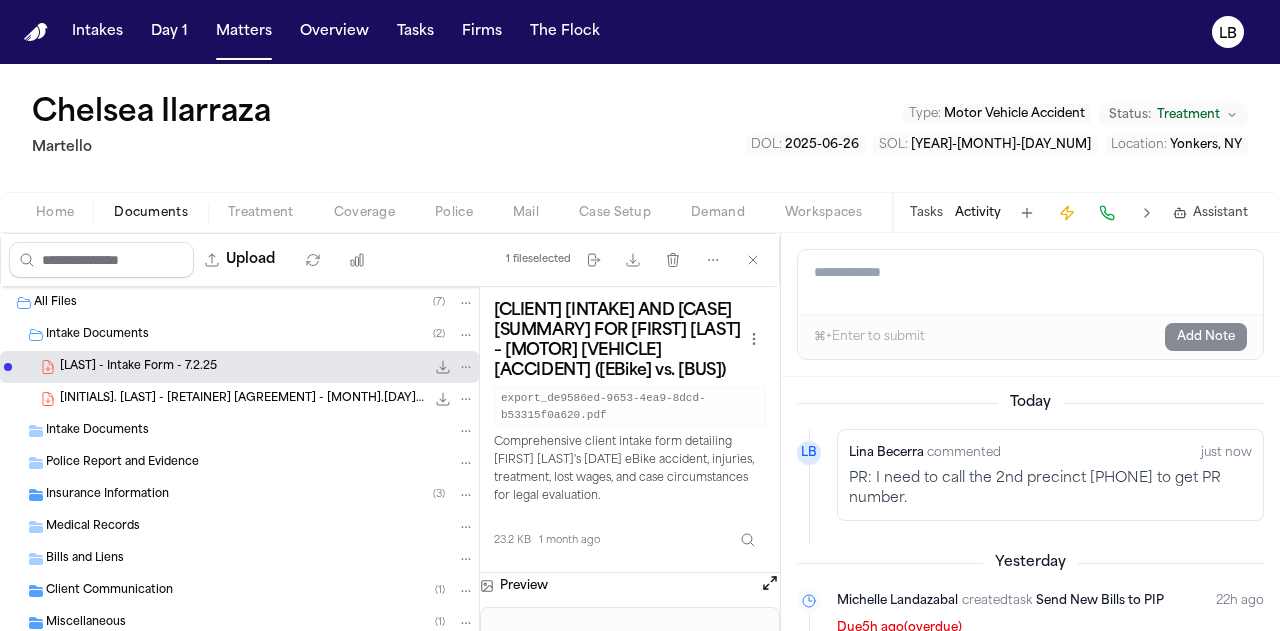 click on "PR:
I need to call the 2nd precinct [PHONE] to get PR number." at bounding box center (1050, 489) 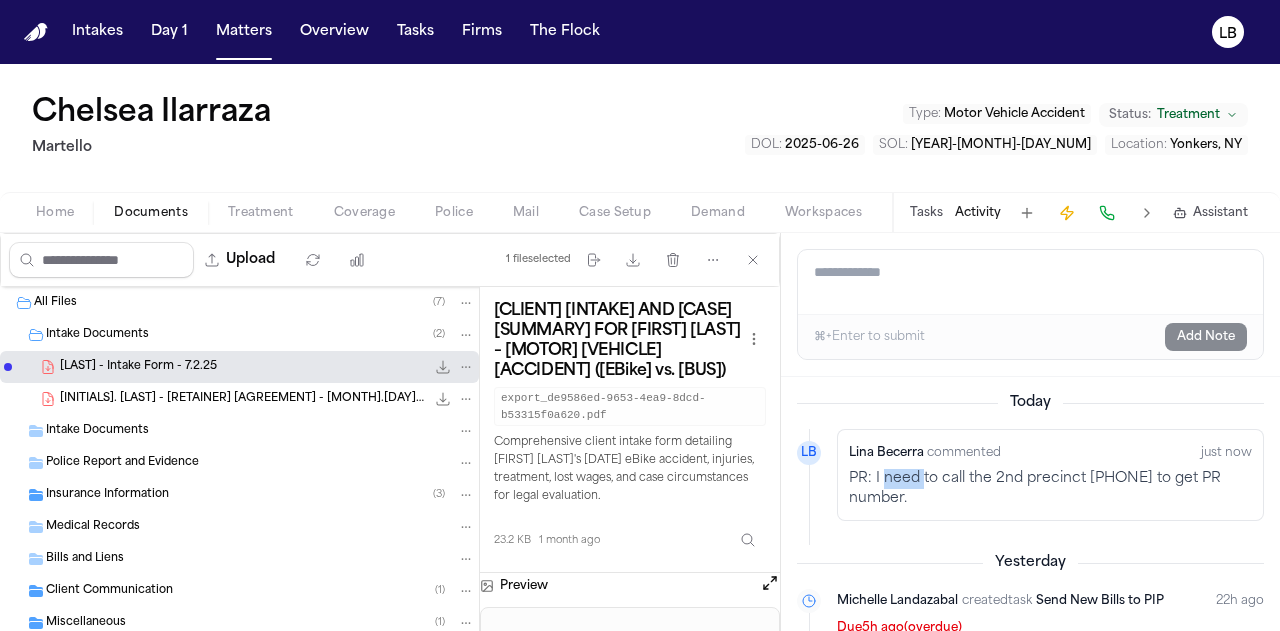 click on "PR:
I need to call the 2nd precinct [PHONE] to get PR number." at bounding box center (1050, 489) 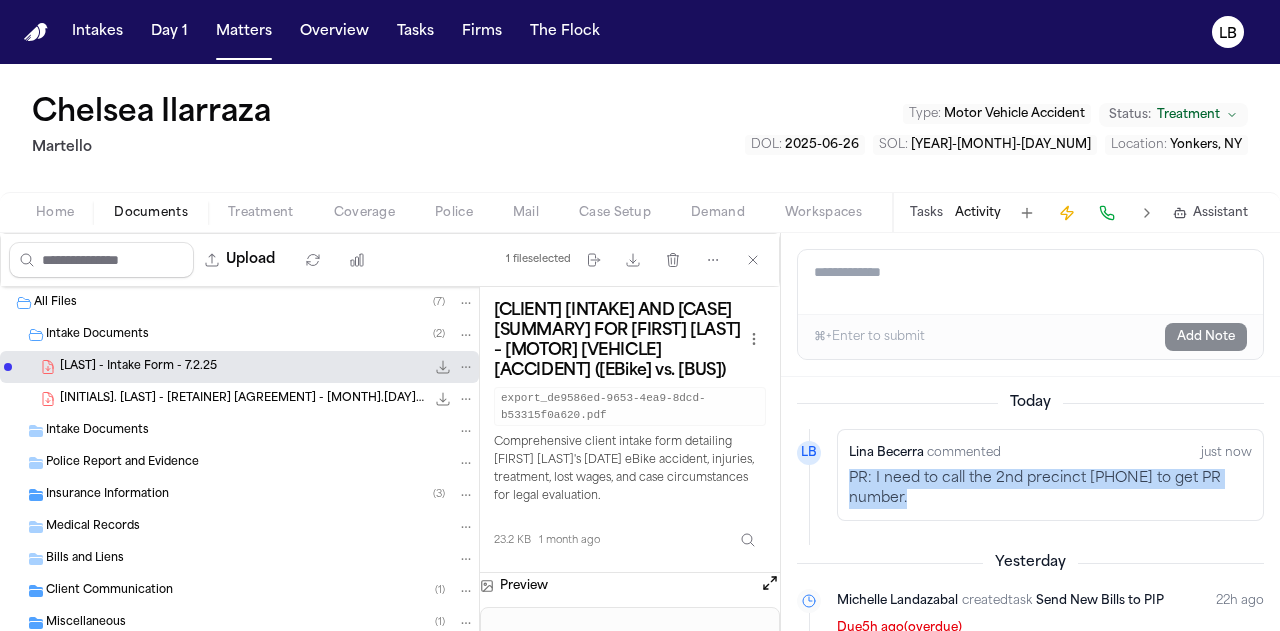click on "PR:
I need to call the 2nd precinct [PHONE] to get PR number." at bounding box center [1050, 489] 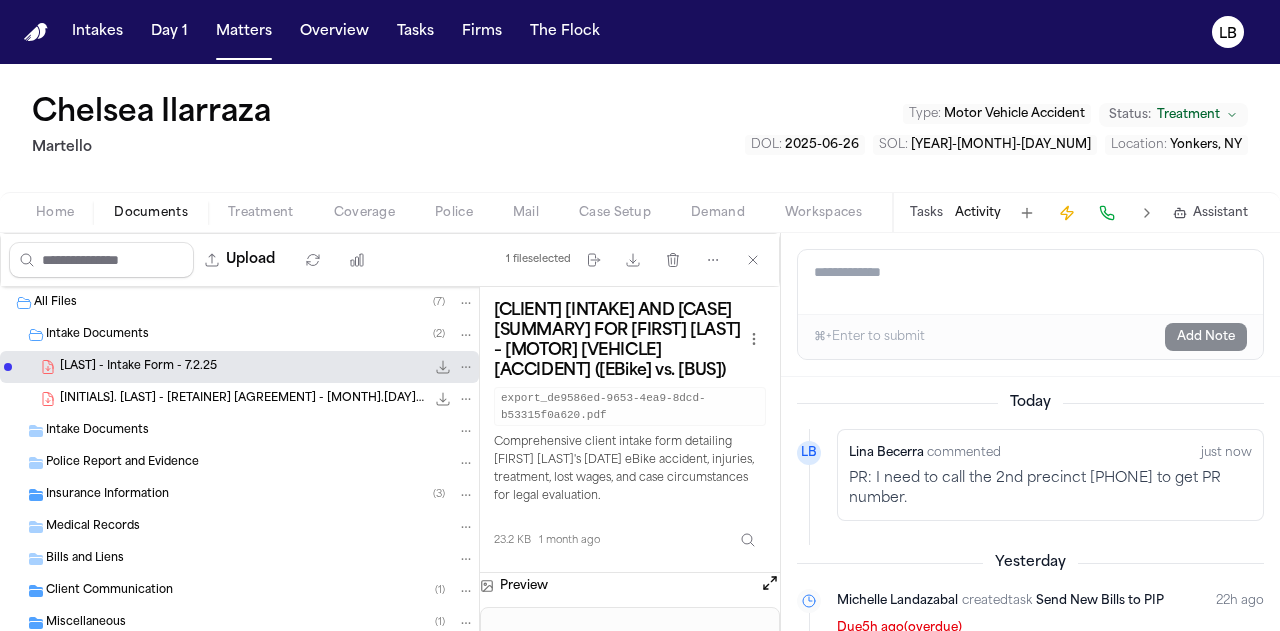 click on "Add a note to this matter" at bounding box center [1031, 282] 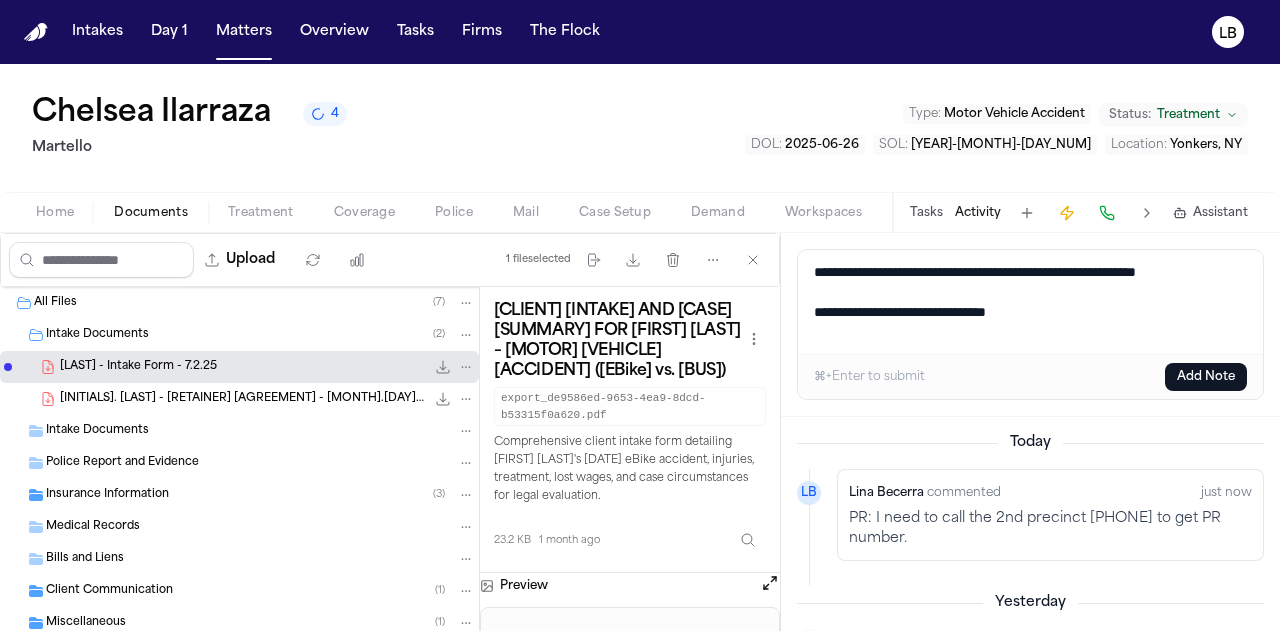 type on "**********" 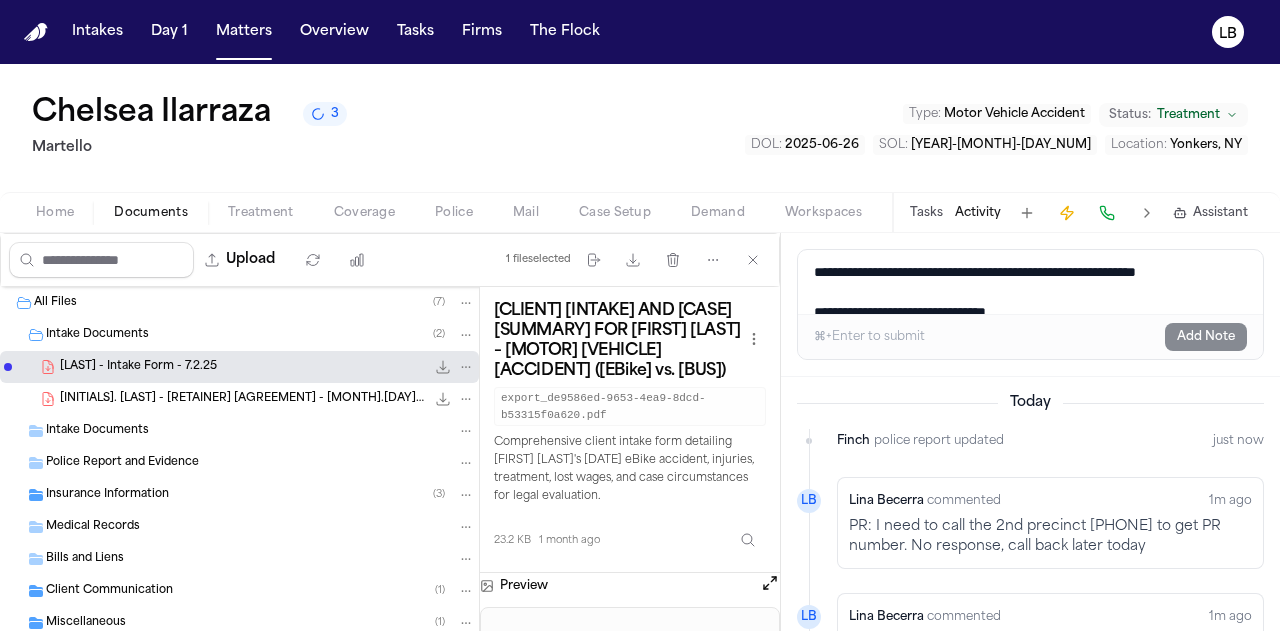 click on "**********" at bounding box center [1031, 282] 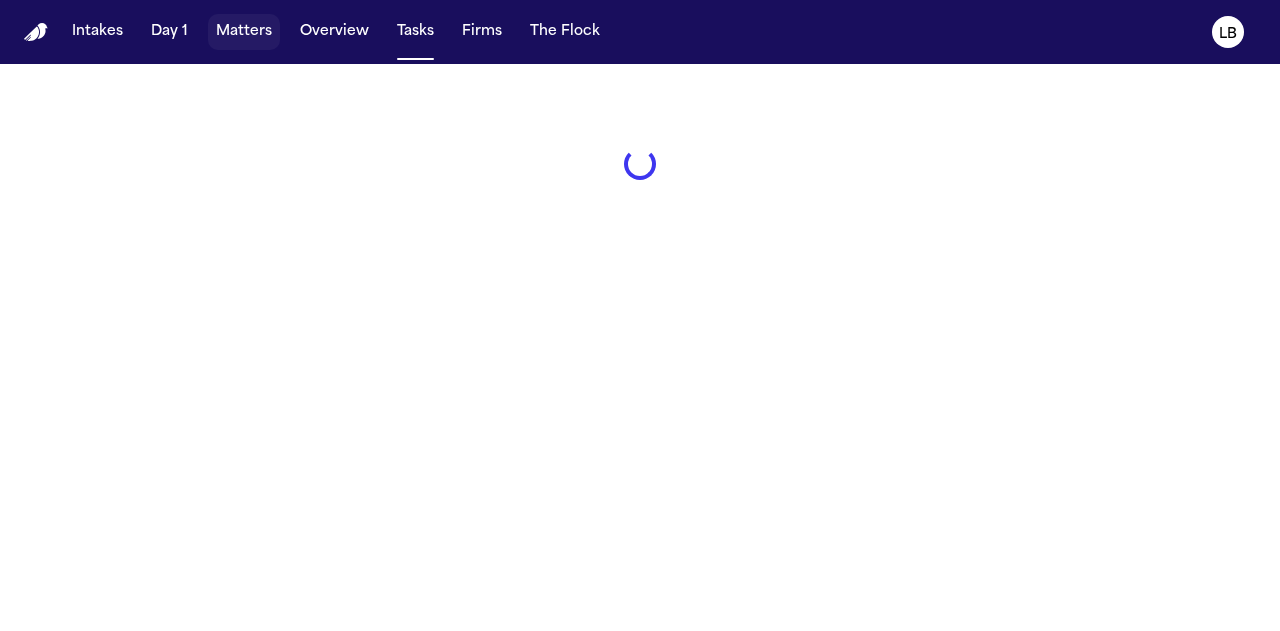 click on "Matters" at bounding box center [244, 32] 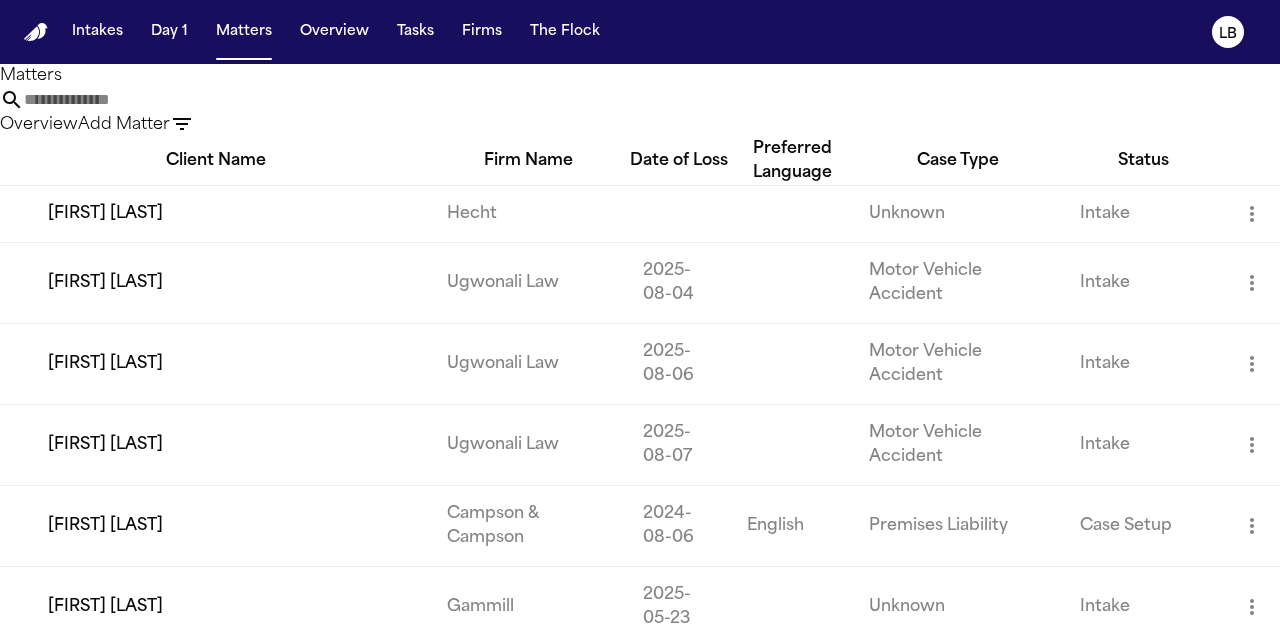 click at bounding box center [104, 100] 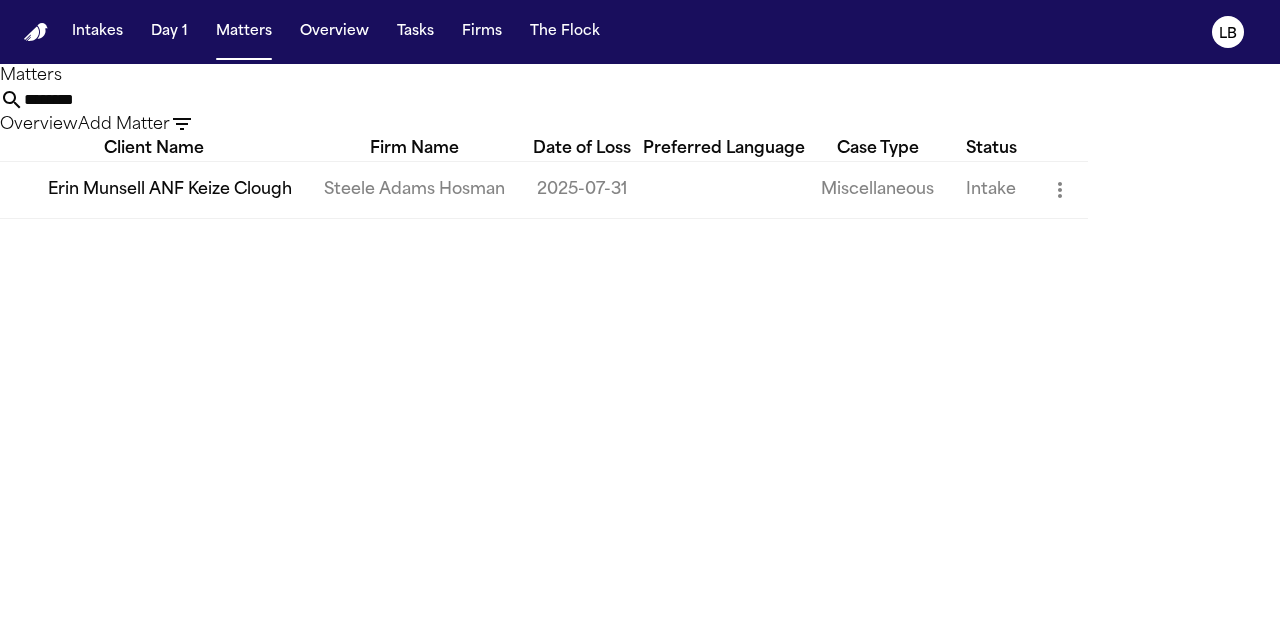 type on "********" 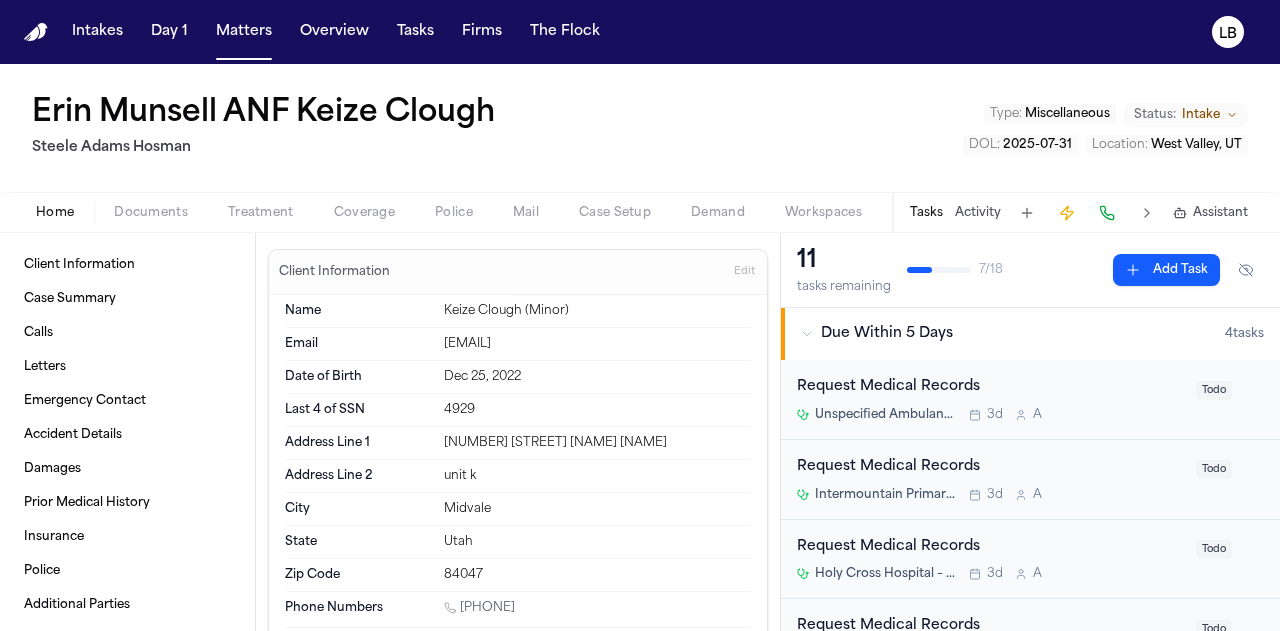click on "Activity" at bounding box center (978, 213) 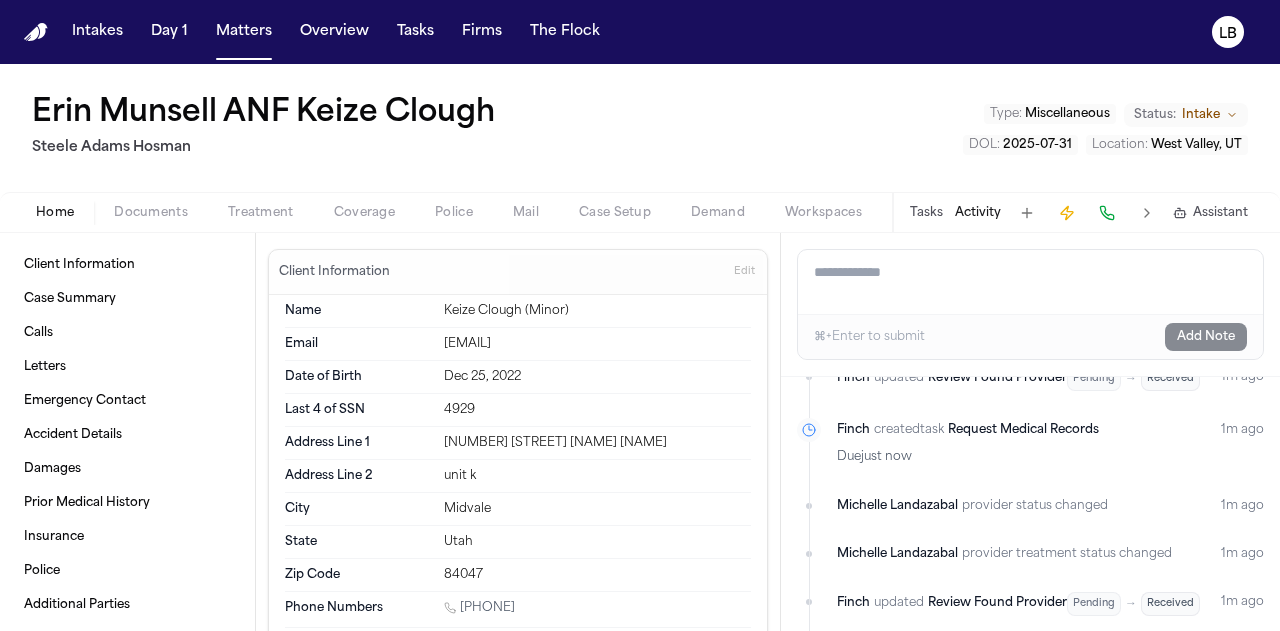 scroll, scrollTop: 0, scrollLeft: 0, axis: both 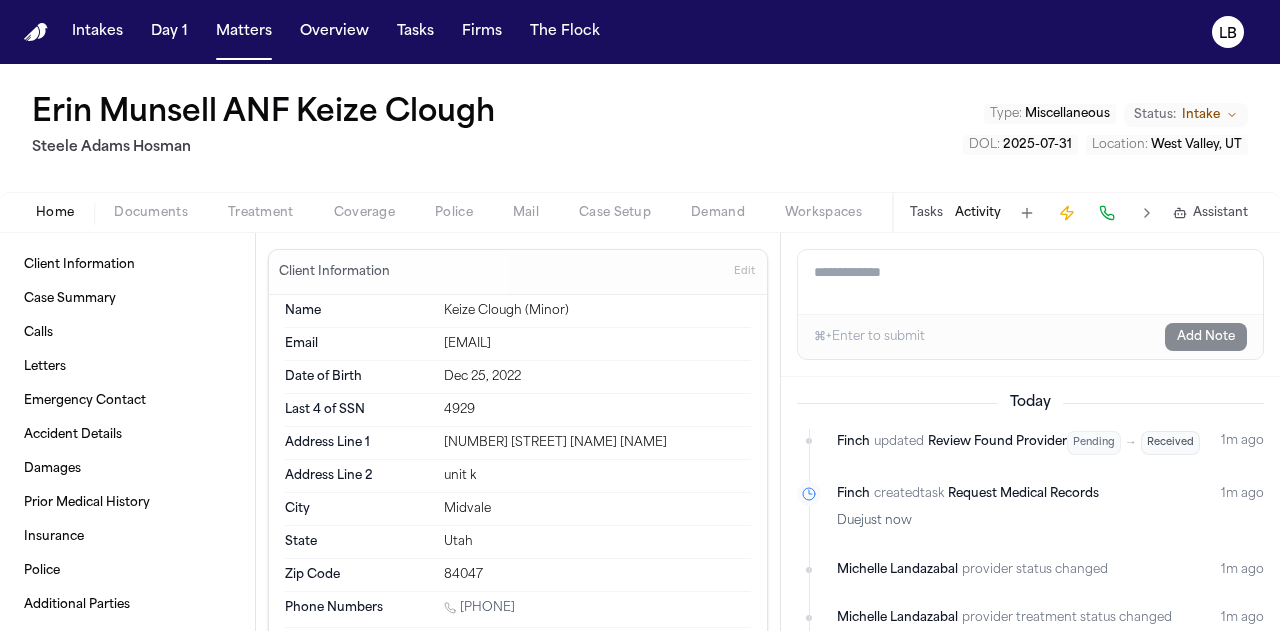 click on "Tasks" at bounding box center (926, 213) 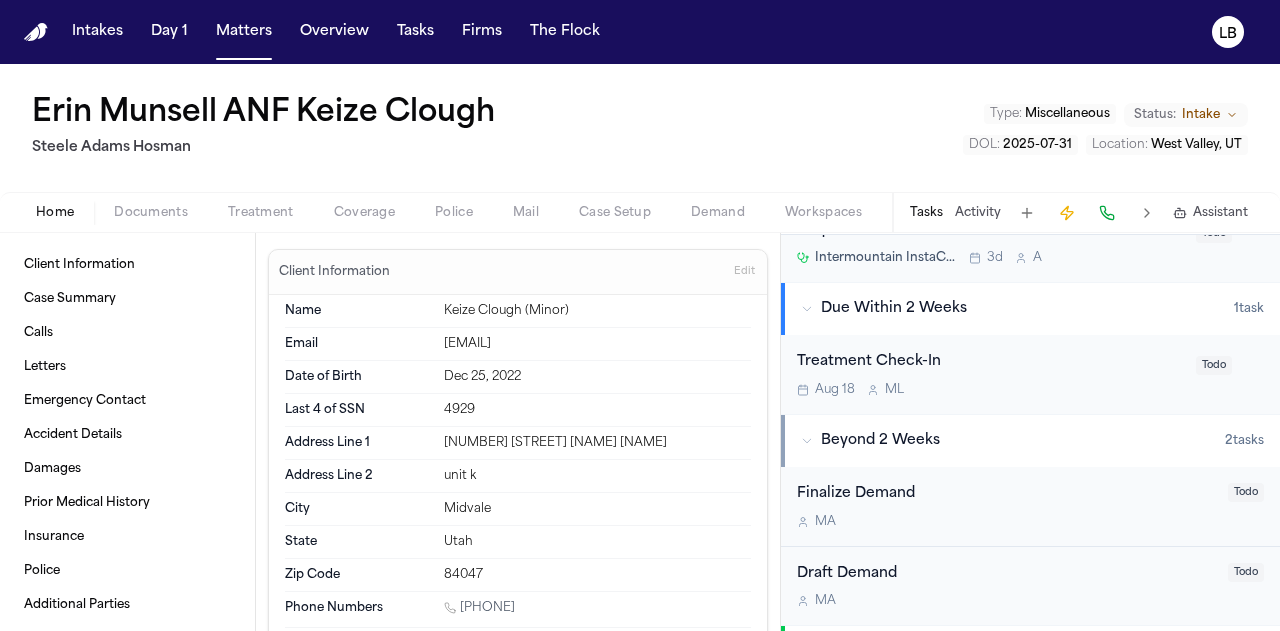 scroll, scrollTop: 398, scrollLeft: 0, axis: vertical 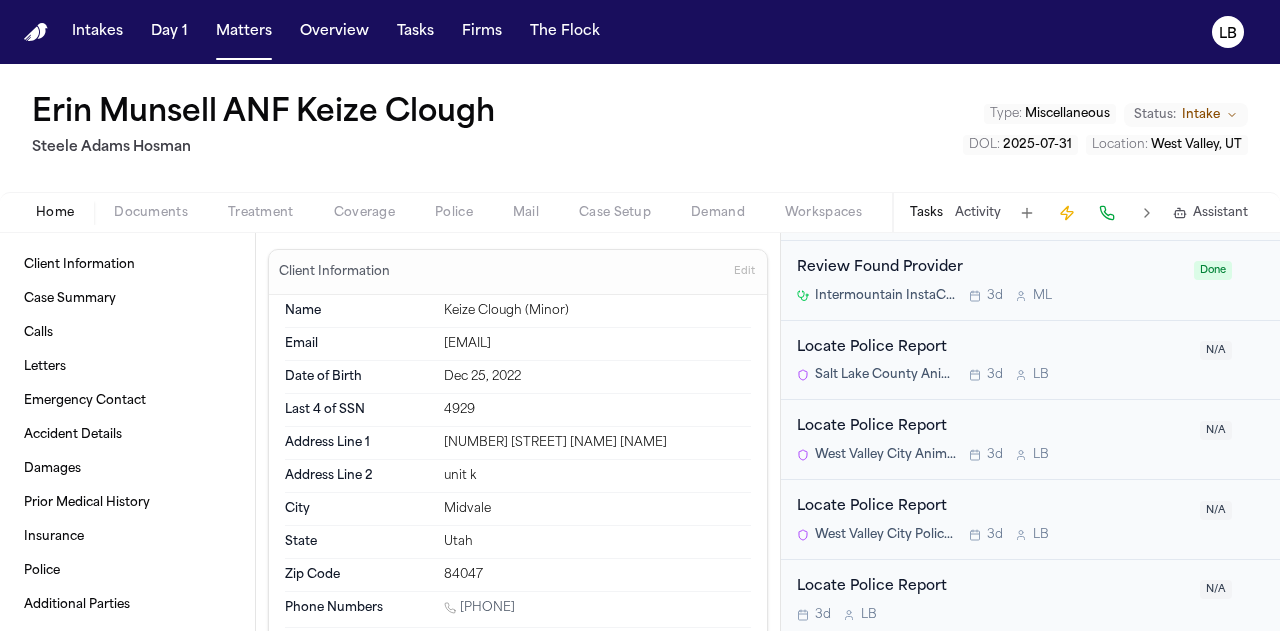 click on "Locate Police Report" at bounding box center [992, 587] 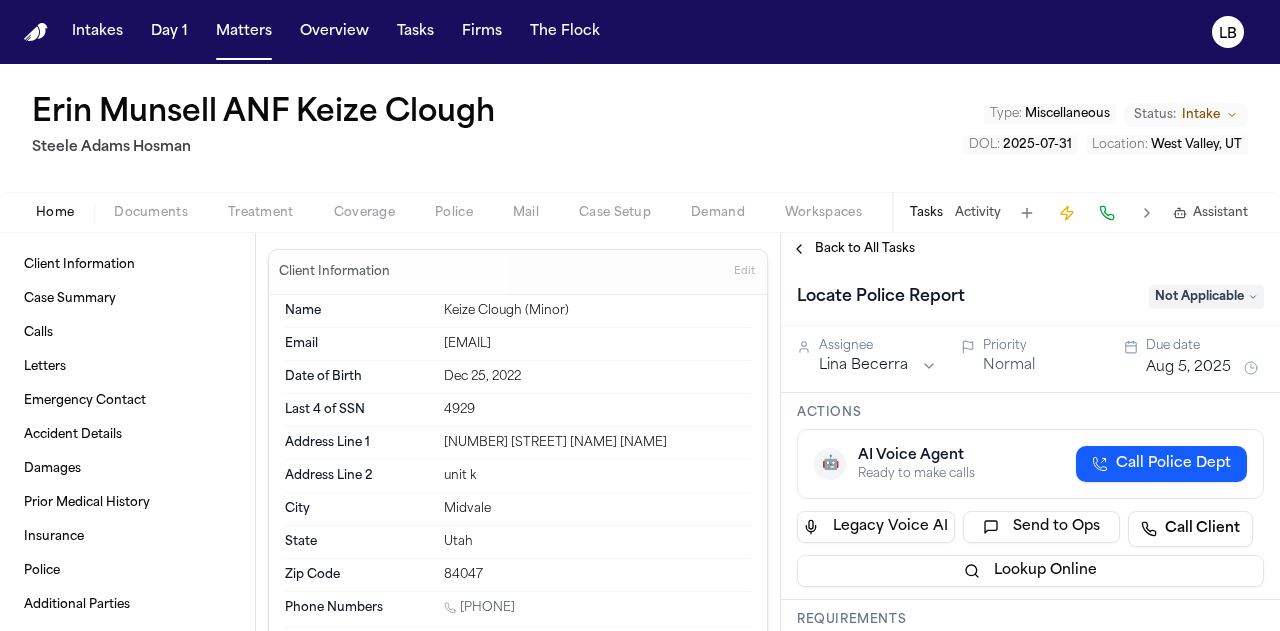 click on "Locate Police Report" at bounding box center [881, 297] 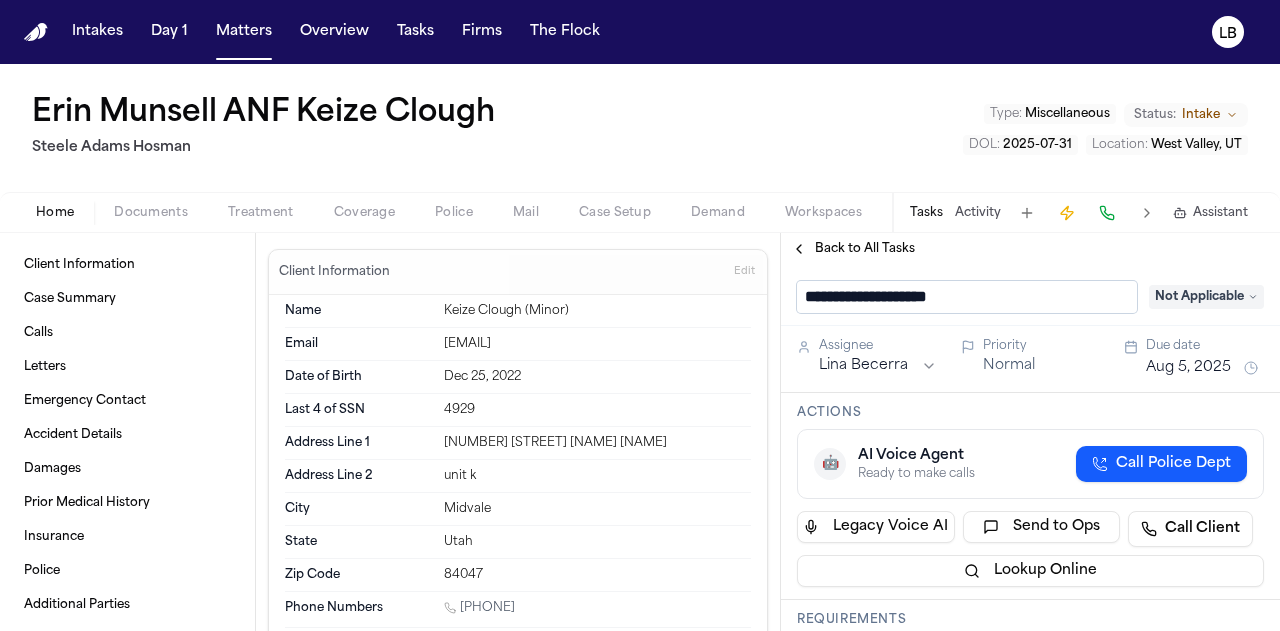 click on "**********" at bounding box center (967, 297) 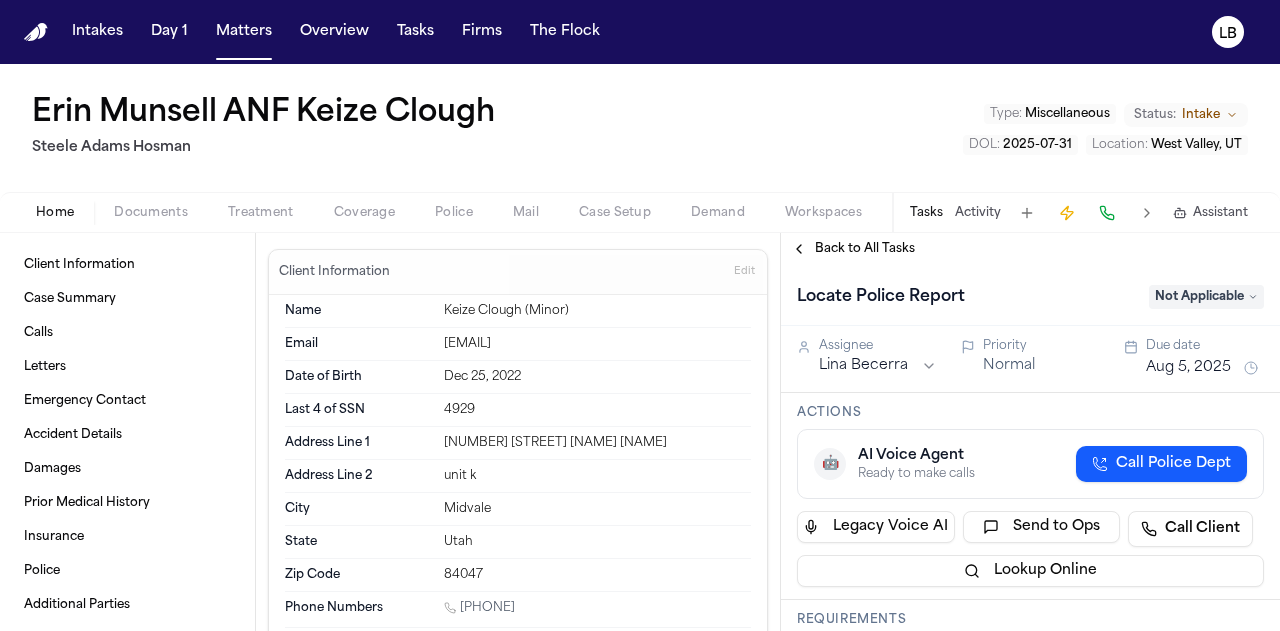 click on "Back to All Tasks" at bounding box center (1030, 249) 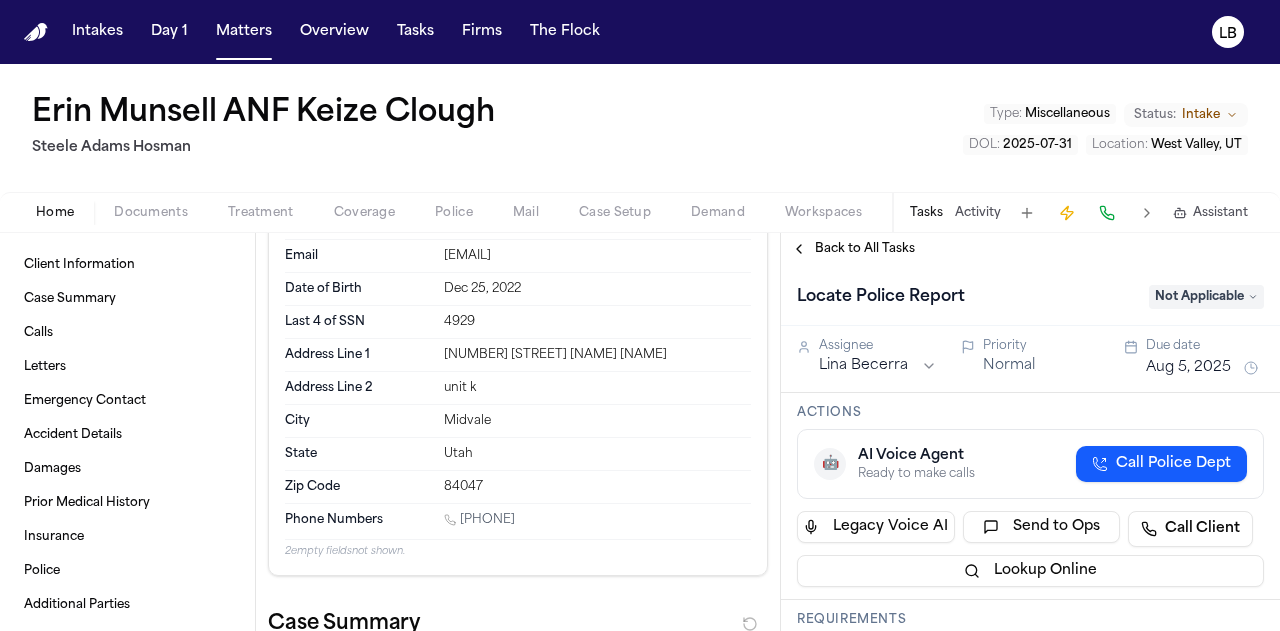 scroll, scrollTop: 86, scrollLeft: 0, axis: vertical 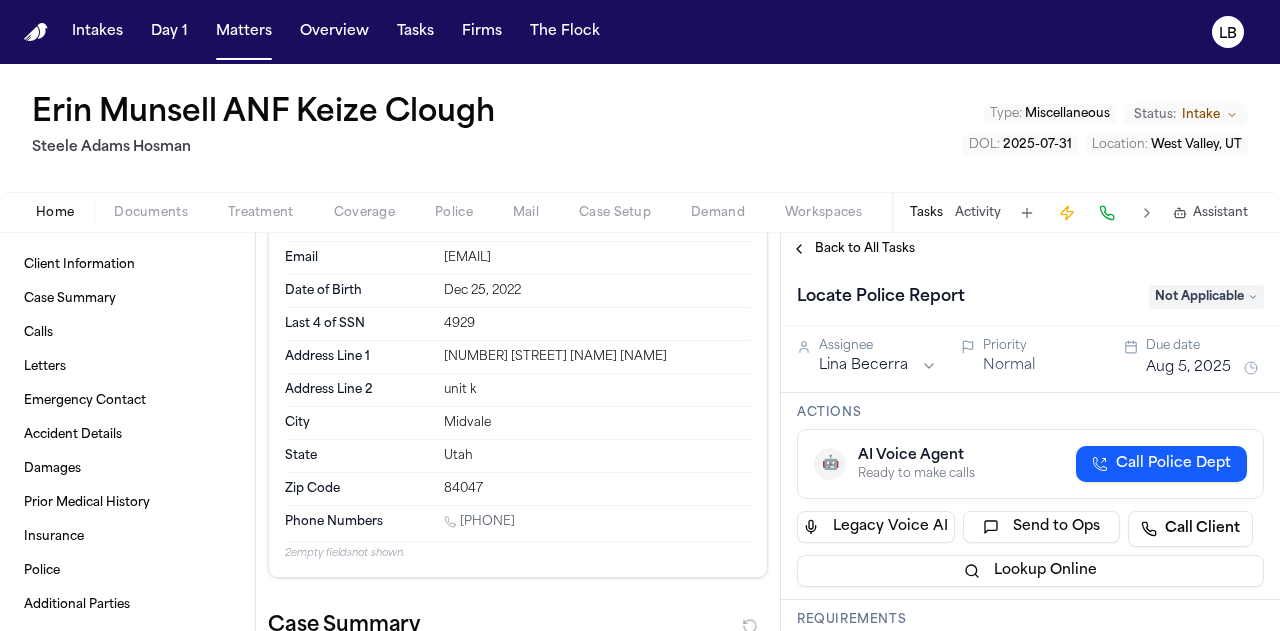 click on "Documents" at bounding box center [151, 213] 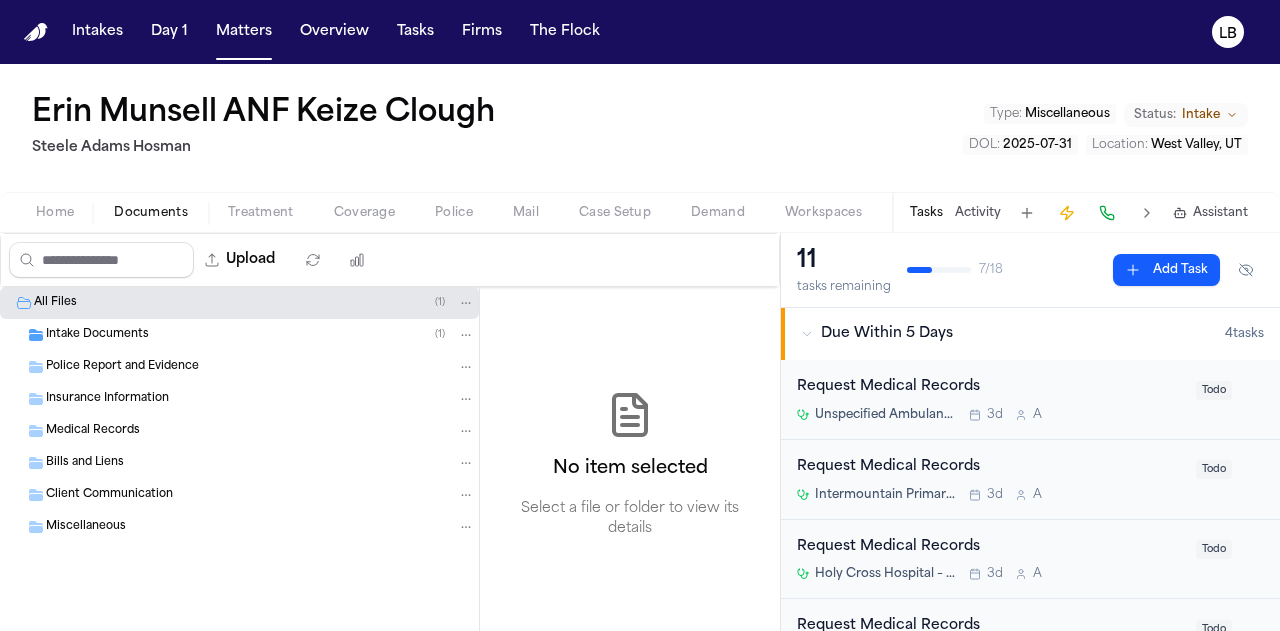 click on "Police Report and Evidence" at bounding box center (122, 367) 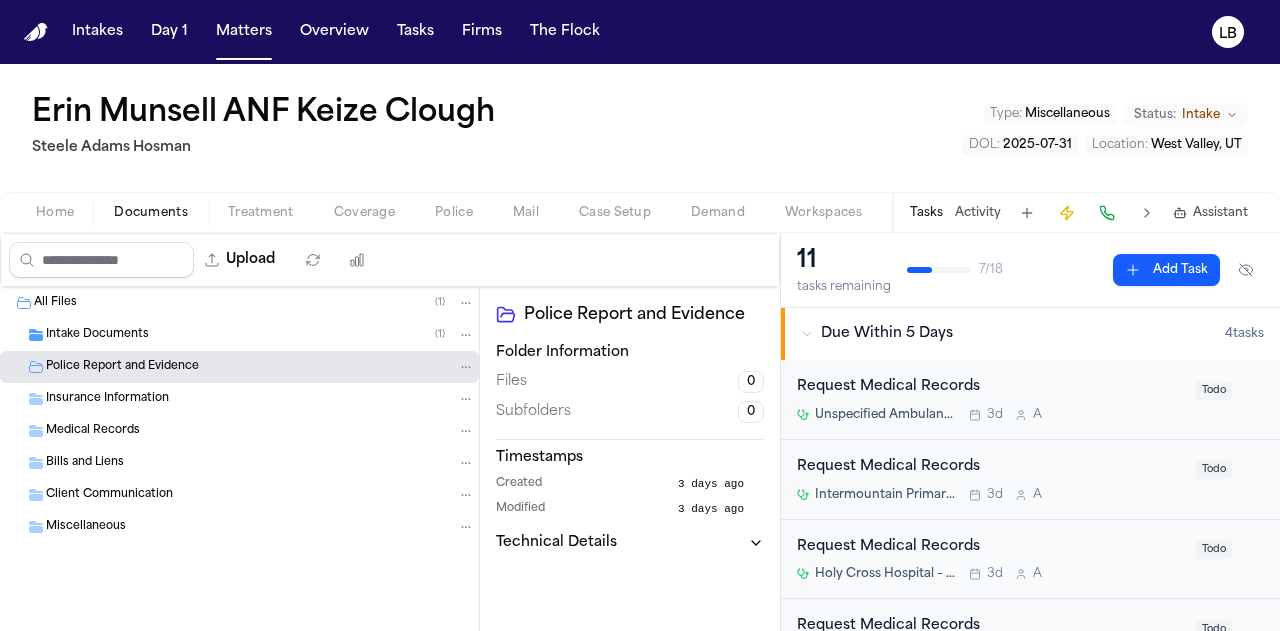 click on "All Files ( 1 )" at bounding box center [239, 303] 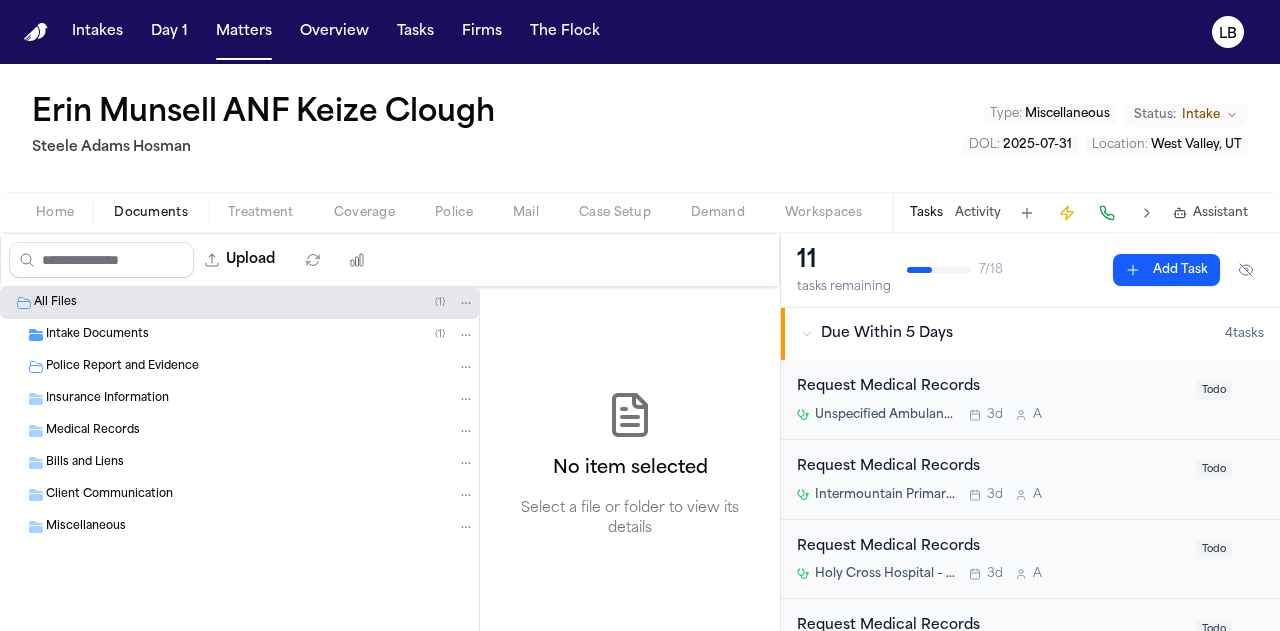 click on "[FIRST] [LAST] ANF [FIRST] [LAST] [LAST] [LAST]" at bounding box center [267, 128] 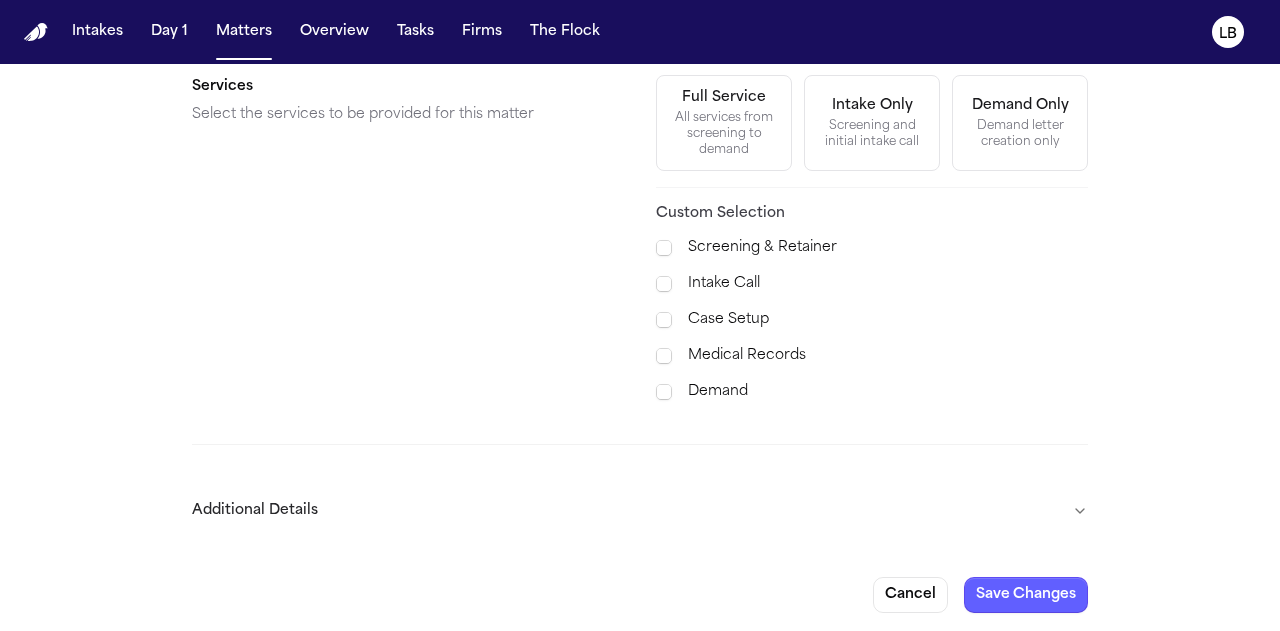 scroll, scrollTop: 0, scrollLeft: 0, axis: both 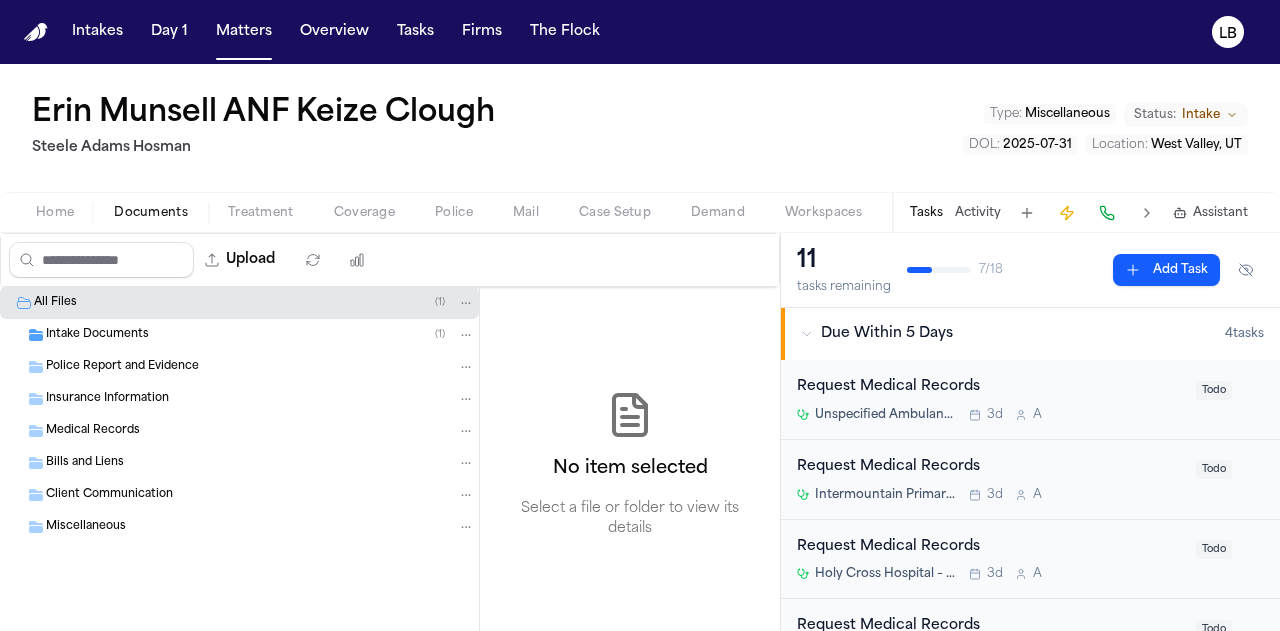 click on "Intake Documents" at bounding box center (97, 335) 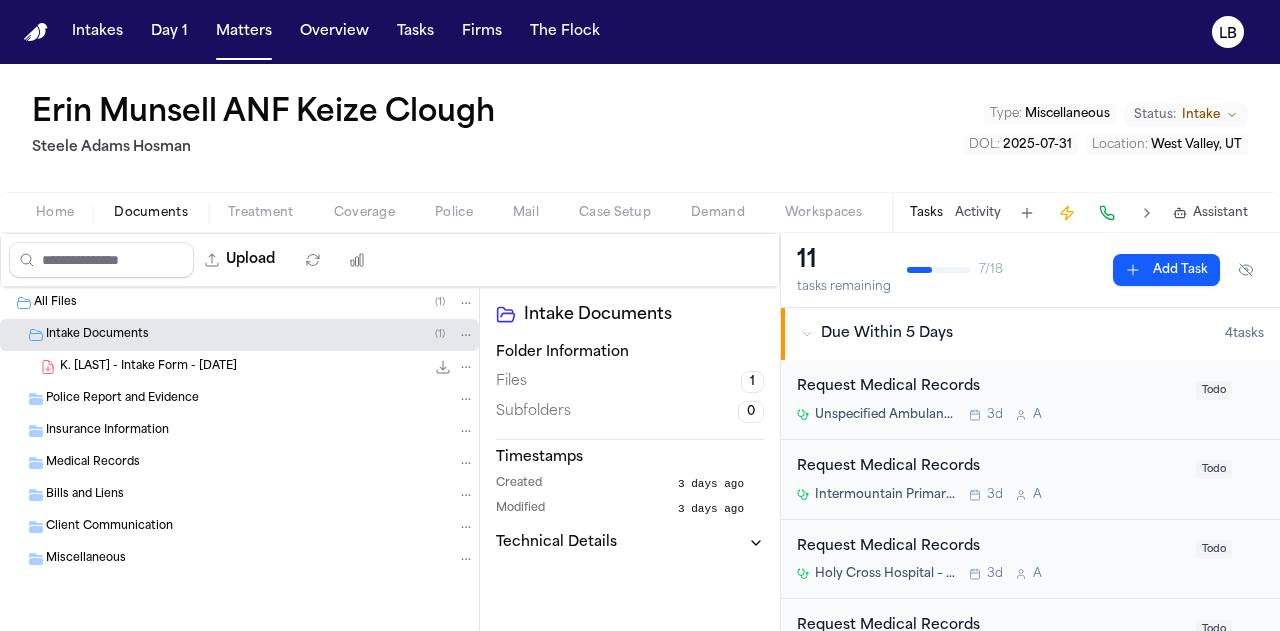 click on "[FIRST] [LAST] - [INTAKE] [FORM] - [MONTH].[DAY].[YEAR] [SIZE]  • [PDF]" at bounding box center [239, 367] 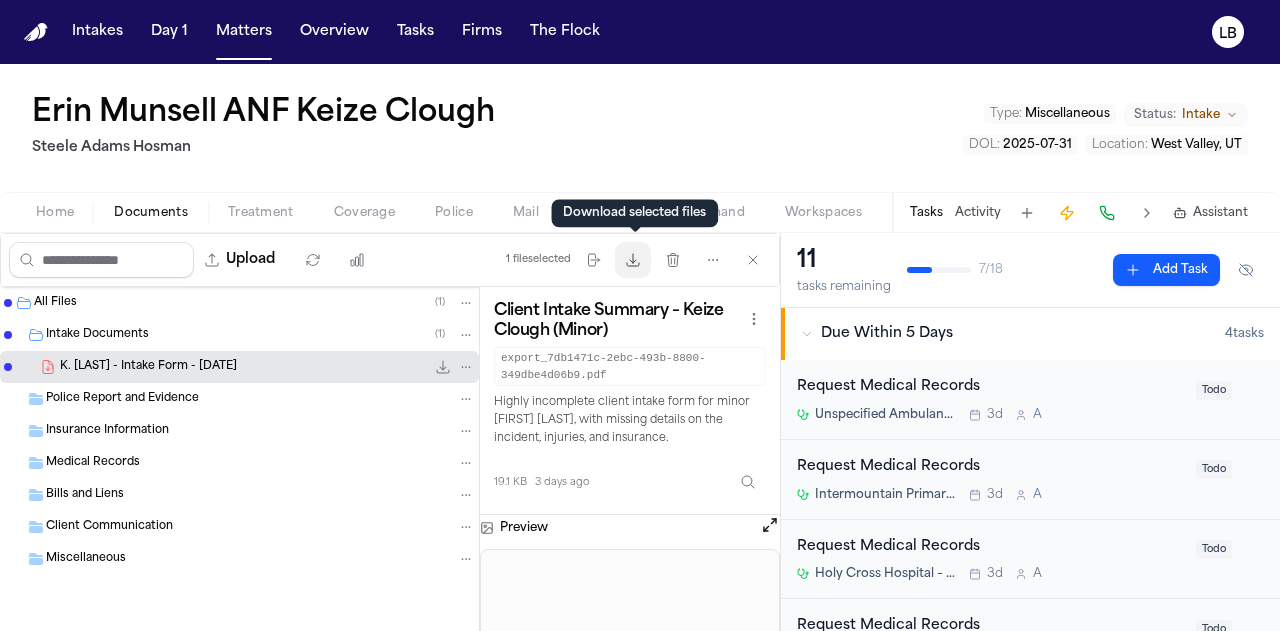 click 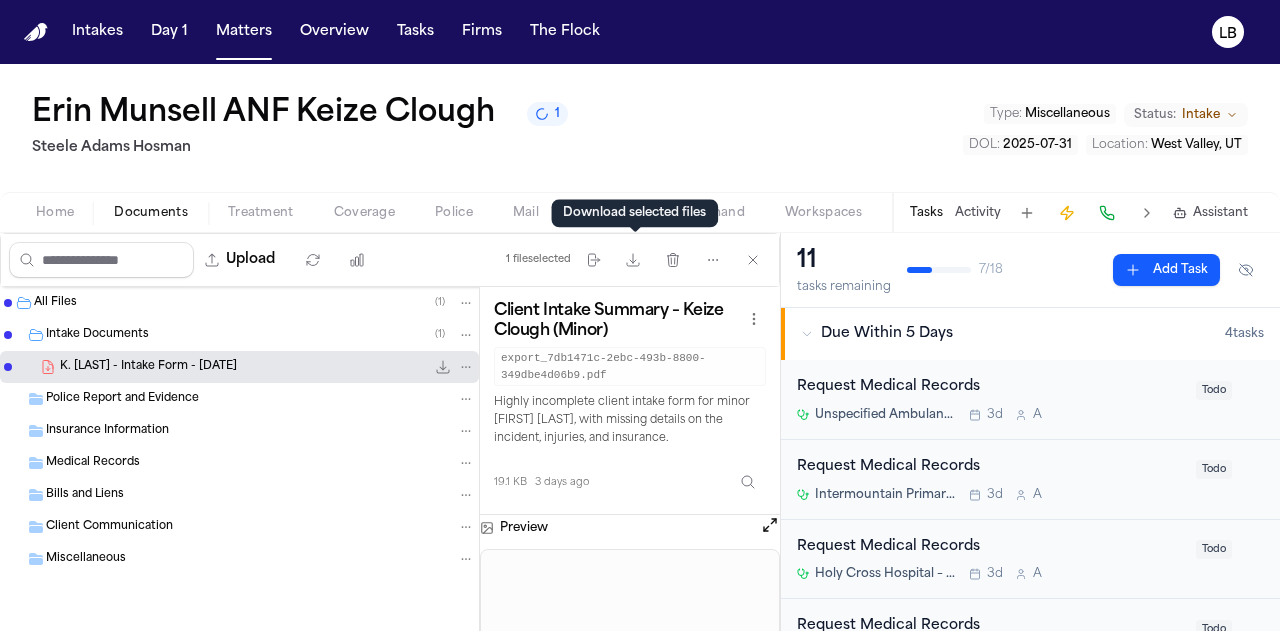 scroll, scrollTop: 1312, scrollLeft: 0, axis: vertical 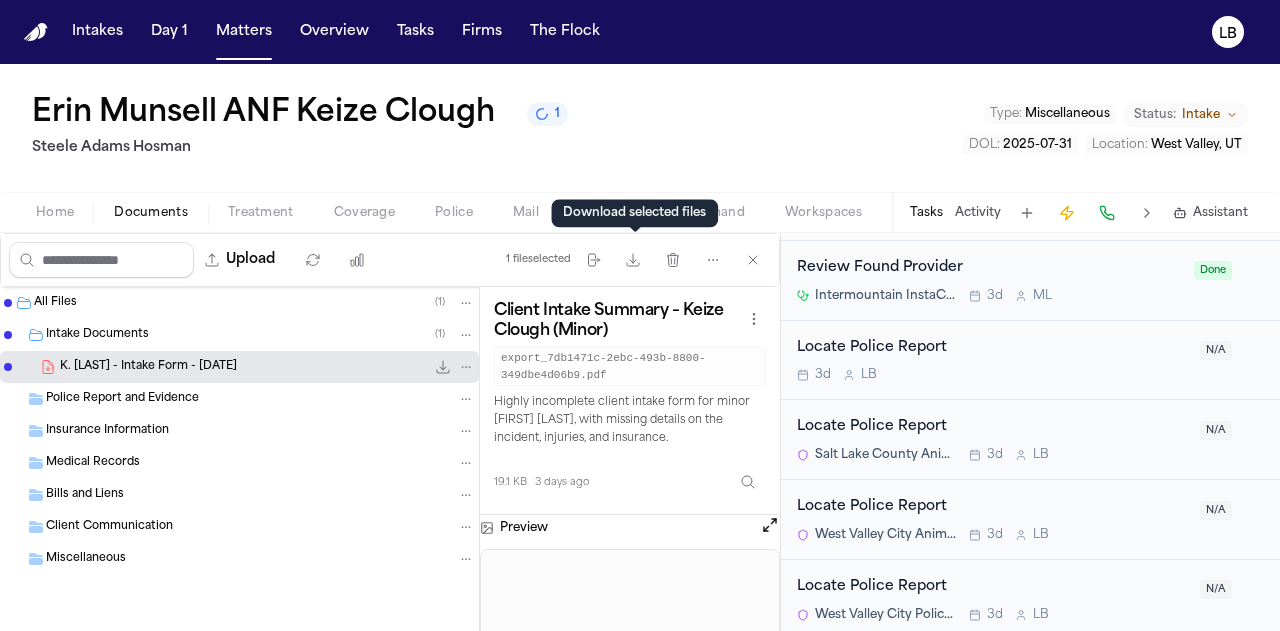 click on "N/A" at bounding box center (1216, 589) 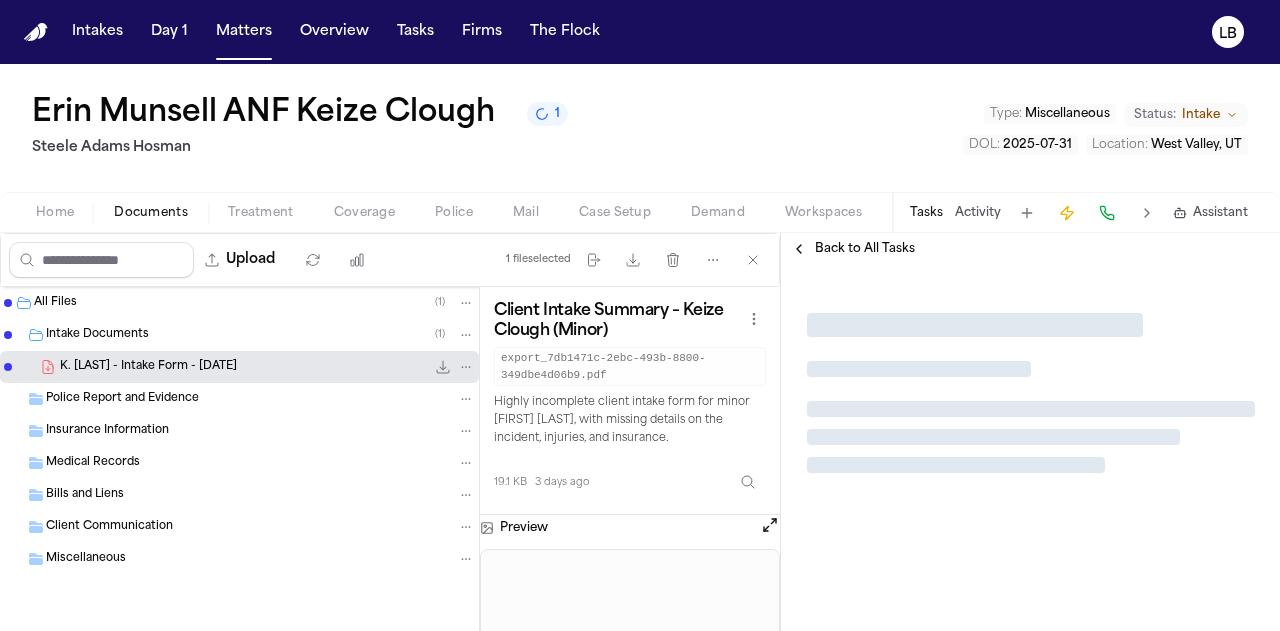 scroll, scrollTop: 0, scrollLeft: 0, axis: both 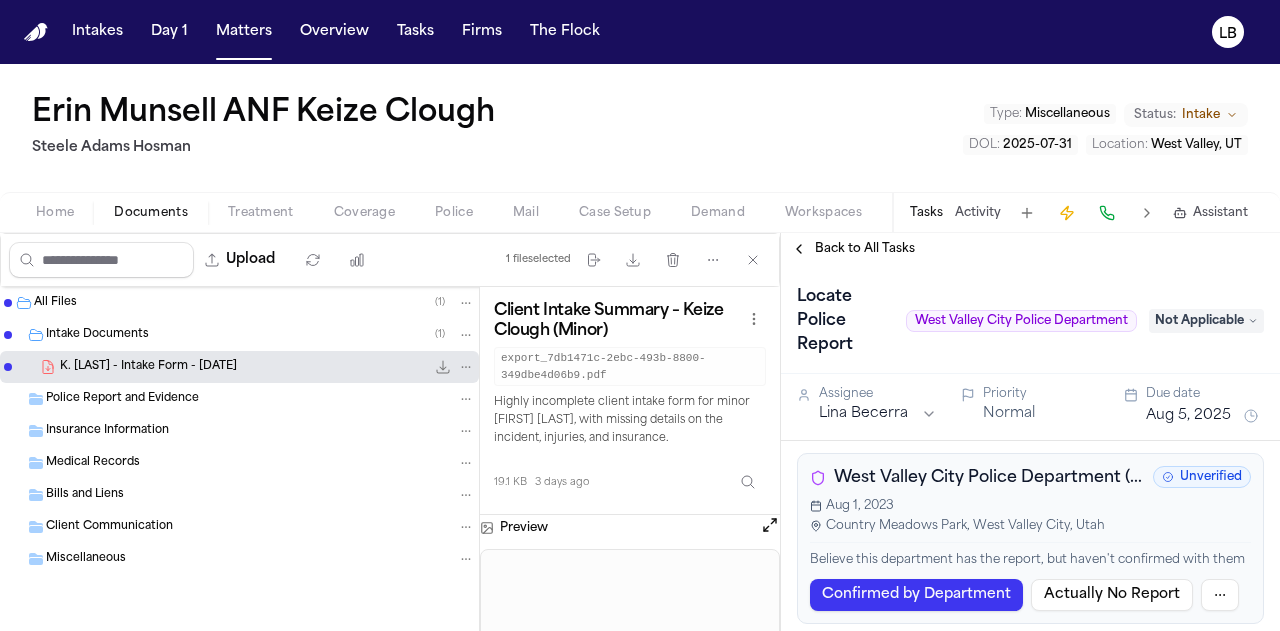 click on "Type :   Miscellaneous Status: Intake DOL :   [DATE] Location :   [CITY], [STATE]" at bounding box center (640, 128) 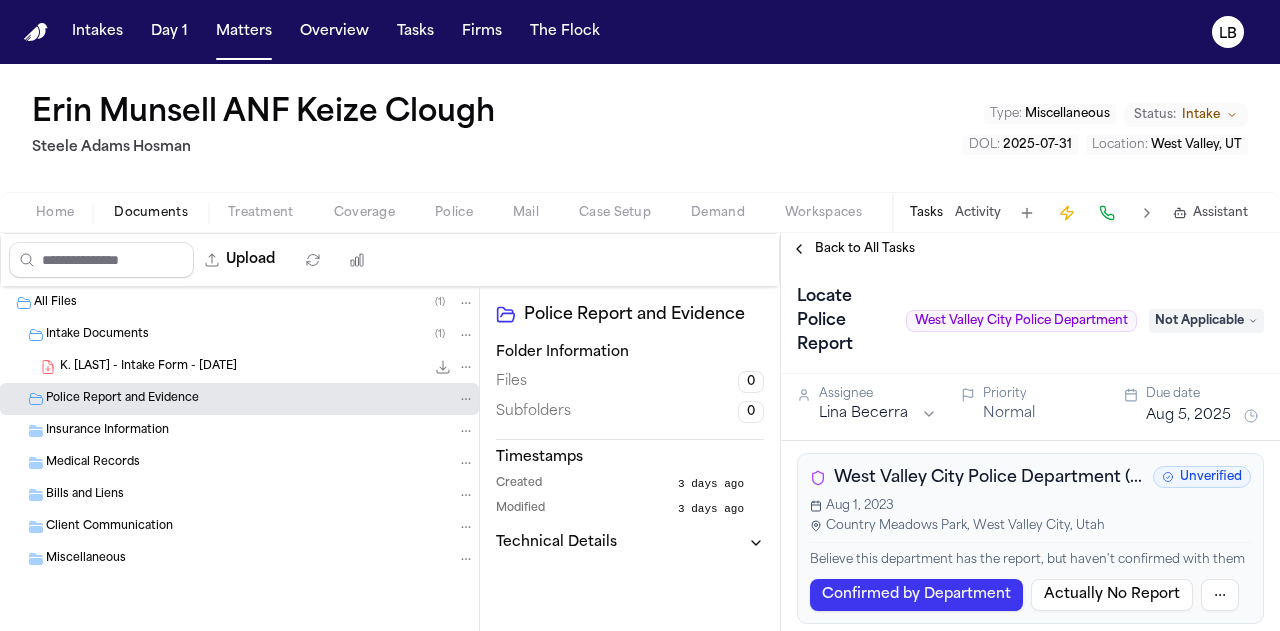 click on "K. [LAST] - Intake Form - [DATE]" at bounding box center [148, 367] 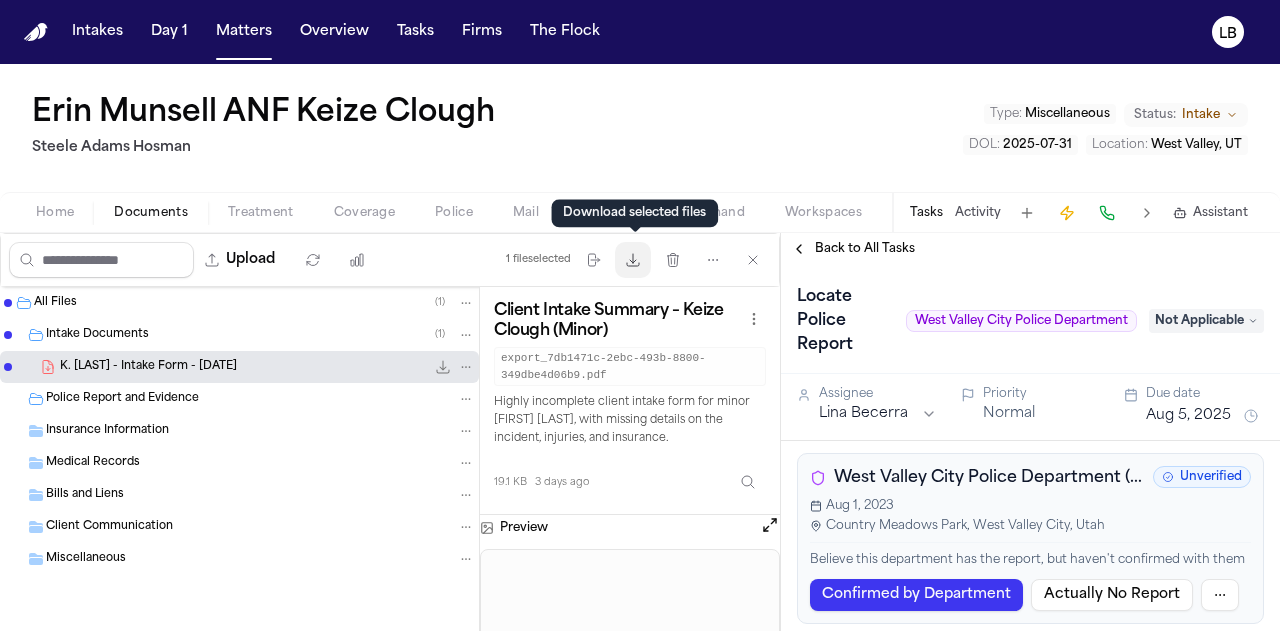 click on "Download files" at bounding box center (633, 260) 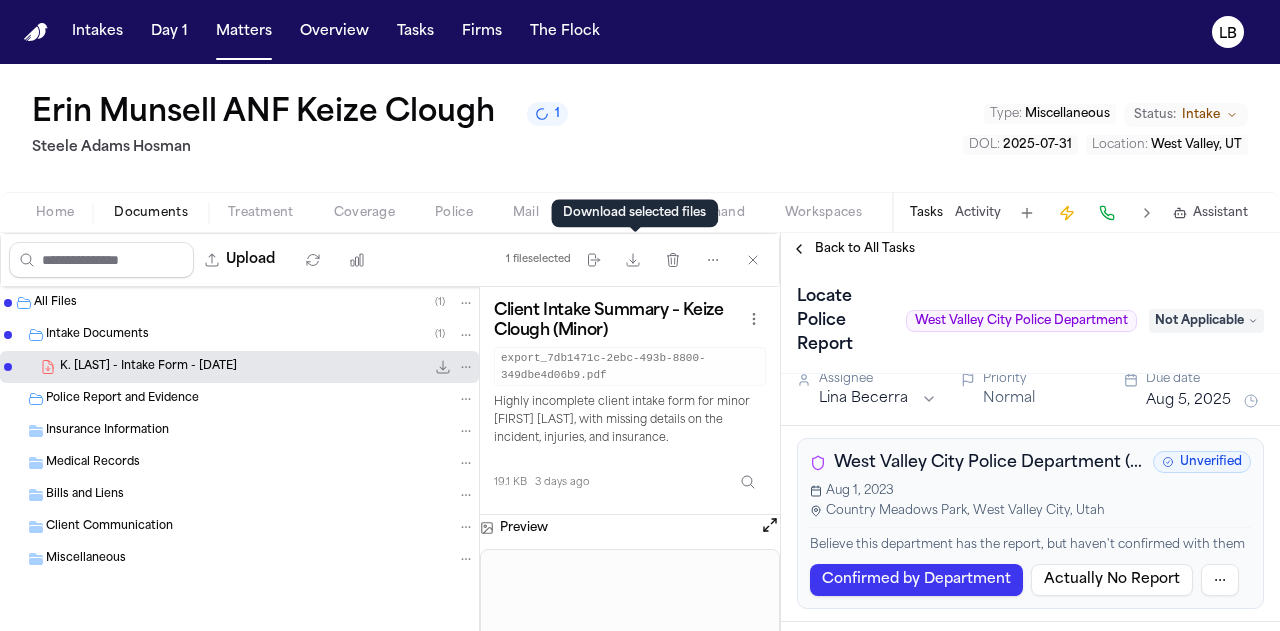 scroll, scrollTop: 16, scrollLeft: 0, axis: vertical 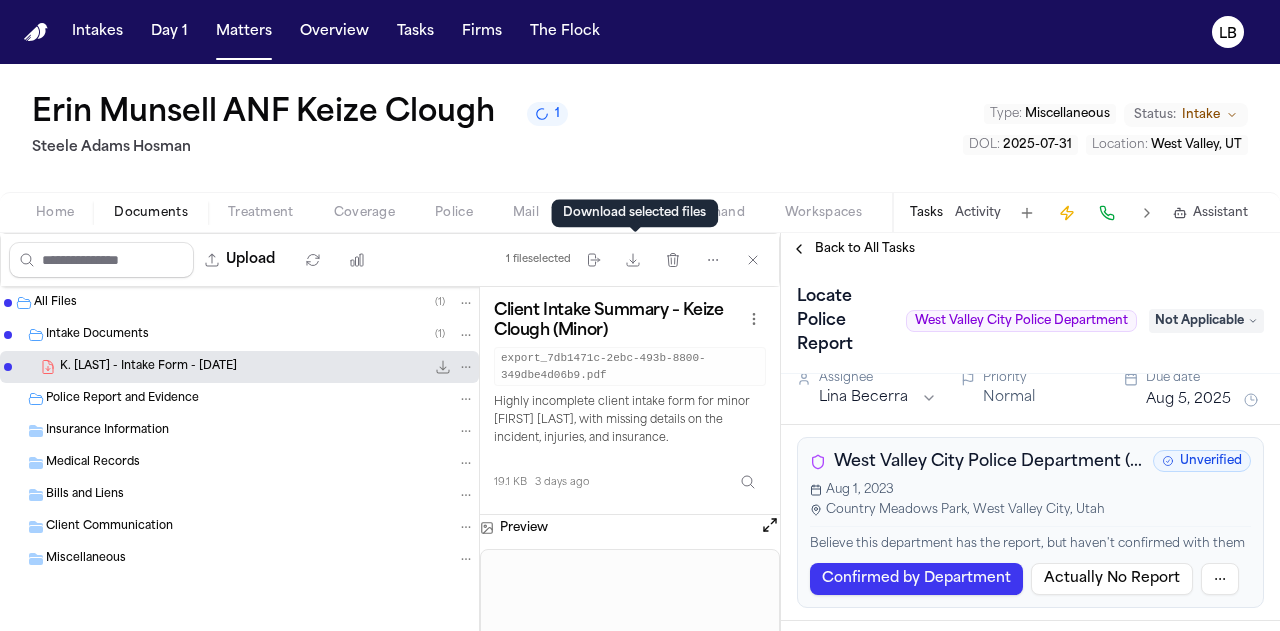 click on "Not Applicable" at bounding box center [1206, 321] 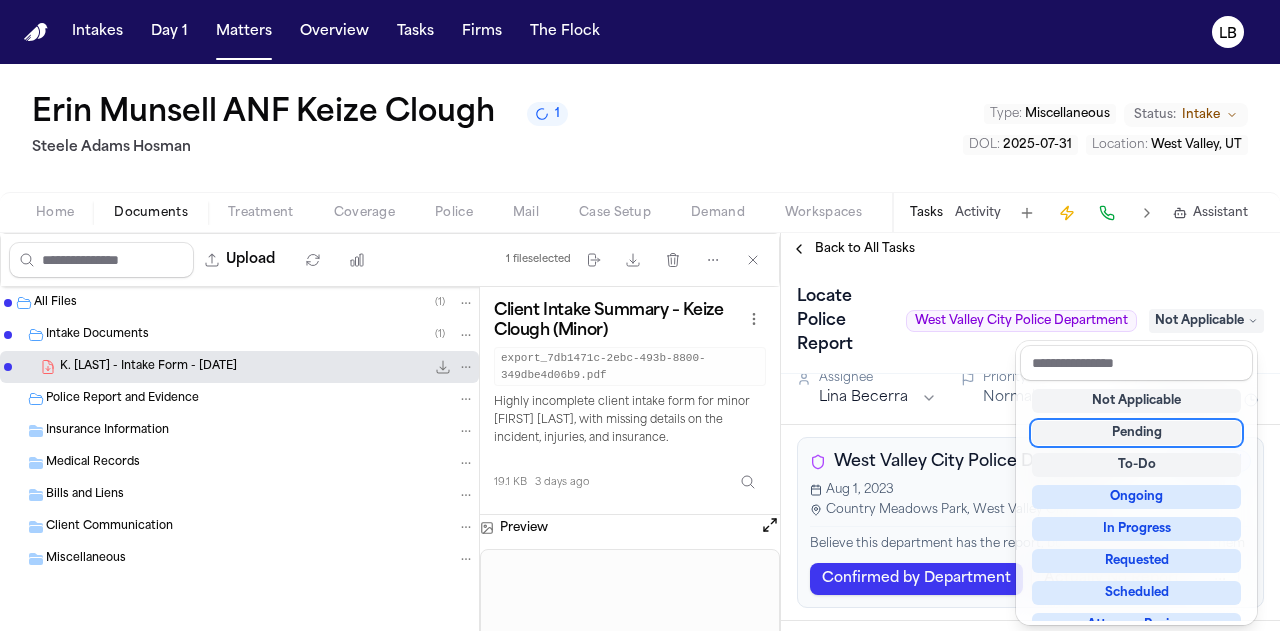 click on "Pending" at bounding box center (1136, 433) 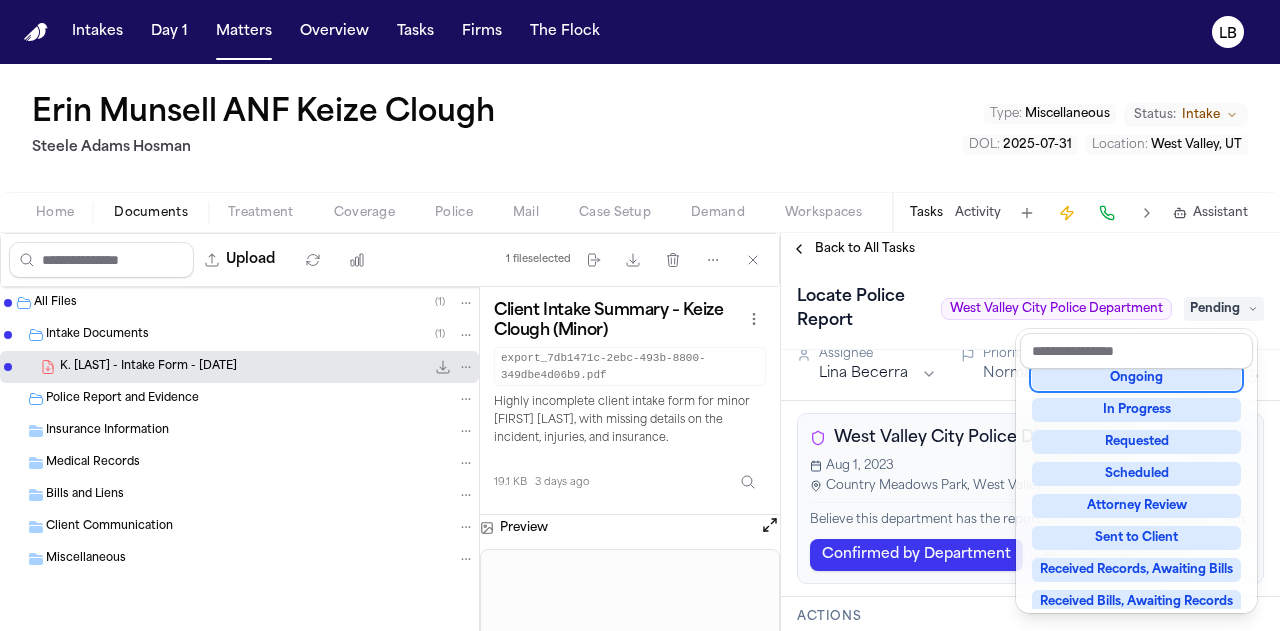 scroll, scrollTop: 109, scrollLeft: 0, axis: vertical 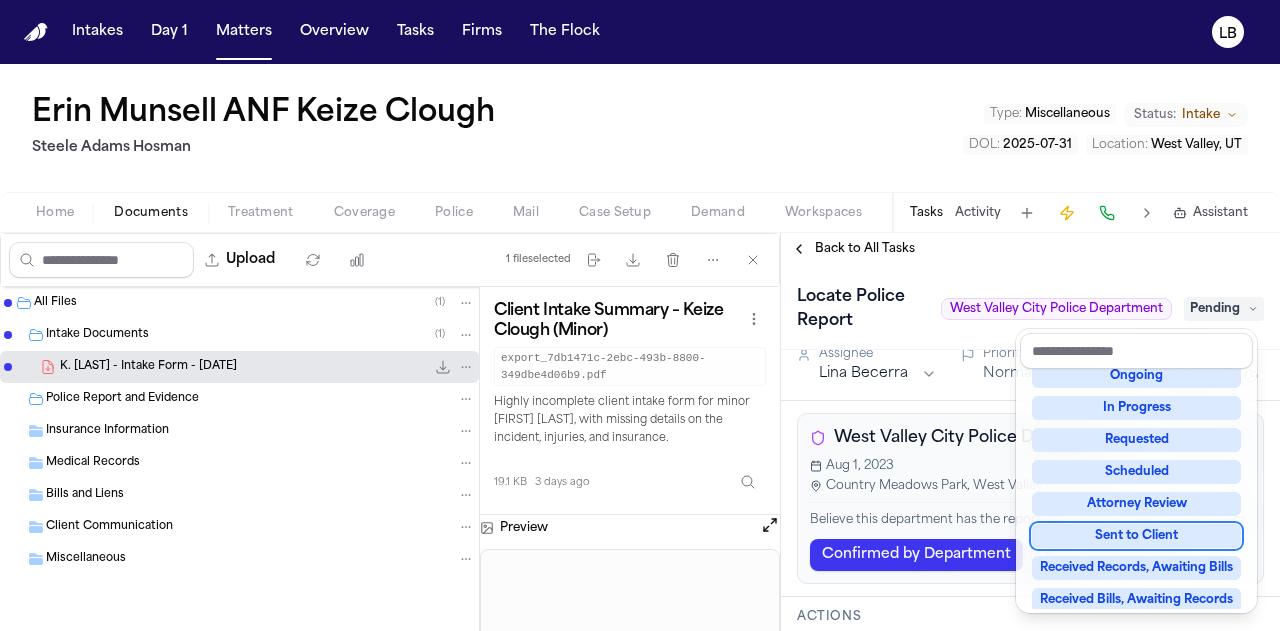 click on "[DURATION] [DURATION] [DURATION] [DURATION] : [MISC] [STATUS]: [INTAKE] [DOL] : [YEAR]-[MONTH]-[DAY_NUM] [LOCATION] : [CITY], [STATE] [HOME] [DOCUMENTS] [TREATMENT] [COVERAGE] [POLICE] [MAIL] [CASE] [SETUP] [DEMAND] [WORKSPACES] [ARTIFACTS] [TASKS] [ACTIVITY] [ASSISTANT] [UPLOAD] 1 [FILE] [SELECTED] [MOVE] [FILES] [DOWNLOAD] [FILES] [DELETE] [FILES] [MORE] [ACTIONS] [CLEAR] [SELECTION] [ALL] [FILES] ( 1 ) [INTAKE] [DOCUMENTS] ( 1 ) [FIRST] [LAST] - [INTAKE] [FORM] - [MONTH].[DAY].[YEAR] [SIZE] • [PDF] [POLICE] [REPORT] AND [EVIDENCE] [INSURANCE] [INFORMATION] [MEDICAL] [RECORDS] [BILLS] AND [LIENS] [CLIENT] [COMMUNICATION] [MISCELLANEOUS] [CLIENT] [INTAKE] [SUMMARY] – [FIRST] [LAST] (Minor) [EXPORT_ID].pdf [HIGHLY] [INCOMPLETE] [CLIENT] [INTAKE] [FORM] FOR [MINOR] [FIRST] [LAST], WITH [MISSING] [DETAILS] ON THE [INCIDENT], [INJURIES], AND [INSURANCE]. [SIZE] [DAYS] [AGO] [PREVIEW] [BACK] TO [ALL] [TASKS] [LOCATE] [POLICE] [REPORT] [CITY] [POLICE] [DEPARTMENT] [PENDING] [ASSIGNEE] [FIRST] [LAST] [PRIORITY] [NORMAL] [DUE] [DATE] [MONTH] [DAY], [YEAR] [CITY] [POLICE] [DEPARTMENT]([STATE]) [UNVERIFIED] [MONTH] [DAY], [YEAR] [CONFIRMED] BY [DEPARTMENT] 🤖" at bounding box center [640, 347] 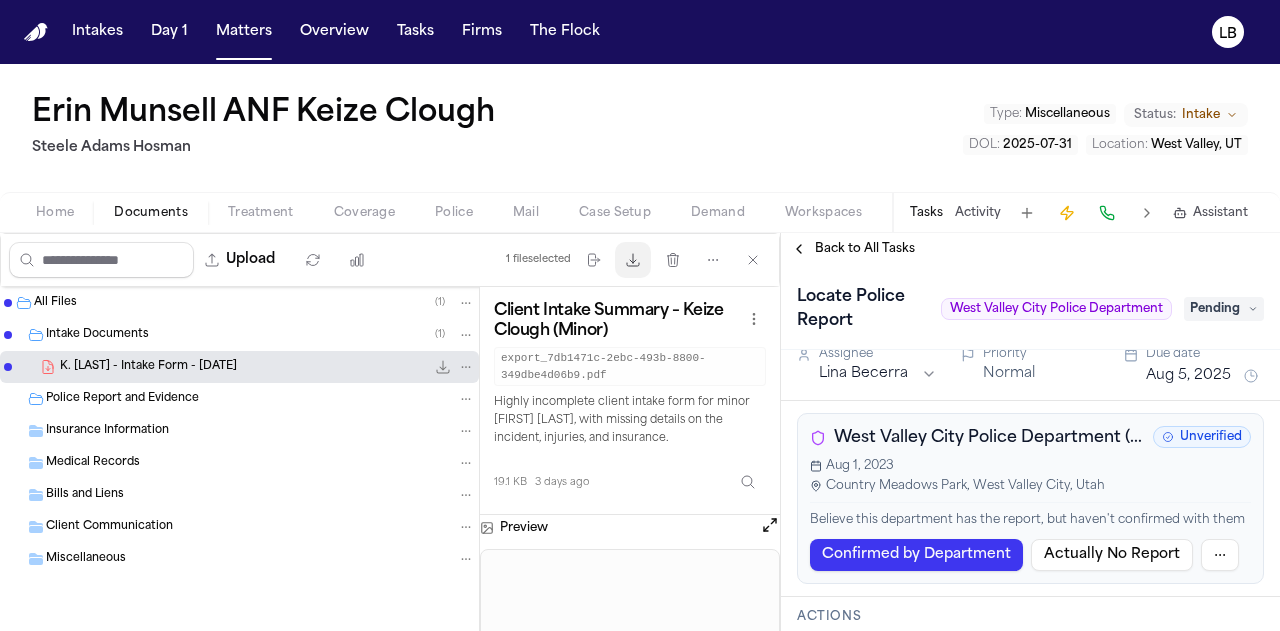 click 